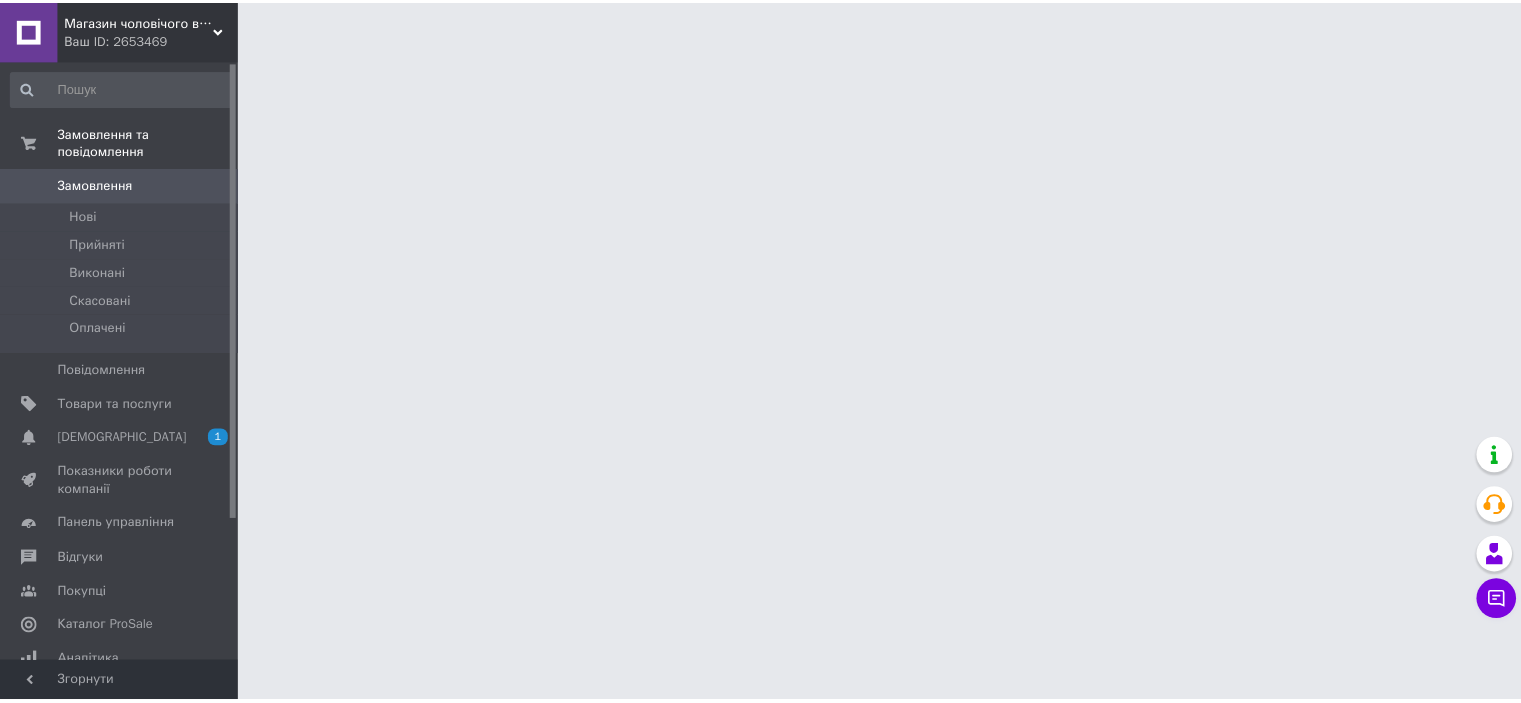 scroll, scrollTop: 0, scrollLeft: 0, axis: both 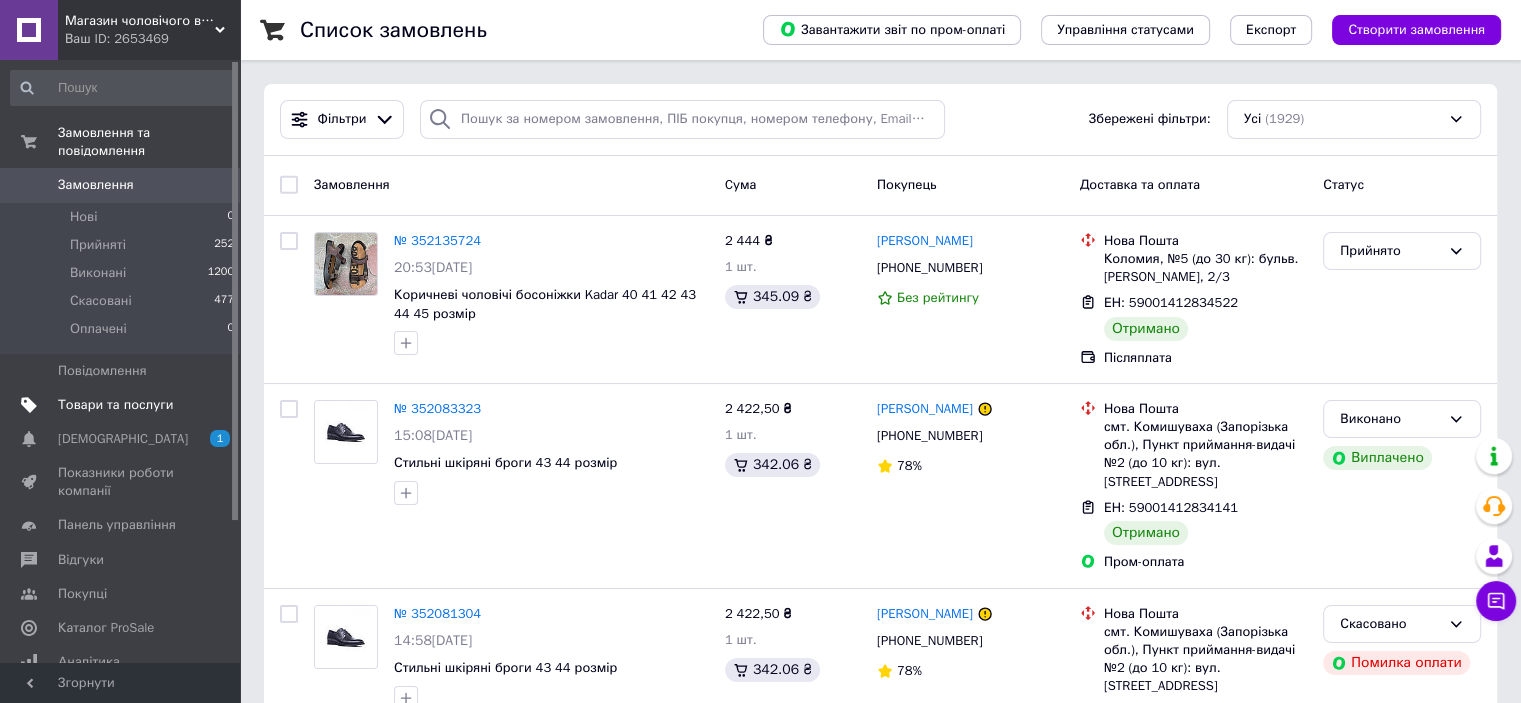 click on "Товари та послуги" at bounding box center [115, 405] 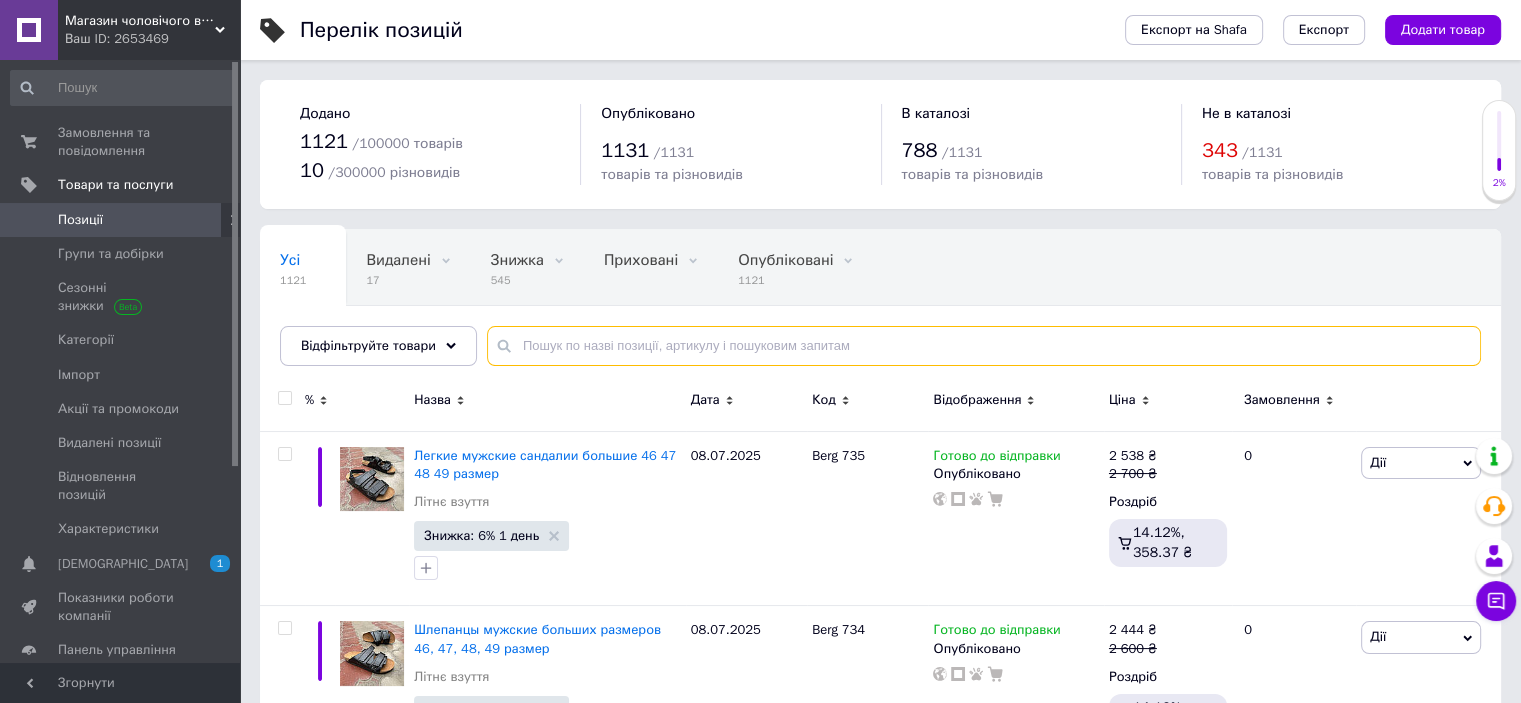 click at bounding box center (984, 346) 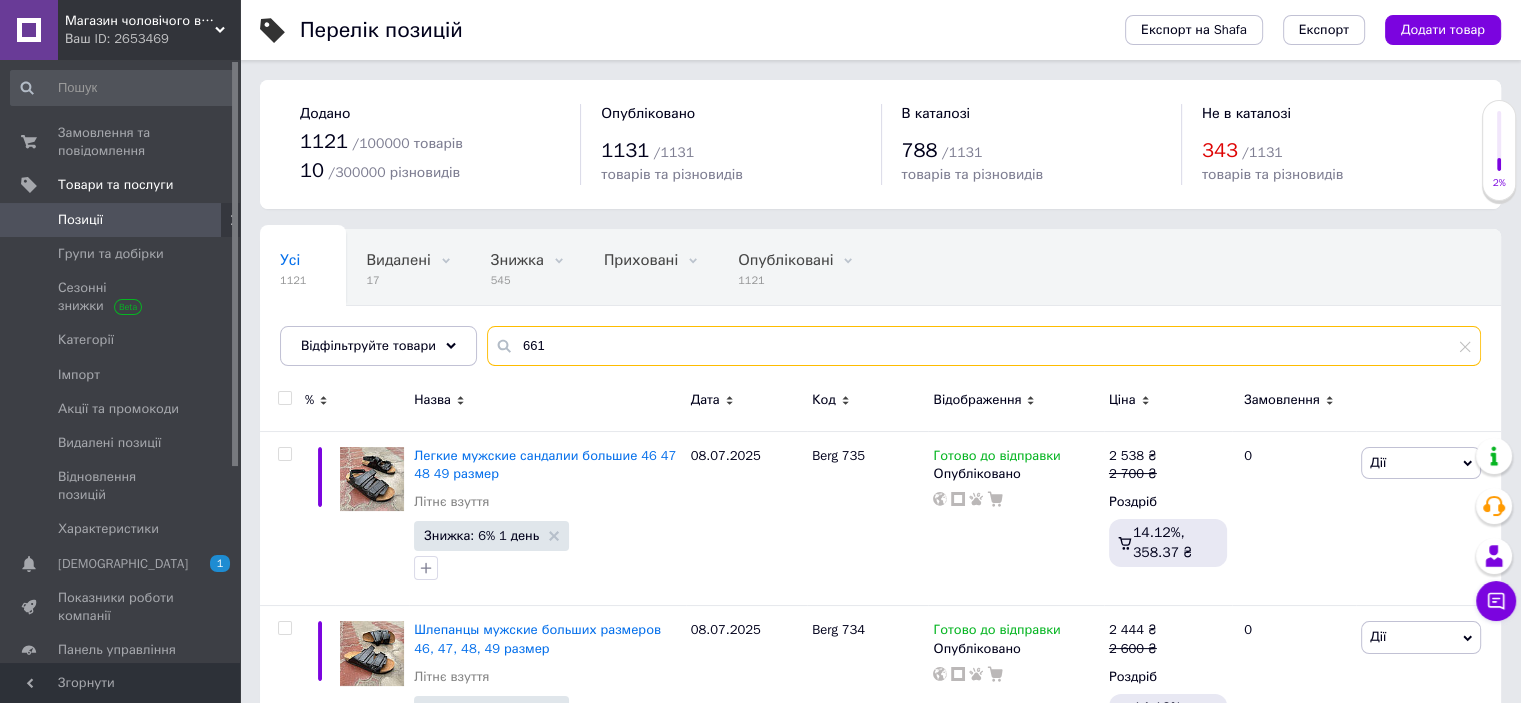 type on "661" 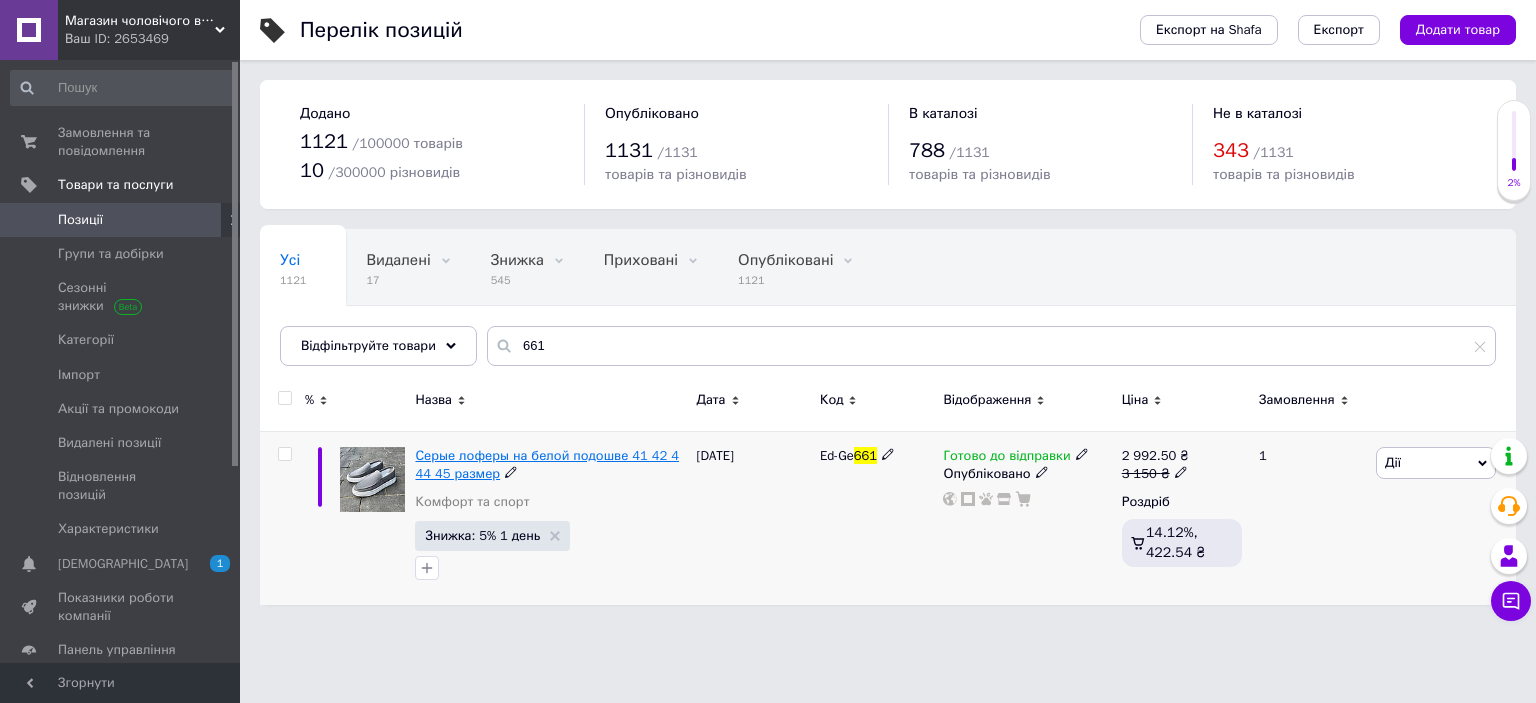 click on "Серые лоферы на белой подошве 41 42 4 44 45 размер" at bounding box center [547, 464] 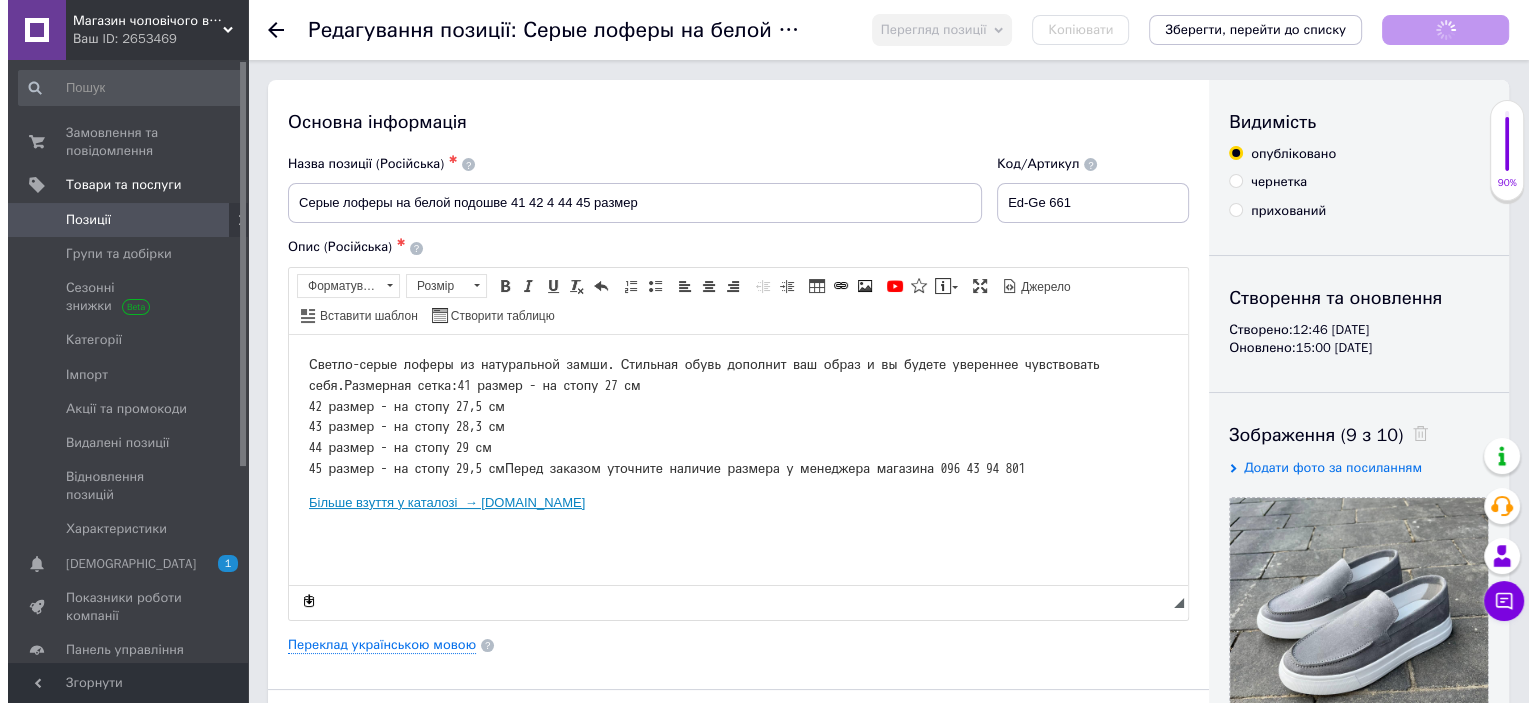 scroll, scrollTop: 0, scrollLeft: 0, axis: both 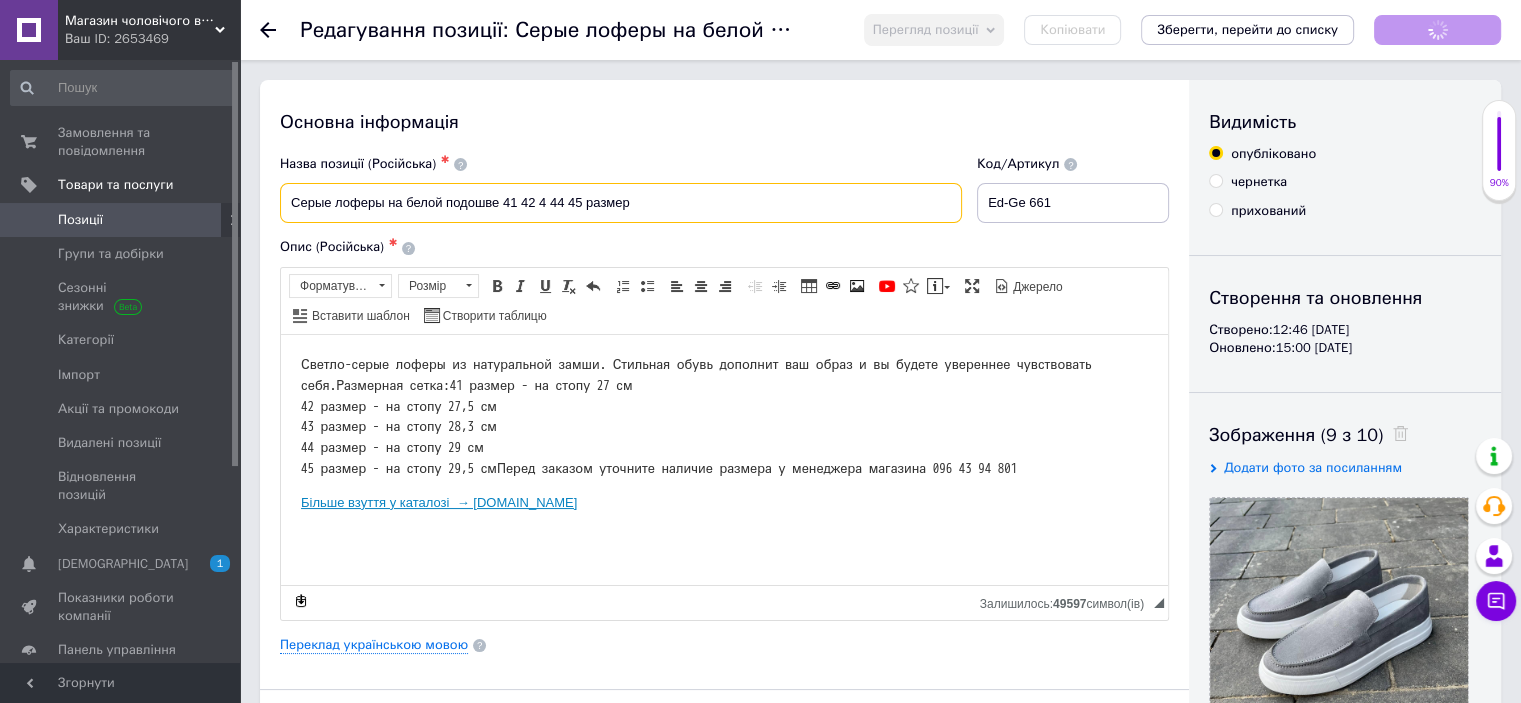 click on "Серые лоферы на белой подошве 41 42 4 44 45 размер" at bounding box center [621, 203] 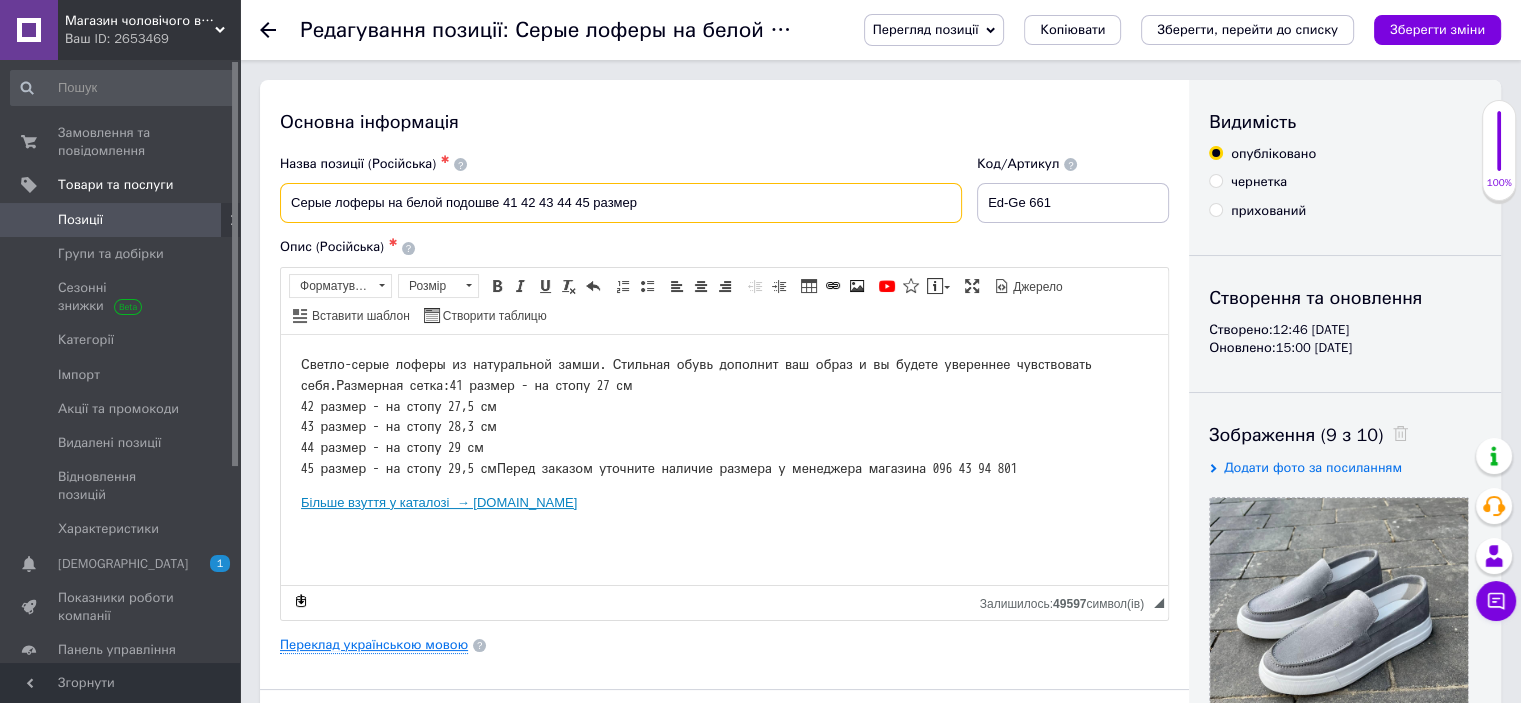 type on "Серые лоферы на белой подошве 41 42 43 44 45 размер" 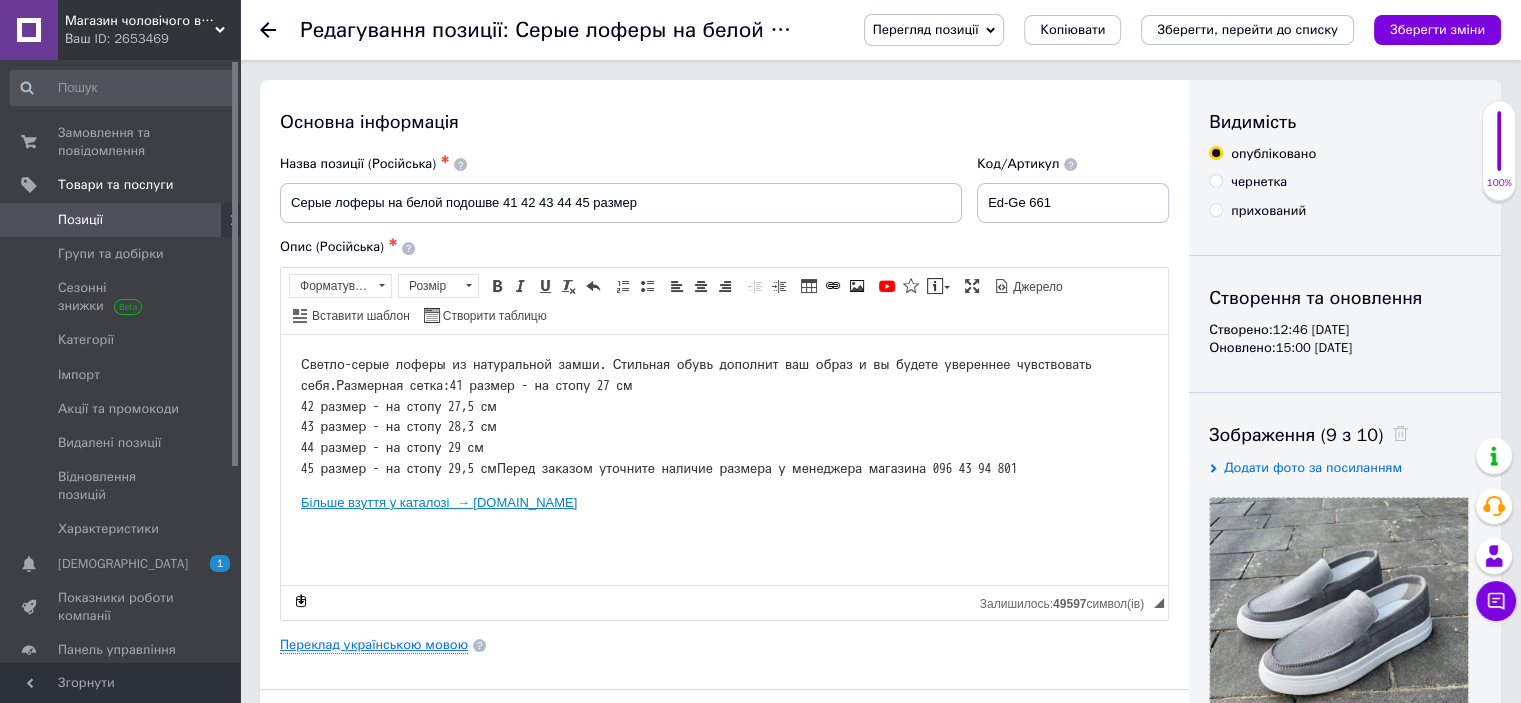 click on "Переклад українською мовою" at bounding box center [374, 645] 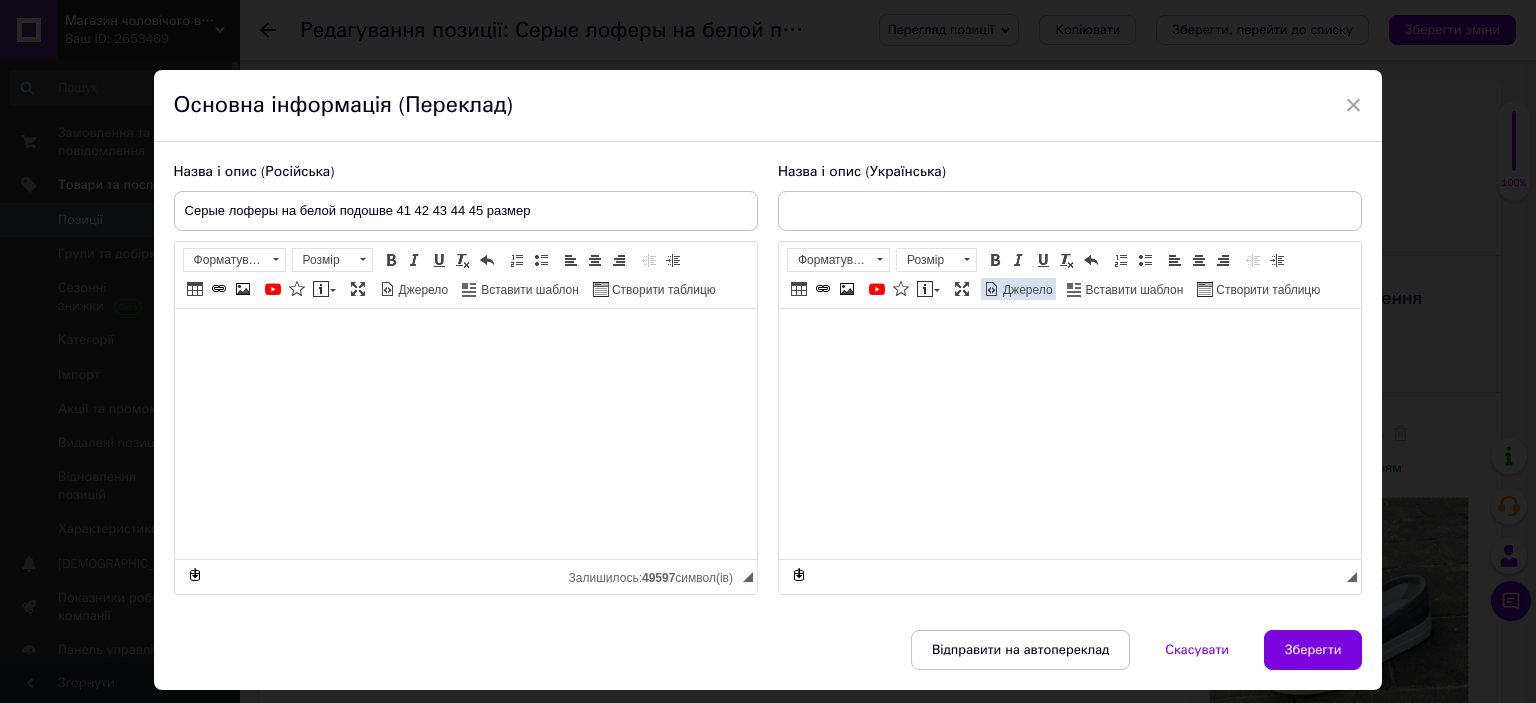 type on "Сірі лофери на білій підошві 41 42 43 44 45 розмір" 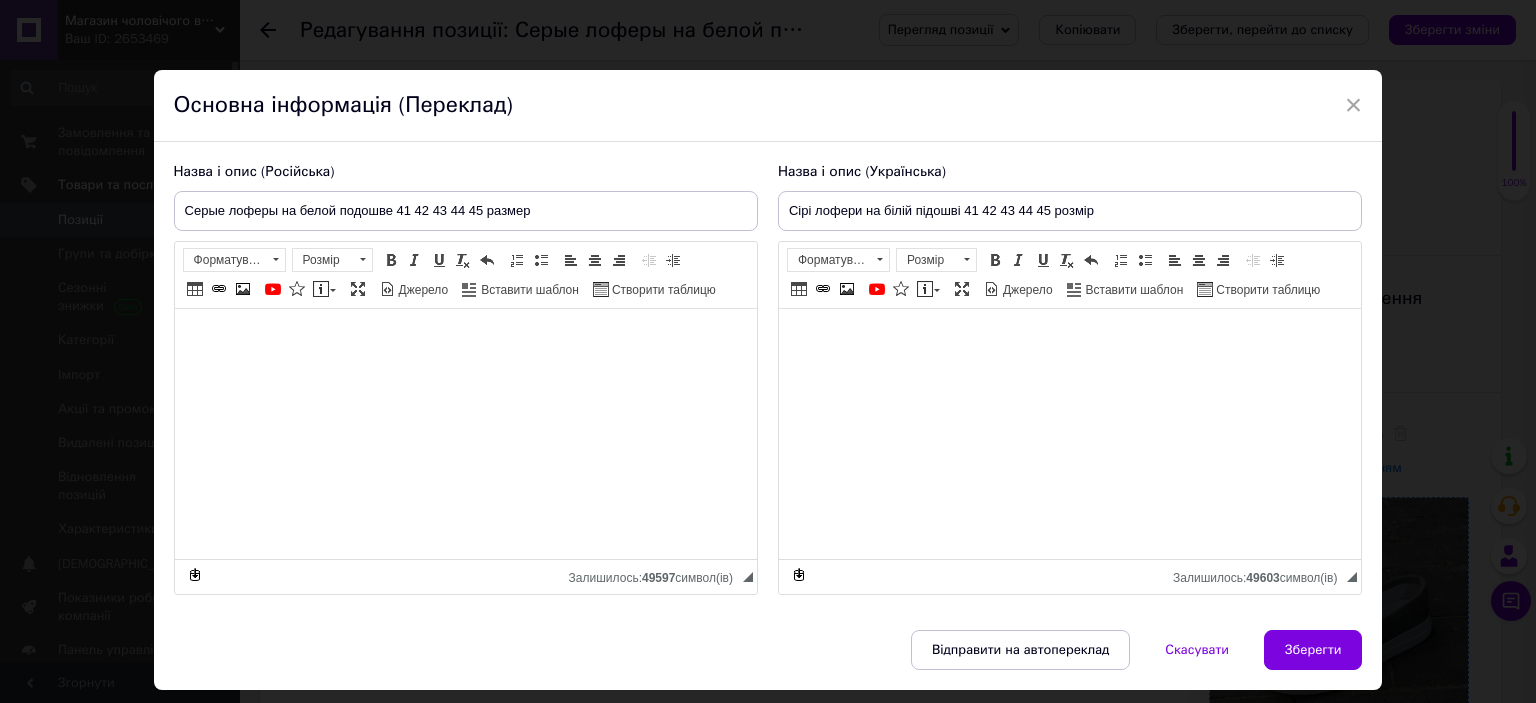 click on "Зберегти" at bounding box center [1313, 650] 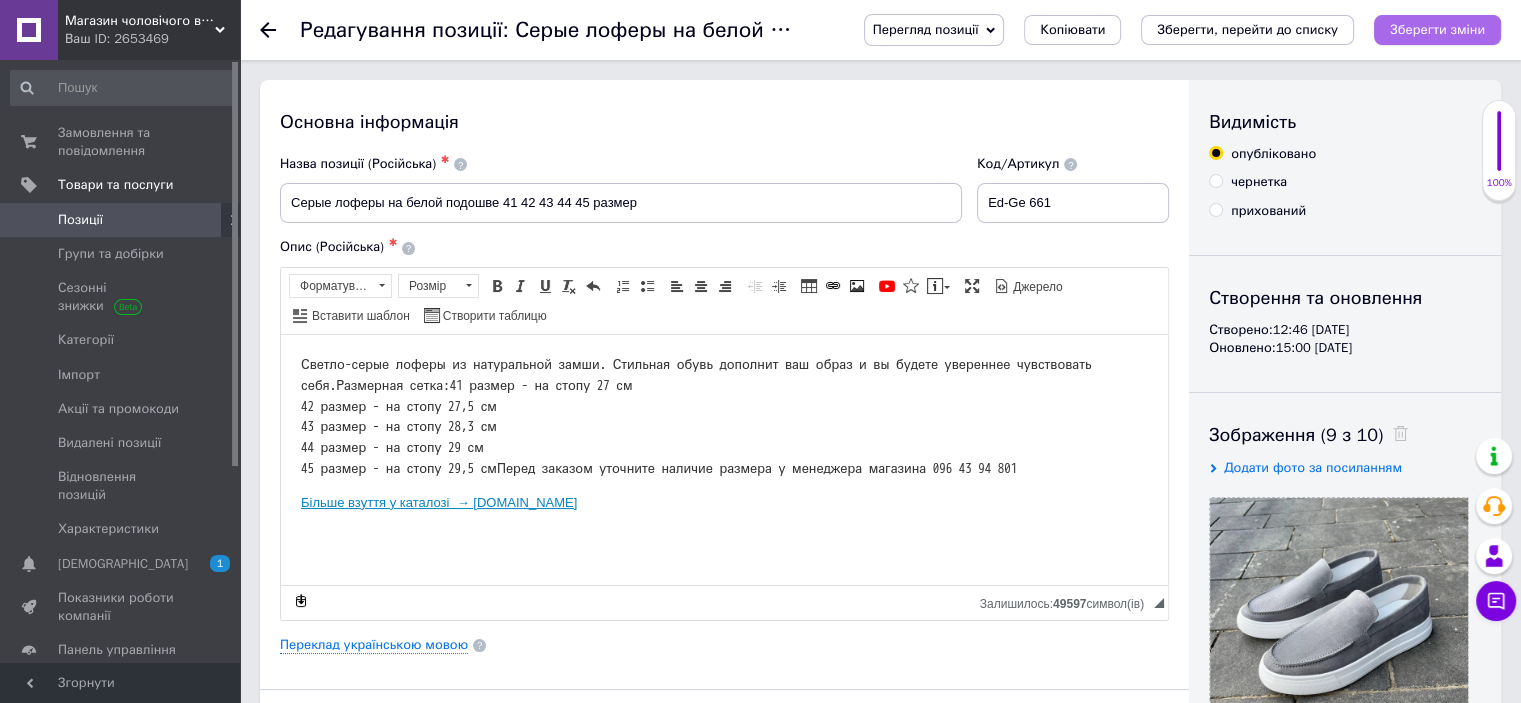 click on "Зберегти зміни" at bounding box center [1437, 29] 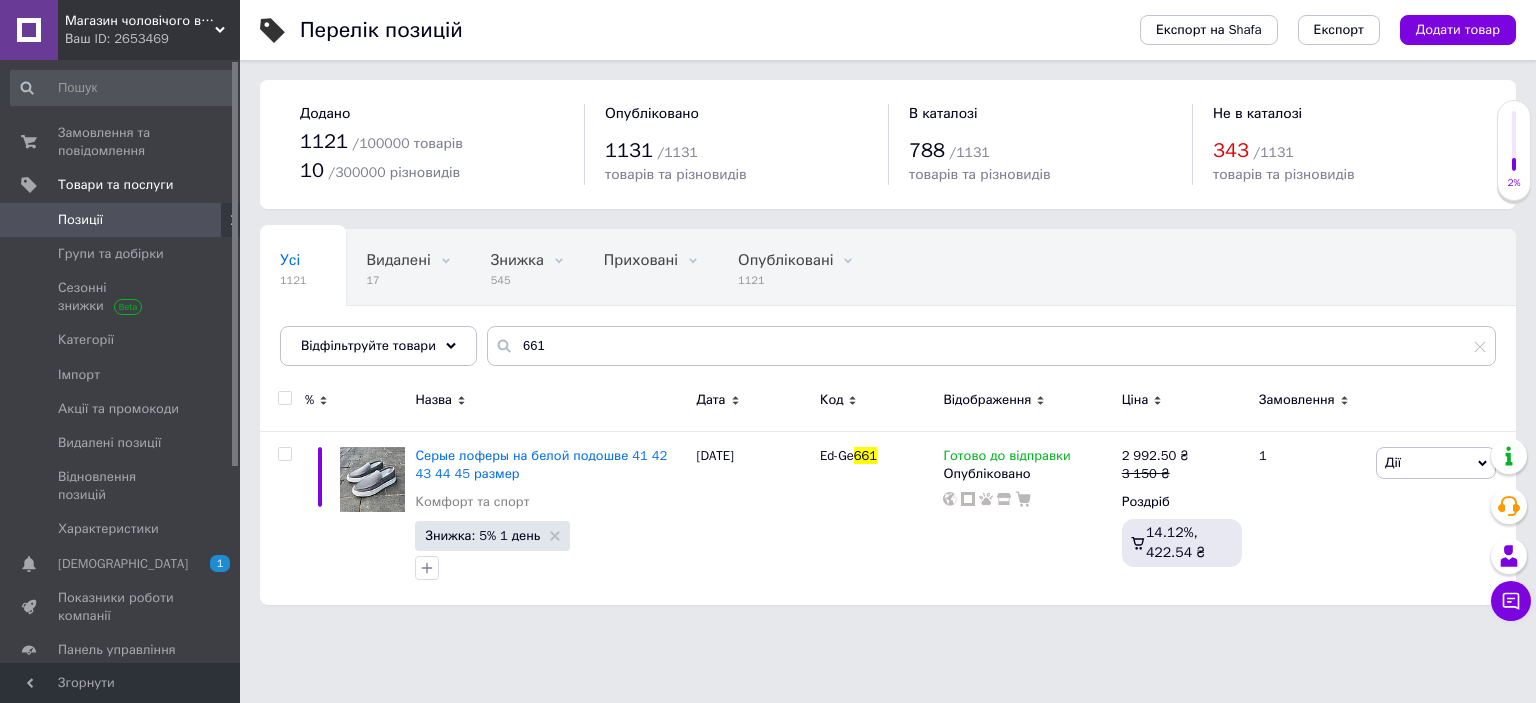 click on "Ваш ID: 2653469" at bounding box center [152, 39] 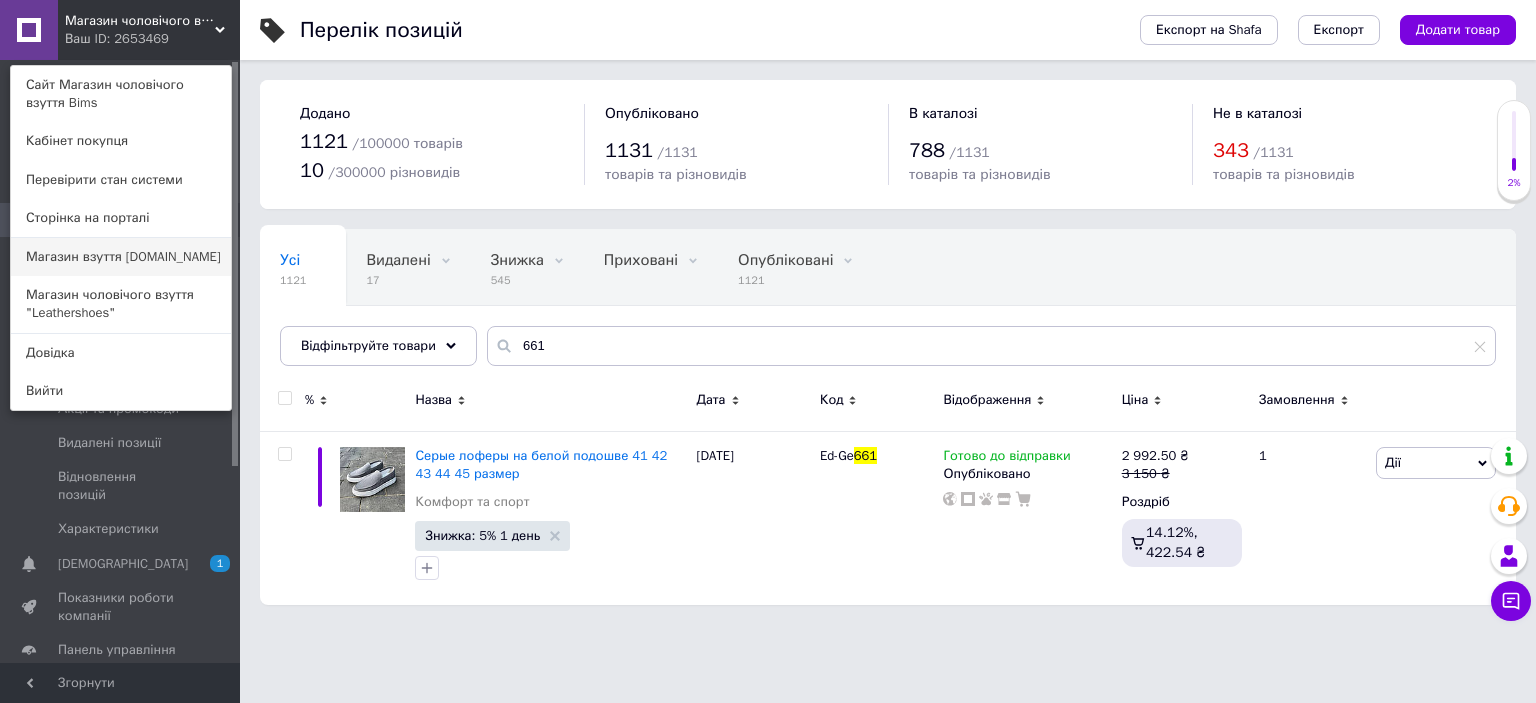 click on "Магазин взуття [DOMAIN_NAME]" at bounding box center [121, 257] 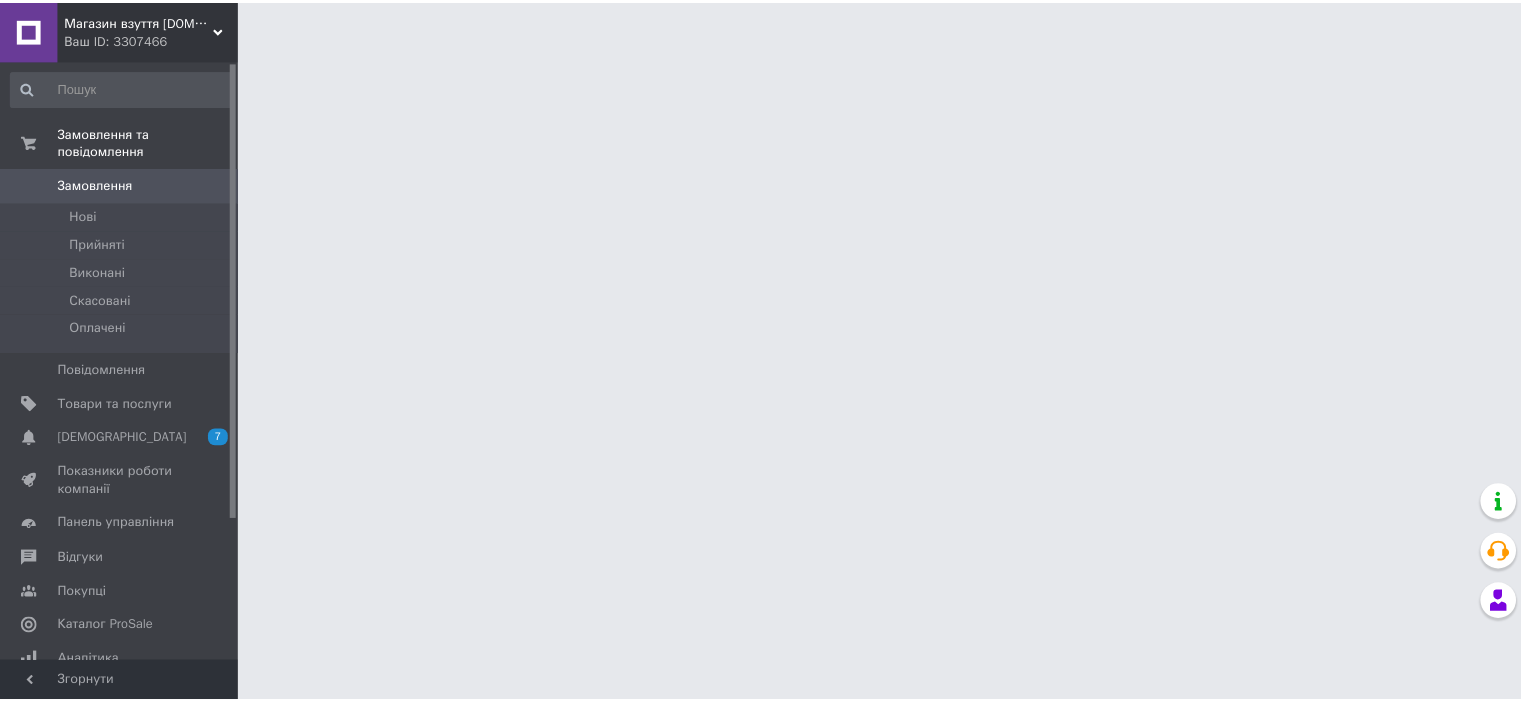 scroll, scrollTop: 0, scrollLeft: 0, axis: both 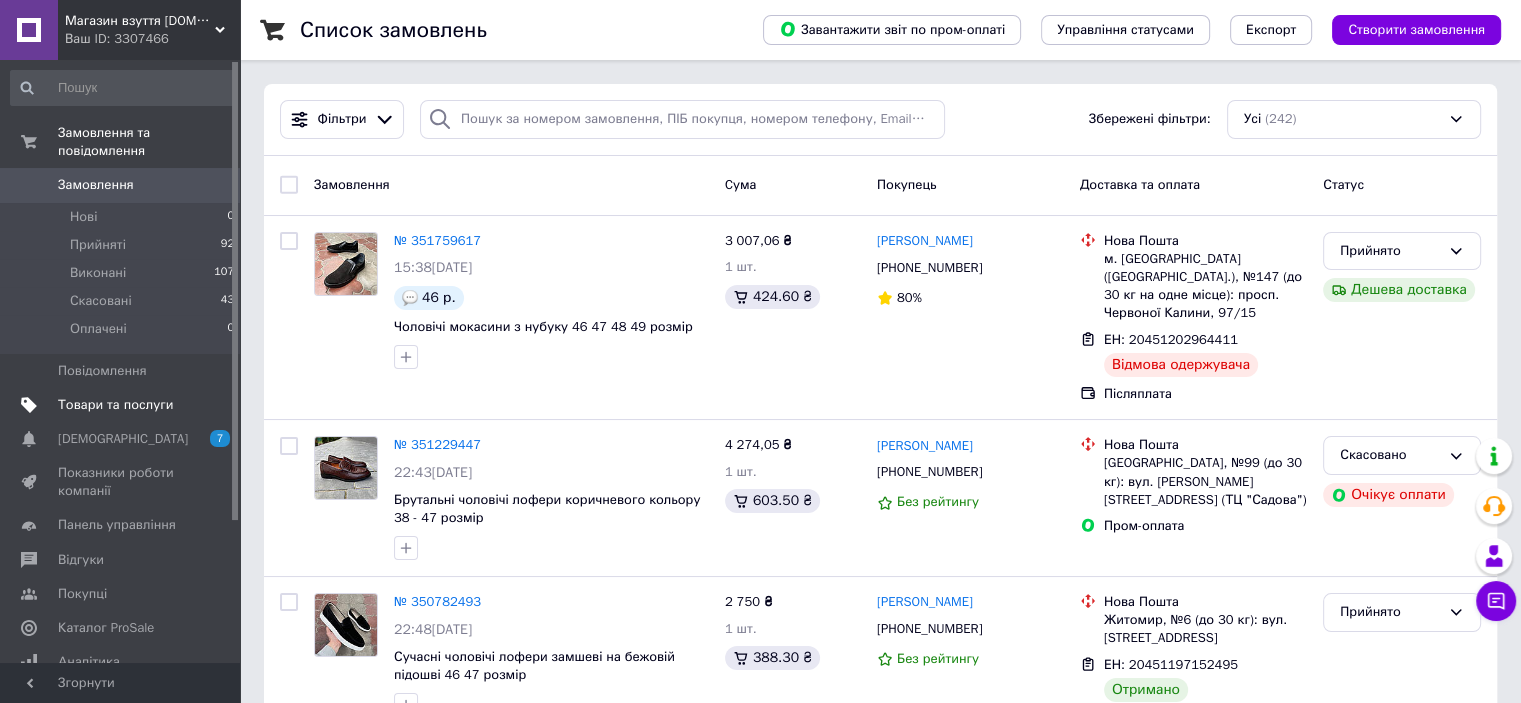 click on "Товари та послуги" at bounding box center [115, 405] 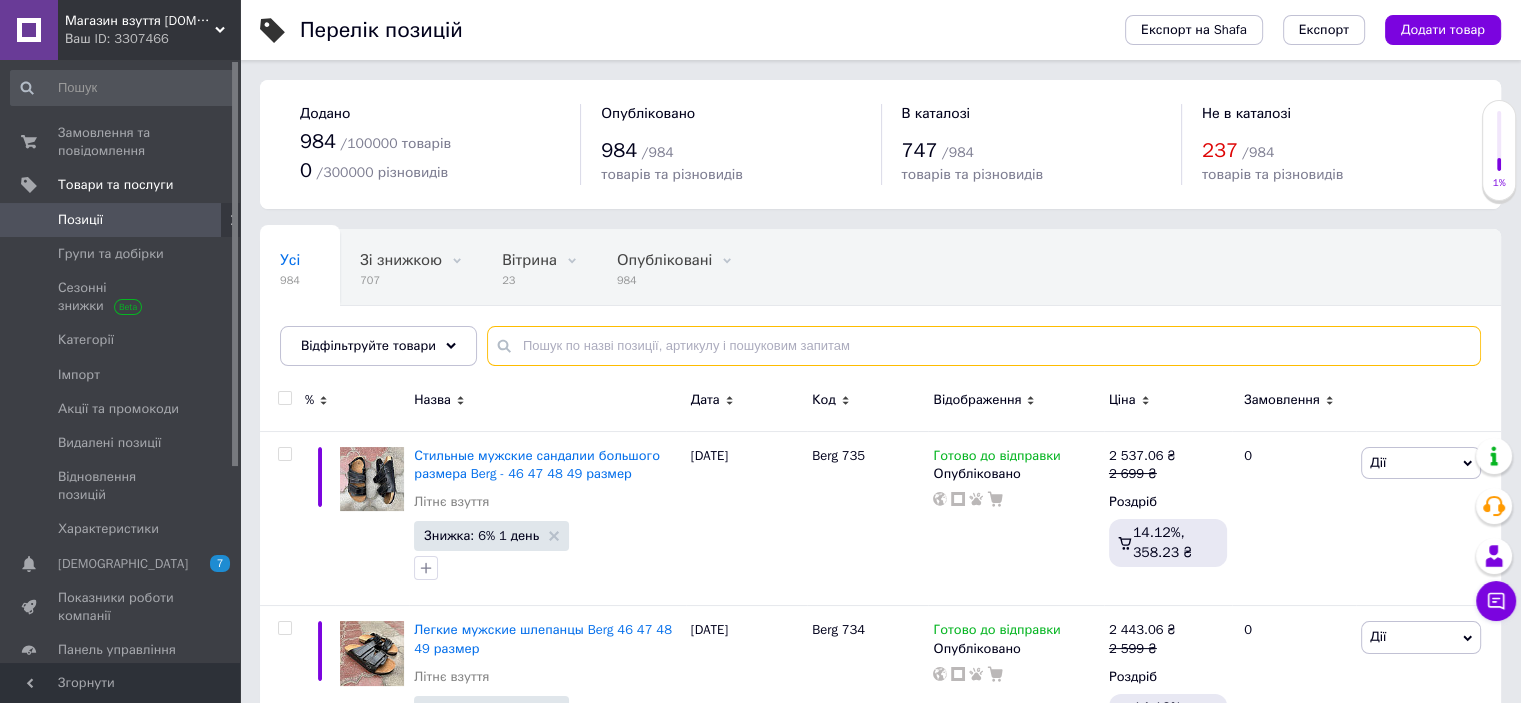 click at bounding box center [984, 346] 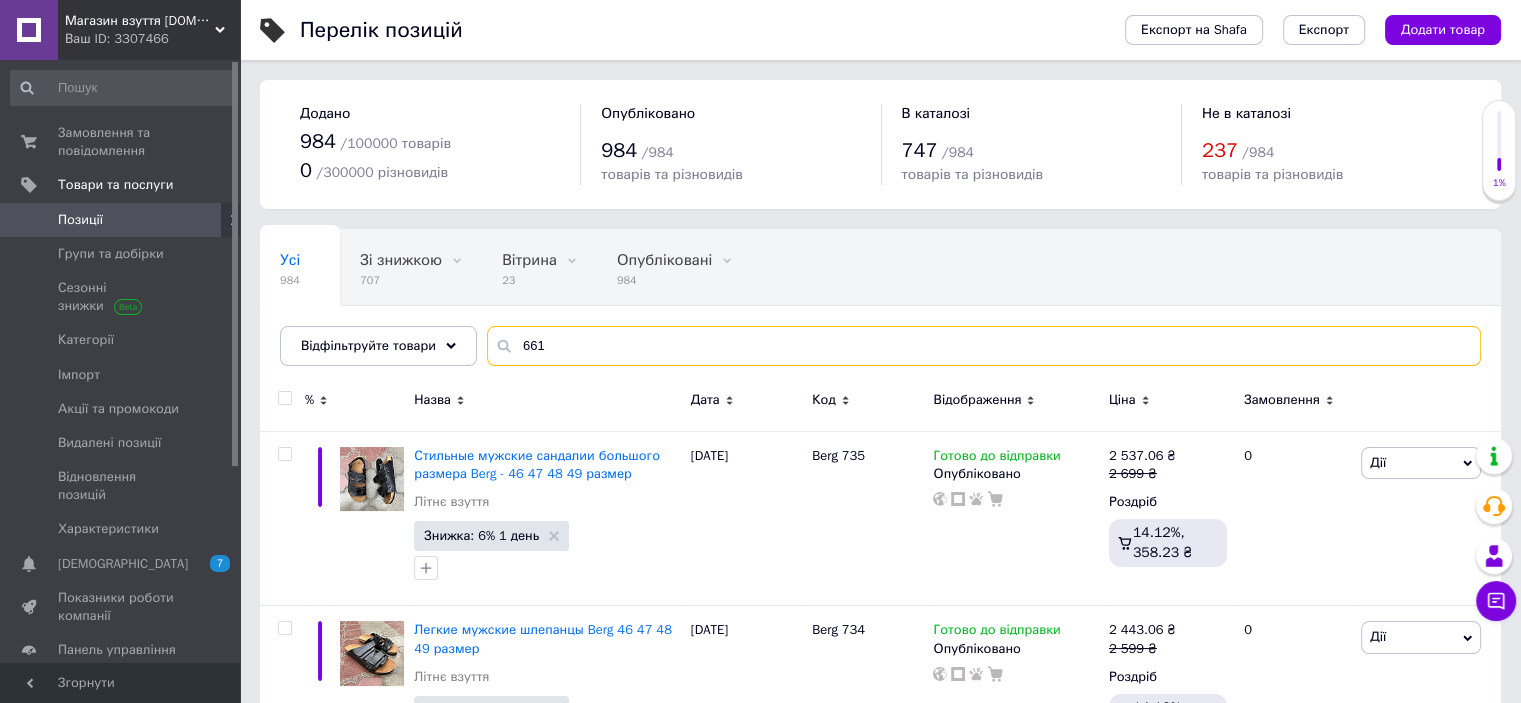 type on "661" 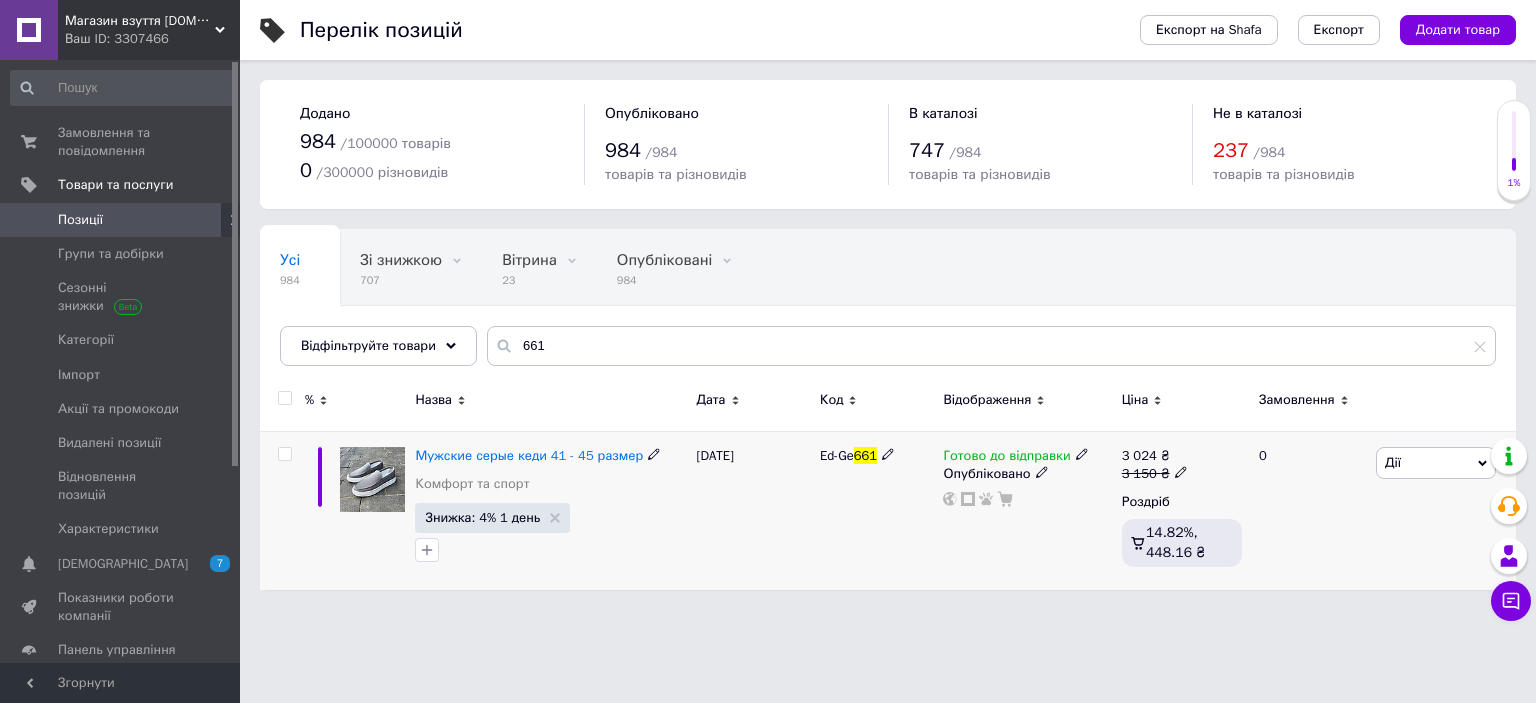 click at bounding box center (372, 479) 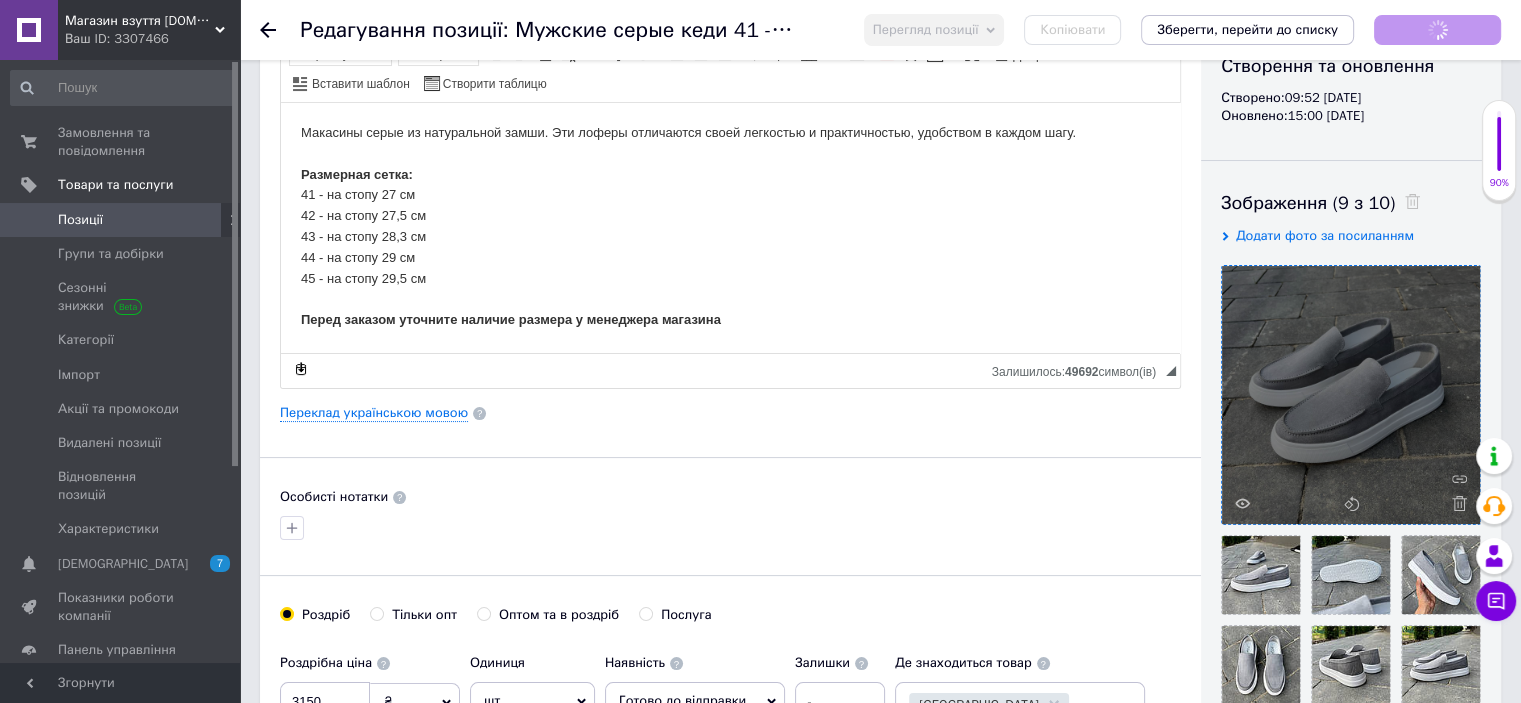 scroll, scrollTop: 400, scrollLeft: 0, axis: vertical 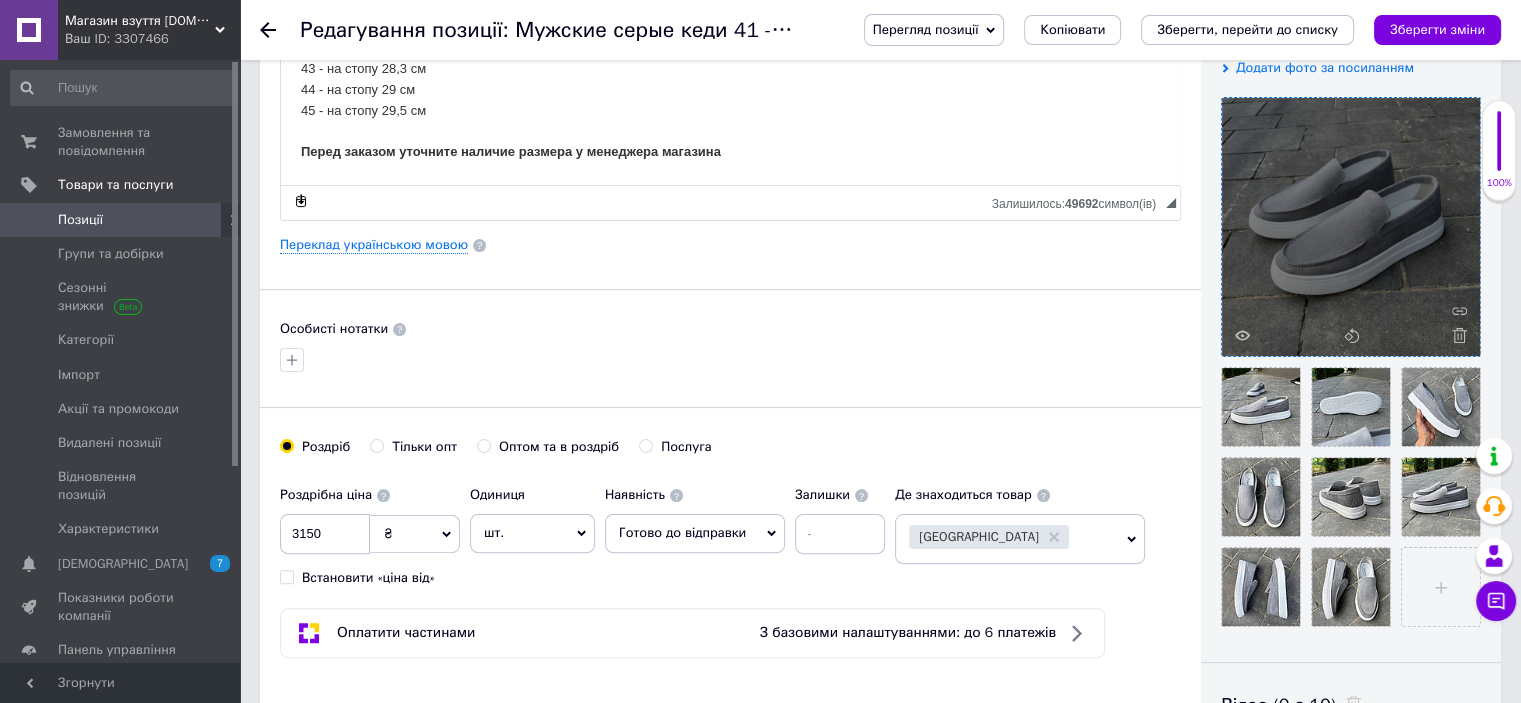 click at bounding box center (1351, 227) 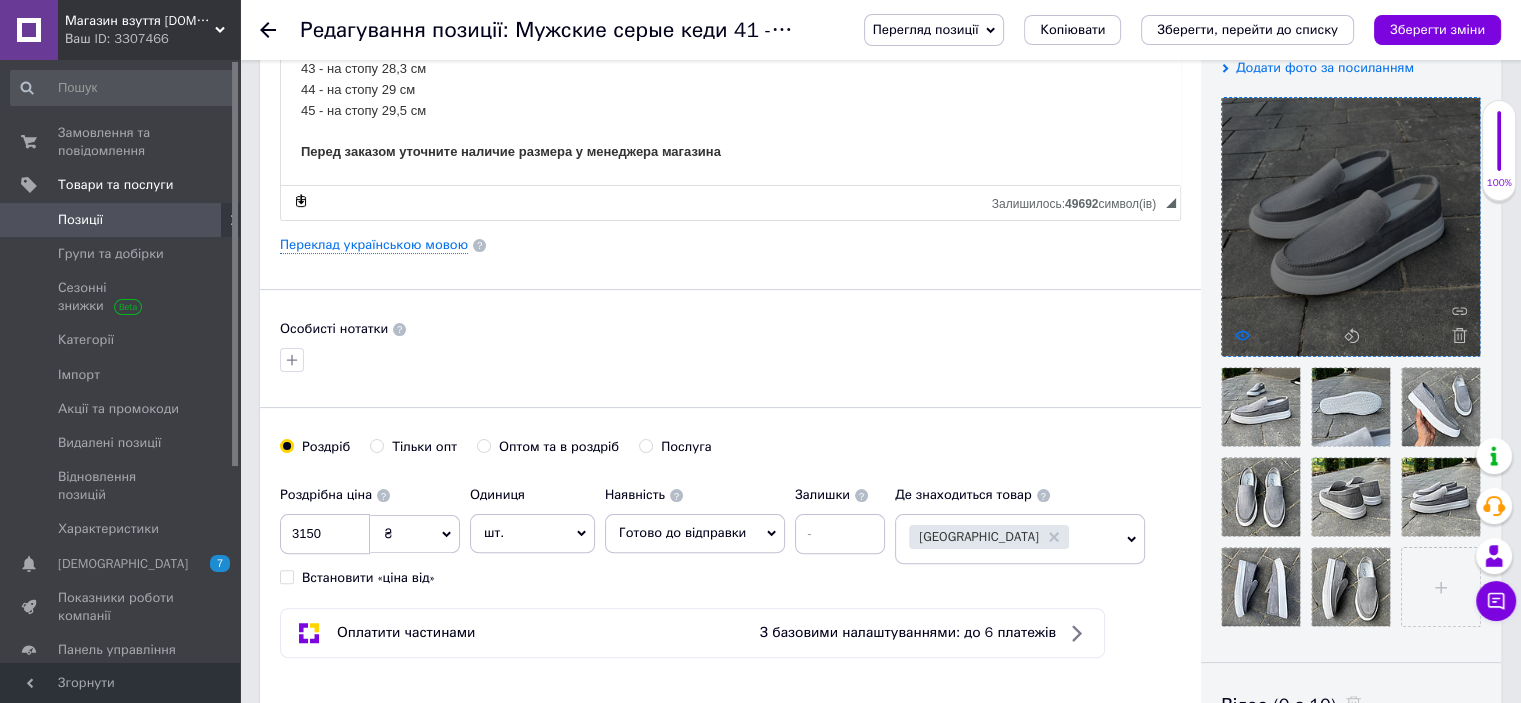 click 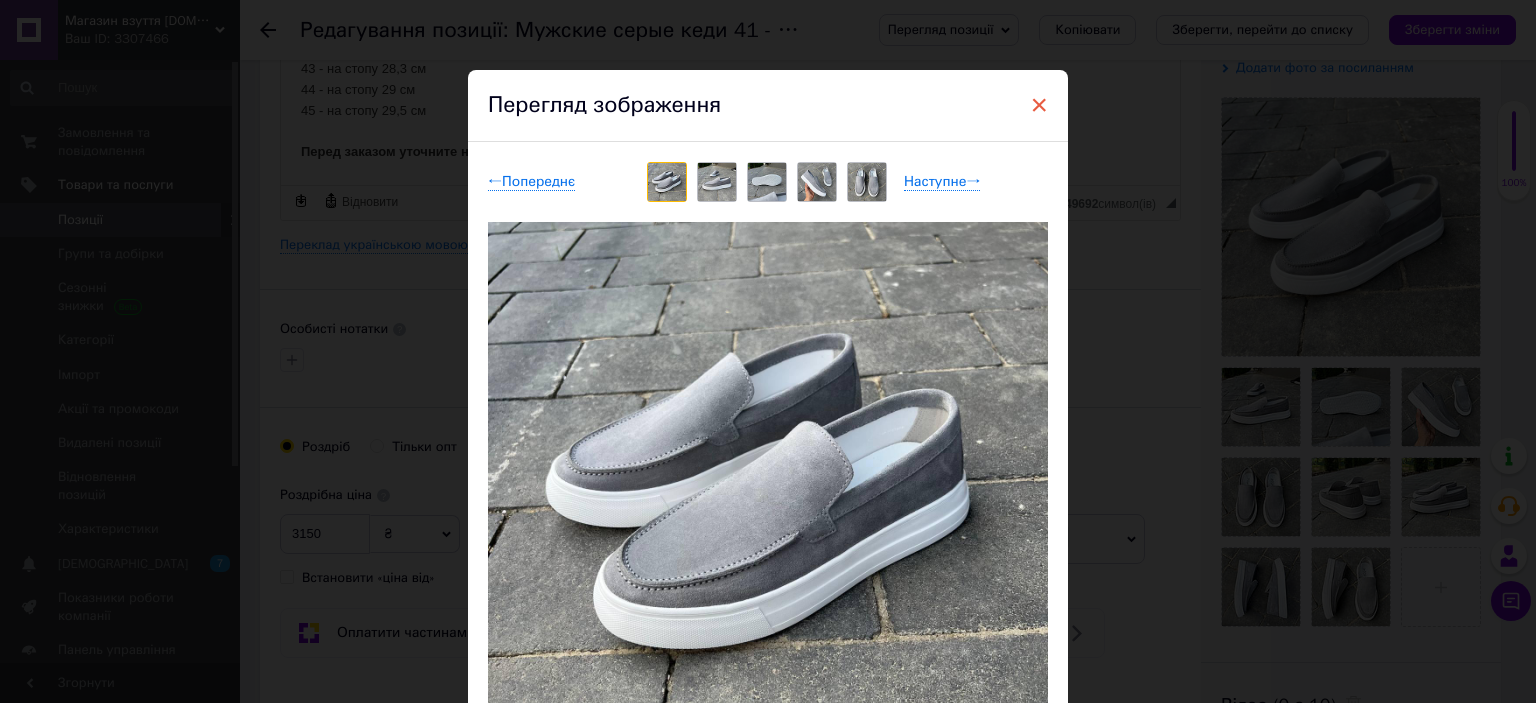 click on "×" at bounding box center [1039, 105] 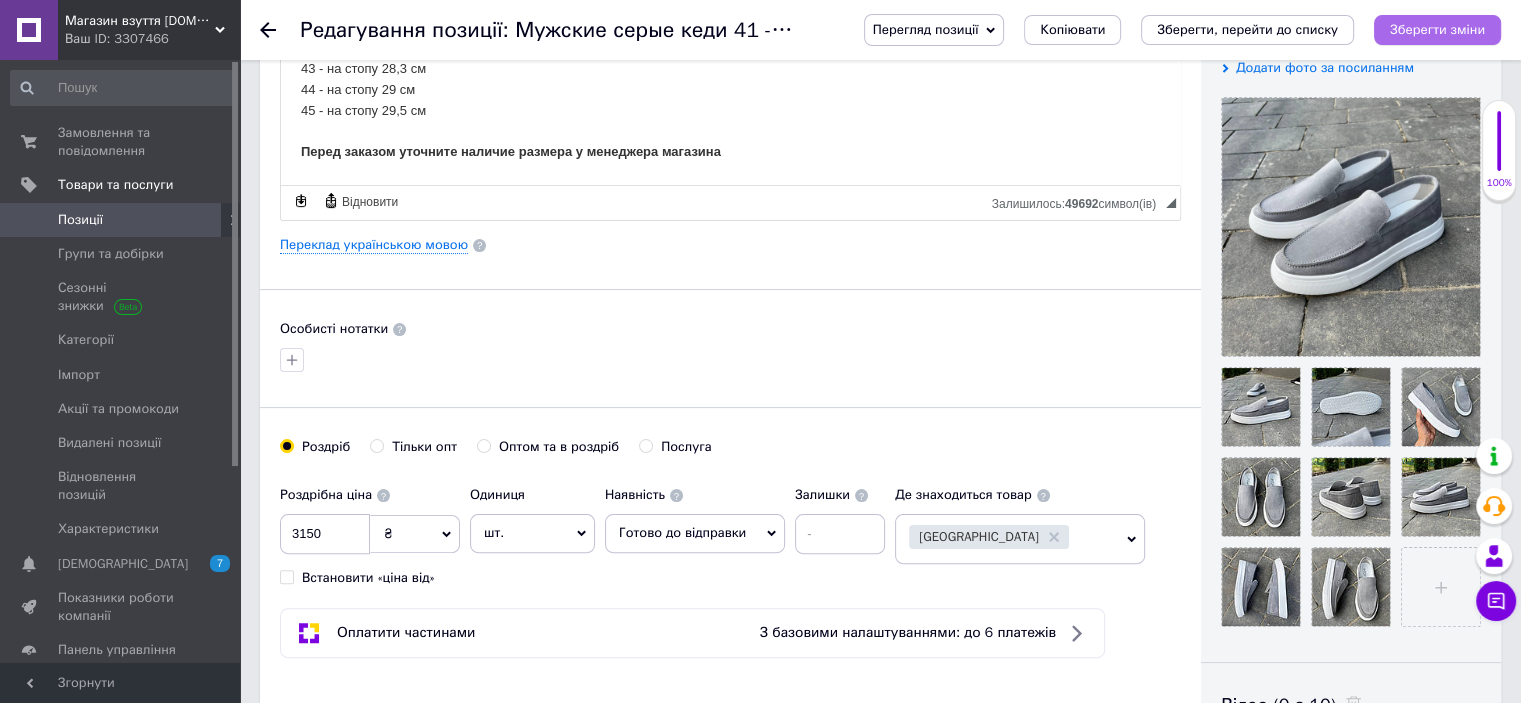 click on "Зберегти зміни" at bounding box center [1437, 29] 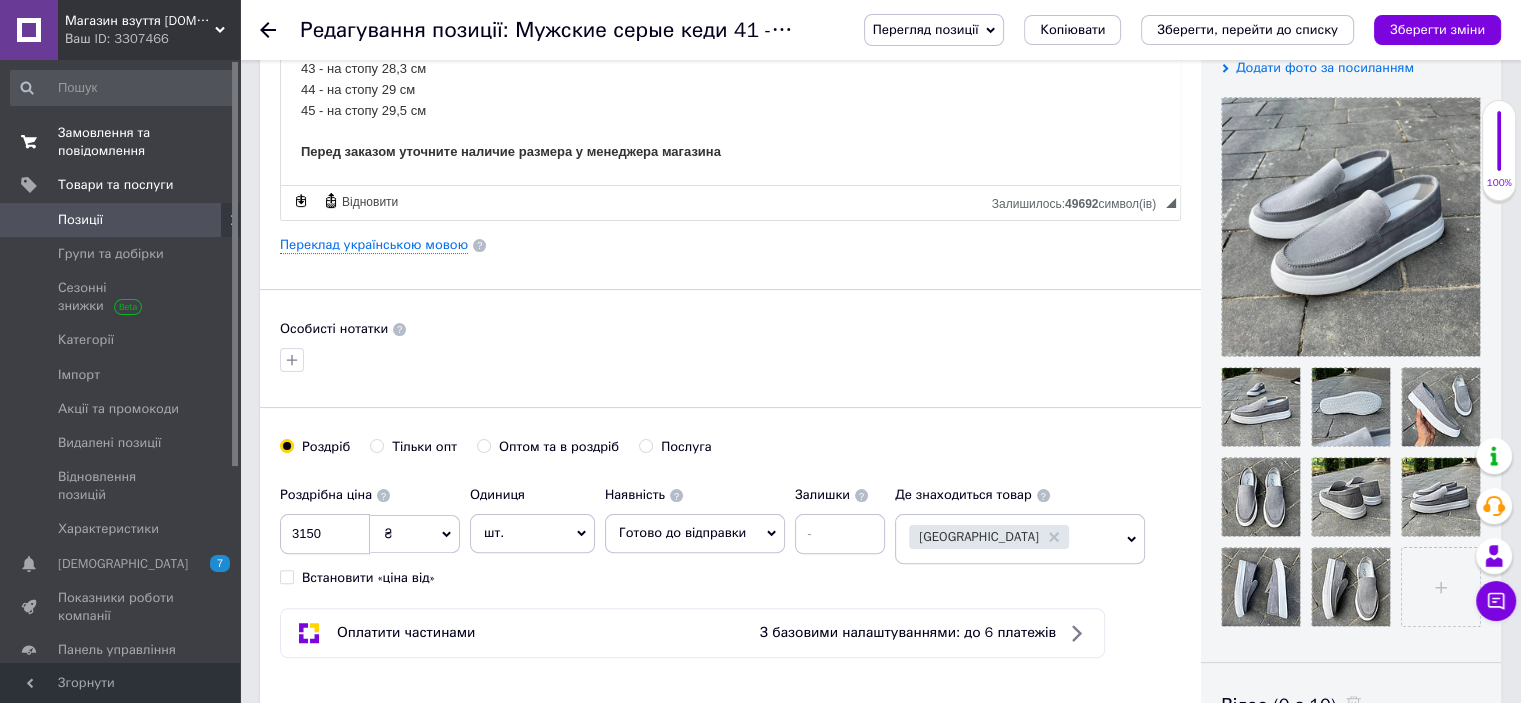 click on "Замовлення та повідомлення" at bounding box center (121, 142) 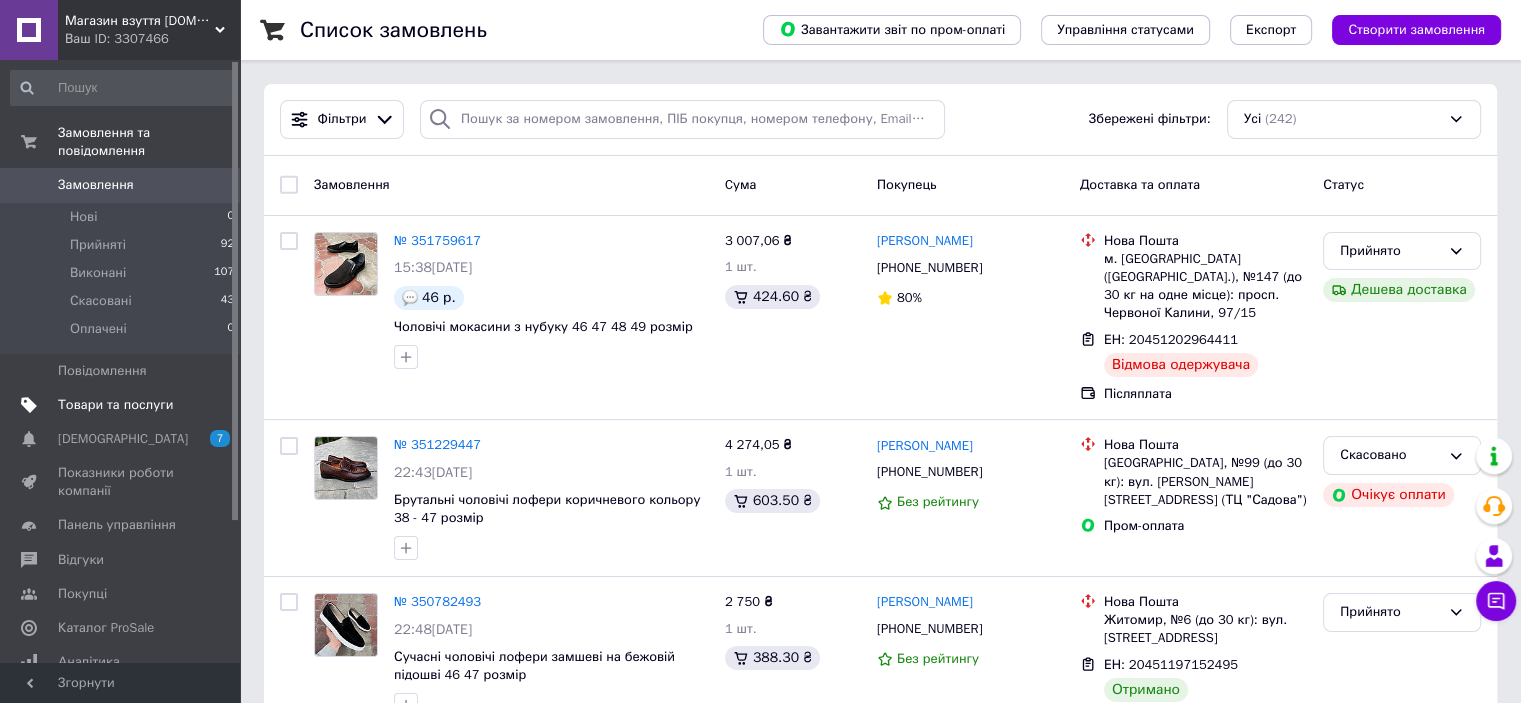 click on "Товари та послуги" at bounding box center (121, 405) 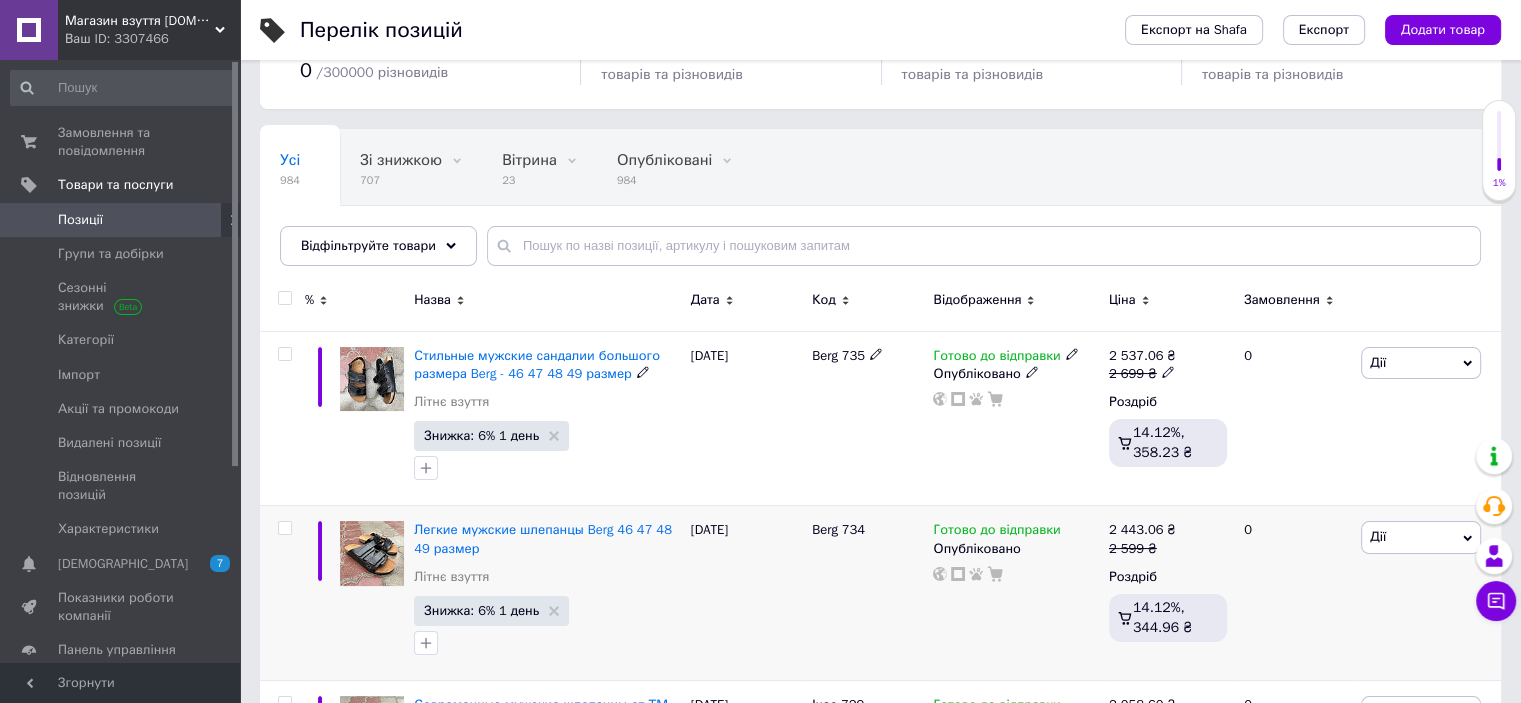 scroll, scrollTop: 200, scrollLeft: 0, axis: vertical 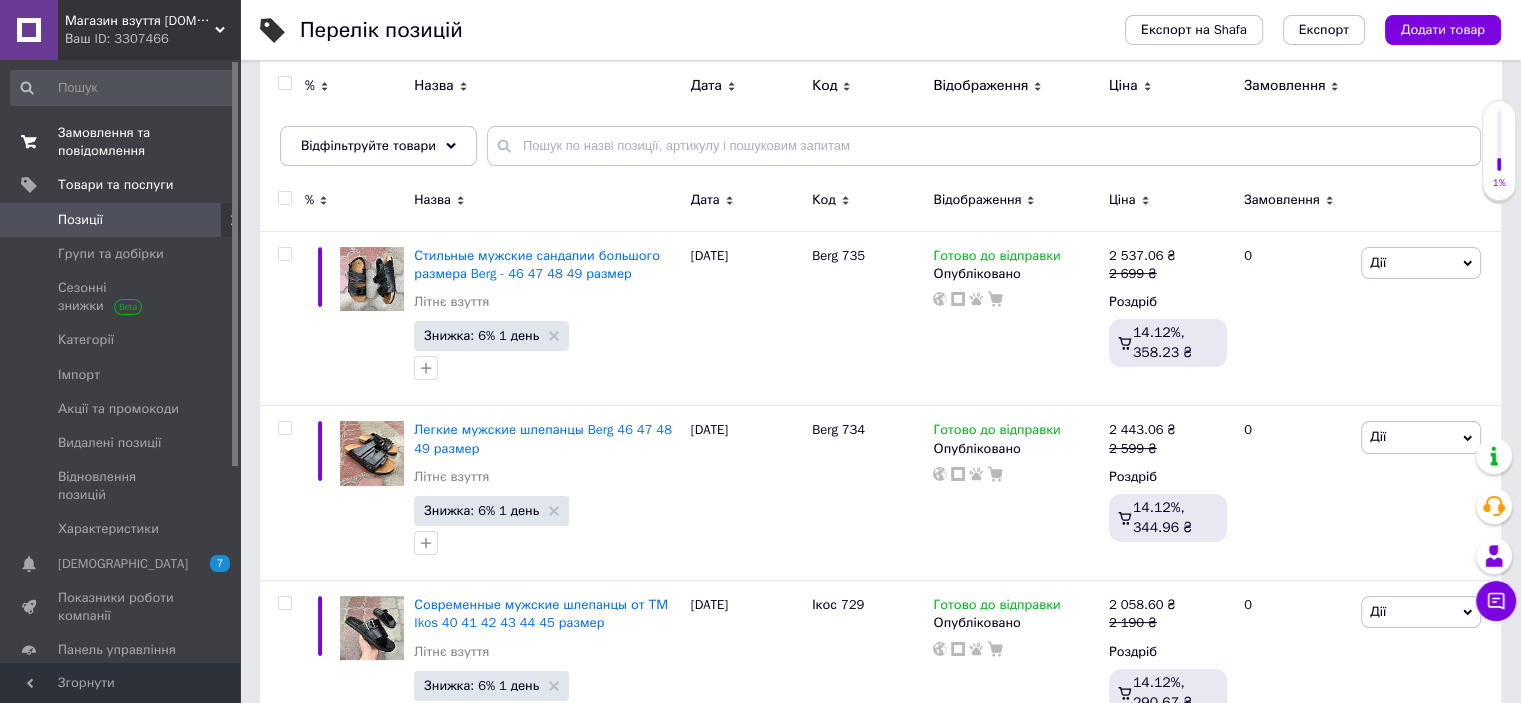 click on "Замовлення та повідомлення" at bounding box center [121, 142] 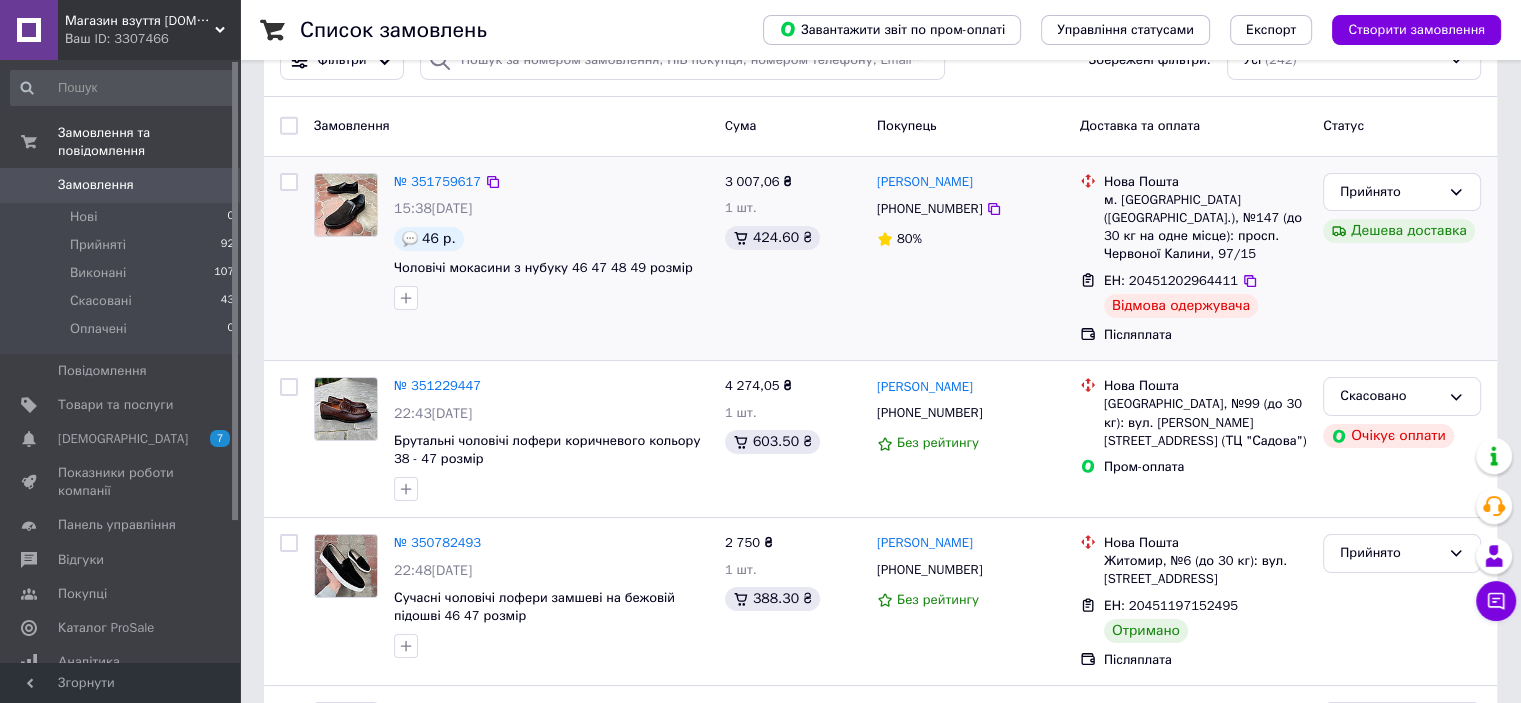 scroll, scrollTop: 0, scrollLeft: 0, axis: both 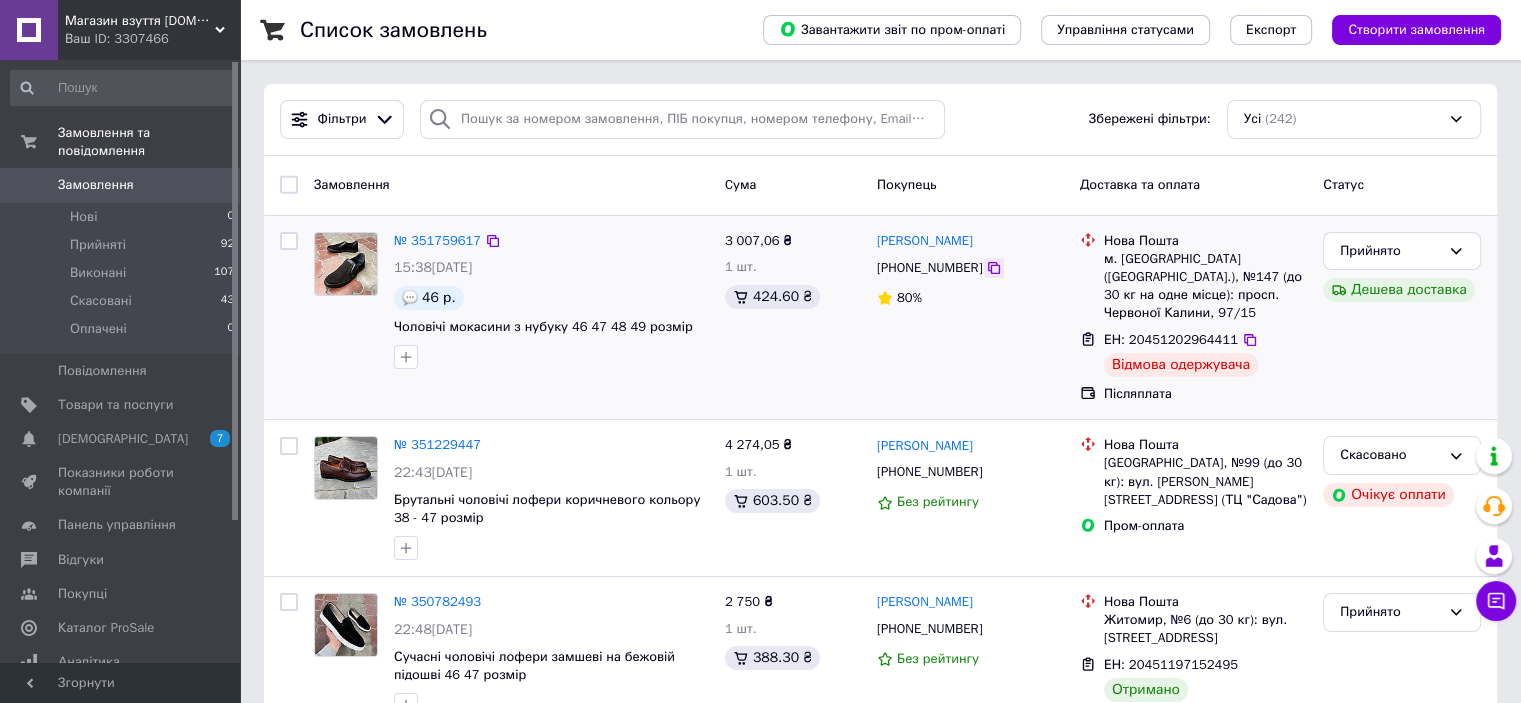 click 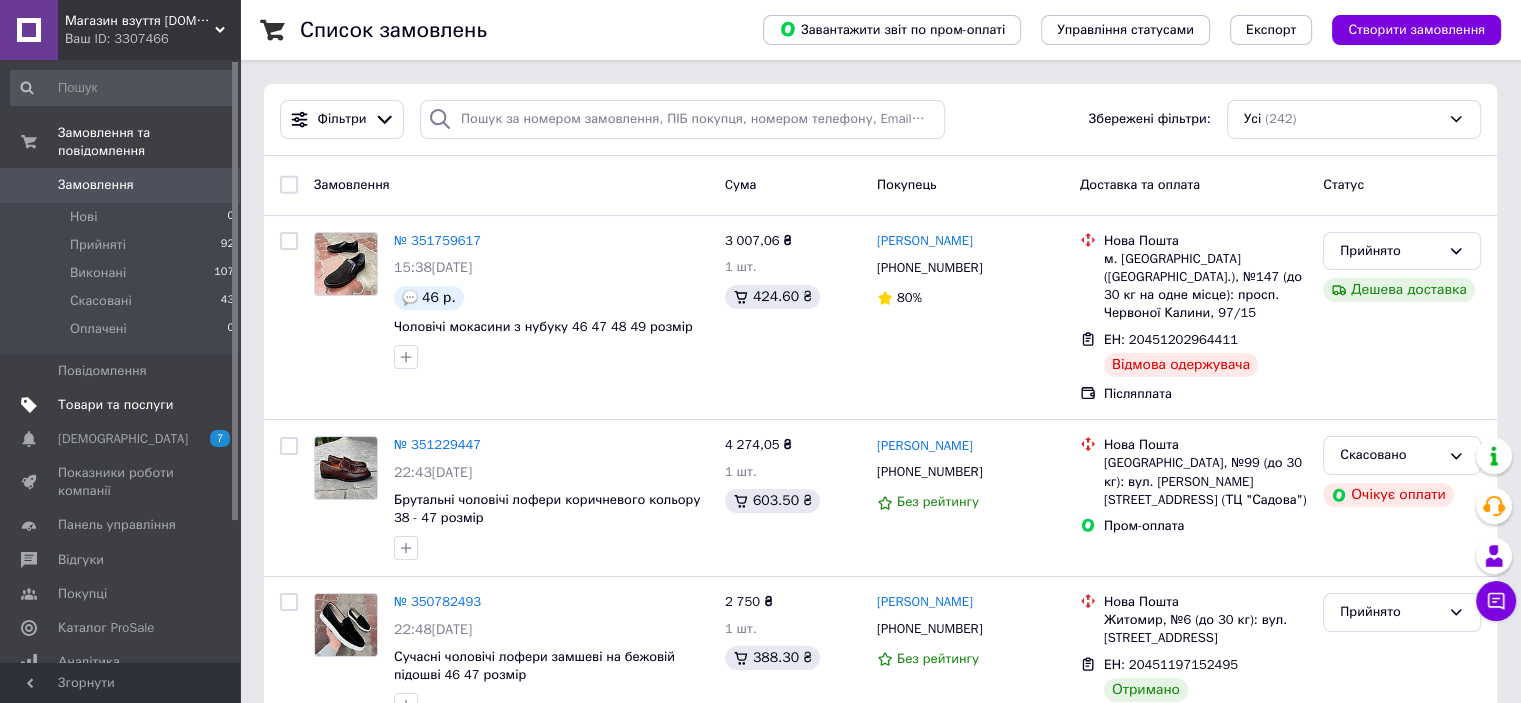 click on "Товари та послуги" at bounding box center [123, 405] 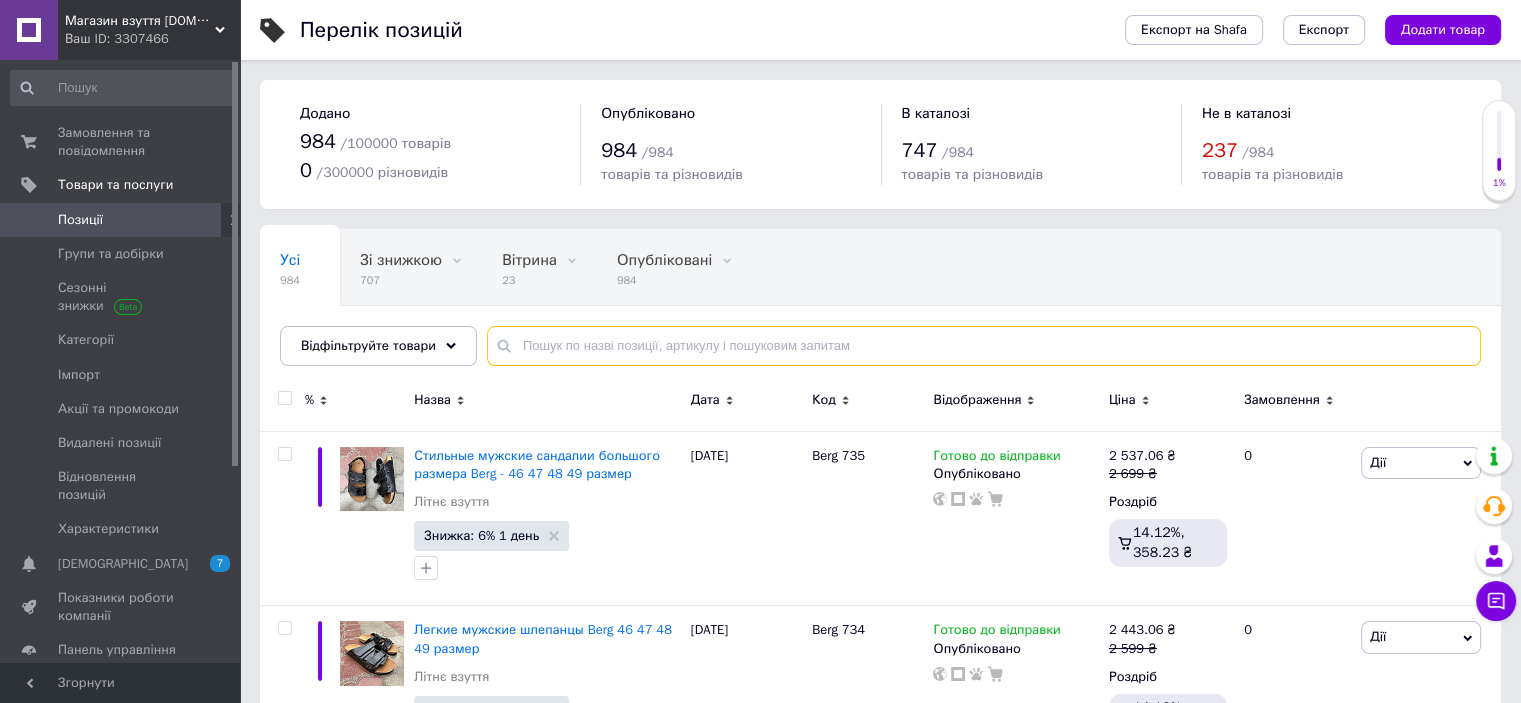 click at bounding box center (984, 346) 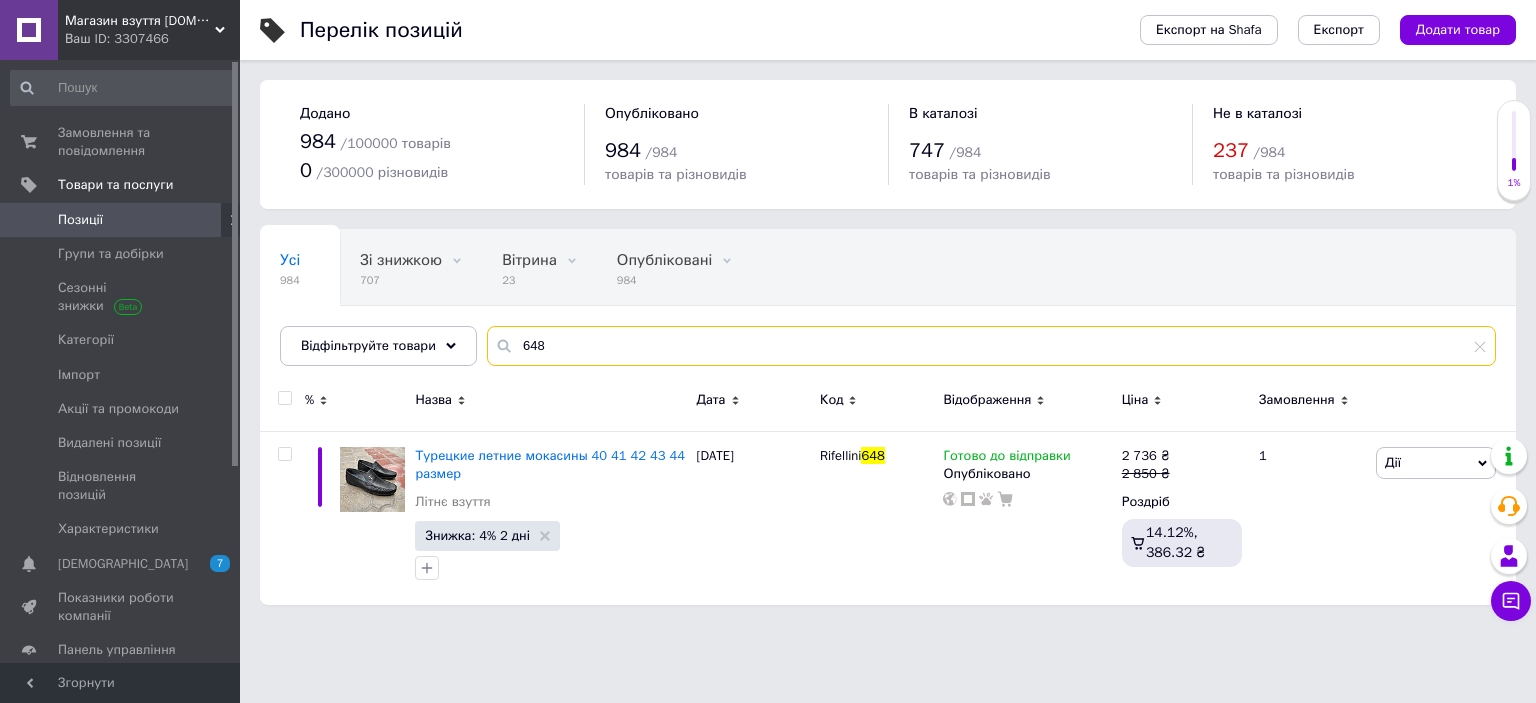 drag, startPoint x: 640, startPoint y: 339, endPoint x: 492, endPoint y: 351, distance: 148.48569 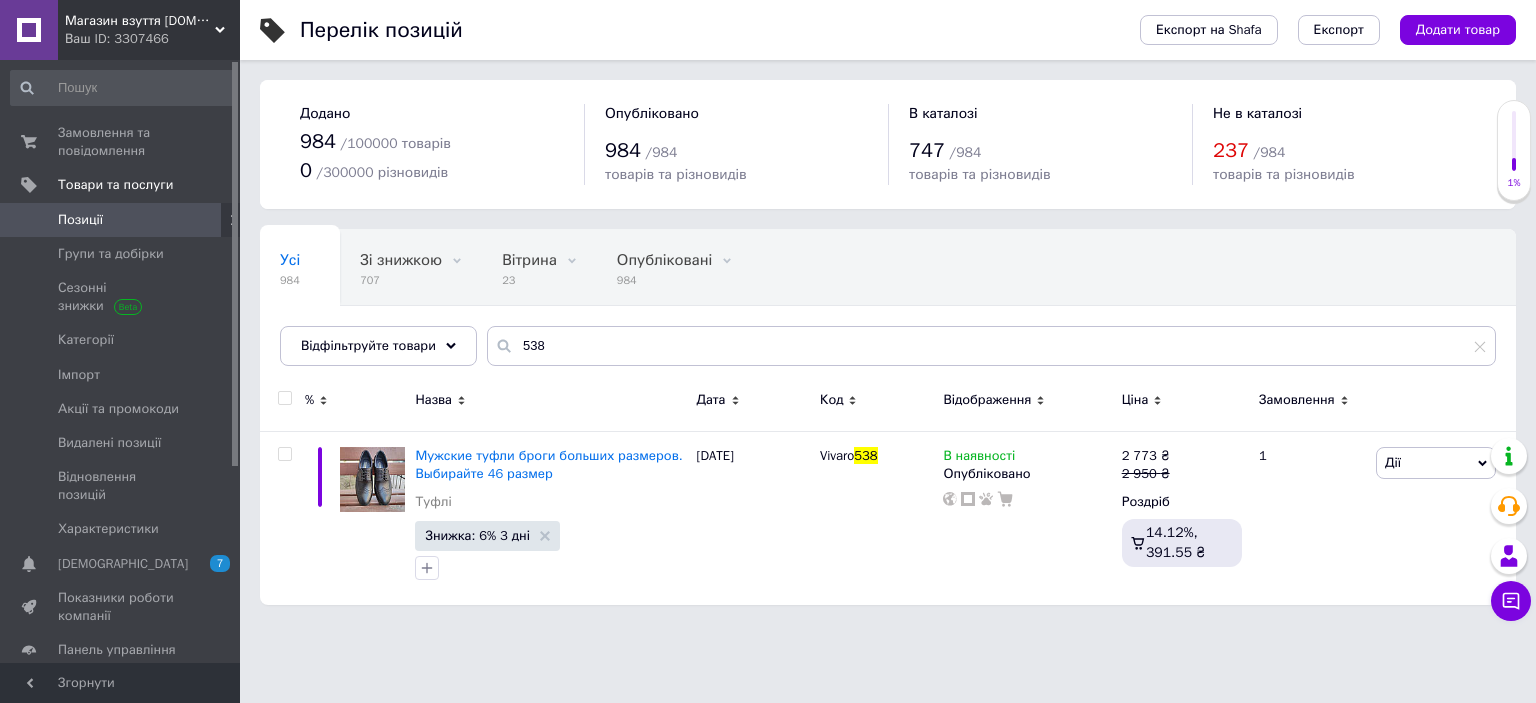 drag, startPoint x: 636, startPoint y: 323, endPoint x: 485, endPoint y: 331, distance: 151.21178 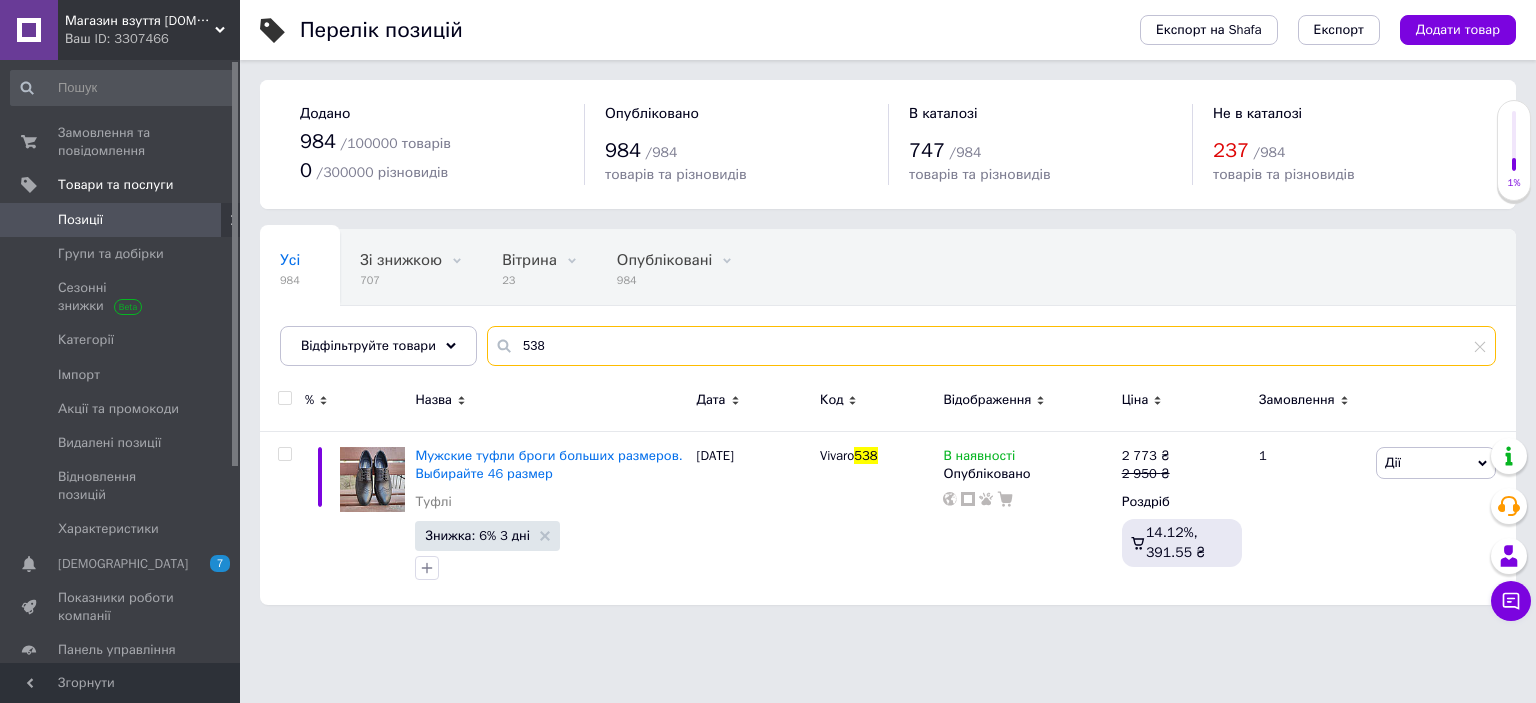 drag, startPoint x: 552, startPoint y: 348, endPoint x: 487, endPoint y: 349, distance: 65.00769 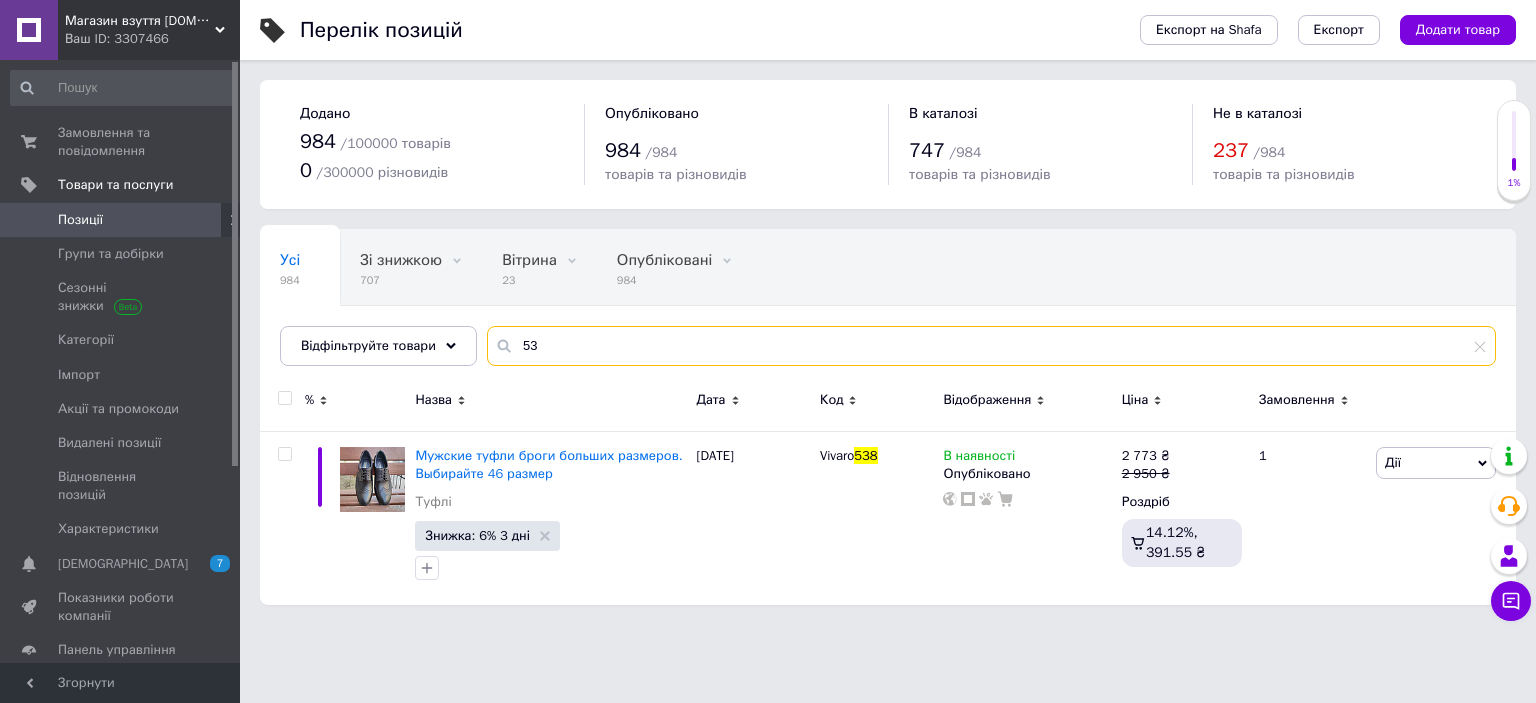type on "5" 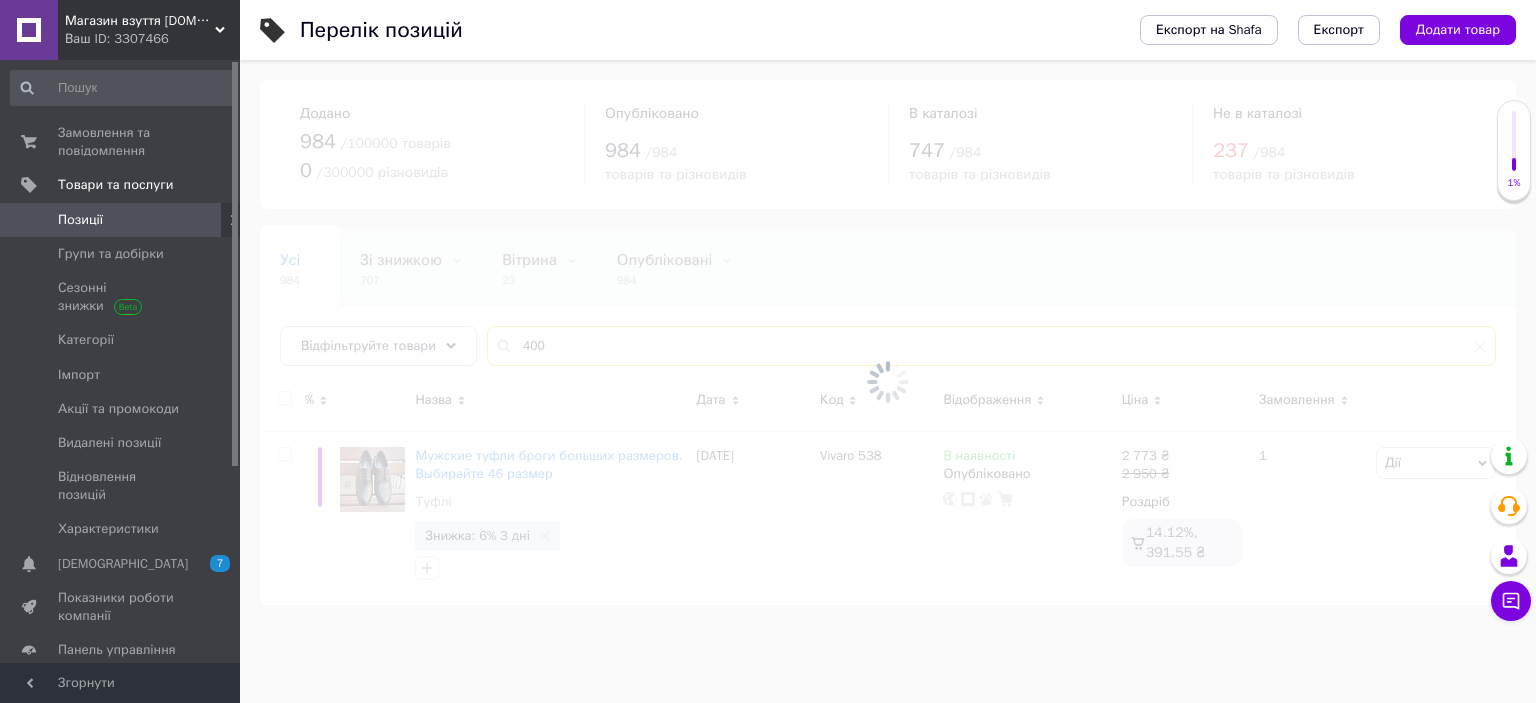 type on "400" 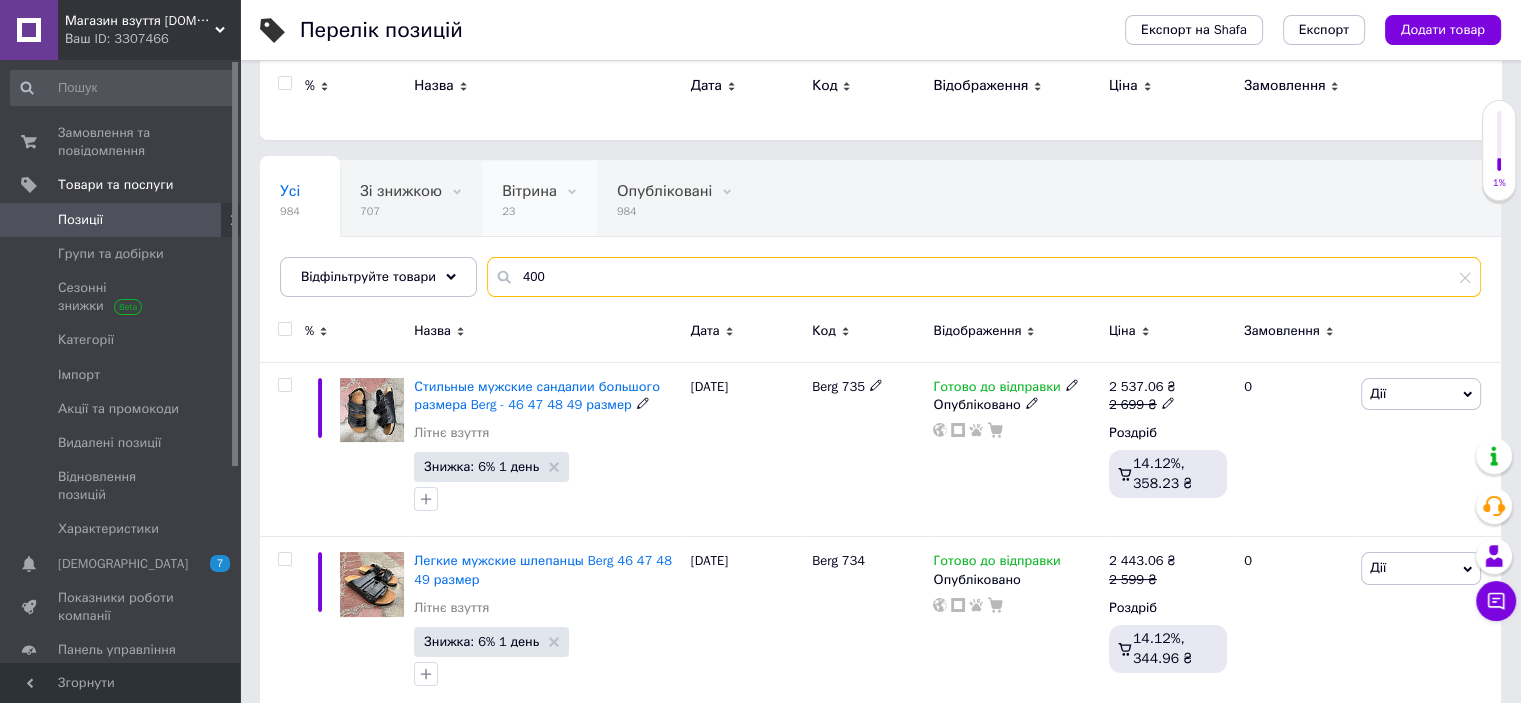 scroll, scrollTop: 0, scrollLeft: 0, axis: both 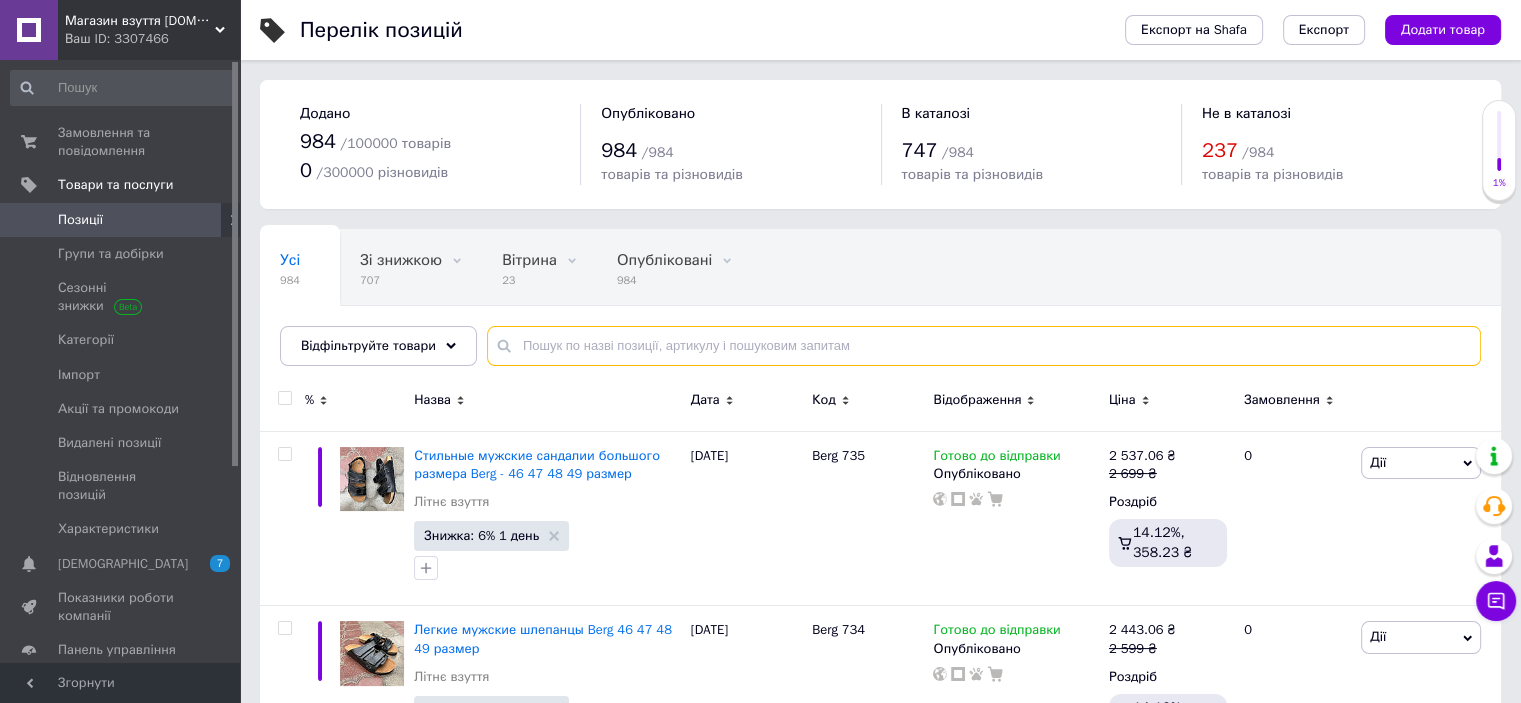 type on "400" 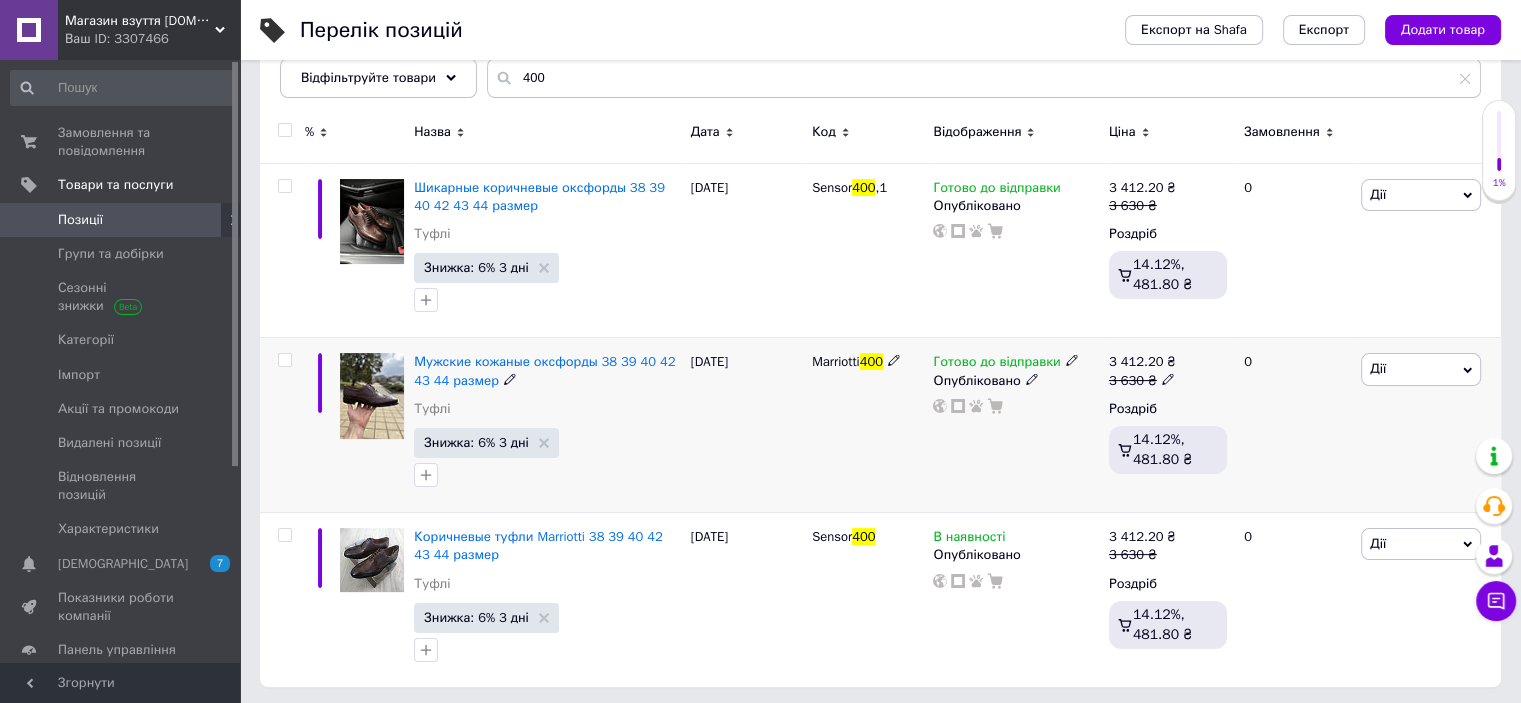 scroll, scrollTop: 270, scrollLeft: 0, axis: vertical 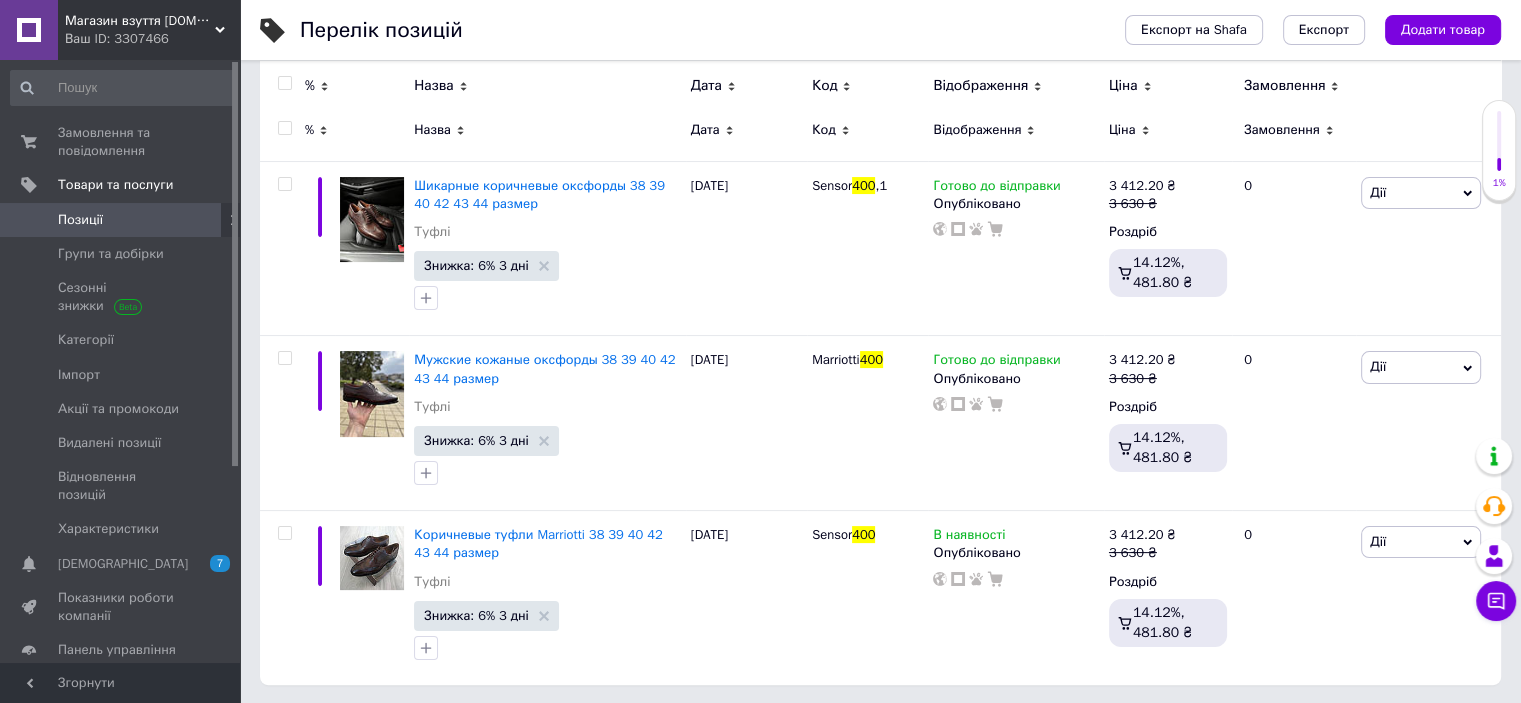 click on "Замовлення та повідомлення 0 0 Товари та послуги Позиції Групи та добірки Сезонні знижки Категорії Імпорт Акції та промокоди Видалені позиції Відновлення позицій Характеристики Сповіщення 7 0 Показники роботи компанії Панель управління Відгуки Покупці Каталог ProSale Аналітика Управління сайтом Гаманець компанії Маркет Налаштування Тарифи та рахунки Prom топ" at bounding box center [123, 364] 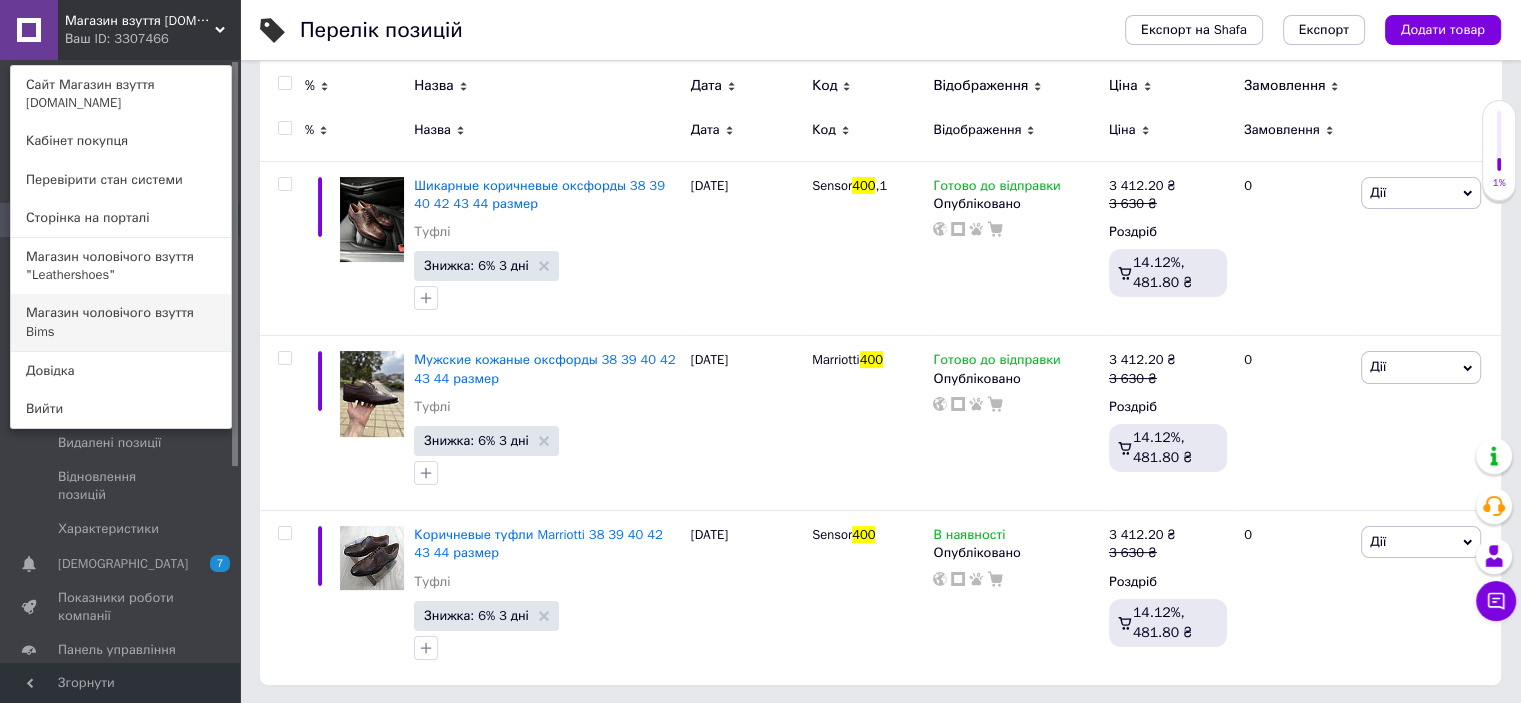 click on "Магазин чоловічого взуття Bims" at bounding box center (121, 322) 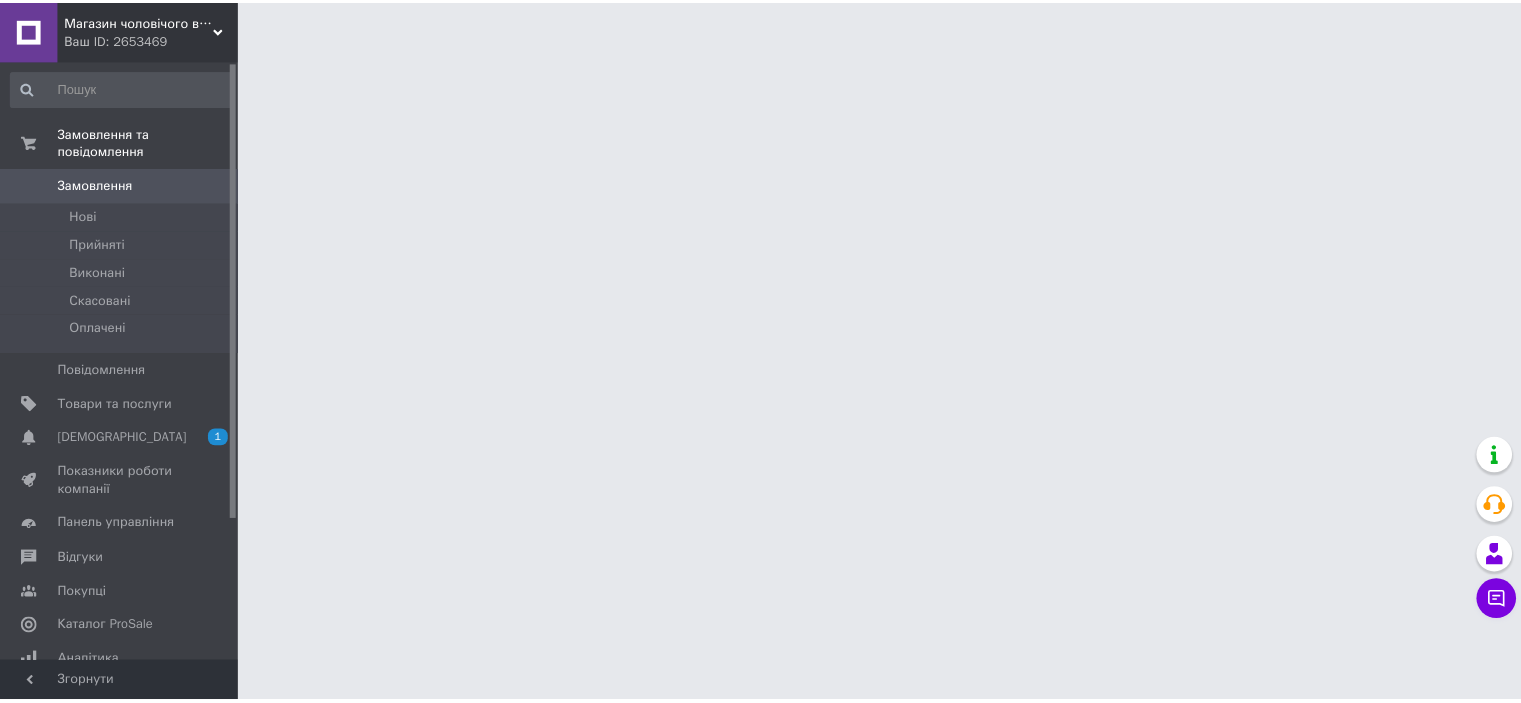 scroll, scrollTop: 0, scrollLeft: 0, axis: both 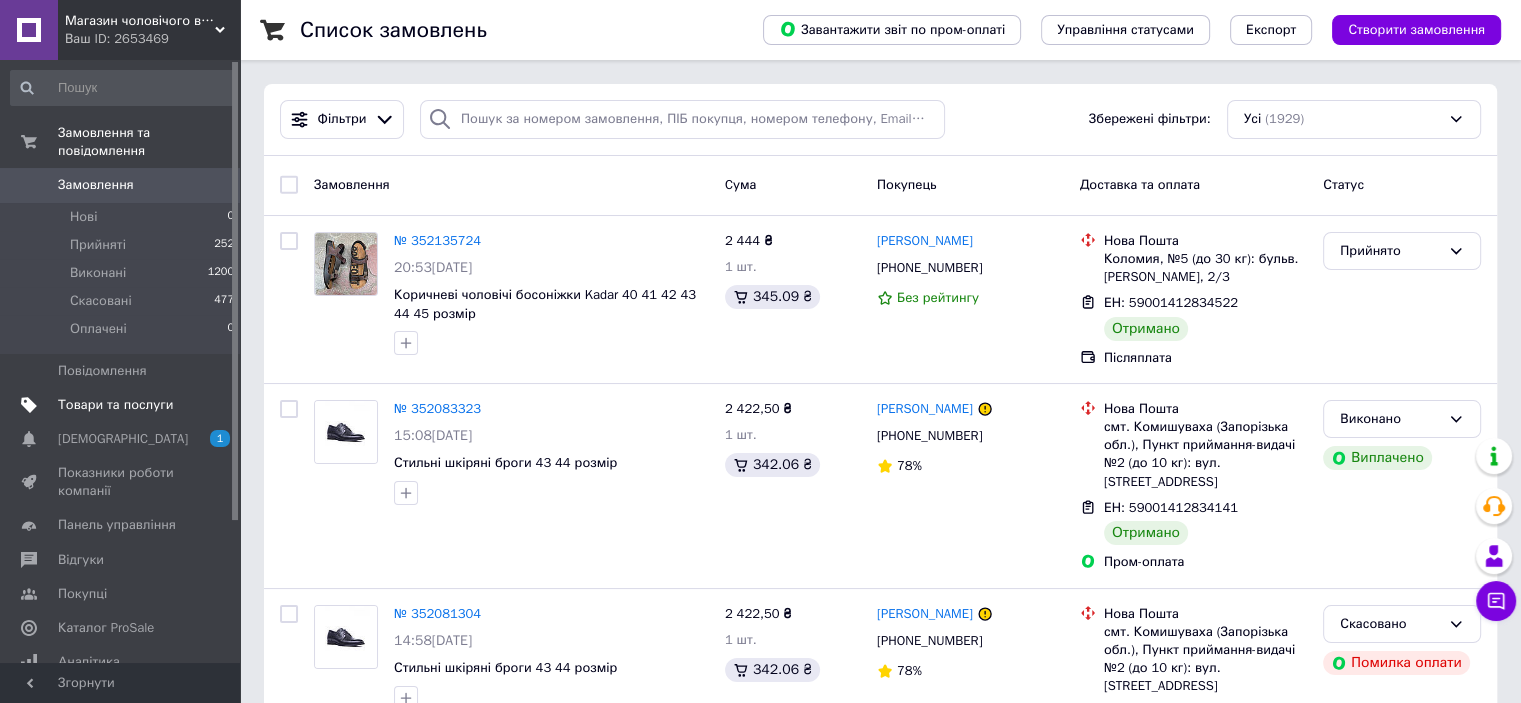 click on "Товари та послуги" at bounding box center (123, 405) 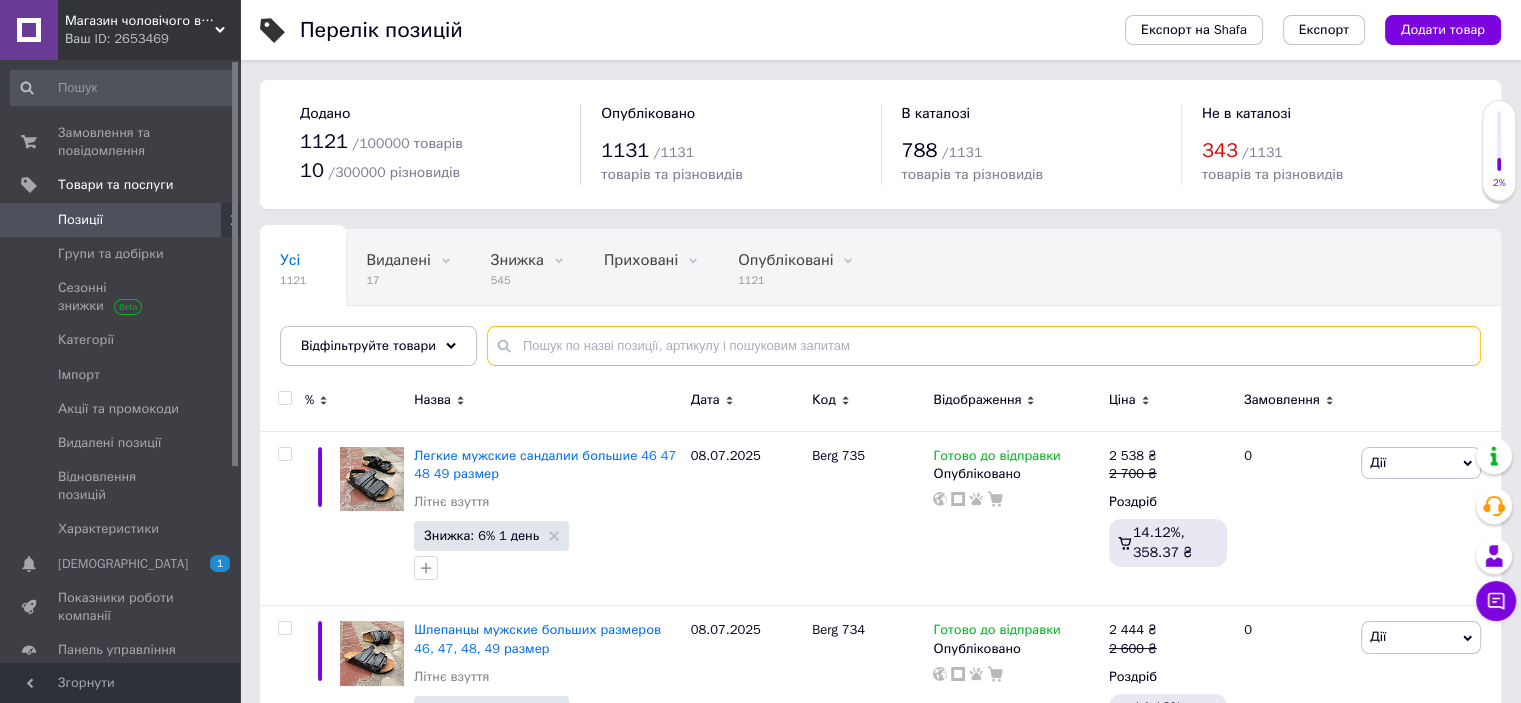 click at bounding box center [984, 346] 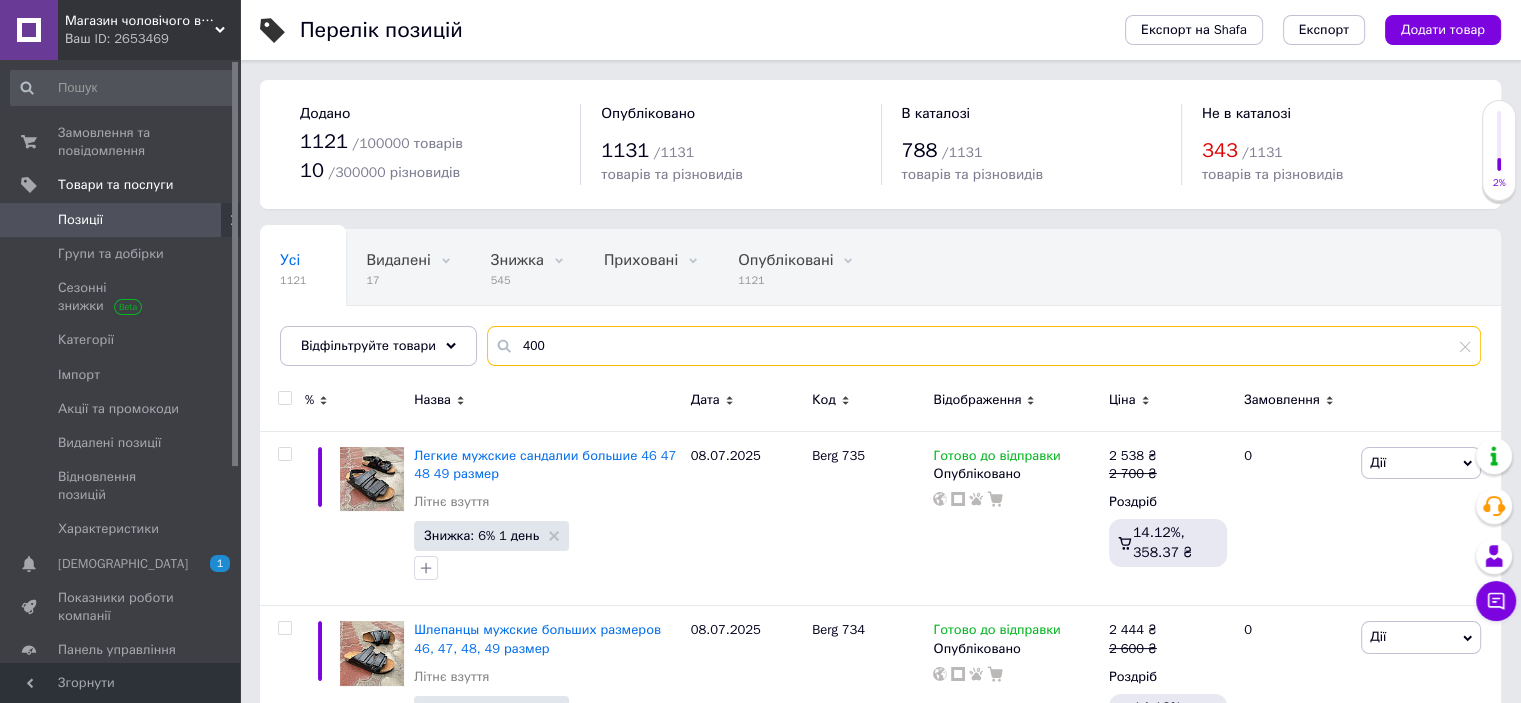type on "400" 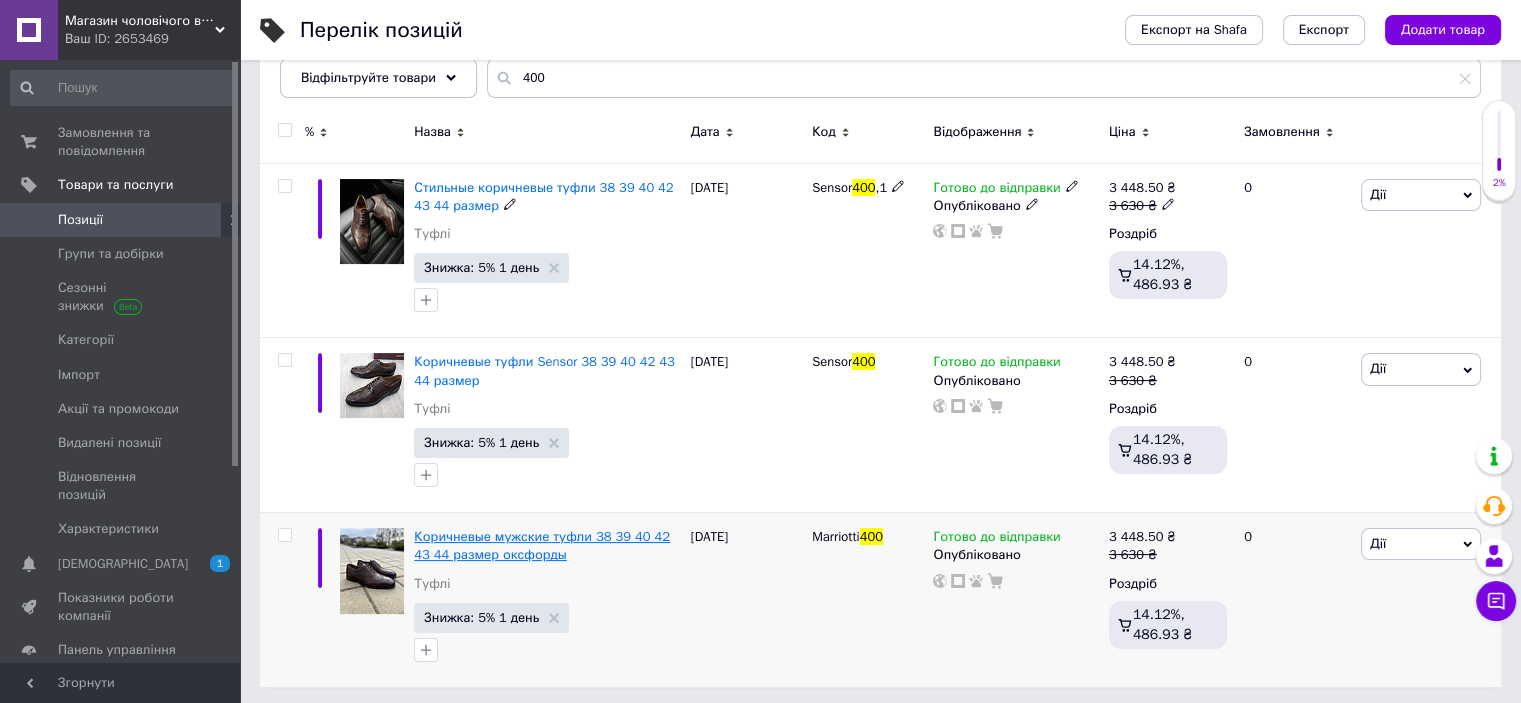 scroll, scrollTop: 270, scrollLeft: 0, axis: vertical 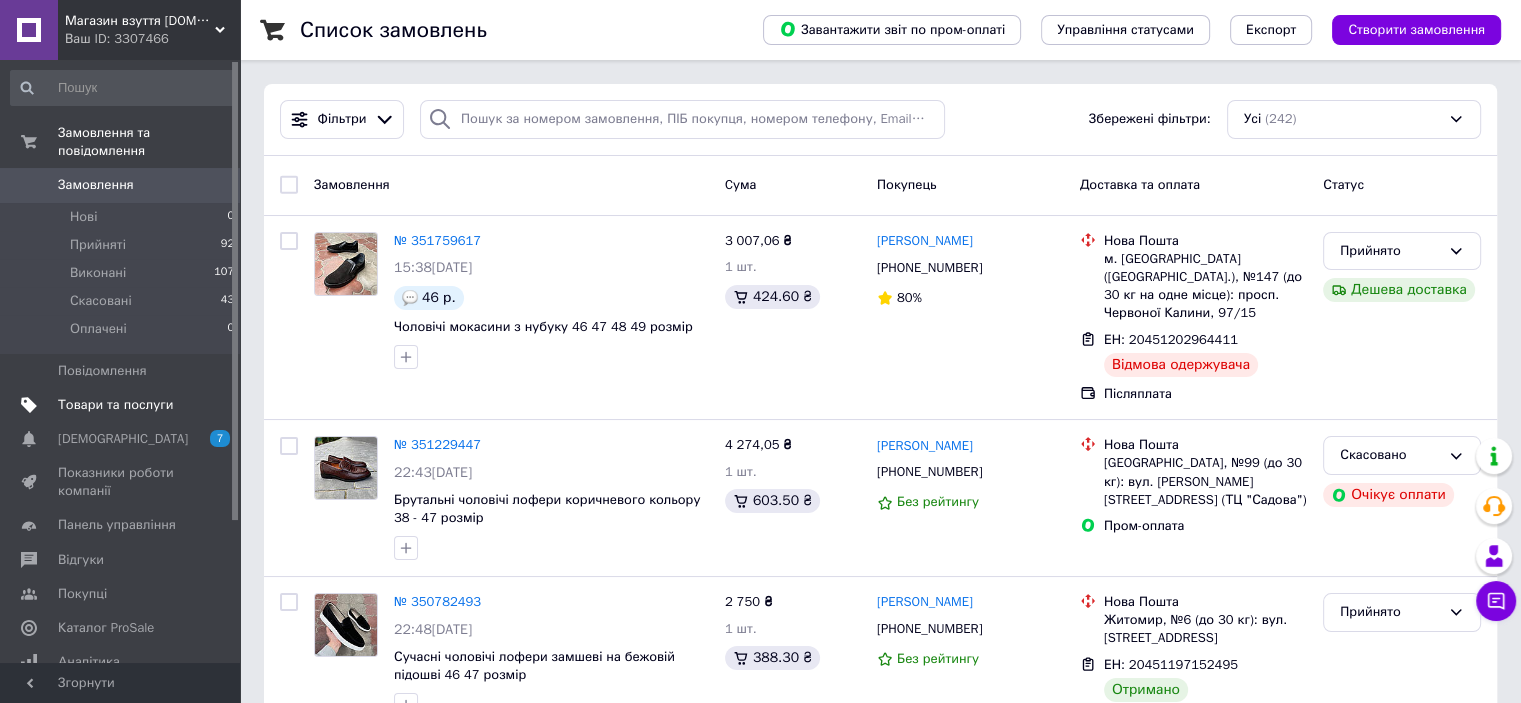 click on "Товари та послуги" at bounding box center [115, 405] 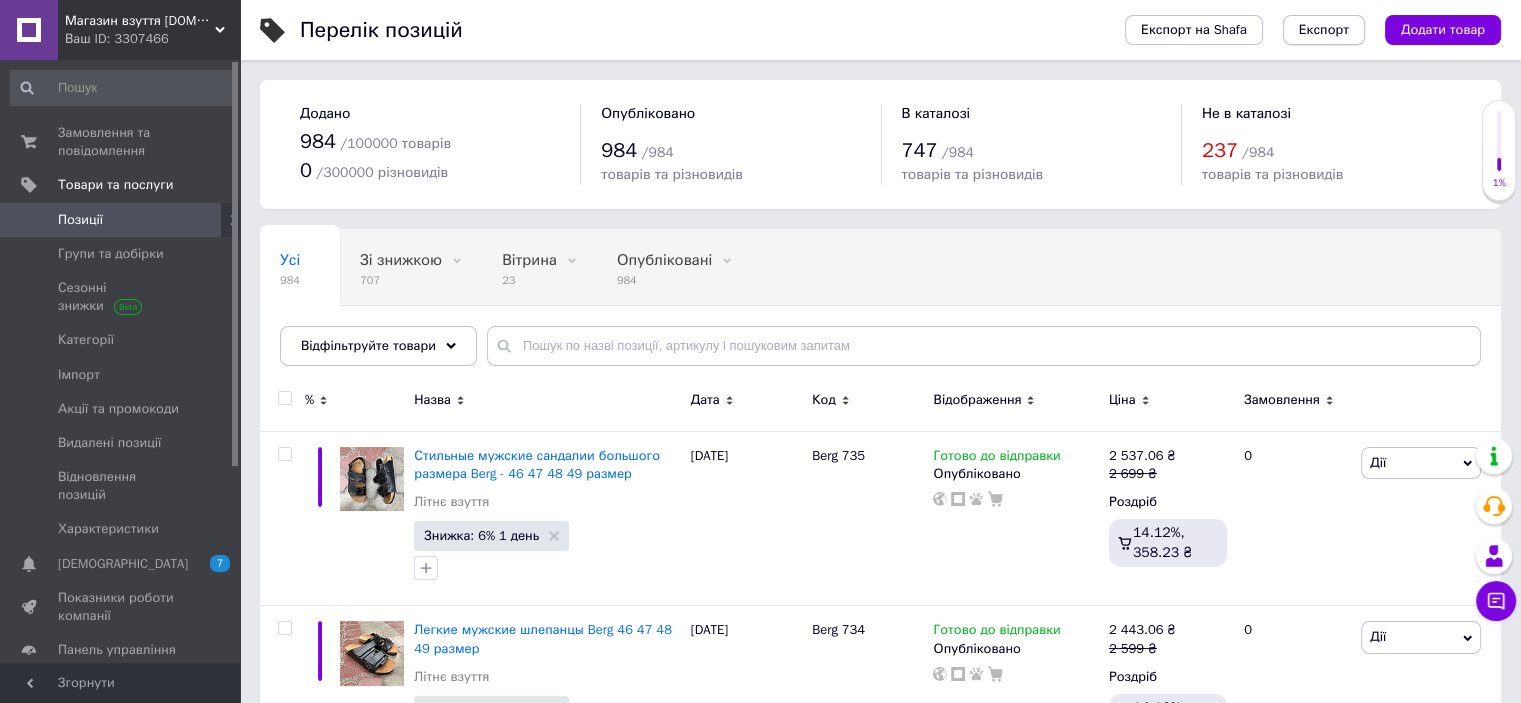 click on "Експорт" at bounding box center [1324, 30] 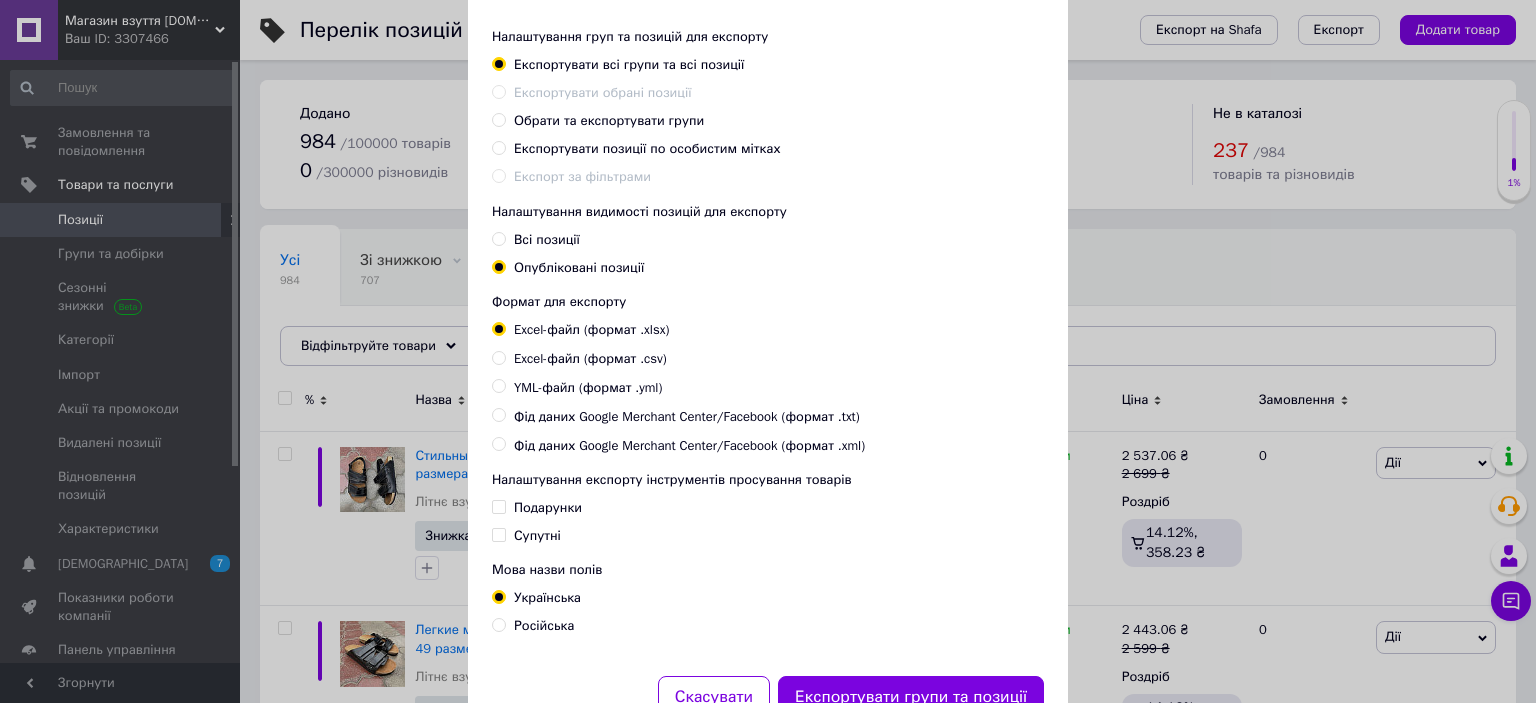 scroll, scrollTop: 173, scrollLeft: 0, axis: vertical 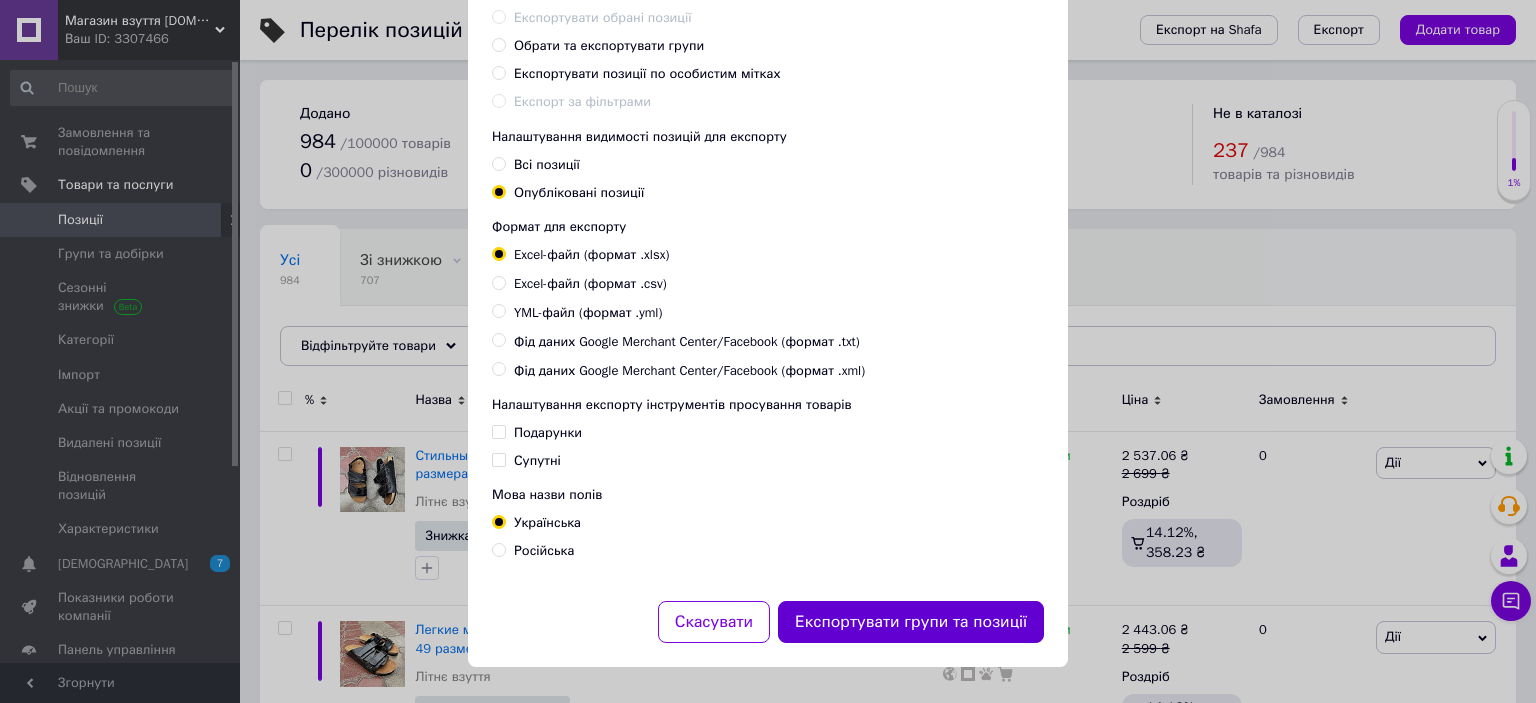 click on "Експортувати групи та позиції" at bounding box center [911, 622] 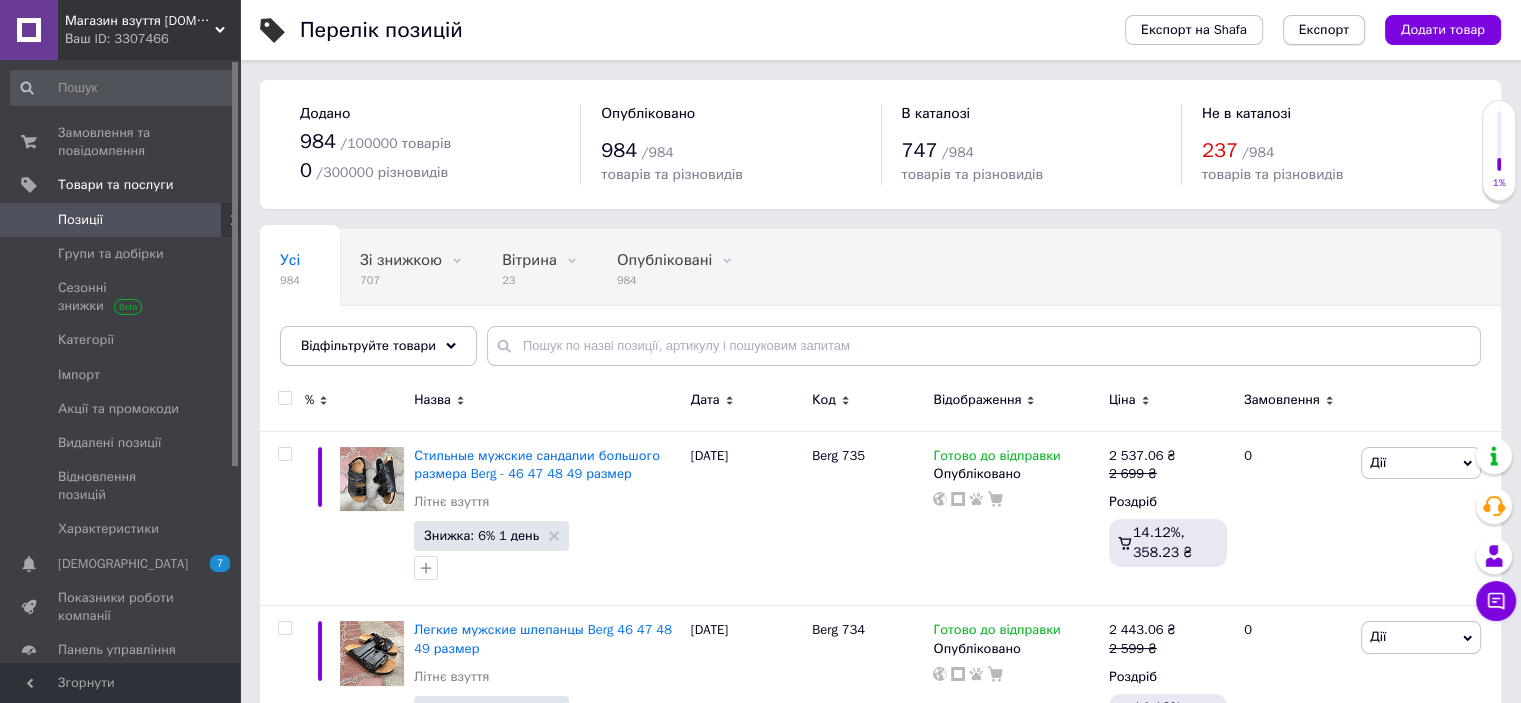 click on "Експорт" at bounding box center (1324, 30) 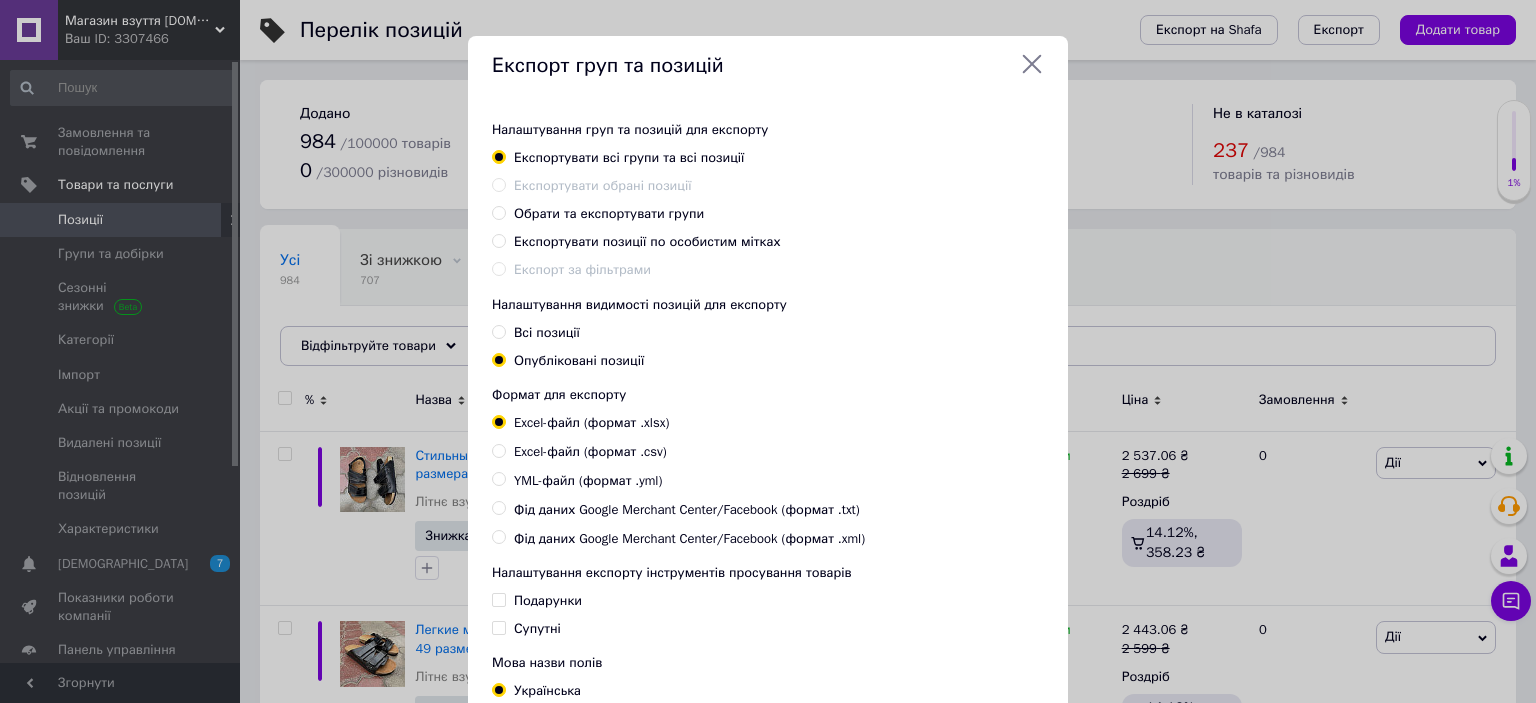 click on "Експорт груп та позицій" at bounding box center (768, 66) 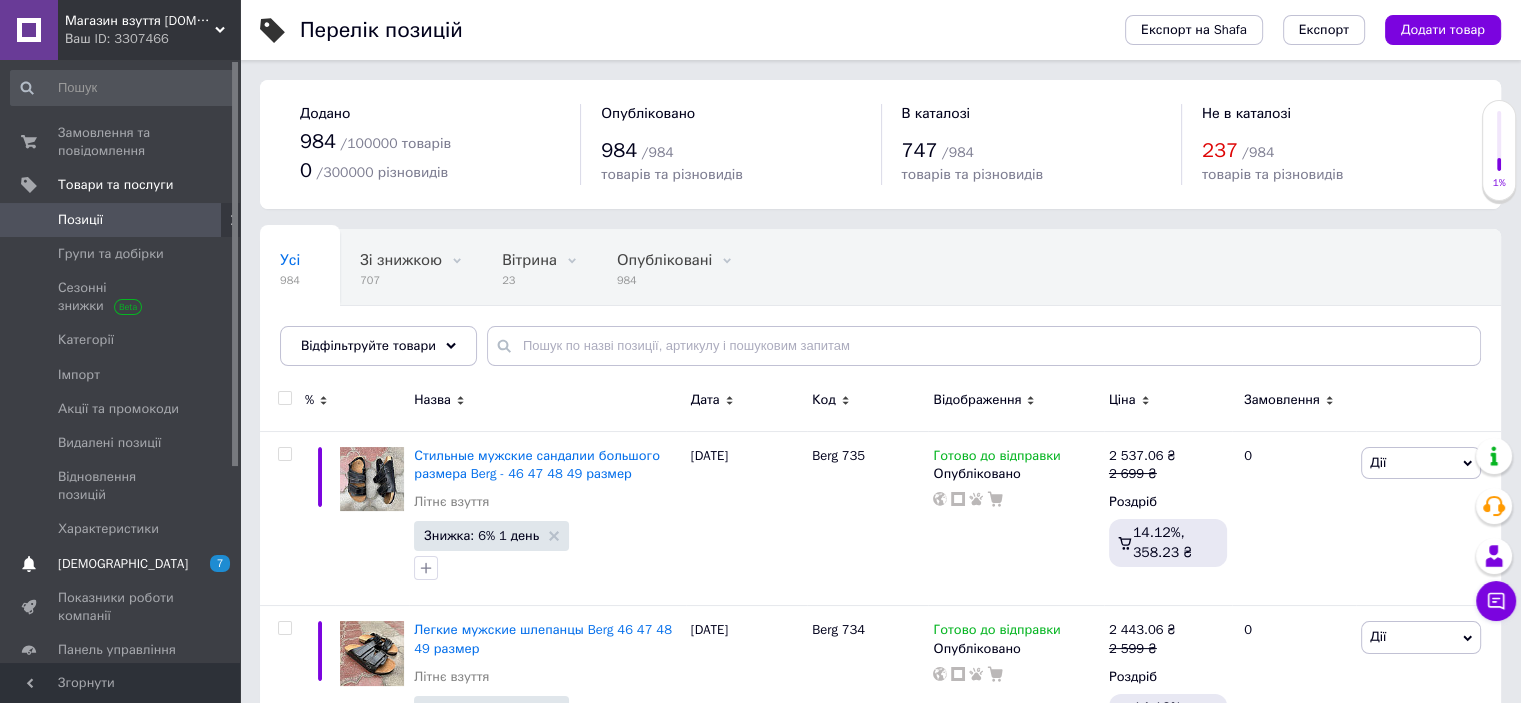click on "[DEMOGRAPHIC_DATA]" at bounding box center (123, 564) 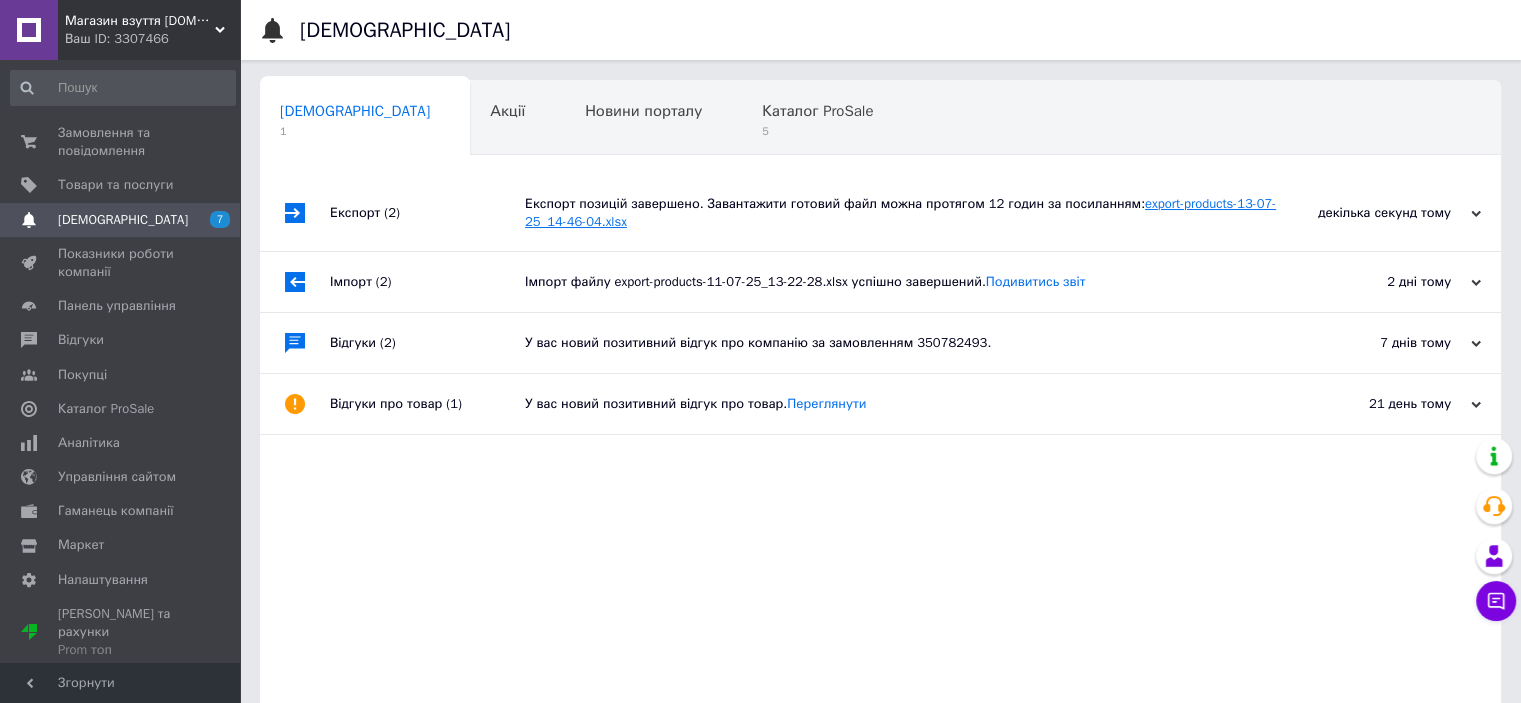 click on "export-products-13-07-25_14-46-04.xlsx" at bounding box center (900, 212) 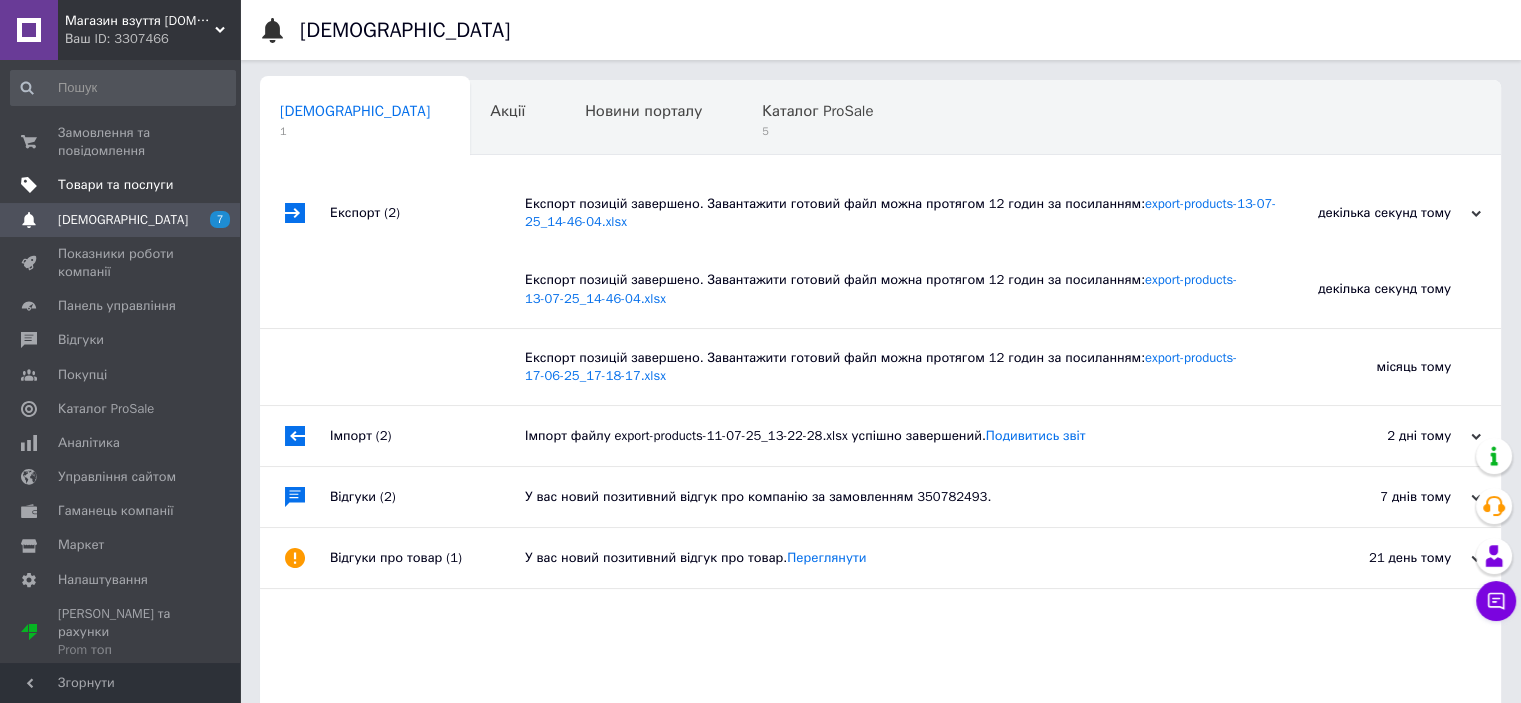 click on "Товари та послуги" at bounding box center (115, 185) 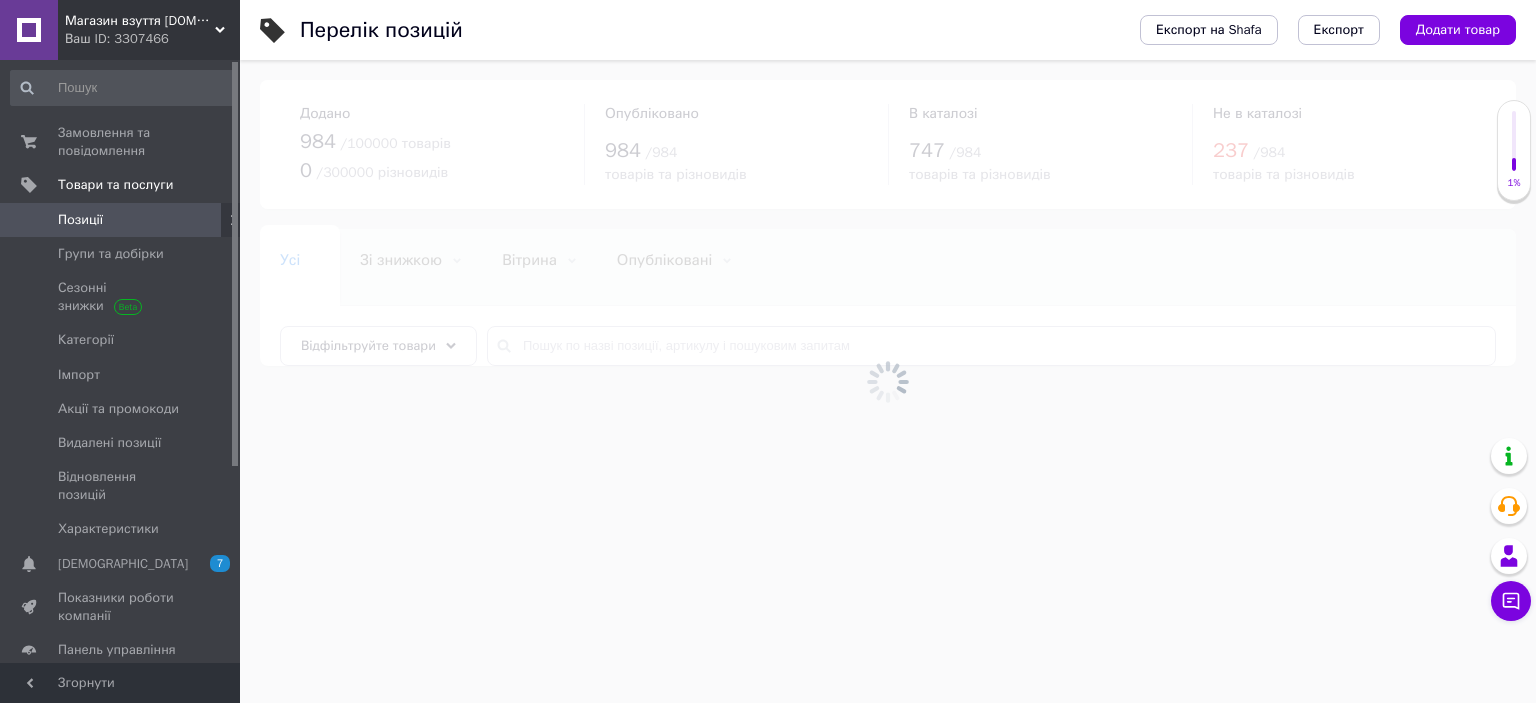 click on "Експорт" at bounding box center [1339, 30] 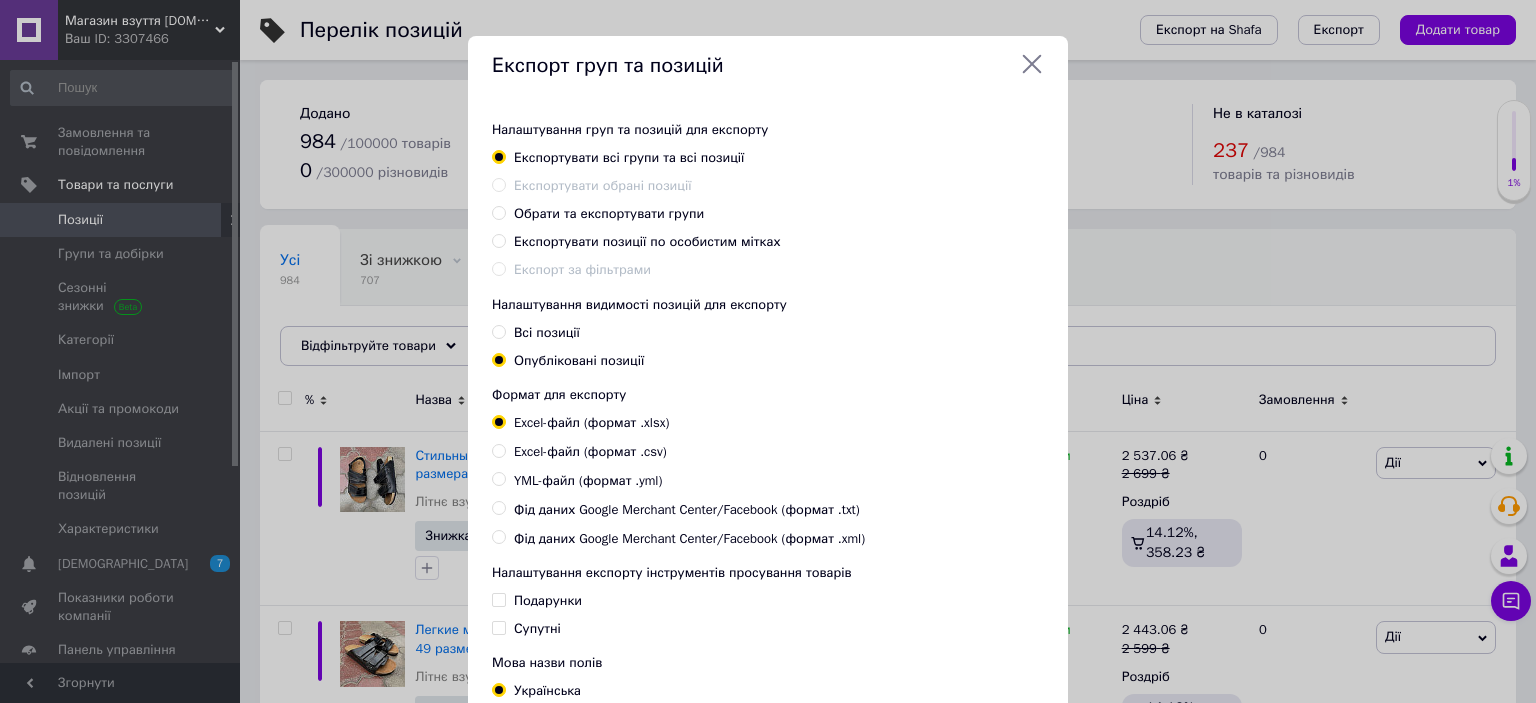 click on "YML-файл (формат .yml)" at bounding box center [588, 481] 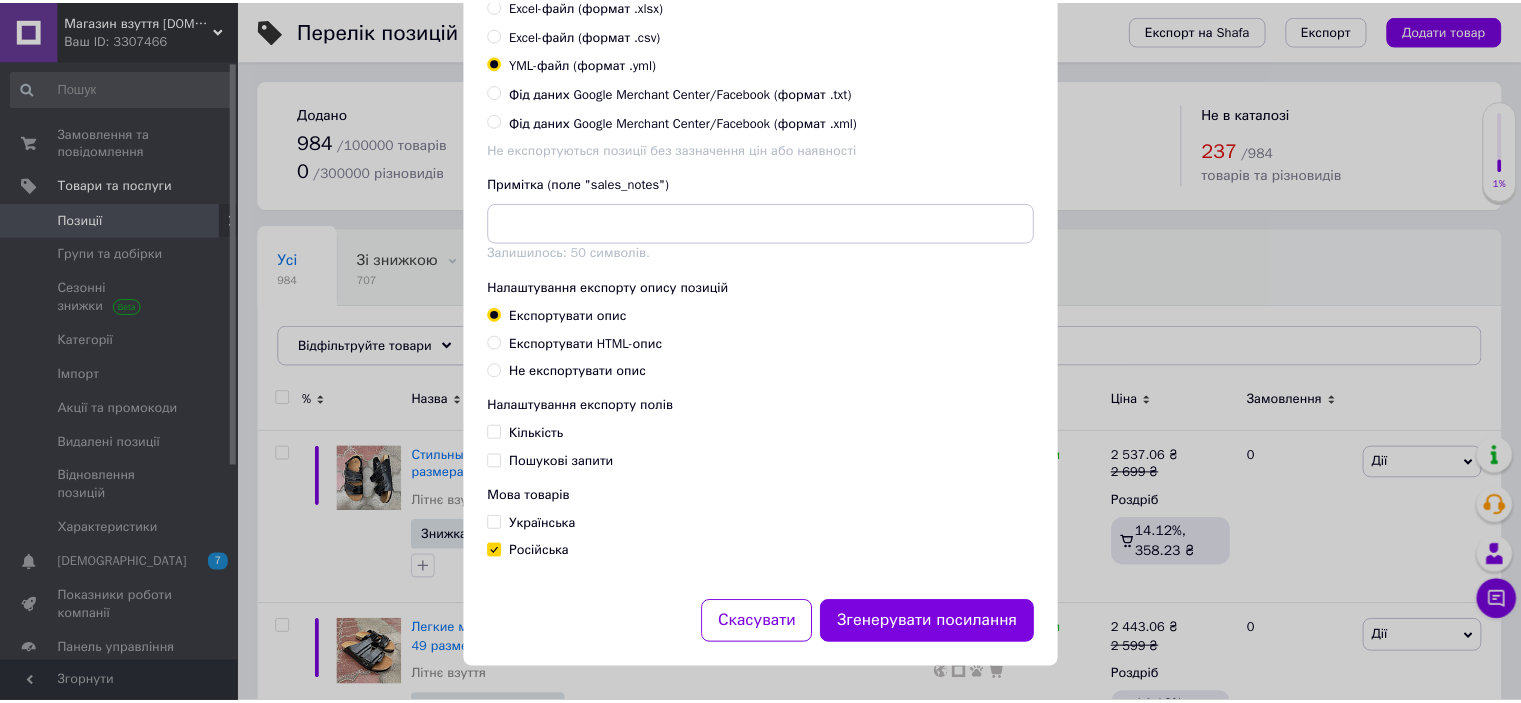 scroll, scrollTop: 422, scrollLeft: 0, axis: vertical 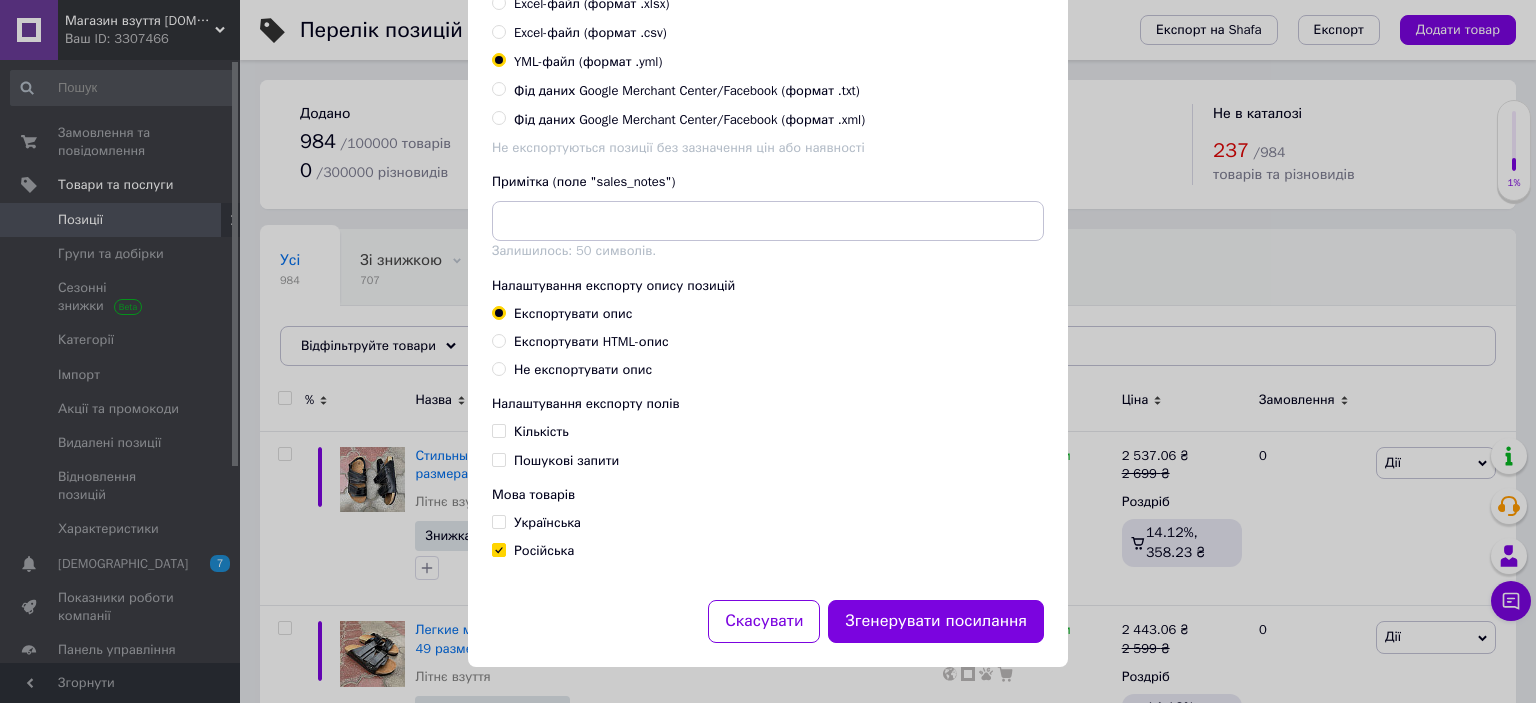 click on "Українська" at bounding box center [547, 522] 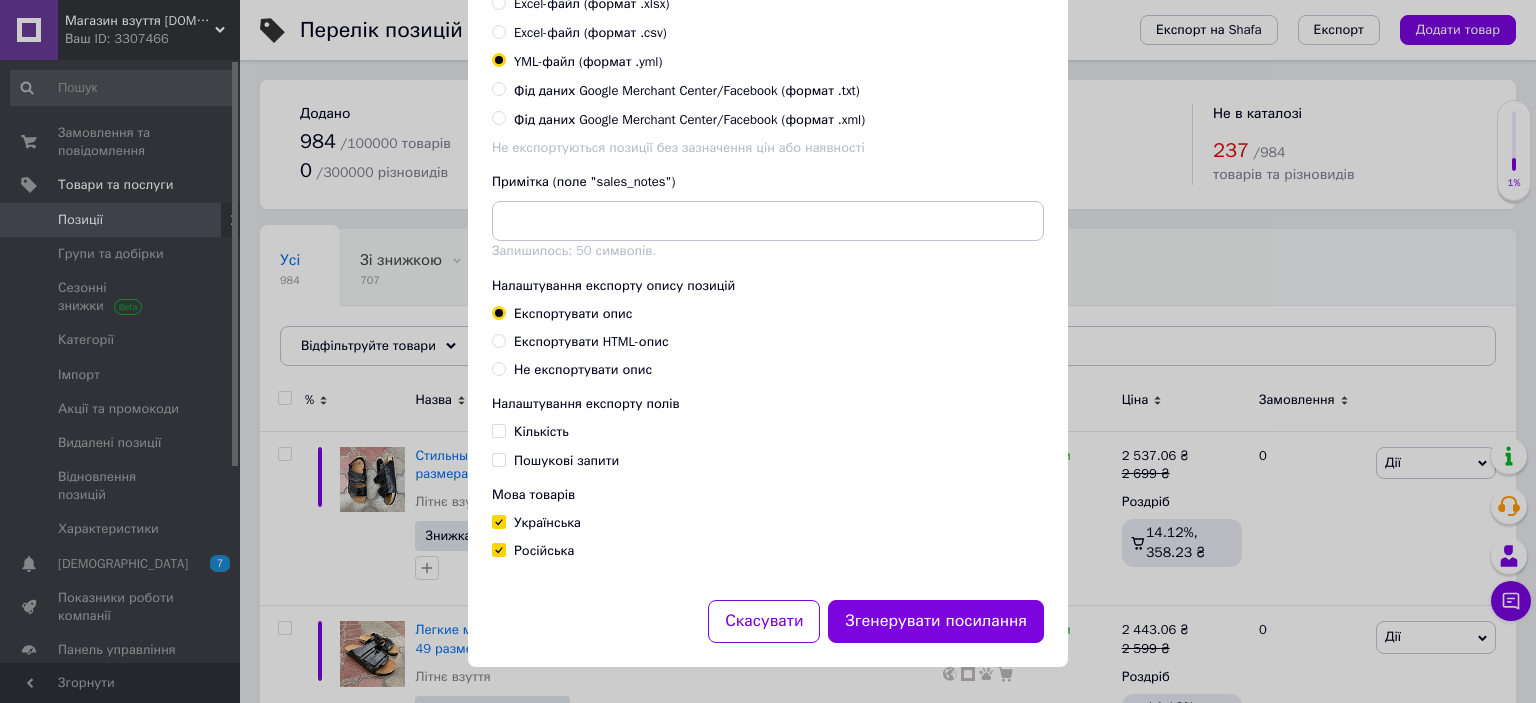checkbox on "true" 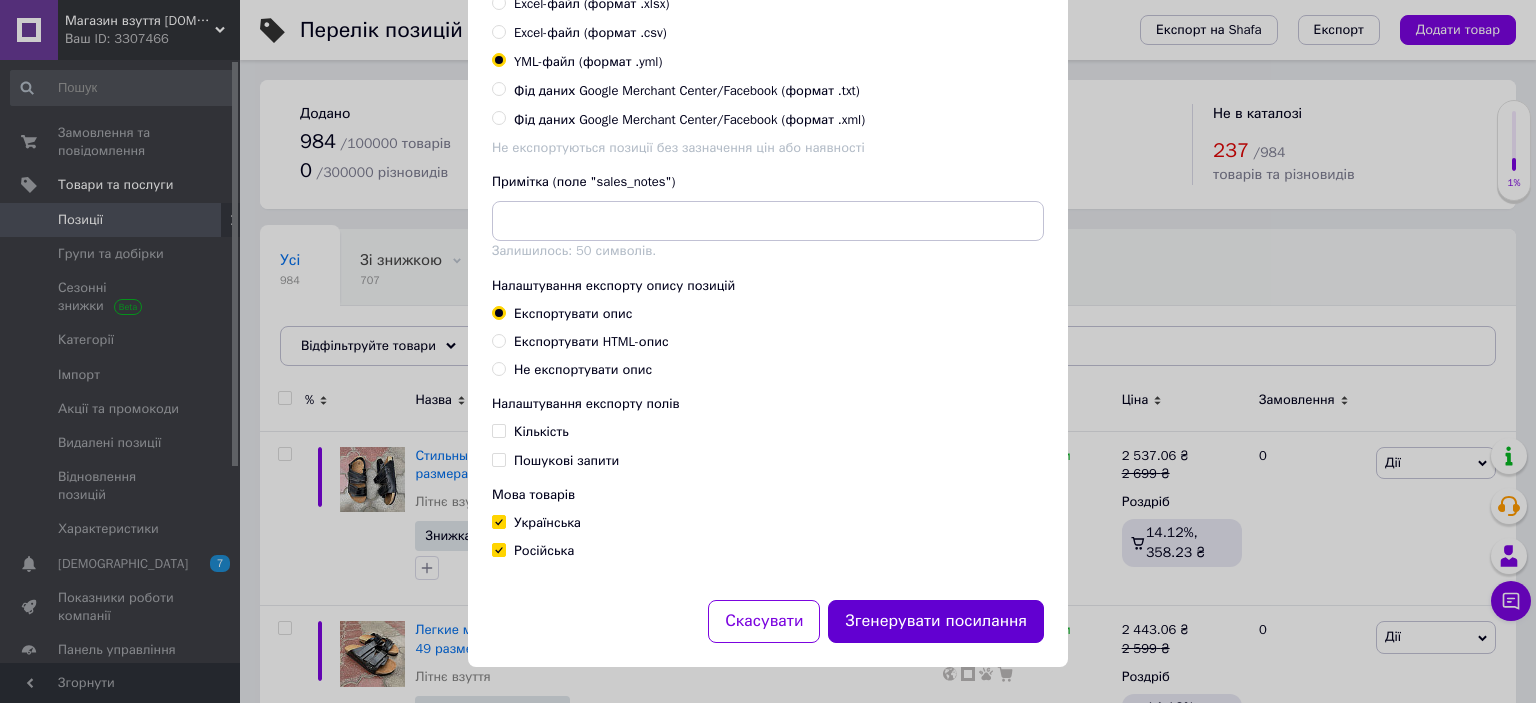 click on "Згенерувати посилання" at bounding box center [936, 621] 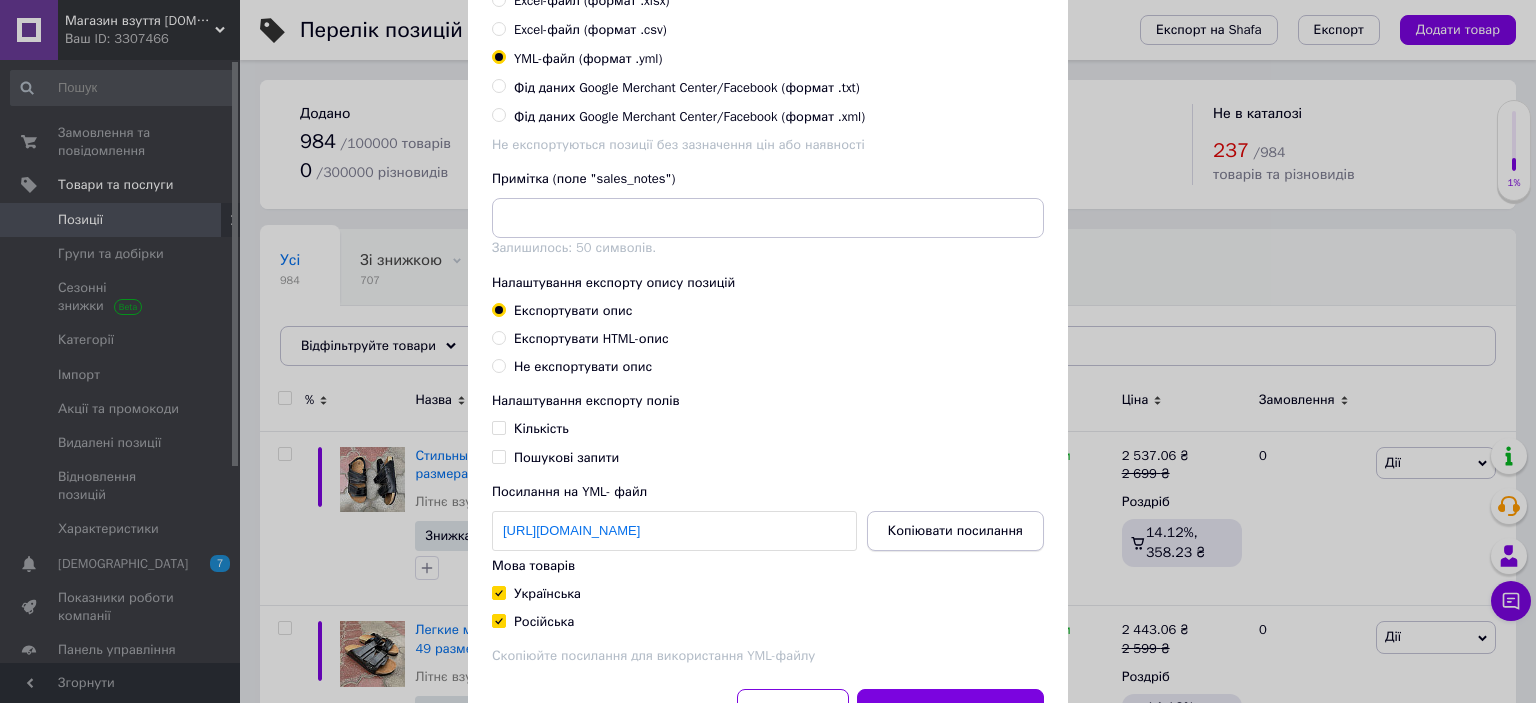 click on "Копіювати посилання" at bounding box center [955, 531] 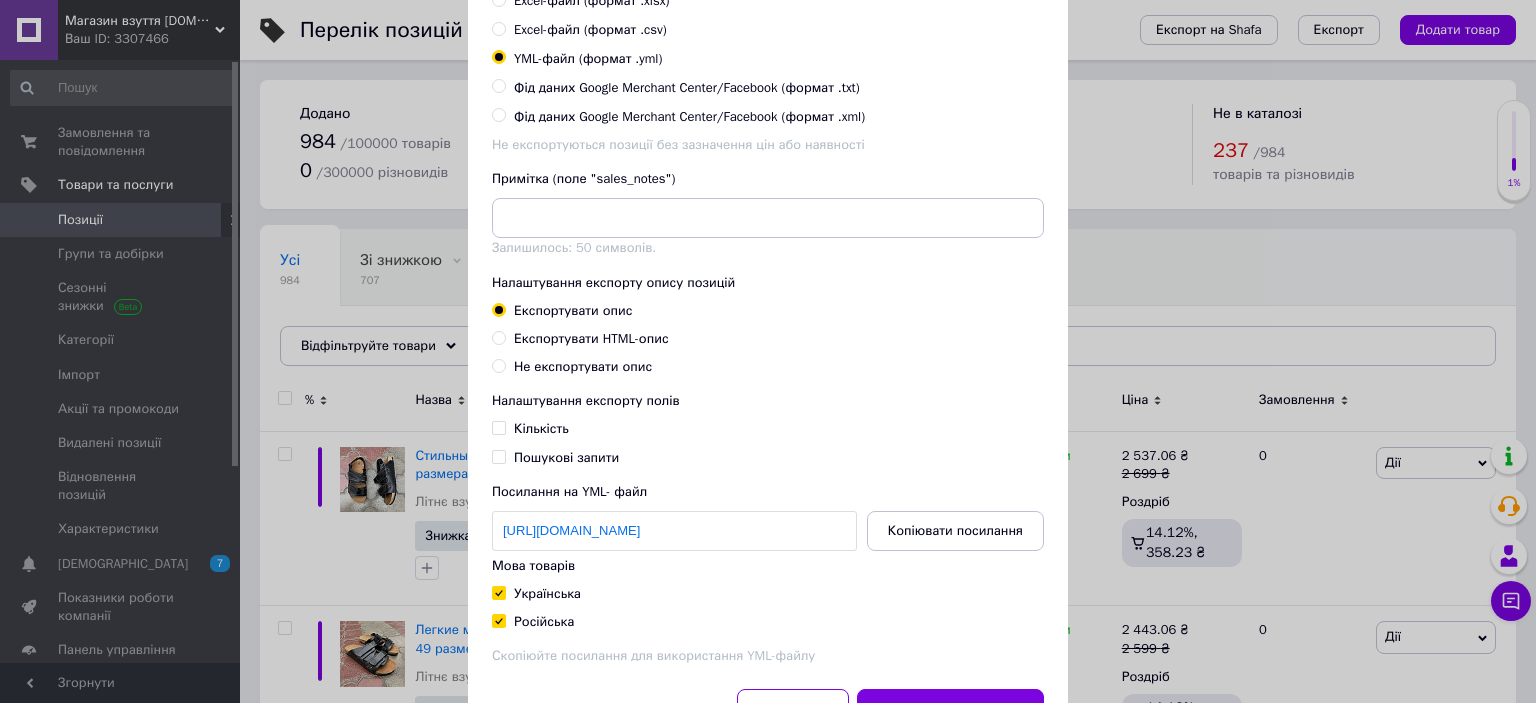click on "Експорт груп та позицій Налаштування груп та позицій для експорту Експортувати всі групи та всі позиції Експортувати обрані позиції Обрати та експортувати групи Експортувати позиції по особистим мітках Експорт за фільтрами Налаштування видимості позицій для експорту Всі позиції Опубліковані позиції Формат для експорту Excel-файл (формат .xlsx) Excel-файл (формат .csv) YML-файл (формат .yml) Фід даних Google Merchant Center/Facebook (формат .txt) Фід даних Google Merchant Center/Facebook (формат .xml) Не експортуються позиції без зазначення цін або наявності Примітка  (поле "sales_notes") Кількість" at bounding box center (768, 185) 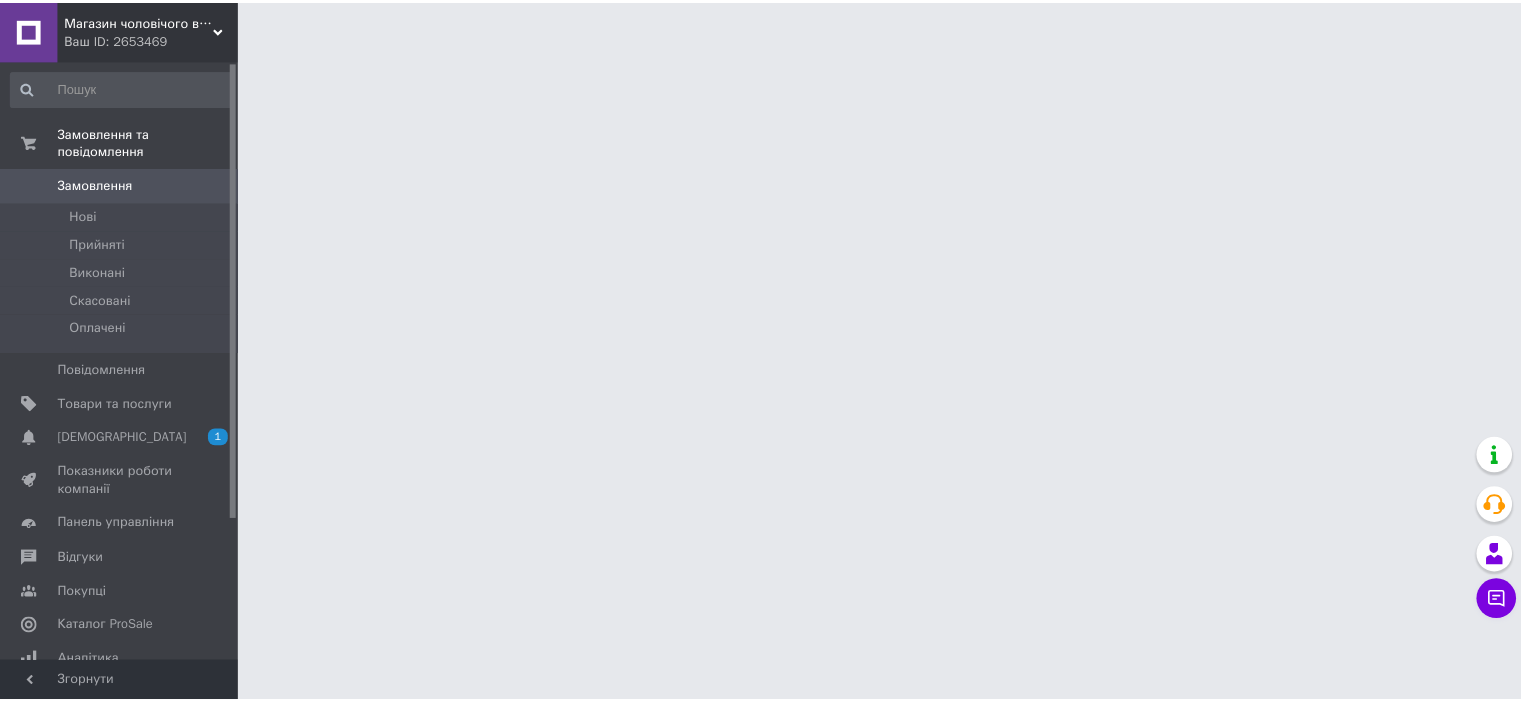 scroll, scrollTop: 0, scrollLeft: 0, axis: both 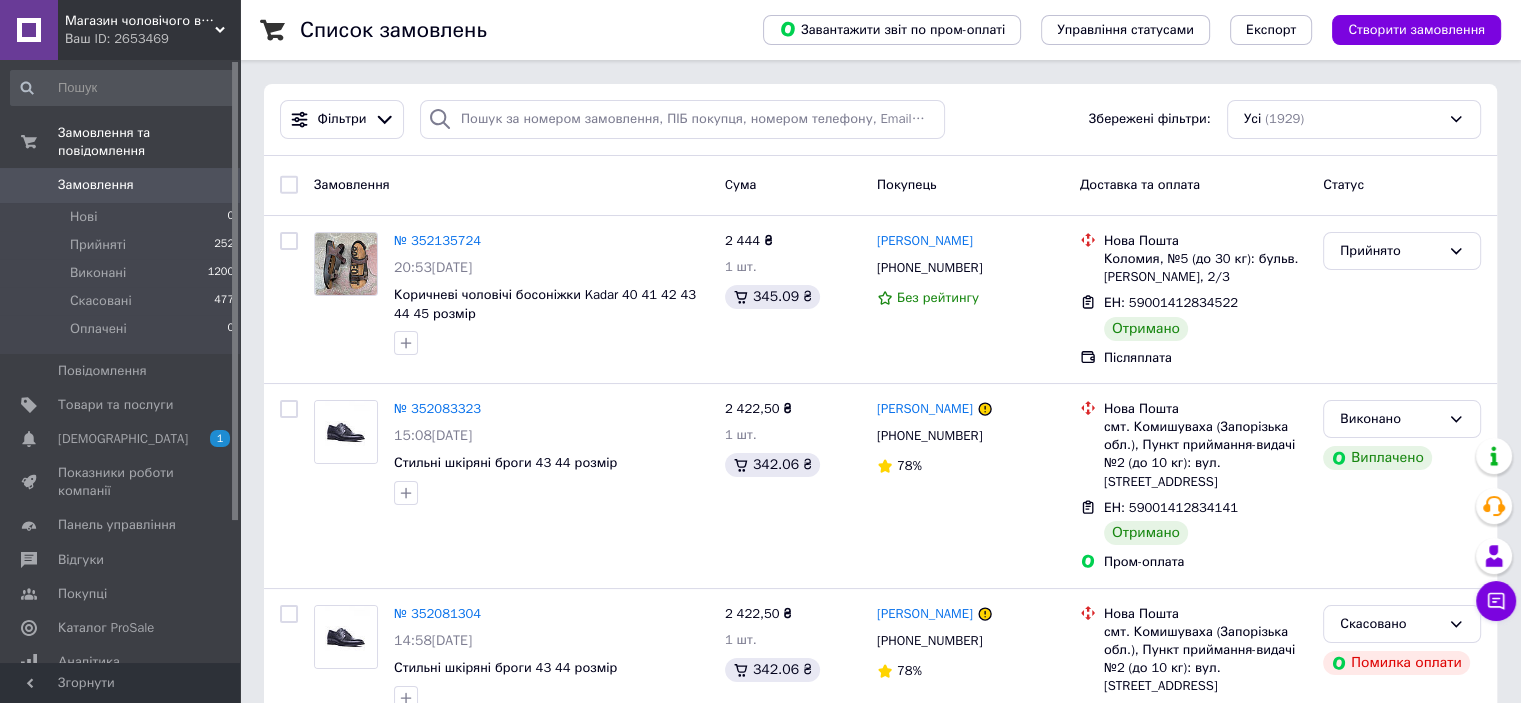 click on "Замовлення та повідомлення Замовлення 0 Нові 0 Прийняті 252 Виконані 1200 Скасовані 477 Оплачені 0 Повідомлення 0 Товари та послуги Сповіщення 1 0 Показники роботи компанії Панель управління Відгуки Покупці Каталог ProSale Аналітика Управління сайтом Гаманець компанії [PERSON_NAME] Тарифи та рахунки Prom топ" at bounding box center (123, 364) 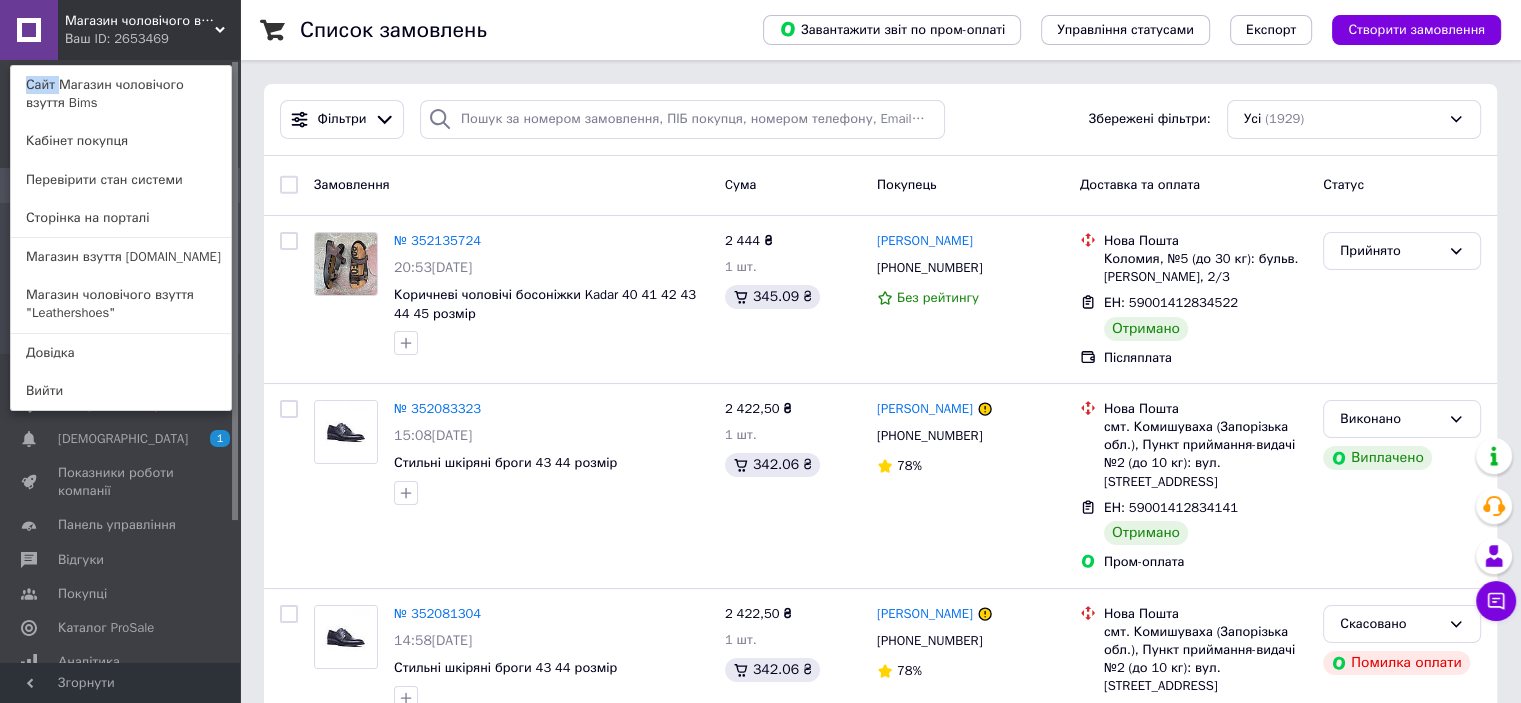 click on "Магазин чоловічого взуття Bims Ваш ID: 2653469 Сайт Магазин чоловічого взуття Bims Кабінет покупця Перевірити стан системи Сторінка на порталі Магазин взуття [DOMAIN_NAME] Магазин чоловічого взуття "Leathershoes" Довідка Вийти" at bounding box center (120, 30) 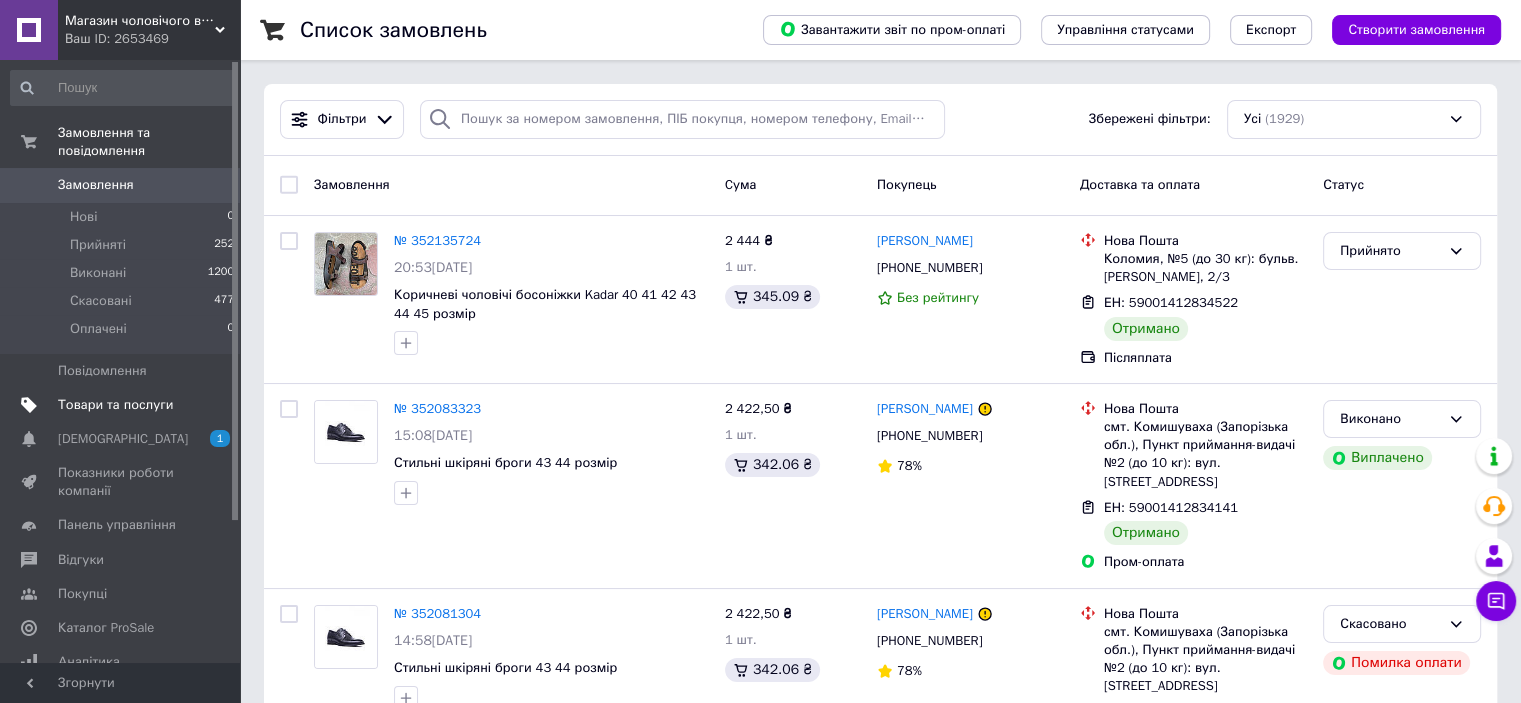 click on "Товари та послуги" at bounding box center (115, 405) 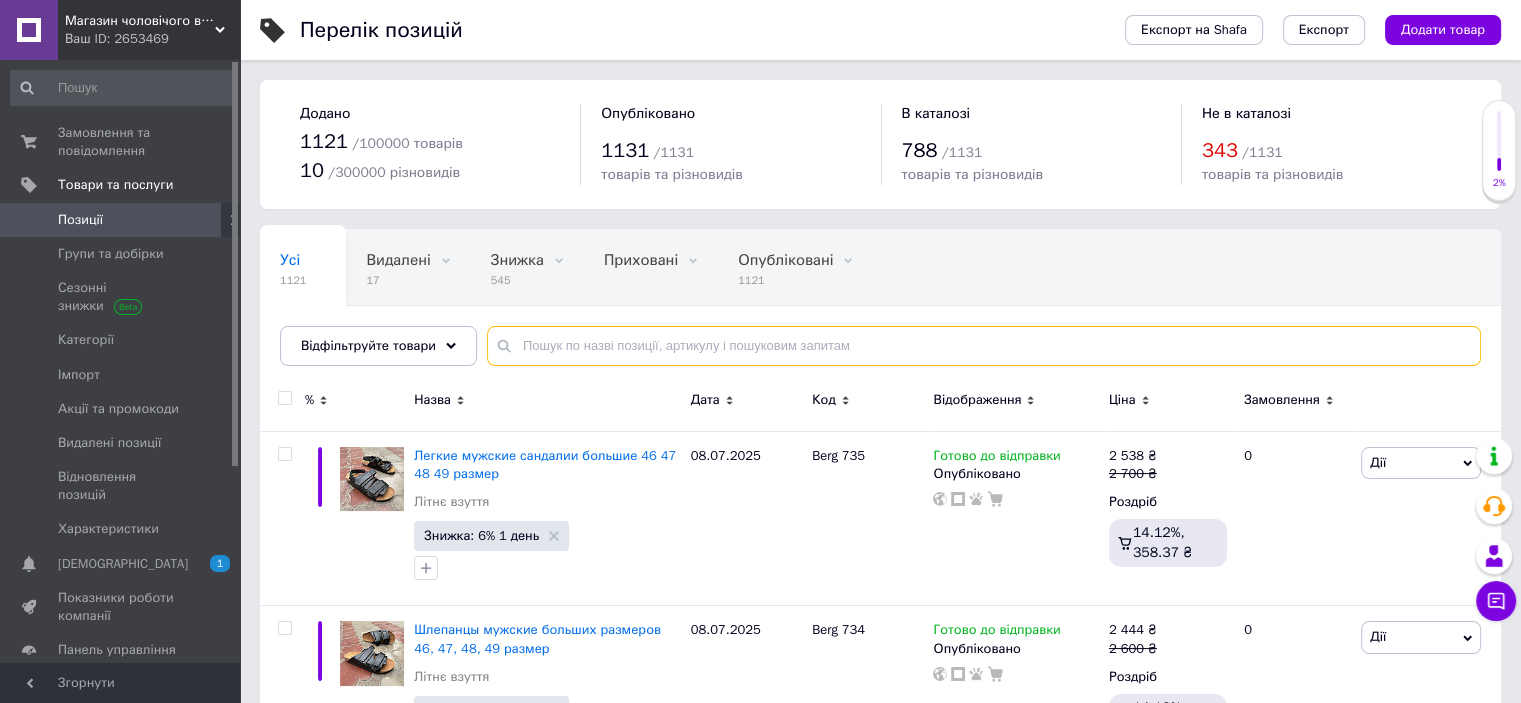 click at bounding box center (984, 346) 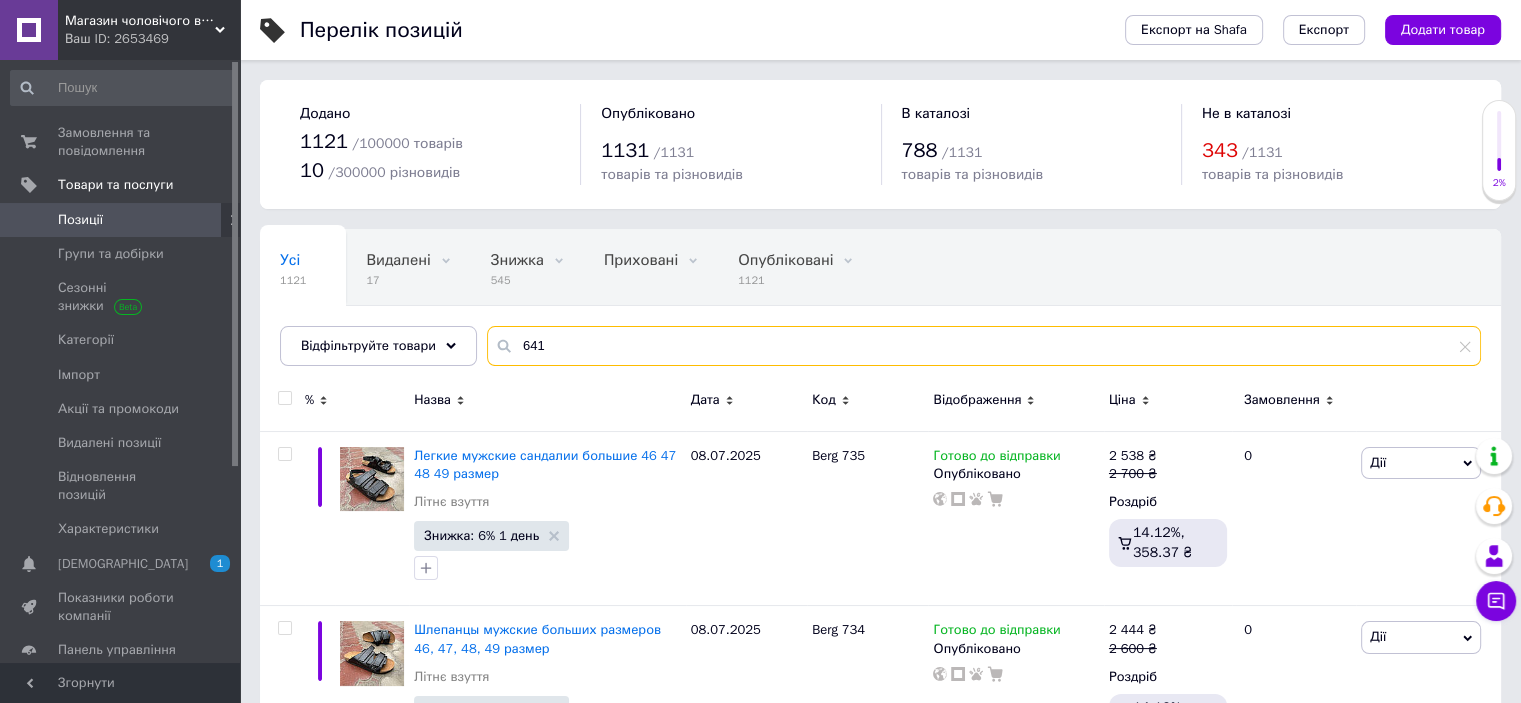 type on "641" 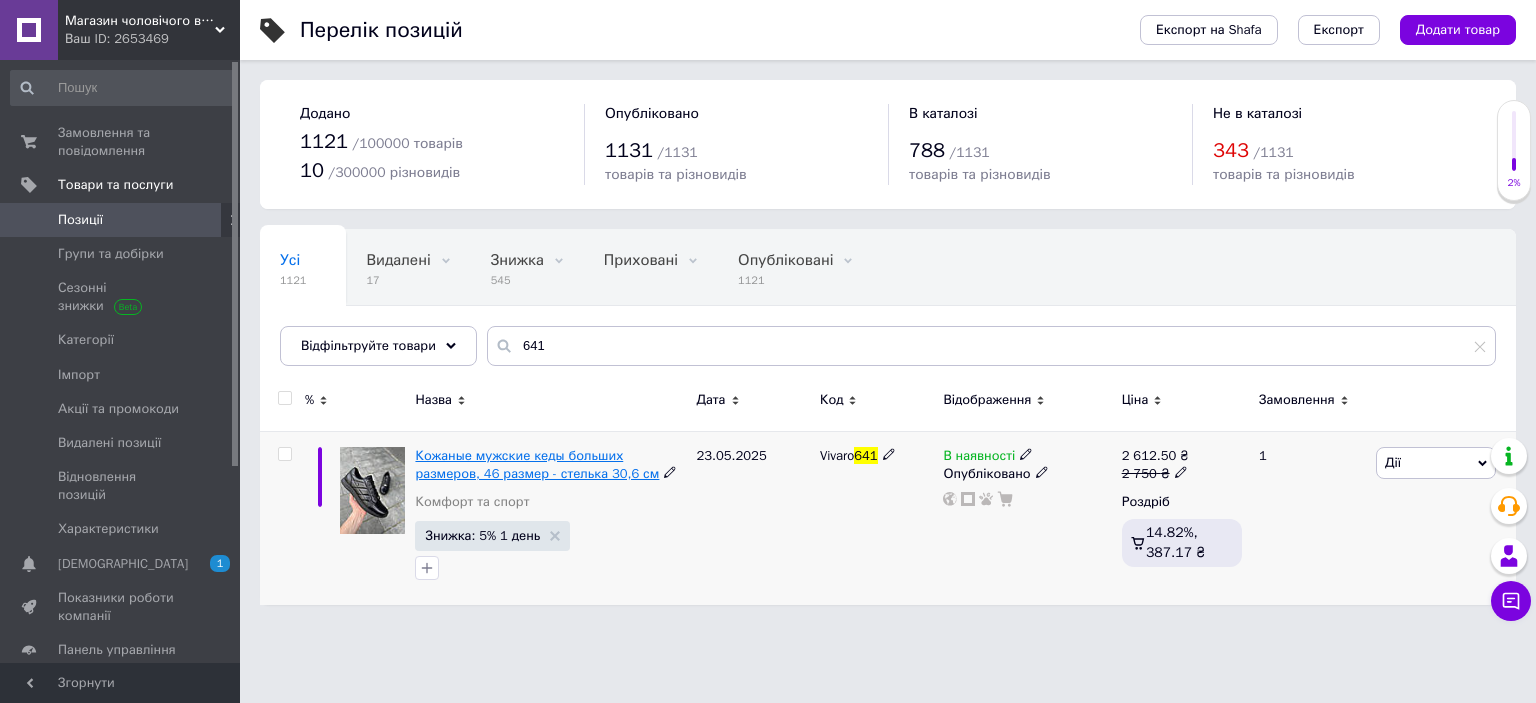 click on "Кожаные мужские кеды больших размеров, 46 размер - стелька 30,6 см" at bounding box center [537, 464] 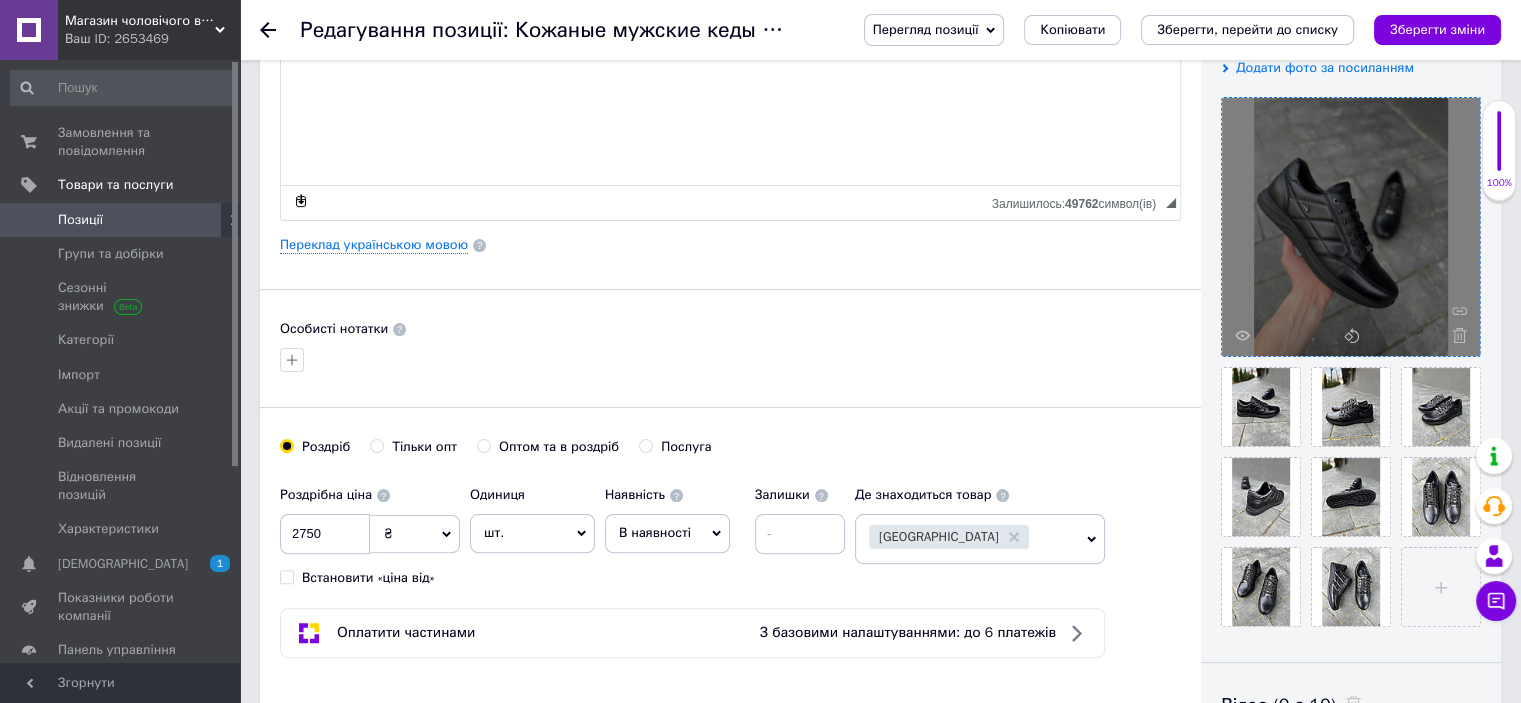 scroll, scrollTop: 0, scrollLeft: 0, axis: both 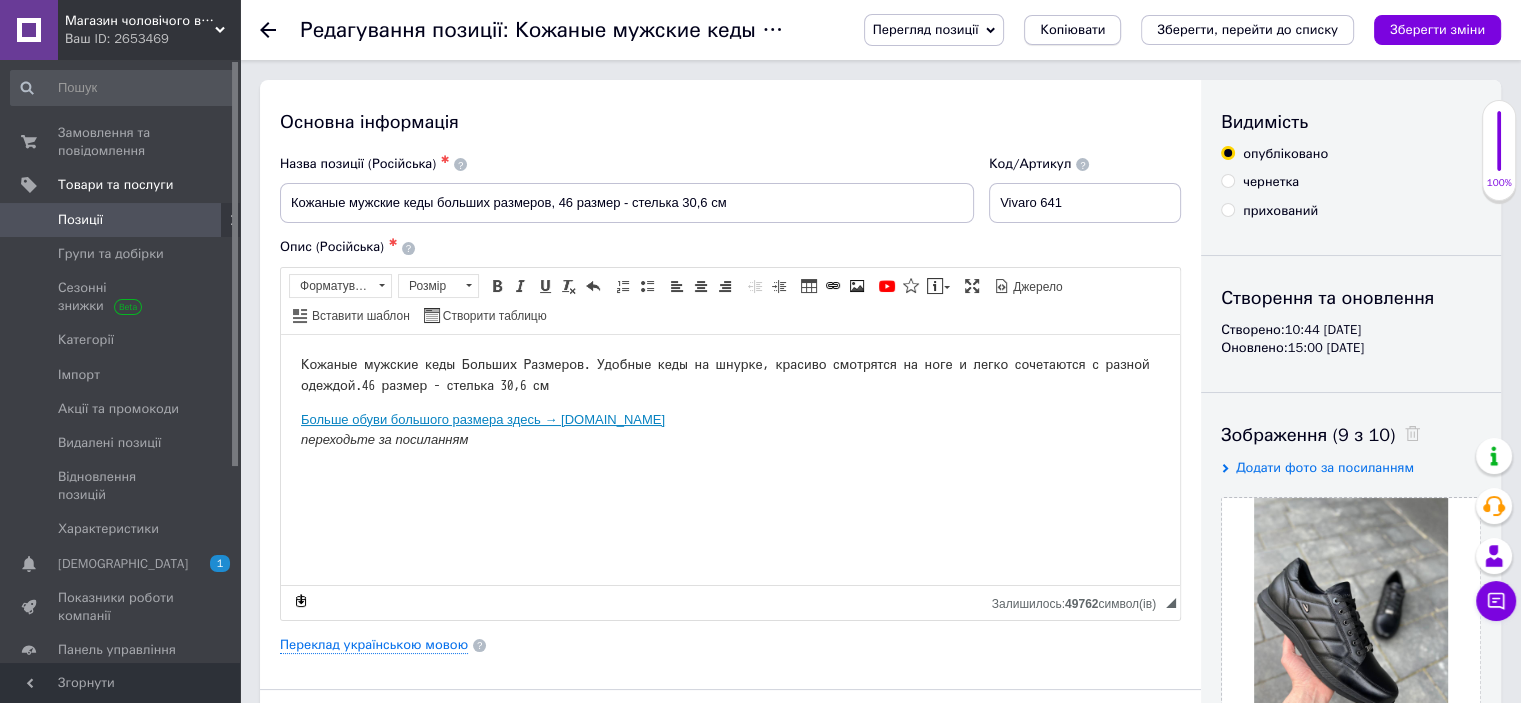 click on "Копіювати" at bounding box center (1072, 30) 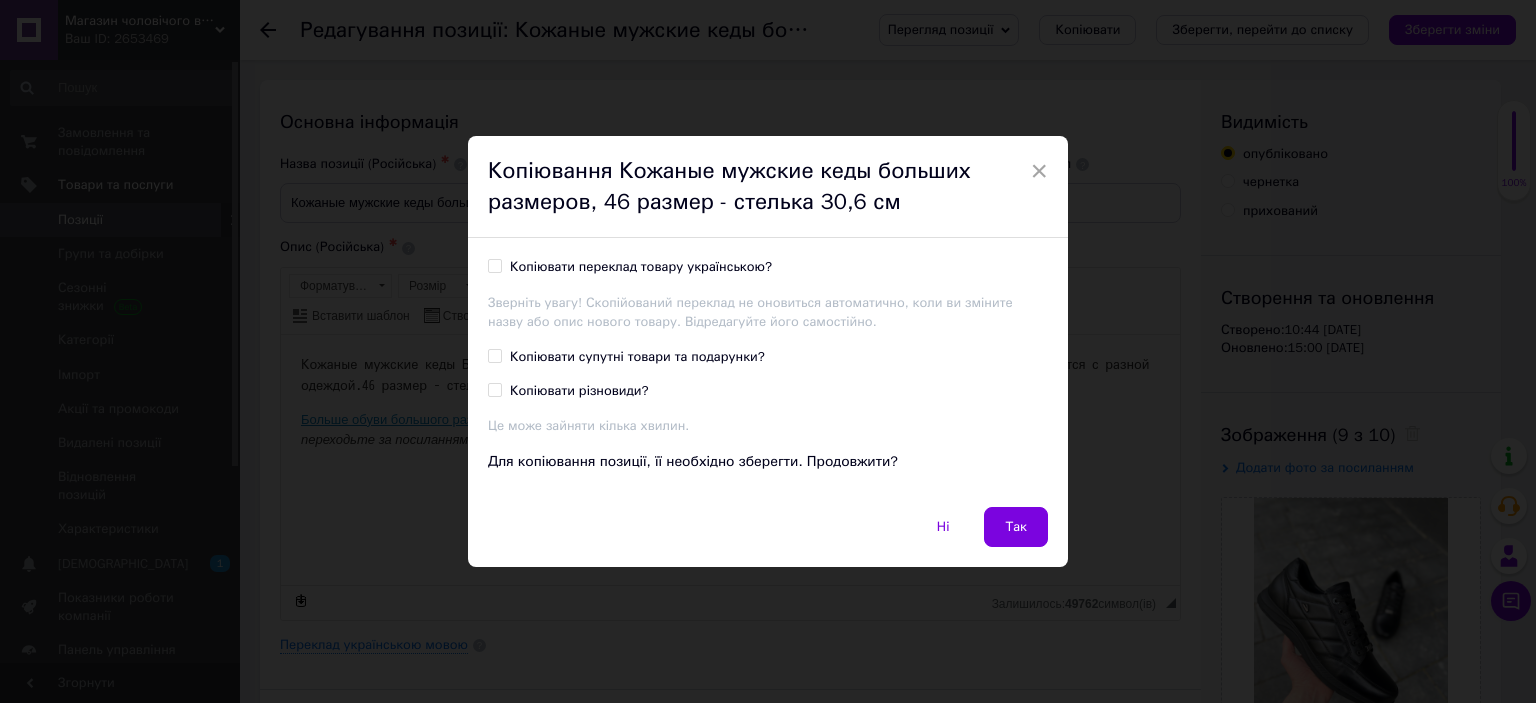 click on "Копіювати переклад товару українською?" at bounding box center (641, 267) 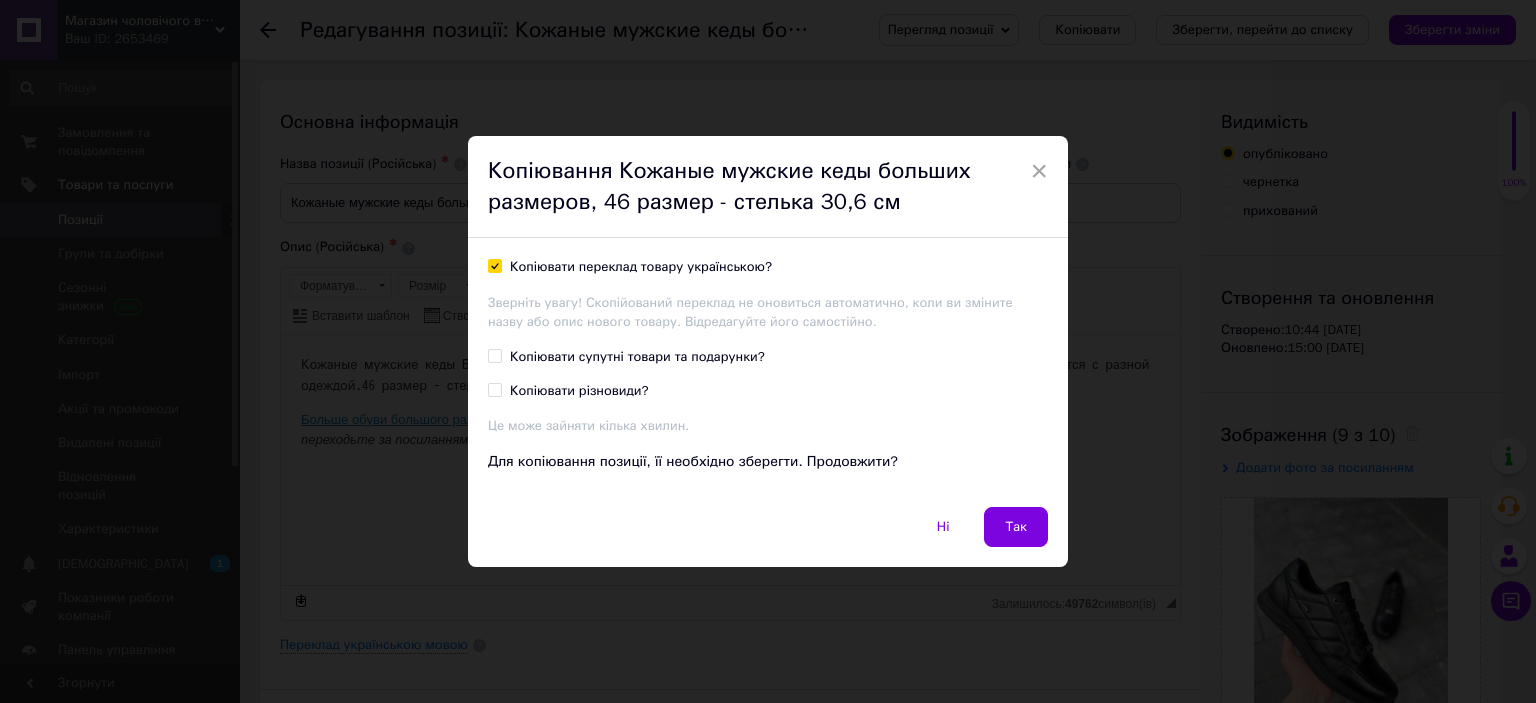 checkbox on "true" 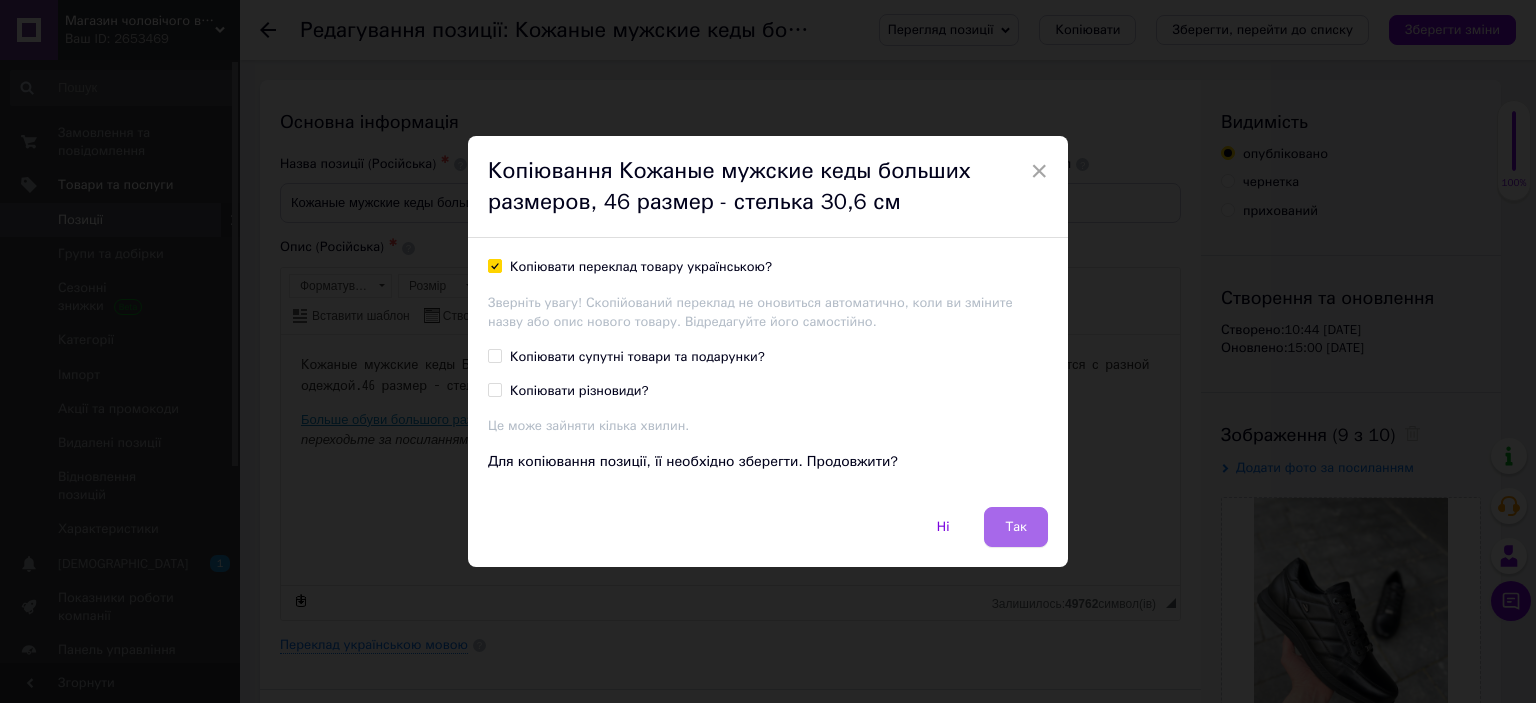 click on "Так" at bounding box center [1016, 527] 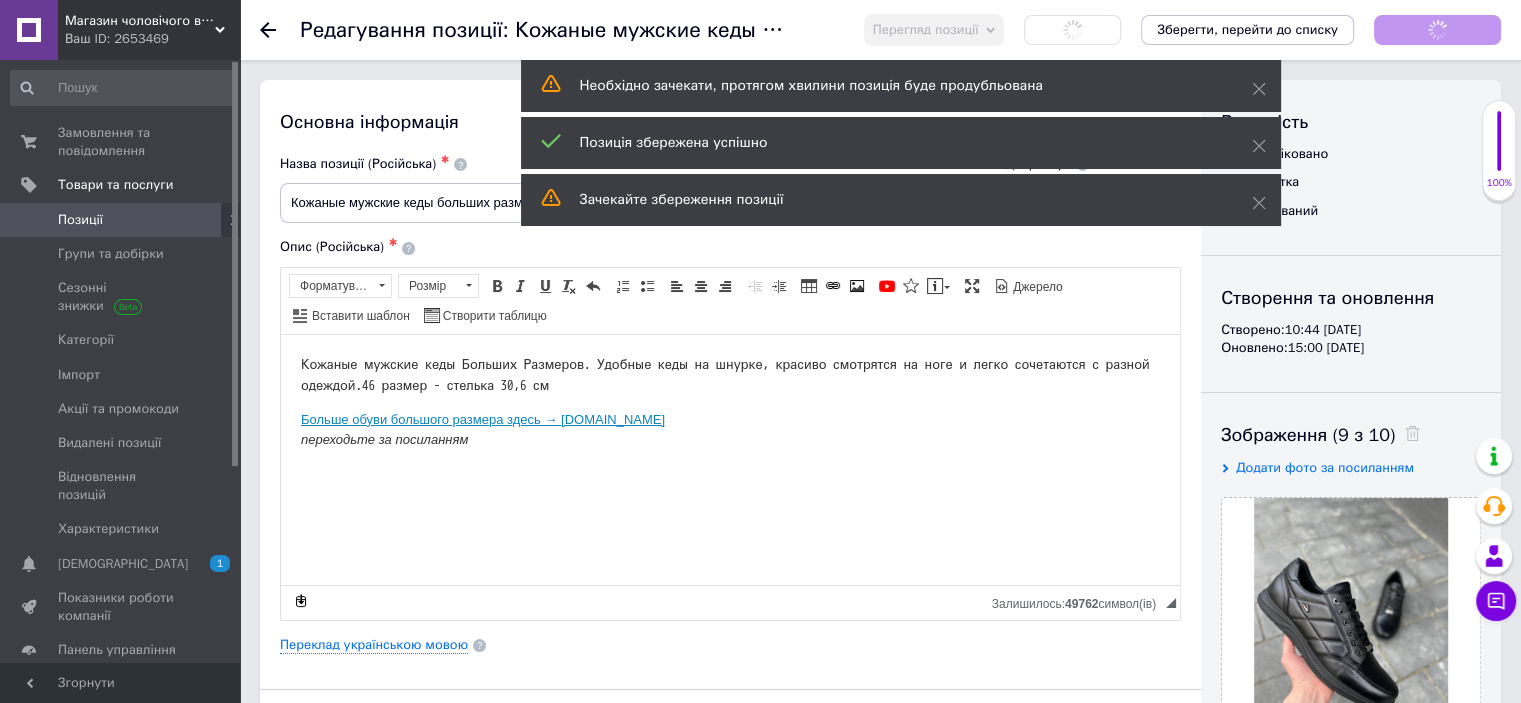 click on "Зачекайте збереження позиції" at bounding box center (891, 200) 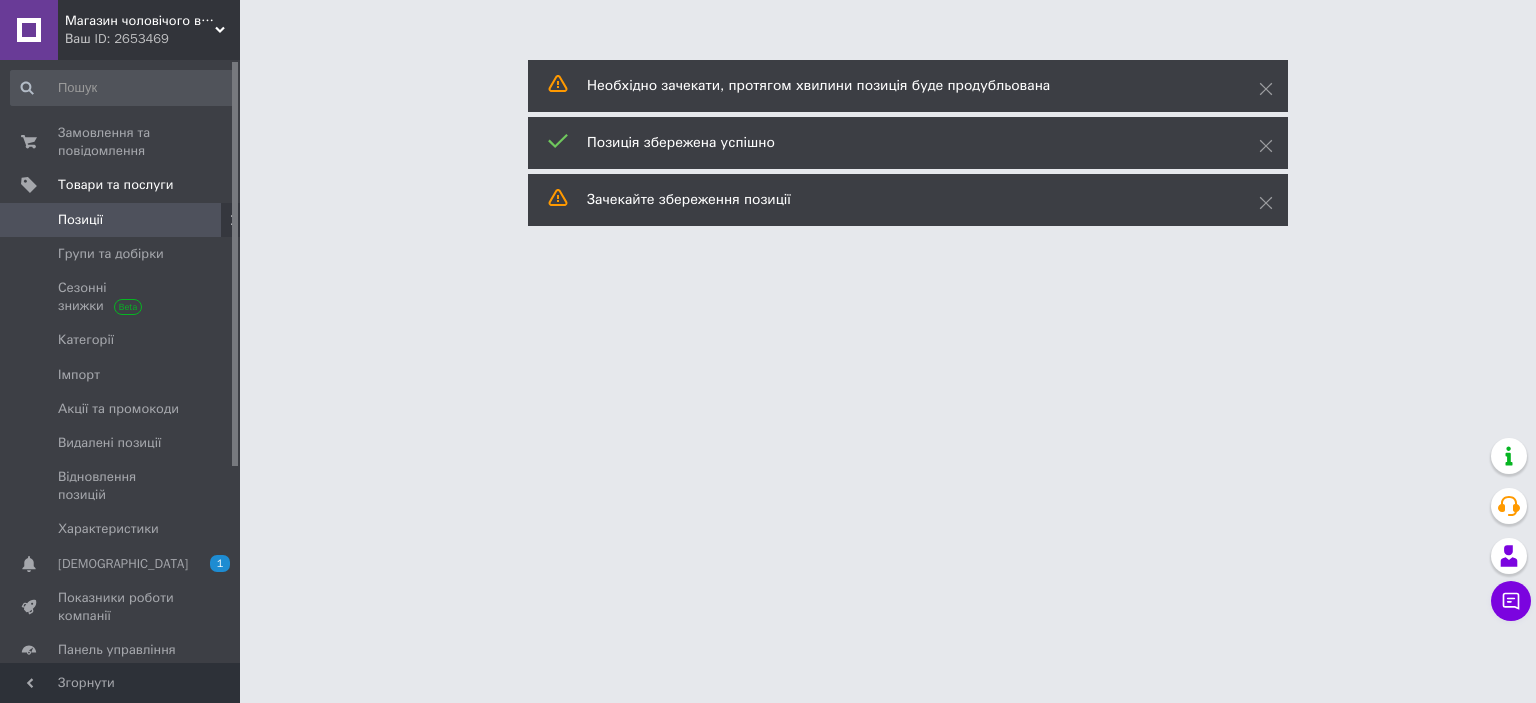 click on "Зачекайте збереження позиції" at bounding box center (908, 200) 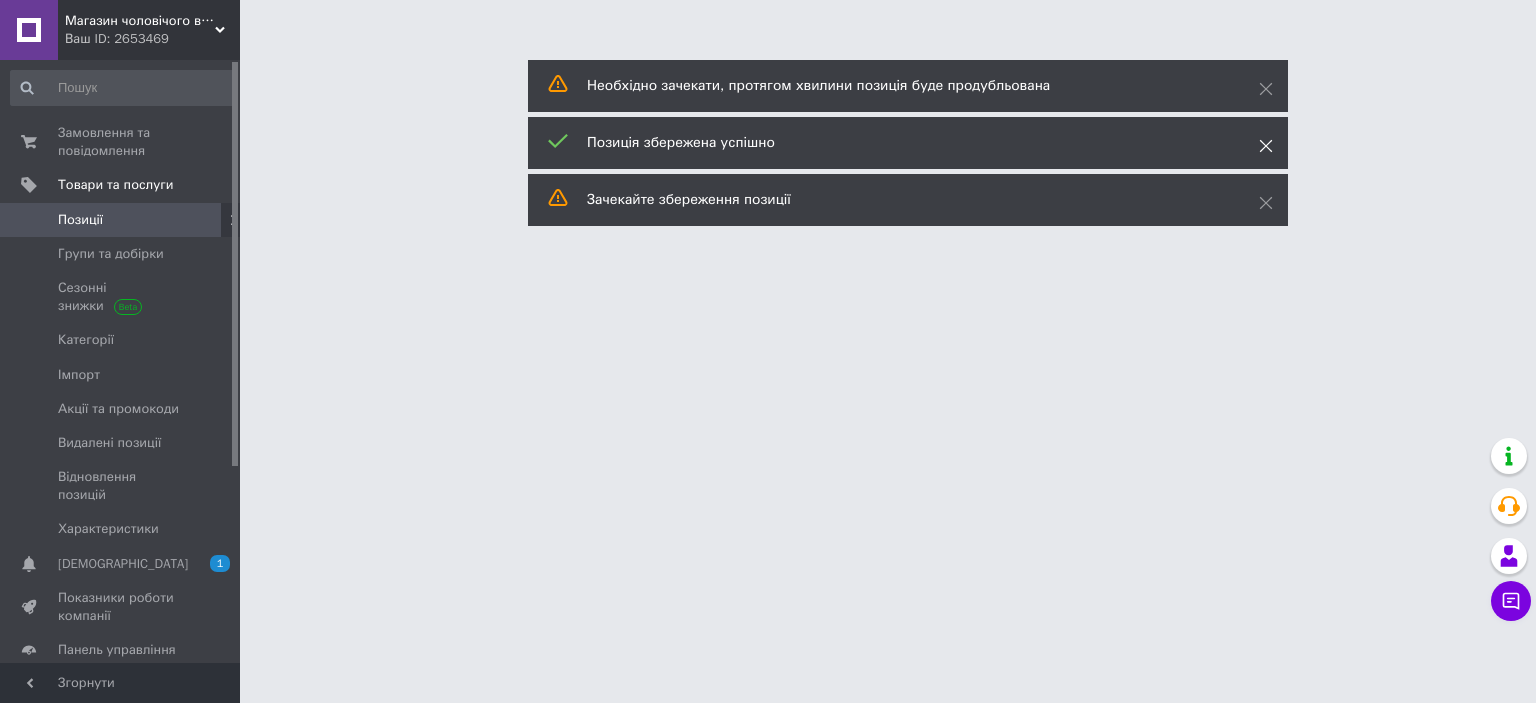 click 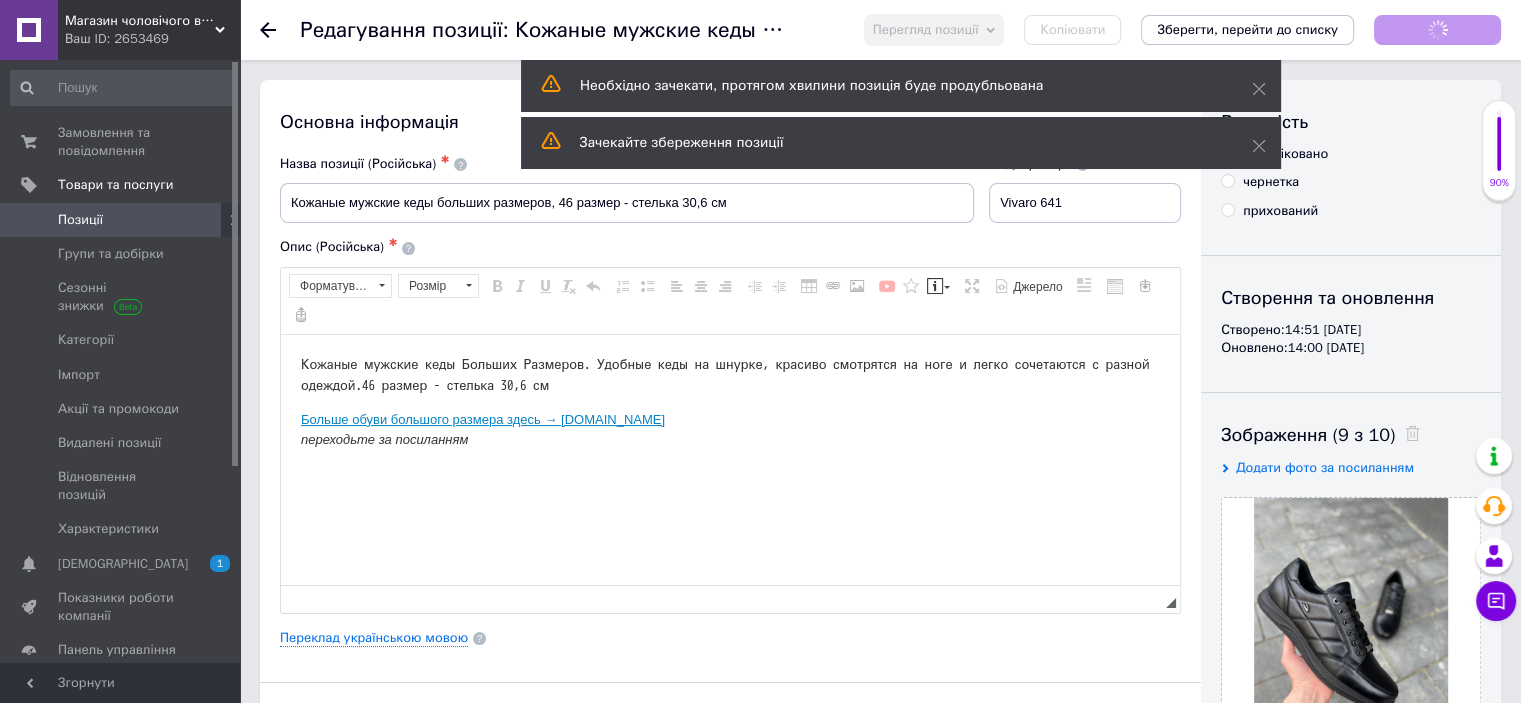 scroll, scrollTop: 0, scrollLeft: 0, axis: both 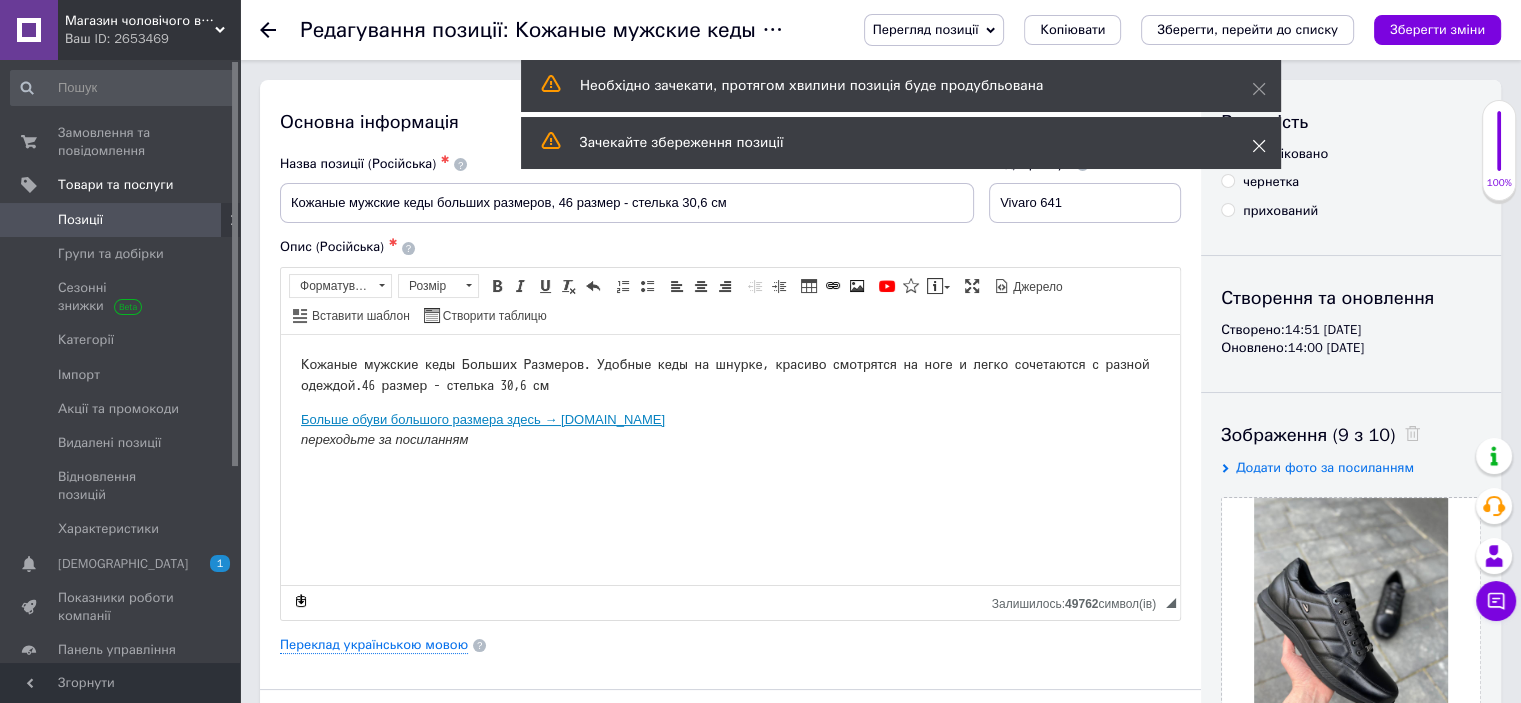 click 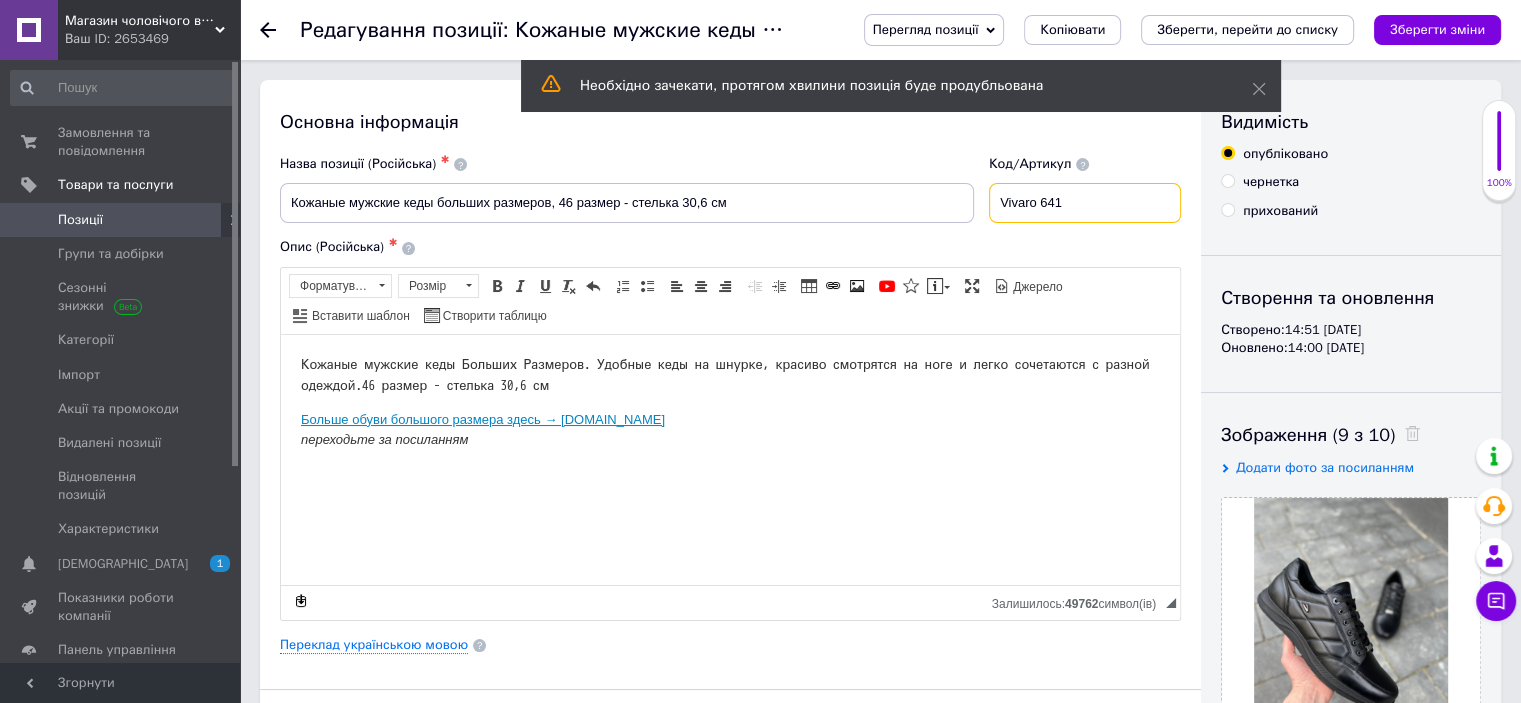 click on "Vivaro 641" at bounding box center [1085, 203] 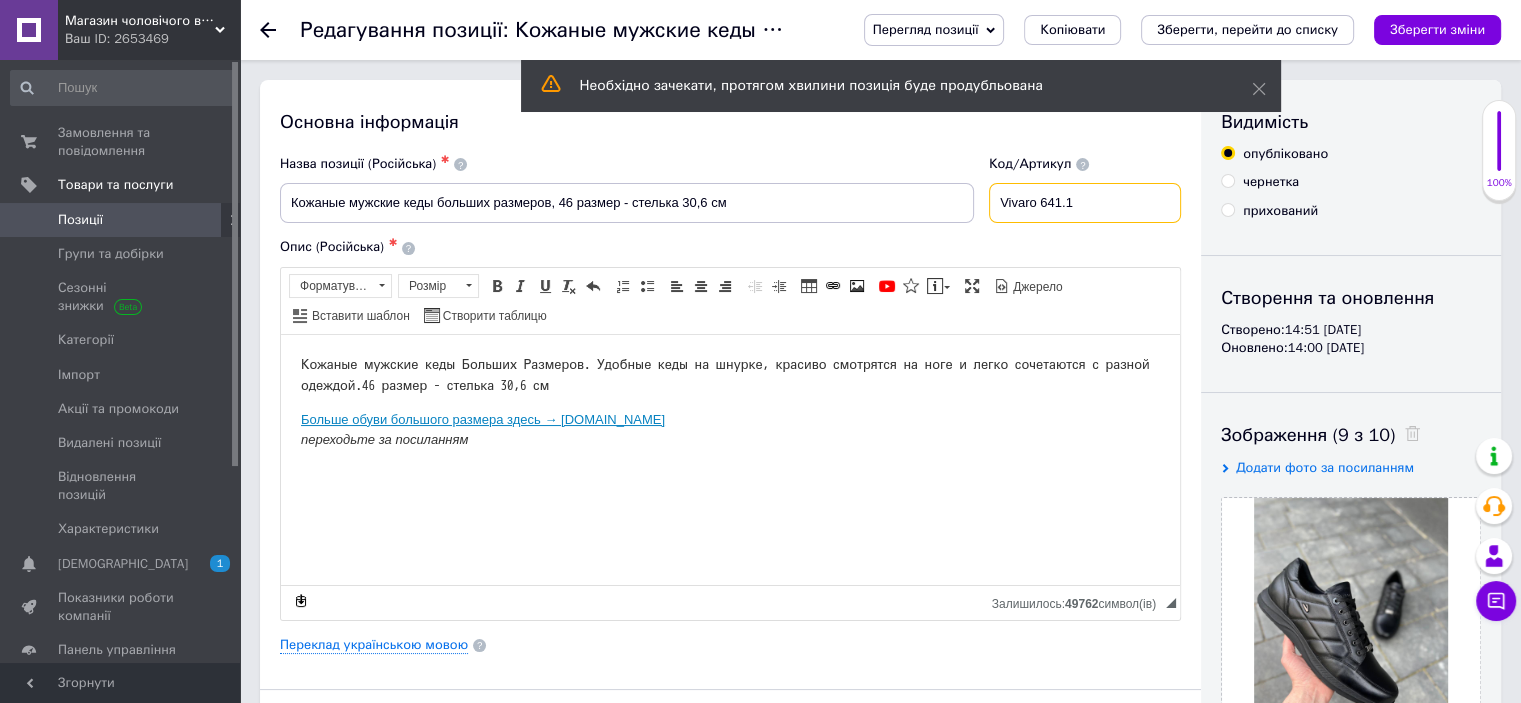 type on "Vivaro 641.1" 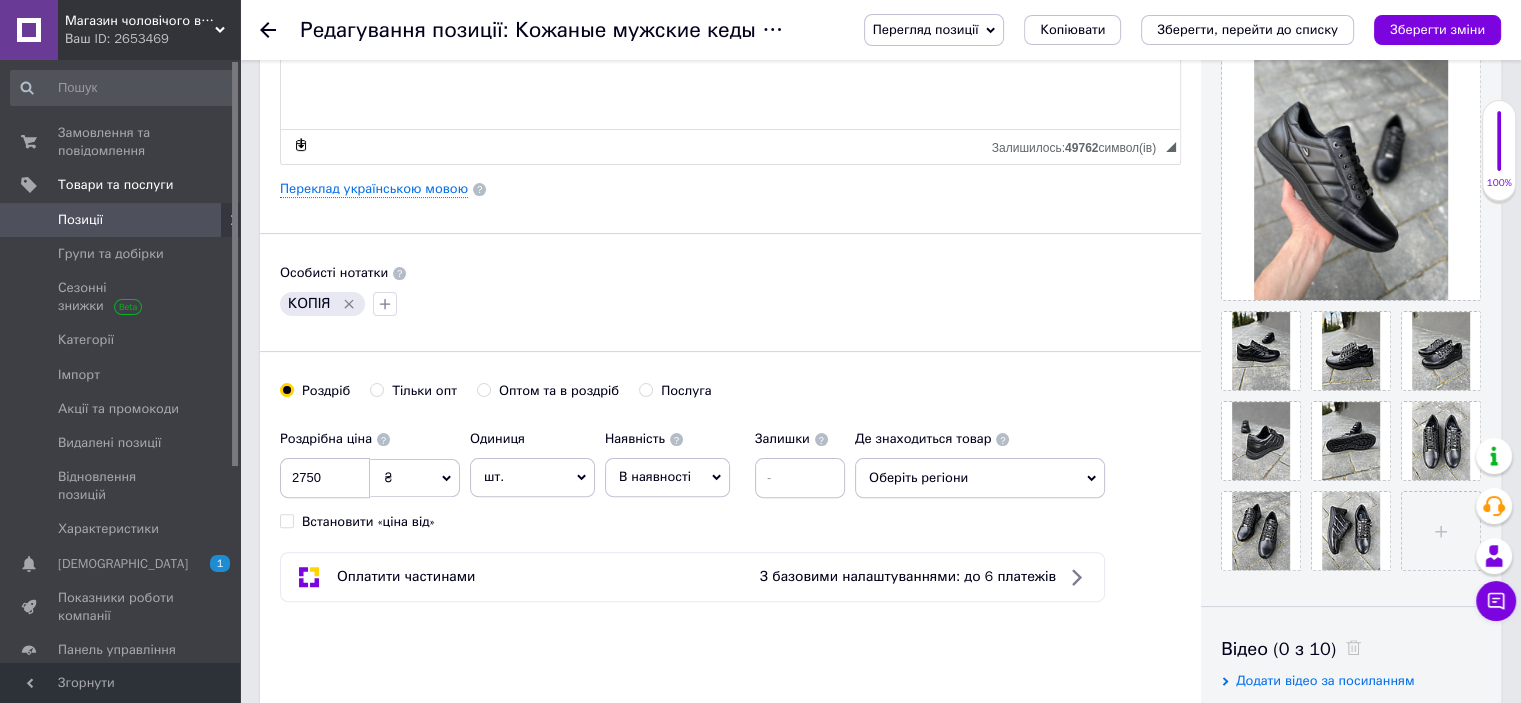 scroll, scrollTop: 700, scrollLeft: 0, axis: vertical 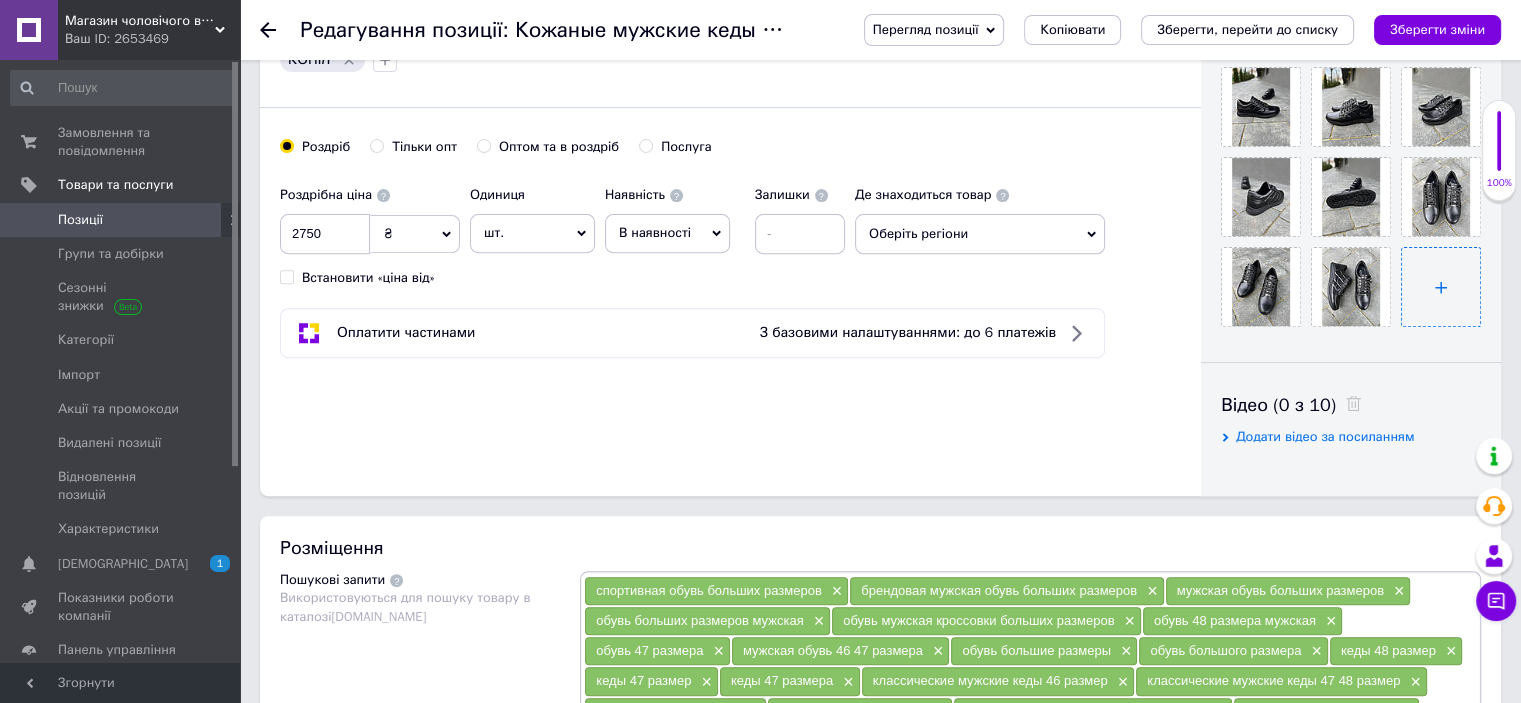 click at bounding box center (1441, 287) 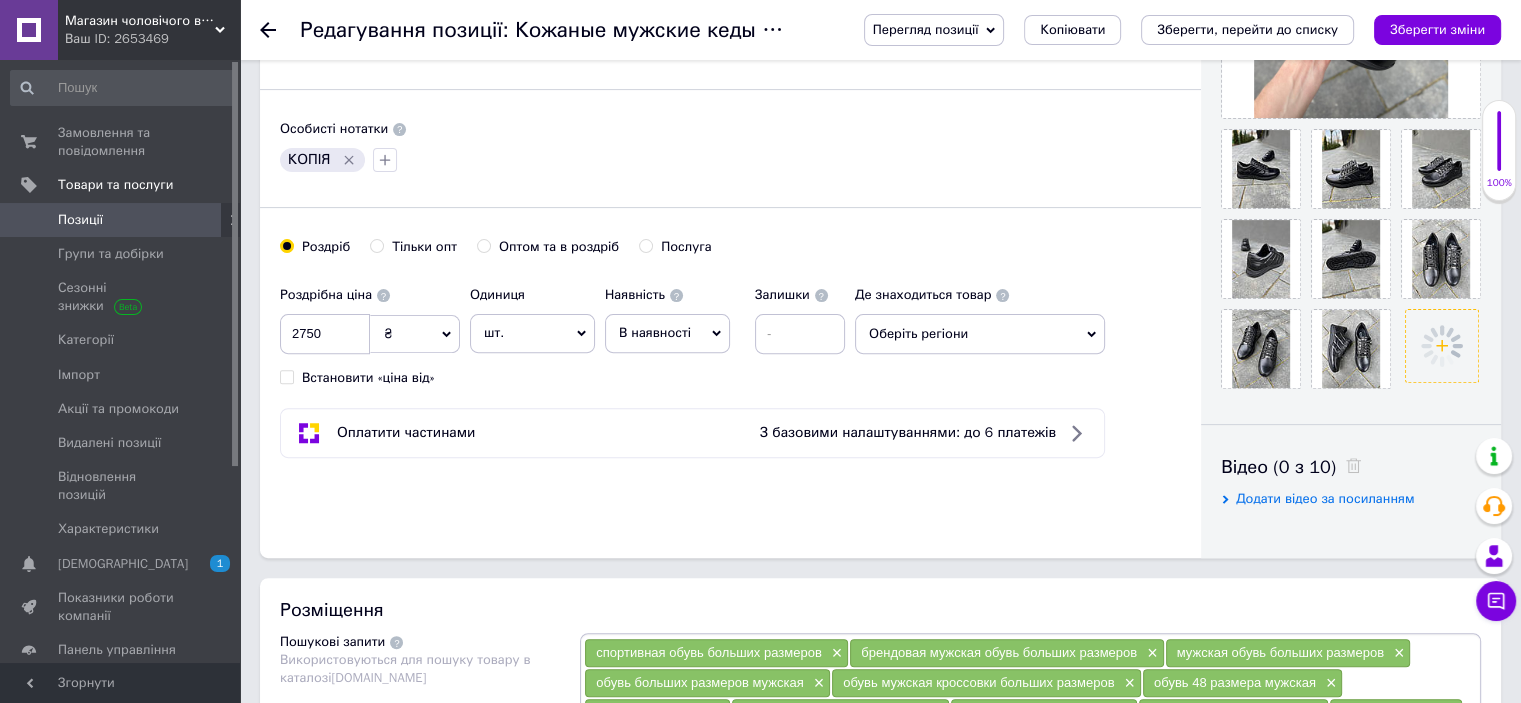 scroll, scrollTop: 500, scrollLeft: 0, axis: vertical 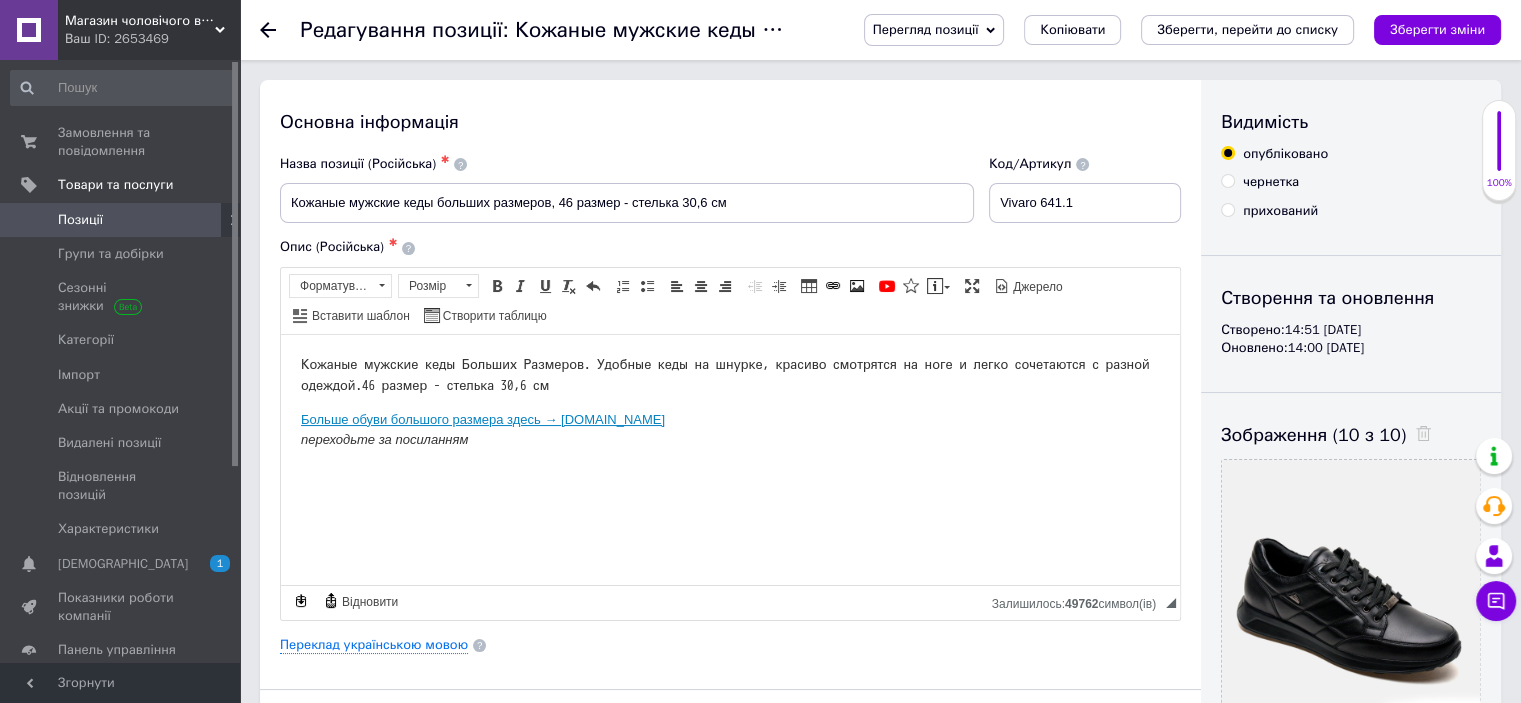 click on "Основна інформація Назва позиції (Російська) ✱ Кожаные мужские кеды больших размеров, 46 размер - стелька 30,6 см Код/Артикул Vivaro 641.1 Опис (Російська) ✱ Кожаные мужские кеды Больших Размеров. Удобные кеды на шнурке, красиво смотрятся на ноге и легко сочетаются с разной одеждой.
46 размер - стелька 30,6 см
Больше обуви большого размера здесь → [DOMAIN_NAME]
переходьте за посиланням
Розширений текстовий редактор, 58FC4E82-A21D-4AA9-AAEA-BF7375BA4743 Панель інструментів редактора Форматування Форматування Розмір Розмір   Жирний  Сполучення клавіш Ctrl+B   Курсив" at bounding box center [730, 619] 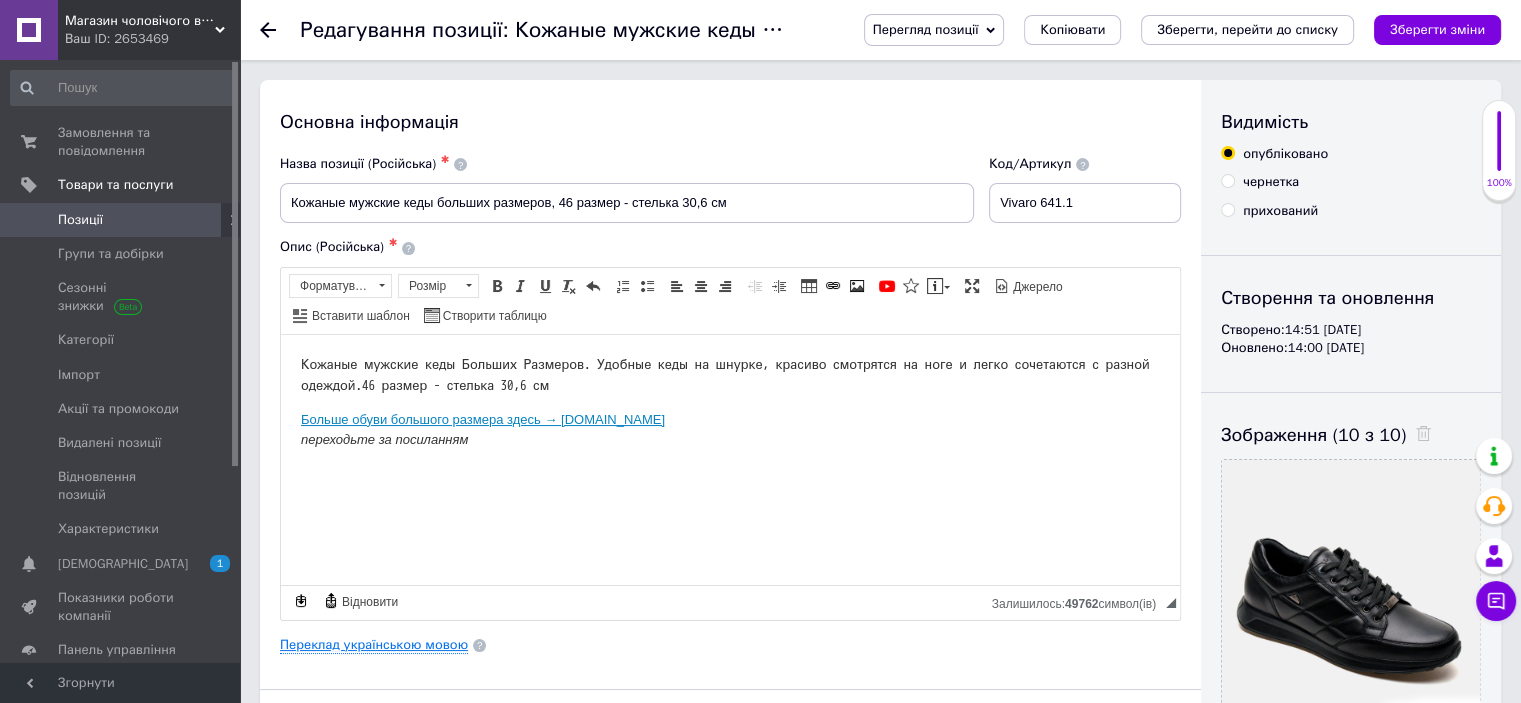 click on "Переклад українською мовою" at bounding box center (374, 645) 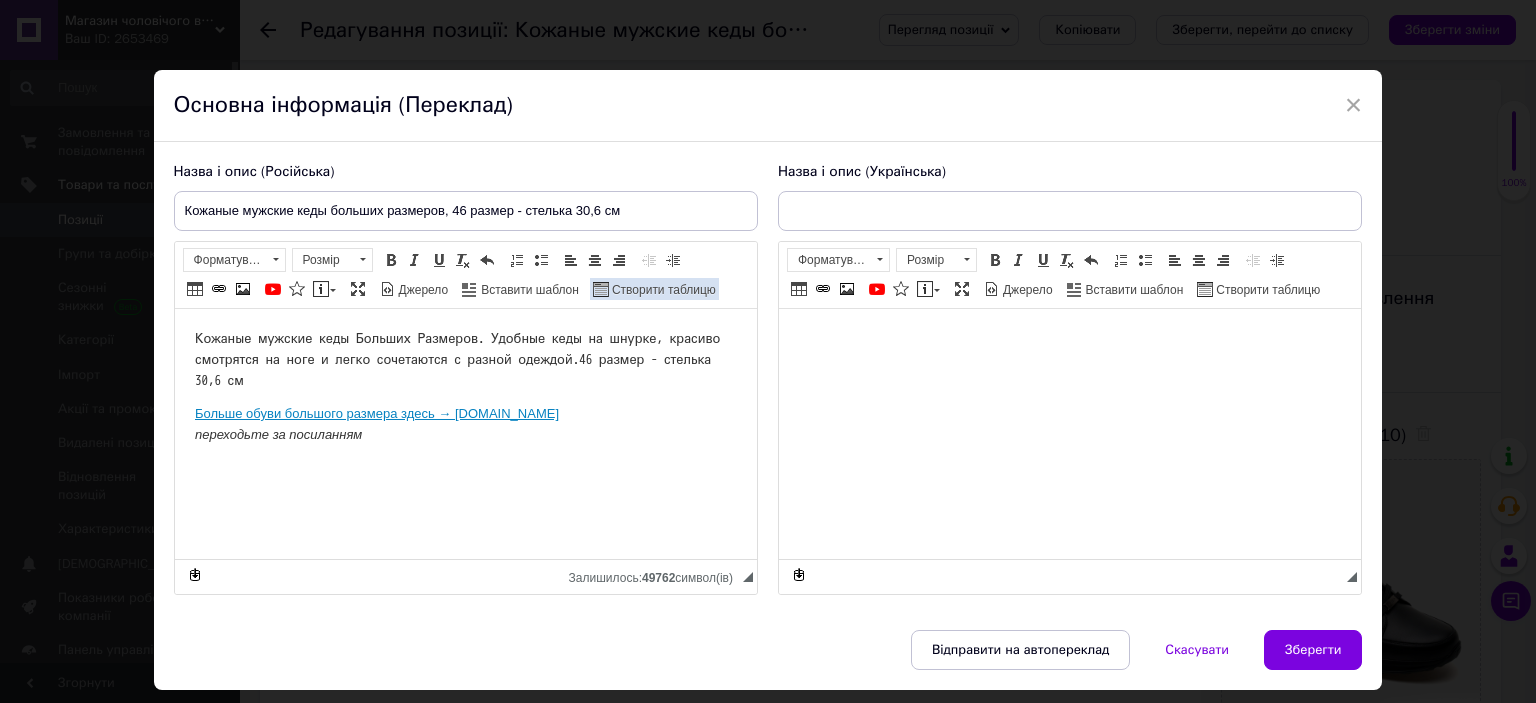 scroll, scrollTop: 0, scrollLeft: 0, axis: both 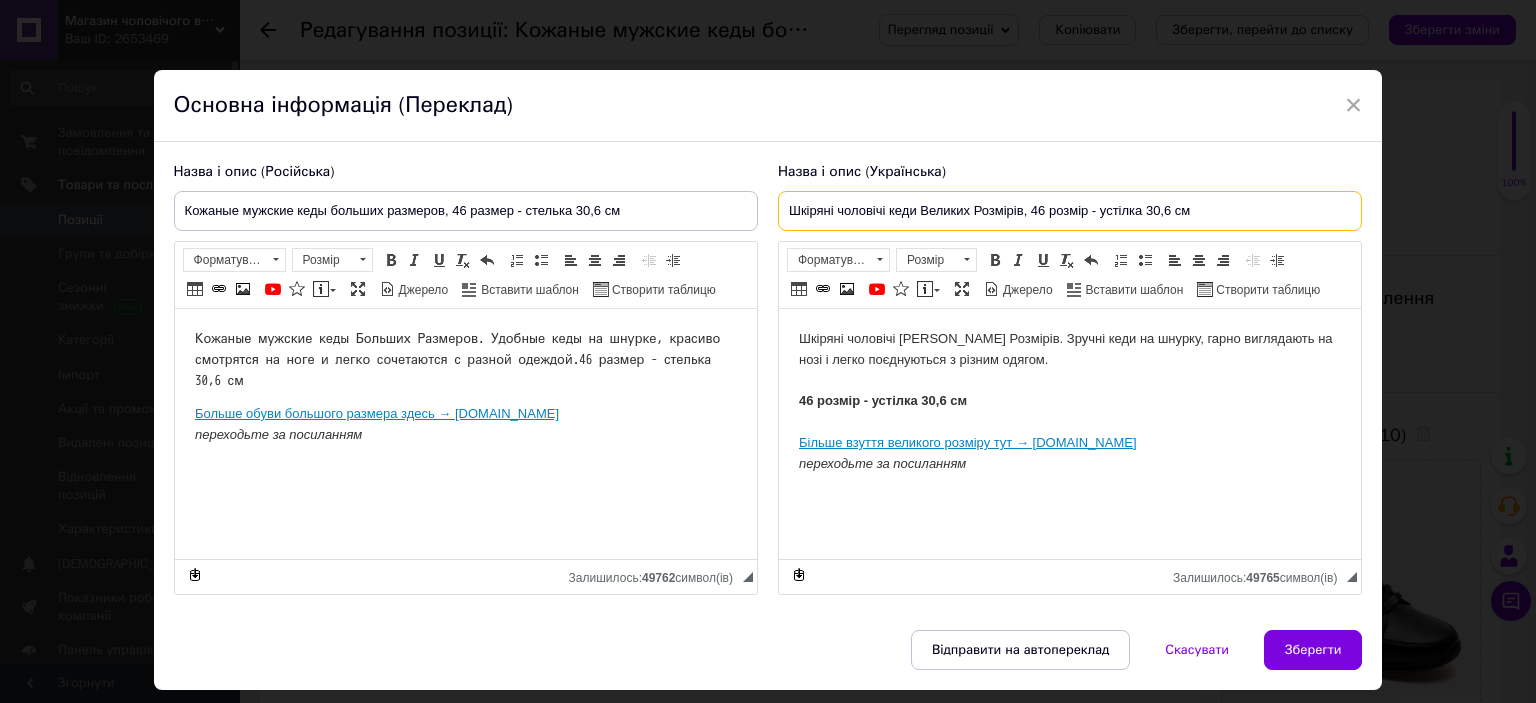 drag, startPoint x: 1023, startPoint y: 212, endPoint x: 476, endPoint y: 218, distance: 547.0329 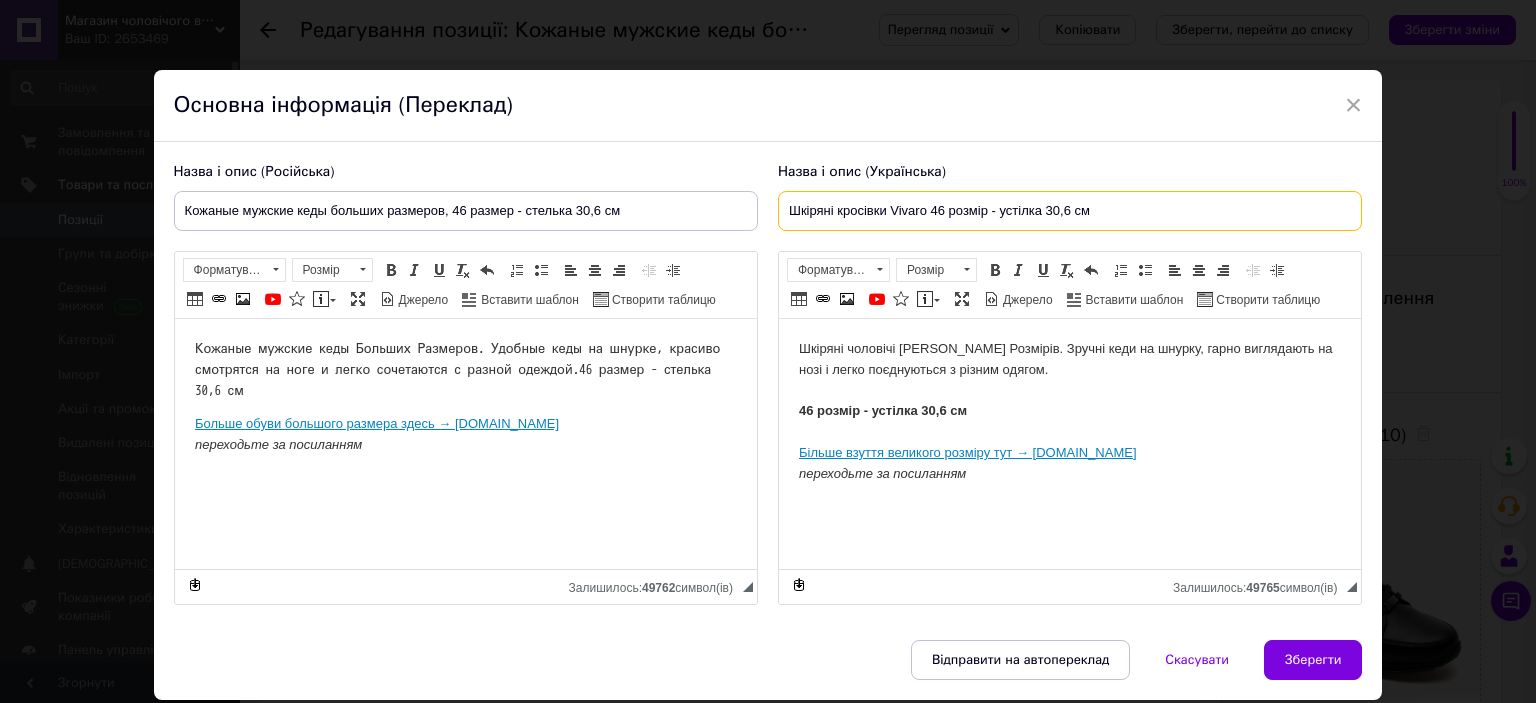 click on "Шкіряні кросівки Vivaro 46 розмір - устілка 30,6 см" at bounding box center [1070, 211] 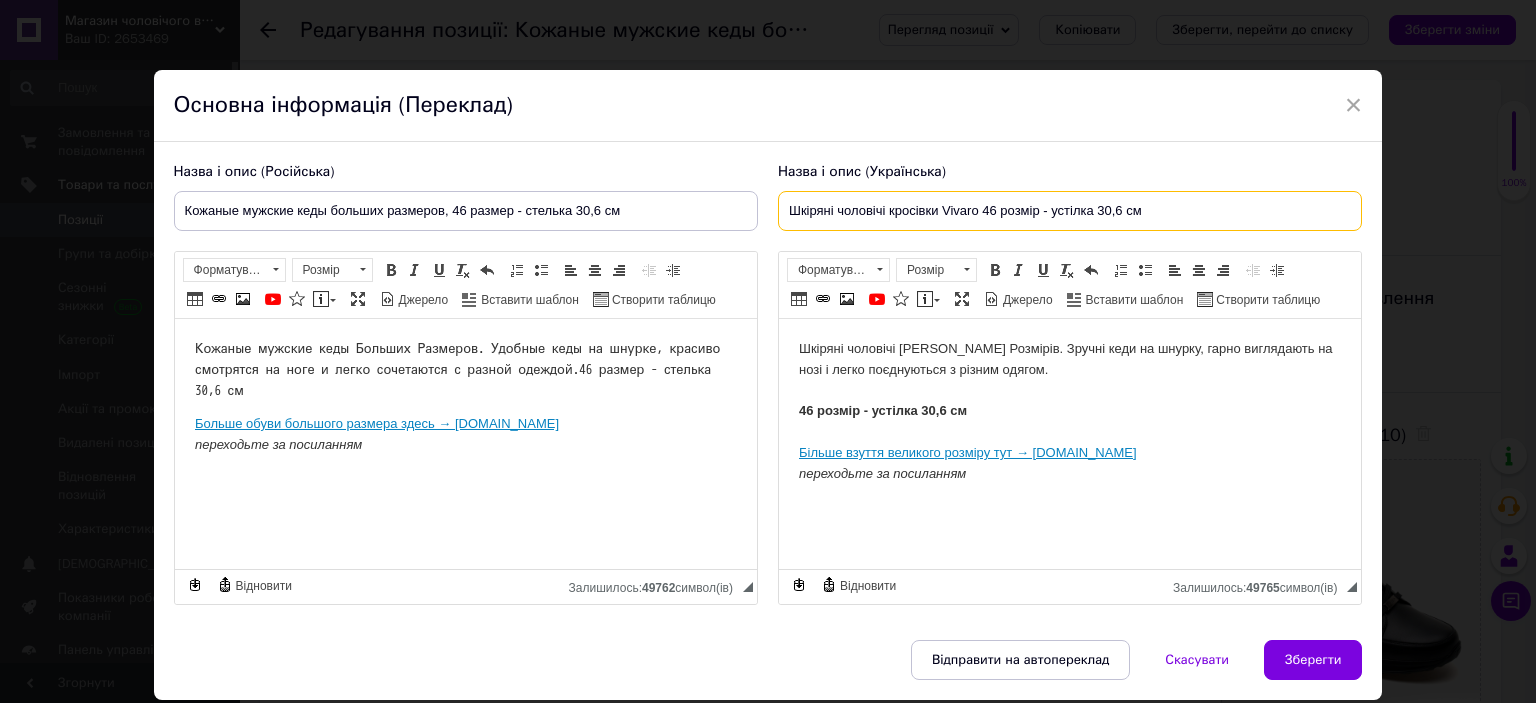 drag, startPoint x: 1048, startPoint y: 214, endPoint x: 1215, endPoint y: 215, distance: 167.00299 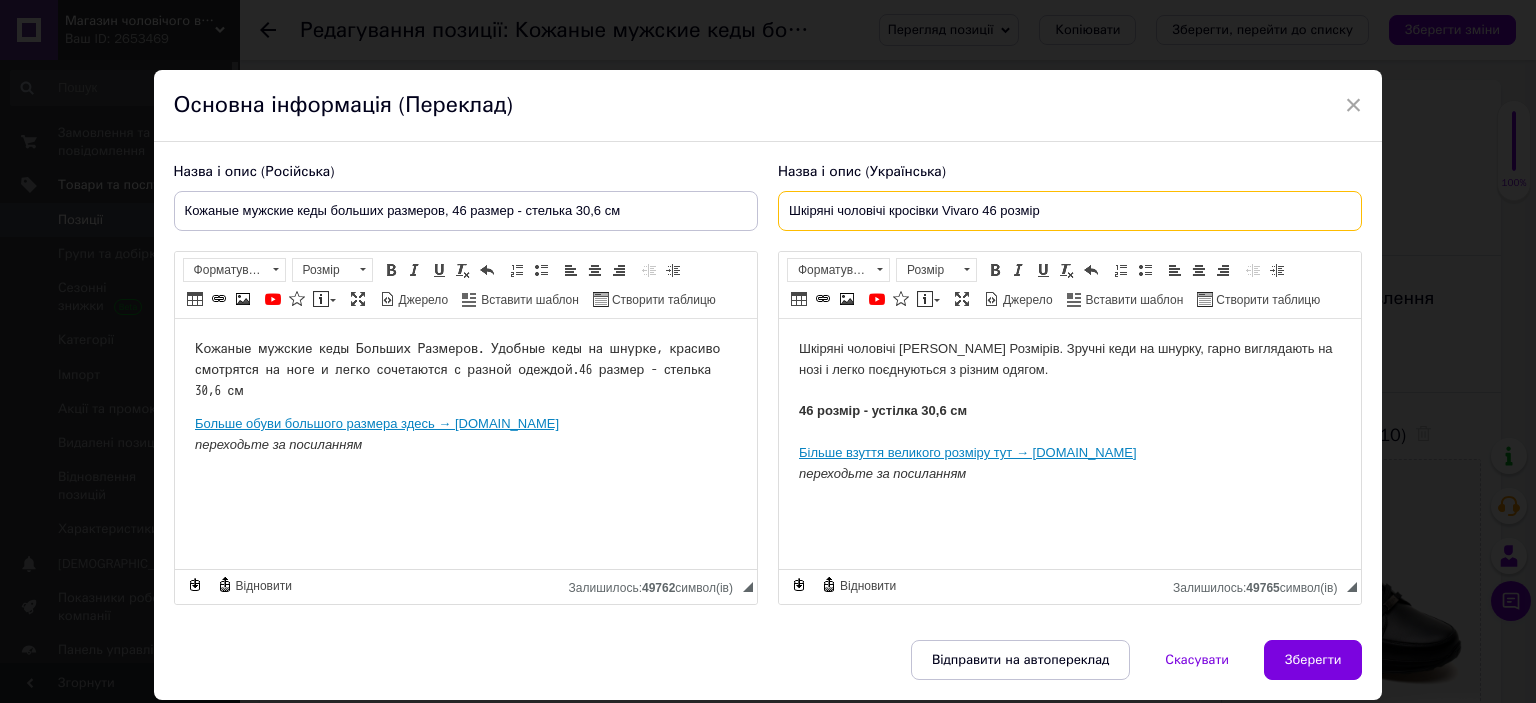 type on "Шкіряні чоловічі кросівки Vivaro 46 розмір" 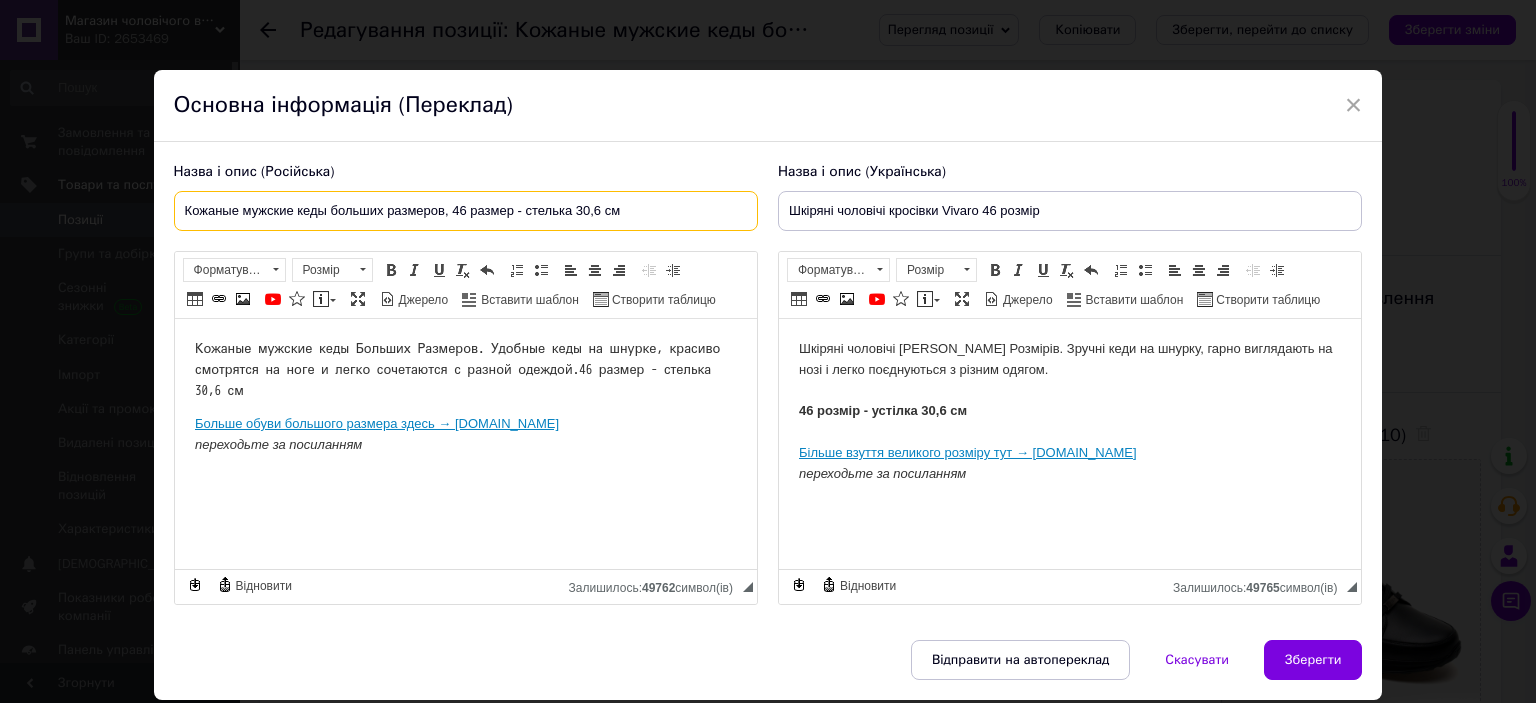 click on "Кожаные мужские кеды больших размеров, 46 размер - стелька 30,6 см" at bounding box center [466, 211] 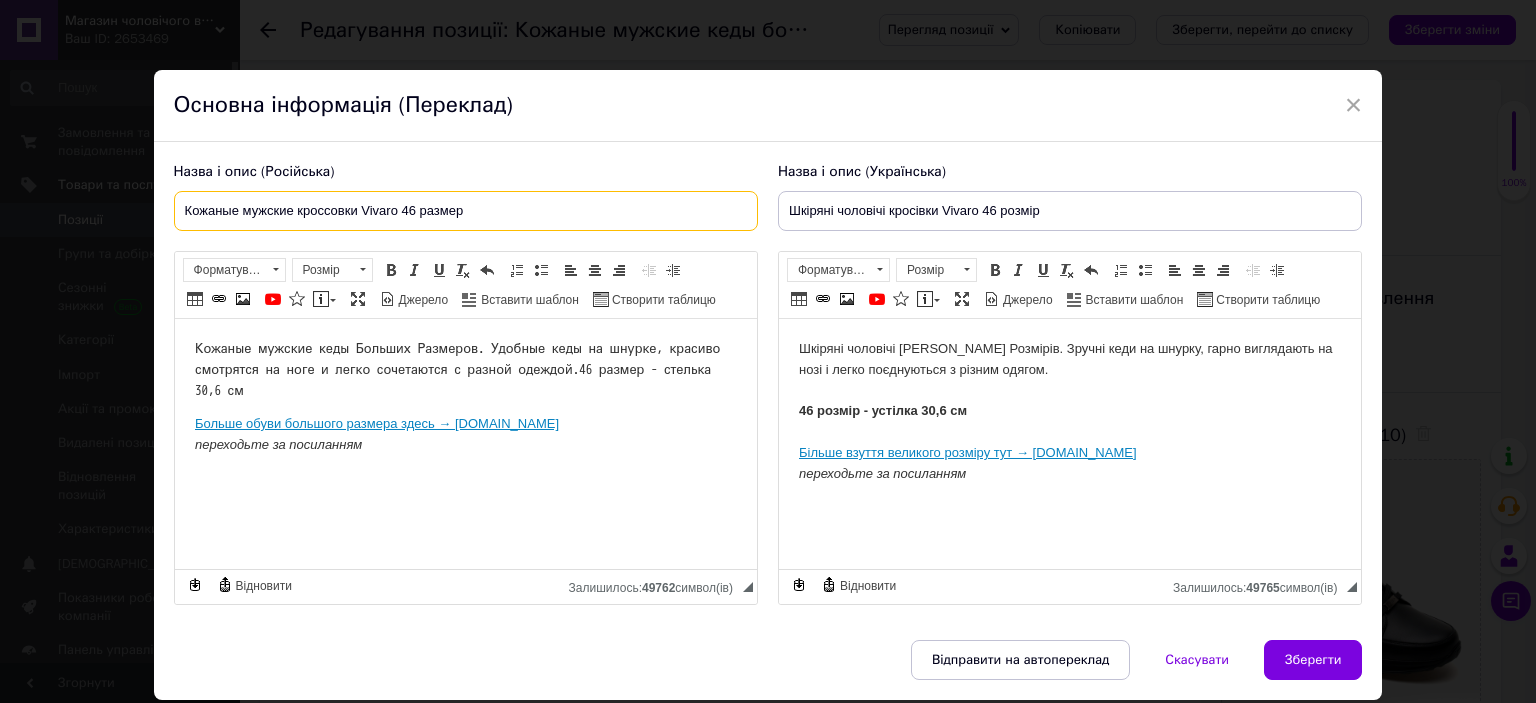 type on "Кожаные мужские кроссовки Vivaro 46 размер" 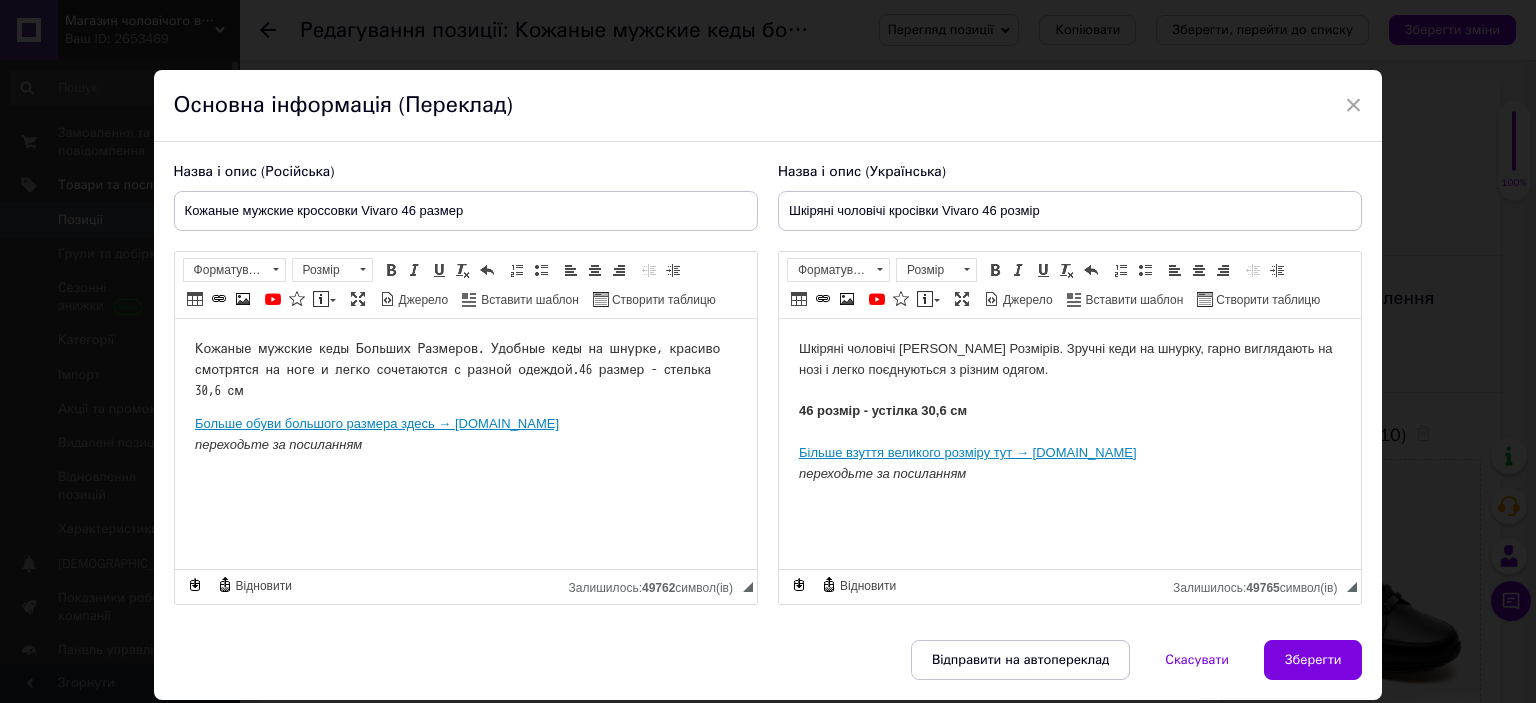 click on "Шкіряні чоловічі [PERSON_NAME] Розмірів. Зручні кеди на шнурку, гарно виглядають на нозі і легко поєднуються з різним одягом. 46 розмір - устілка 30,6 см Більше взуття великого розміру тут → [DOMAIN_NAME]    переходьте за посиланням" at bounding box center (1069, 422) 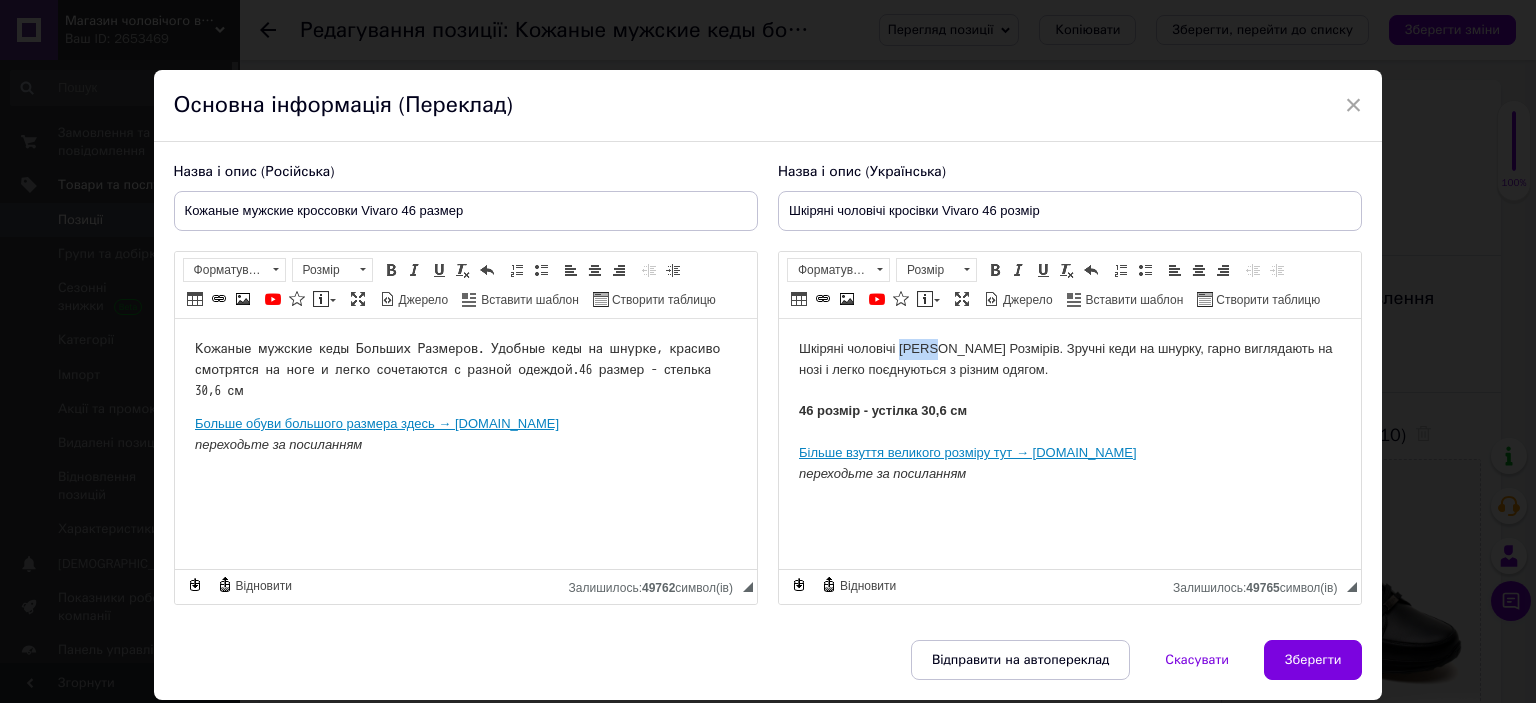 click on "Шкіряні чоловічі [PERSON_NAME] Розмірів. Зручні кеди на шнурку, гарно виглядають на нозі і легко поєднуються з різним одягом. 46 розмір - устілка 30,6 см Більше взуття великого розміру тут → [DOMAIN_NAME]    переходьте за посиланням" at bounding box center (1069, 422) 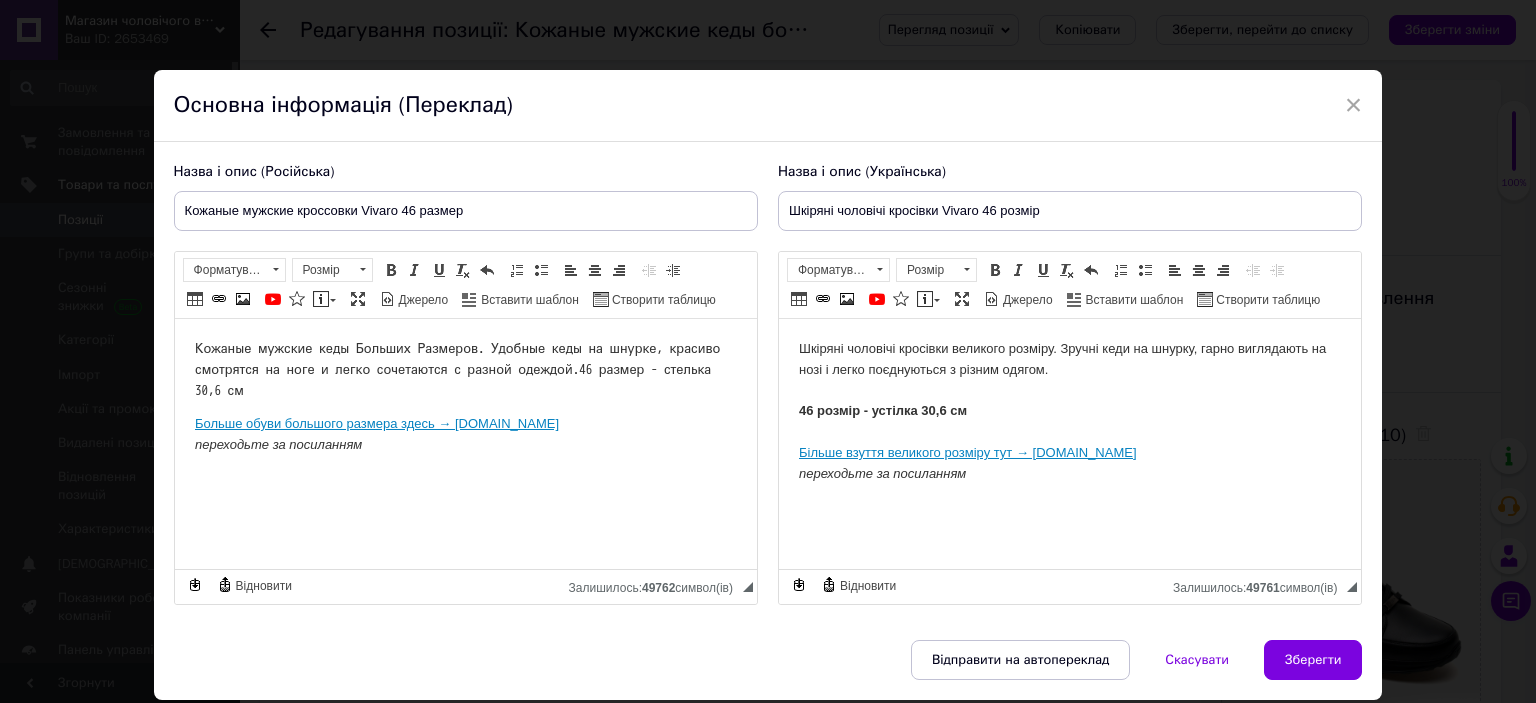 click on "Шкіряні чоловічі кросівки великого розміру. Зручні кеди на шнурку, гарно виглядають на нозі і легко поєднуються з різним одягом. 46 розмір - устілка 30,6 см Більше взуття великого розміру тут → [DOMAIN_NAME]    переходьте за посиланням" at bounding box center (1069, 422) 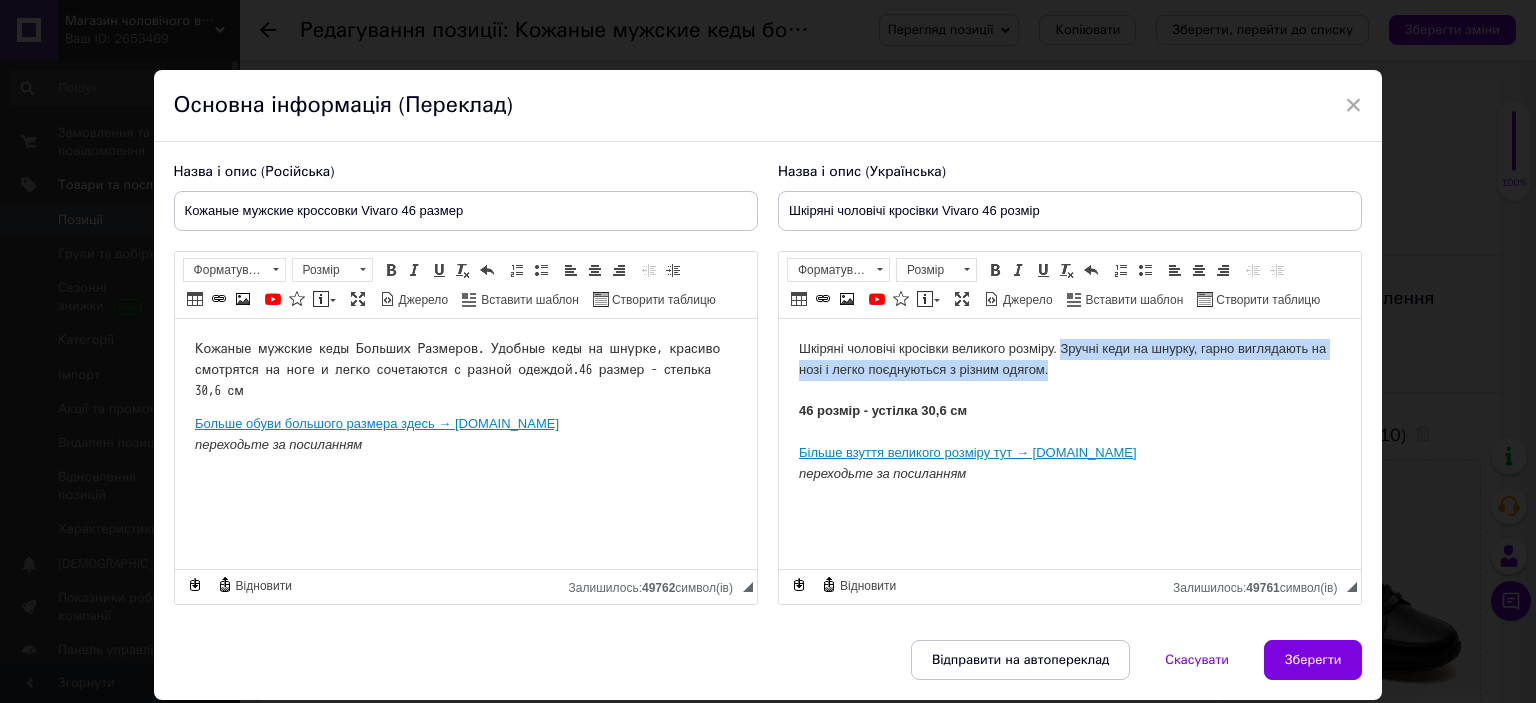 drag, startPoint x: 1060, startPoint y: 346, endPoint x: 1073, endPoint y: 370, distance: 27.294687 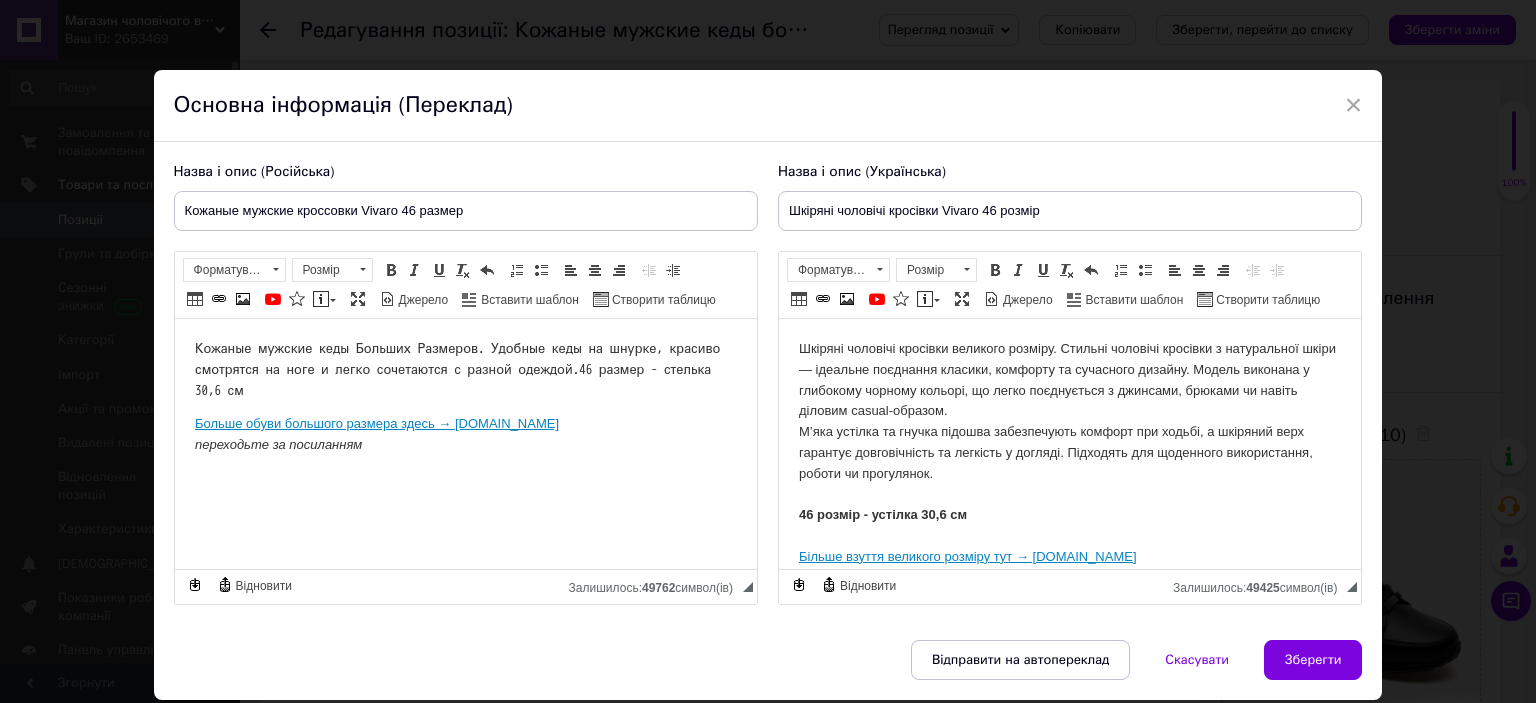 click on "Шкіряні чоловічі кросівки великого розміру. Стильні чоловічі кросівки з натуральної шкіри — ідеальне поєднання класики, комфорту та сучасного дизайну. Модель виконана у глибокому чорному кольорі, що легко поєднується з джинсами, брюками чи навіть діловим casual-образом. М’яка устілка та гнучка підошва забезпечують комфорт при ходьбі, а шкіряний верх гарантує довговічність та легкість у догляді. Підходять для щоденного використання, роботи чи прогулянок. ​​​​​​​ 46 розмір - устілка 30,6 см Більше взуття великого розміру тут → [DOMAIN_NAME]" at bounding box center (1069, 474) 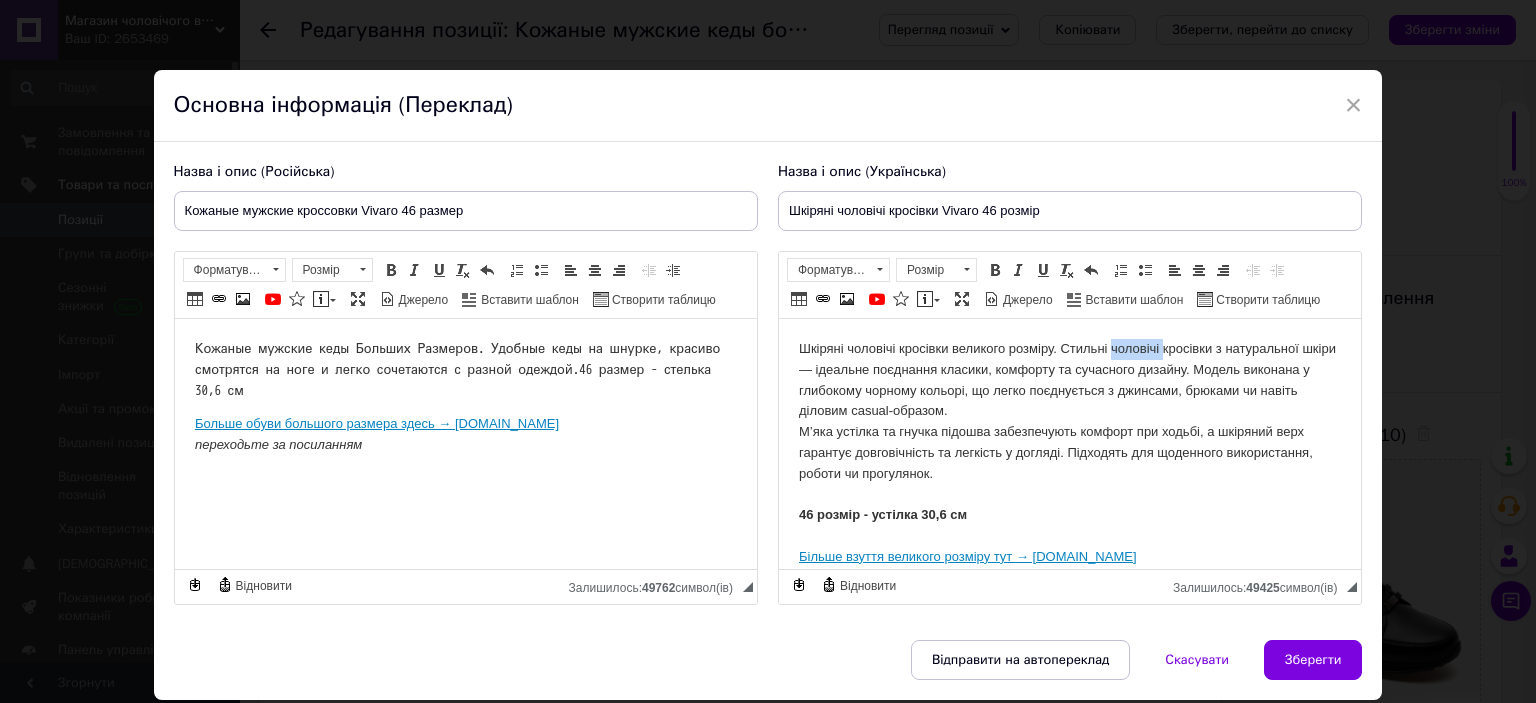 click on "Шкіряні чоловічі кросівки великого розміру. Стильні чоловічі кросівки з натуральної шкіри — ідеальне поєднання класики, комфорту та сучасного дизайну. Модель виконана у глибокому чорному кольорі, що легко поєднується з джинсами, брюками чи навіть діловим casual-образом. М’яка устілка та гнучка підошва забезпечують комфорт при ходьбі, а шкіряний верх гарантує довговічність та легкість у догляді. Підходять для щоденного використання, роботи чи прогулянок. ​​​​​​​ 46 розмір - устілка 30,6 см Більше взуття великого розміру тут → [DOMAIN_NAME]" at bounding box center [1069, 474] 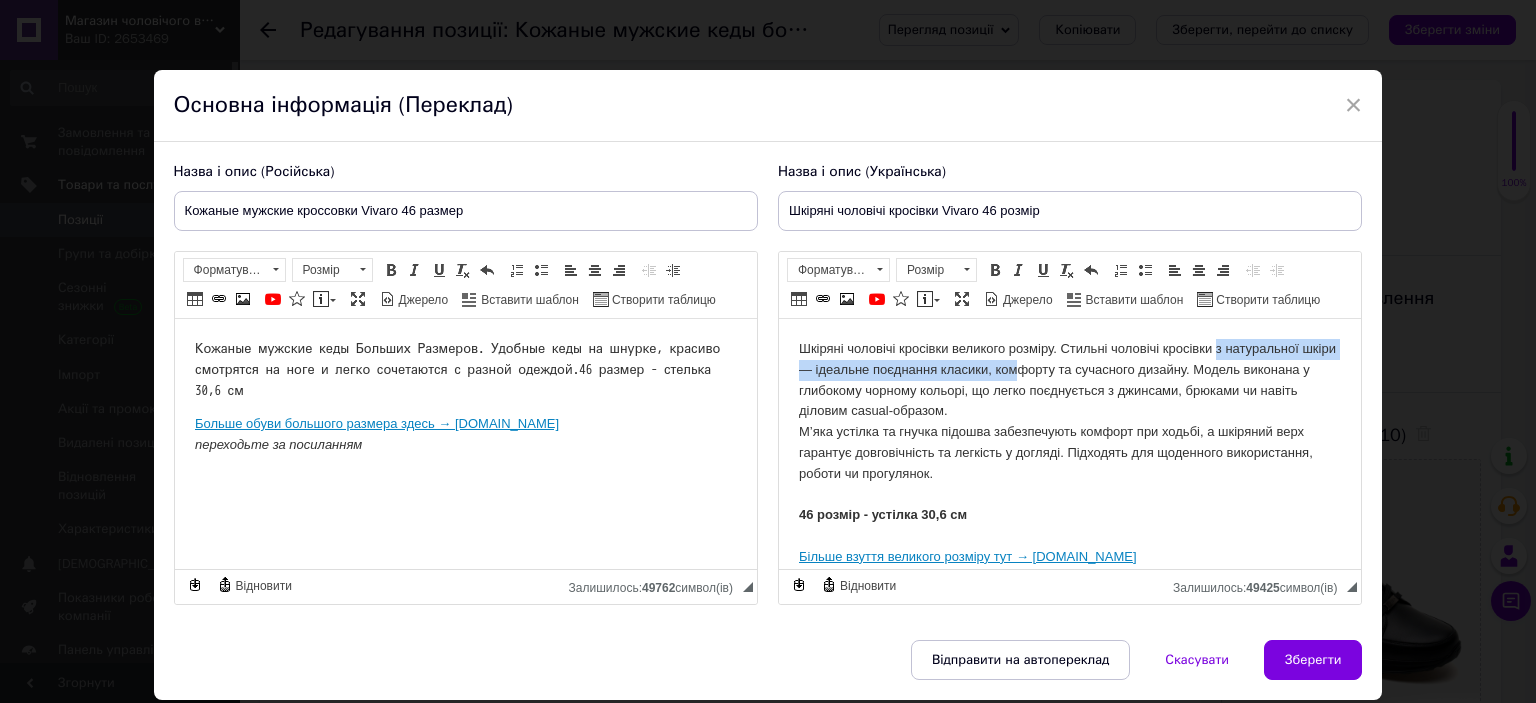 drag, startPoint x: 1215, startPoint y: 355, endPoint x: 1057, endPoint y: 364, distance: 158.25612 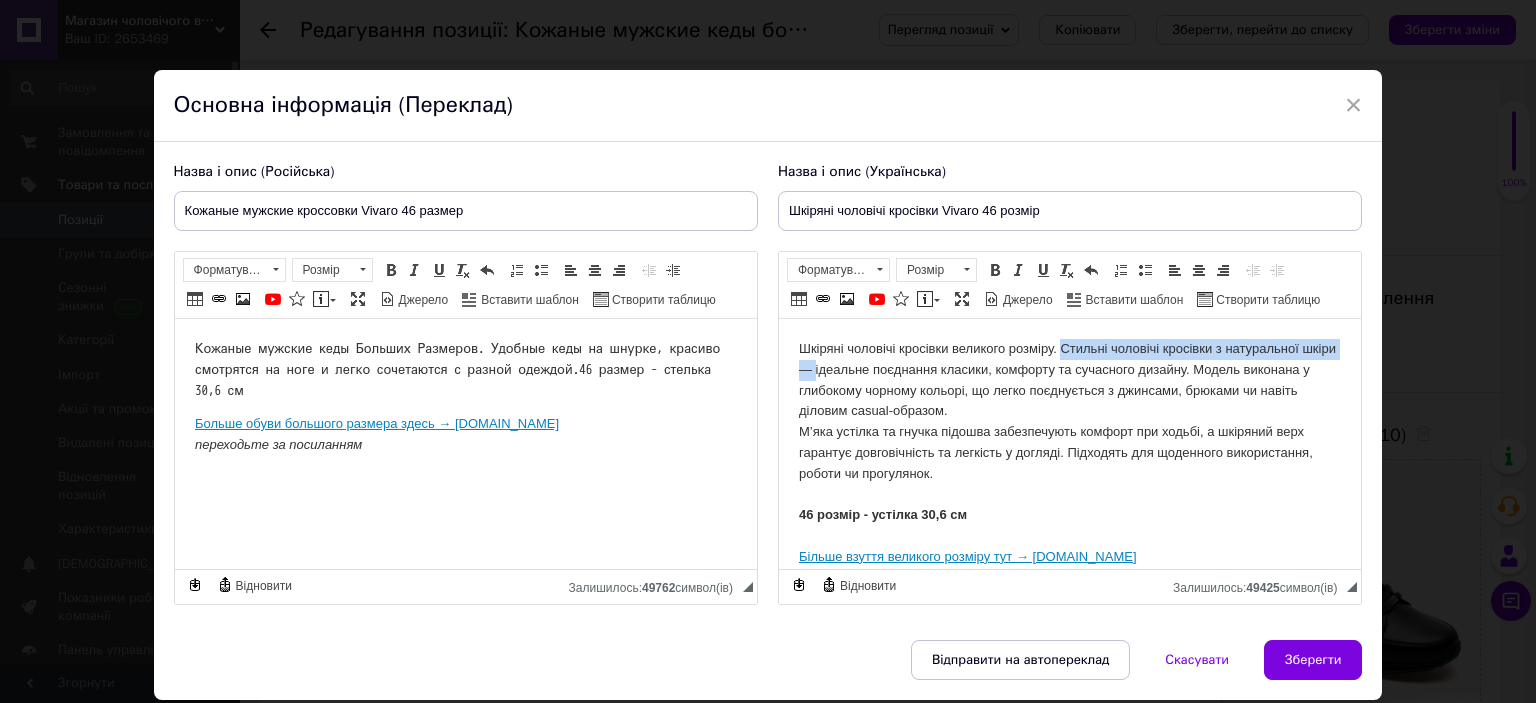 drag, startPoint x: 851, startPoint y: 374, endPoint x: 1062, endPoint y: 354, distance: 211.94576 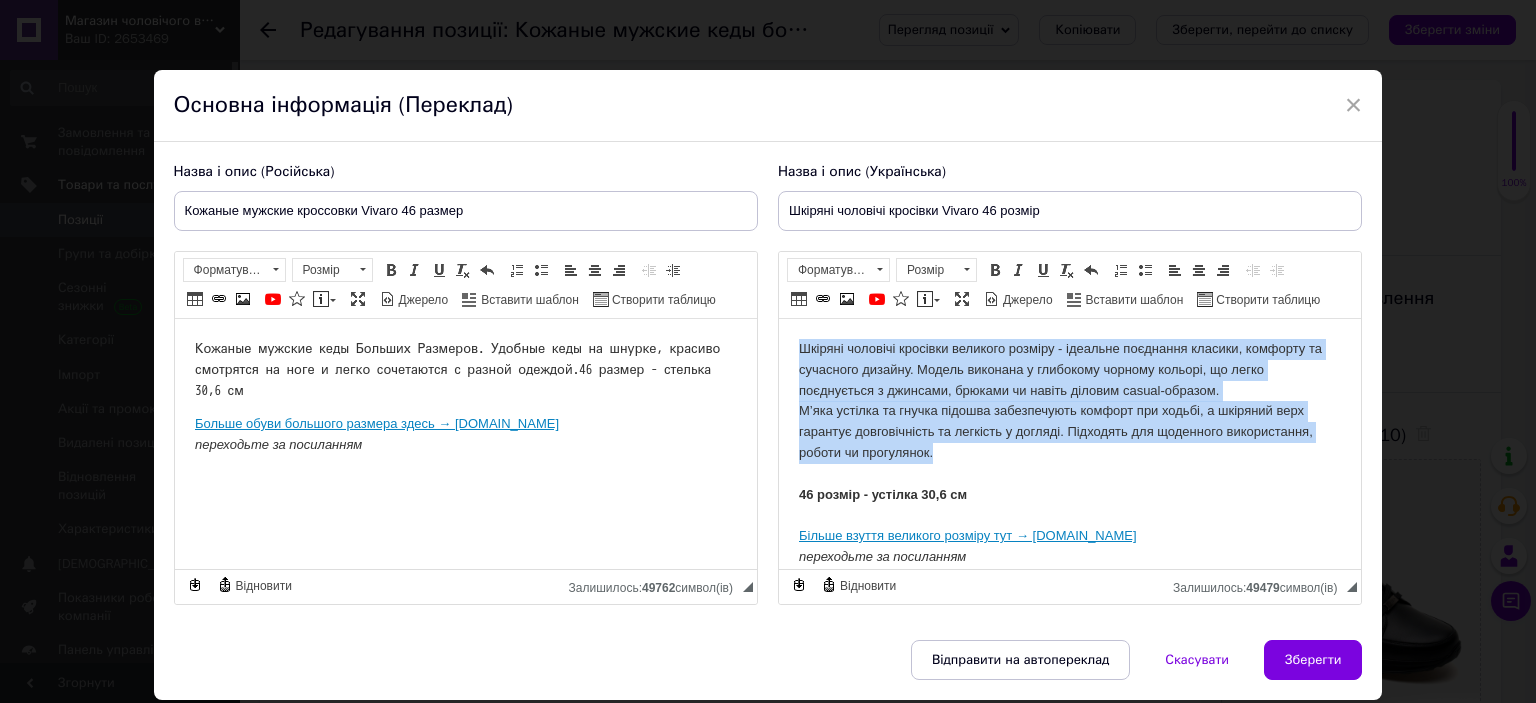 drag, startPoint x: 1228, startPoint y: 393, endPoint x: 1083, endPoint y: 450, distance: 155.80116 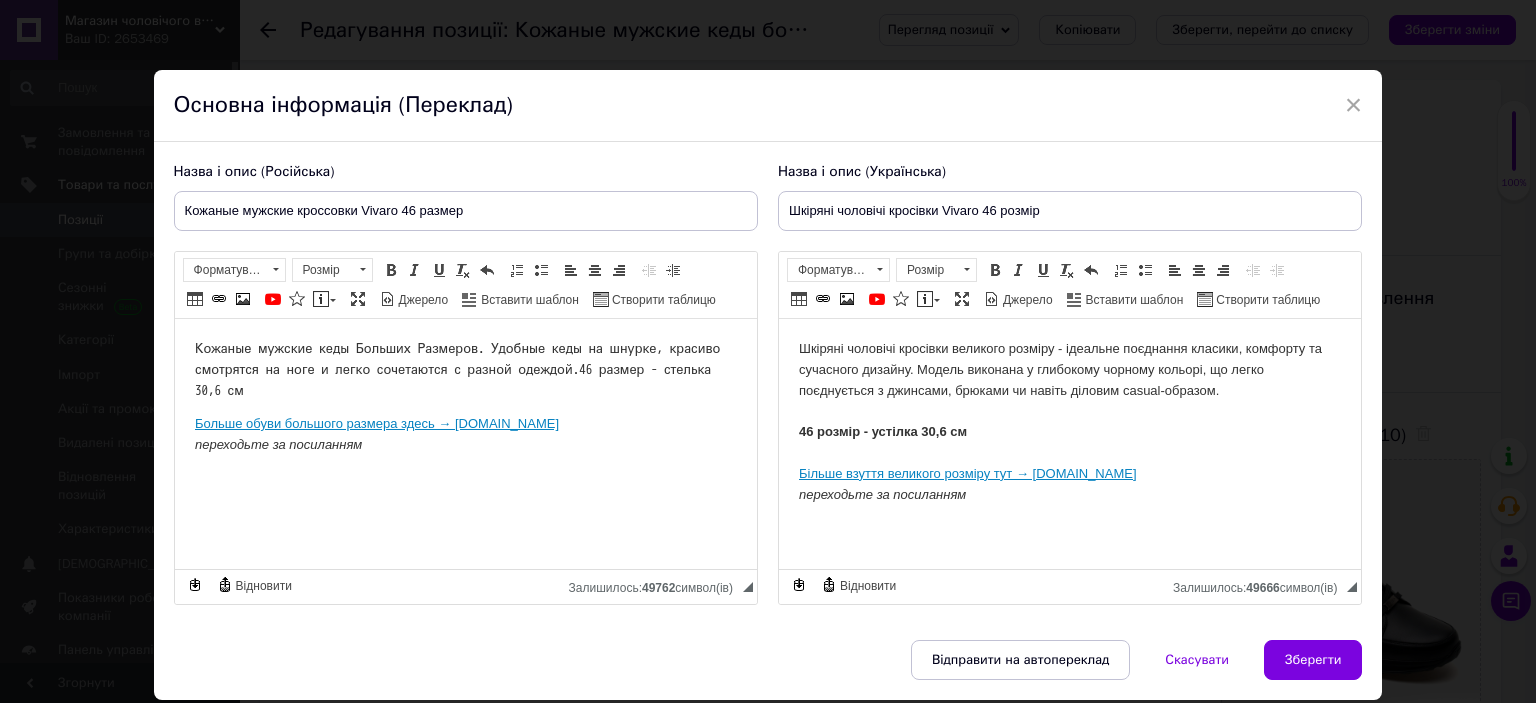 click on "46 розмір - устілка 30,6 см" at bounding box center (882, 431) 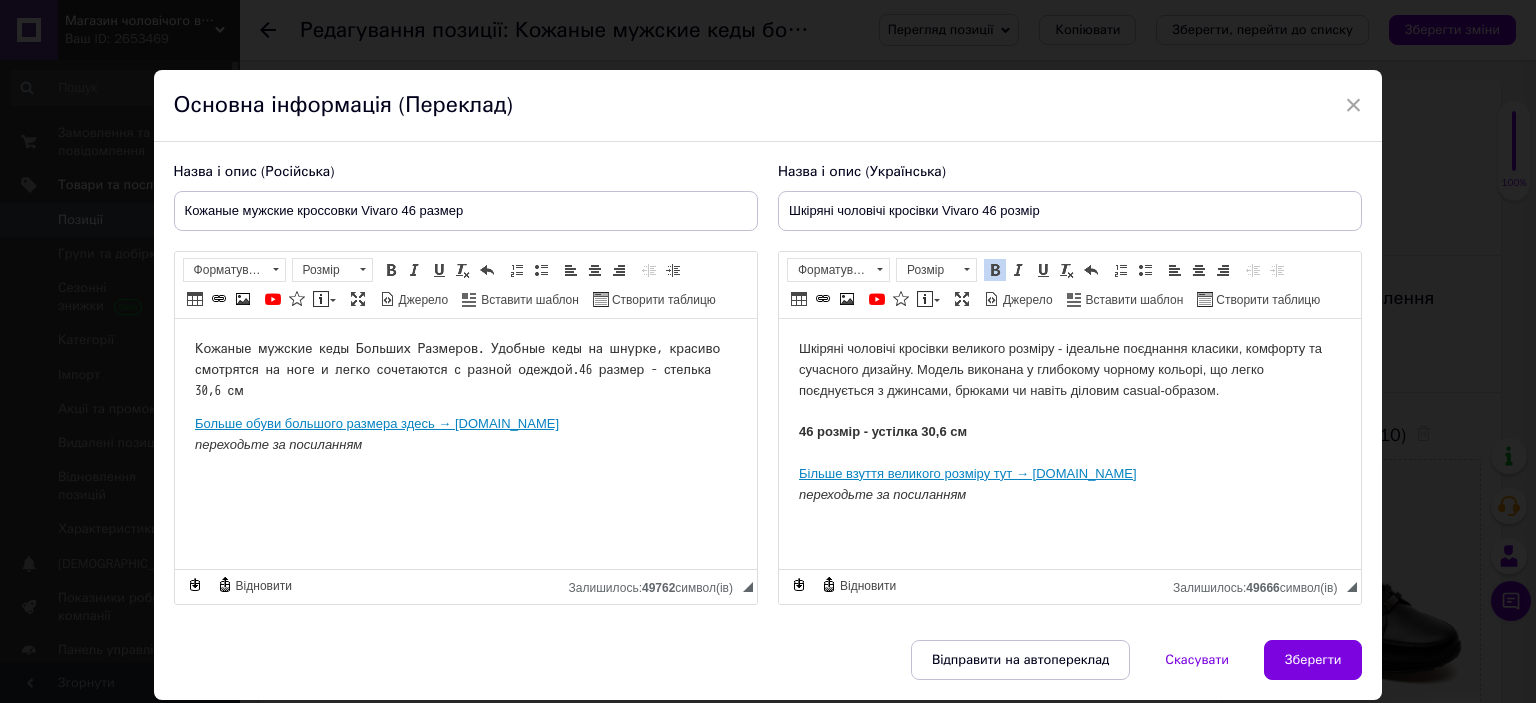 click on "Шкіряні чоловічі кросівки великого розміру - ідеальне поєднання класики, комфорту та сучасного дизайну. Модель виконана у глибокому чорному кольорі, що легко поєднується з джинсами, брюками чи навіть діловим casual-образом. 46 розмір - устілка 30,6 см Більше взуття великого розміру тут → [DOMAIN_NAME]    переходьте за посиланням" at bounding box center (1069, 432) 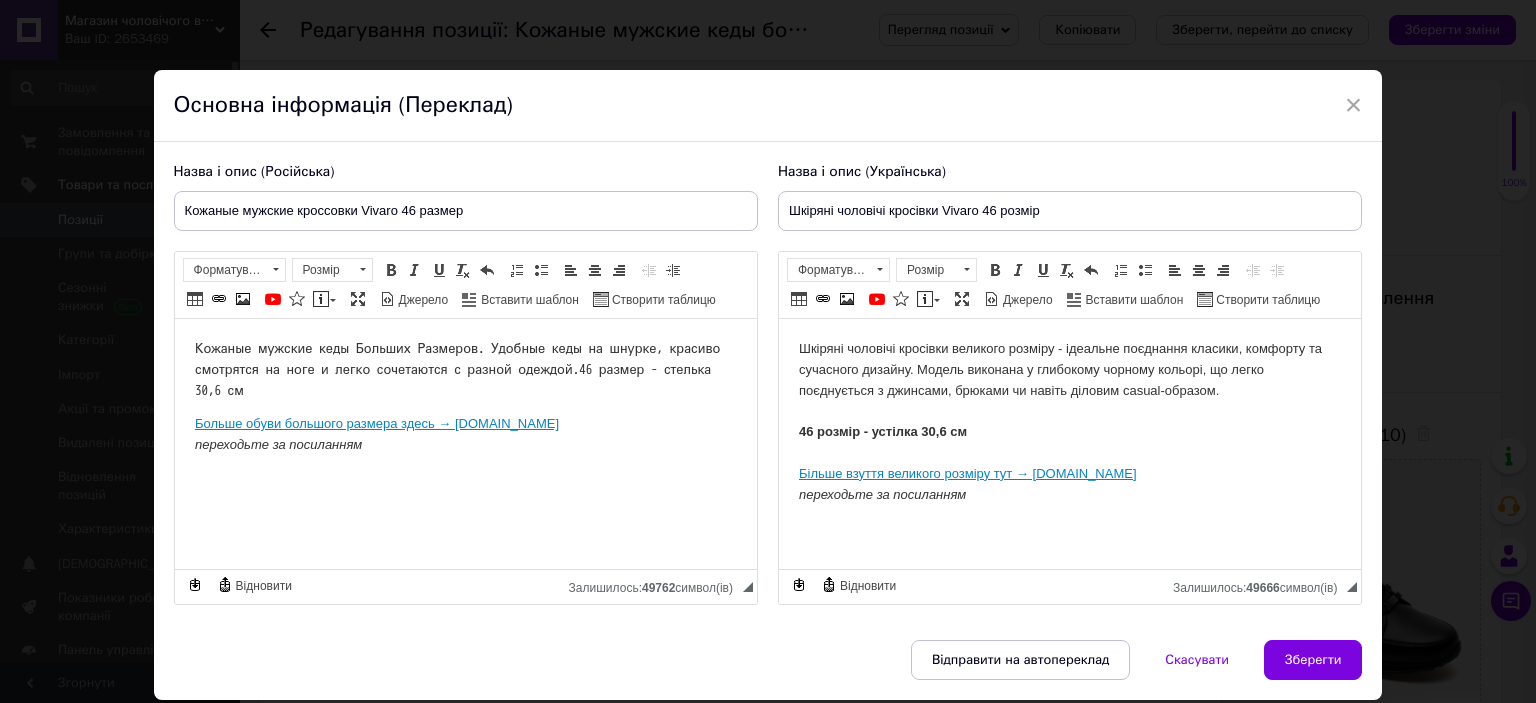 click on "Шкіряні чоловічі кросівки великого розміру - ідеальне поєднання класики, комфорту та сучасного дизайну. Модель виконана у глибокому чорному кольорі, що легко поєднується з джинсами, брюками чи навіть діловим casual-образом. 46 розмір - устілка 30,6 см Більше взуття великого розміру тут → [DOMAIN_NAME]    переходьте за посиланням" at bounding box center [1069, 432] 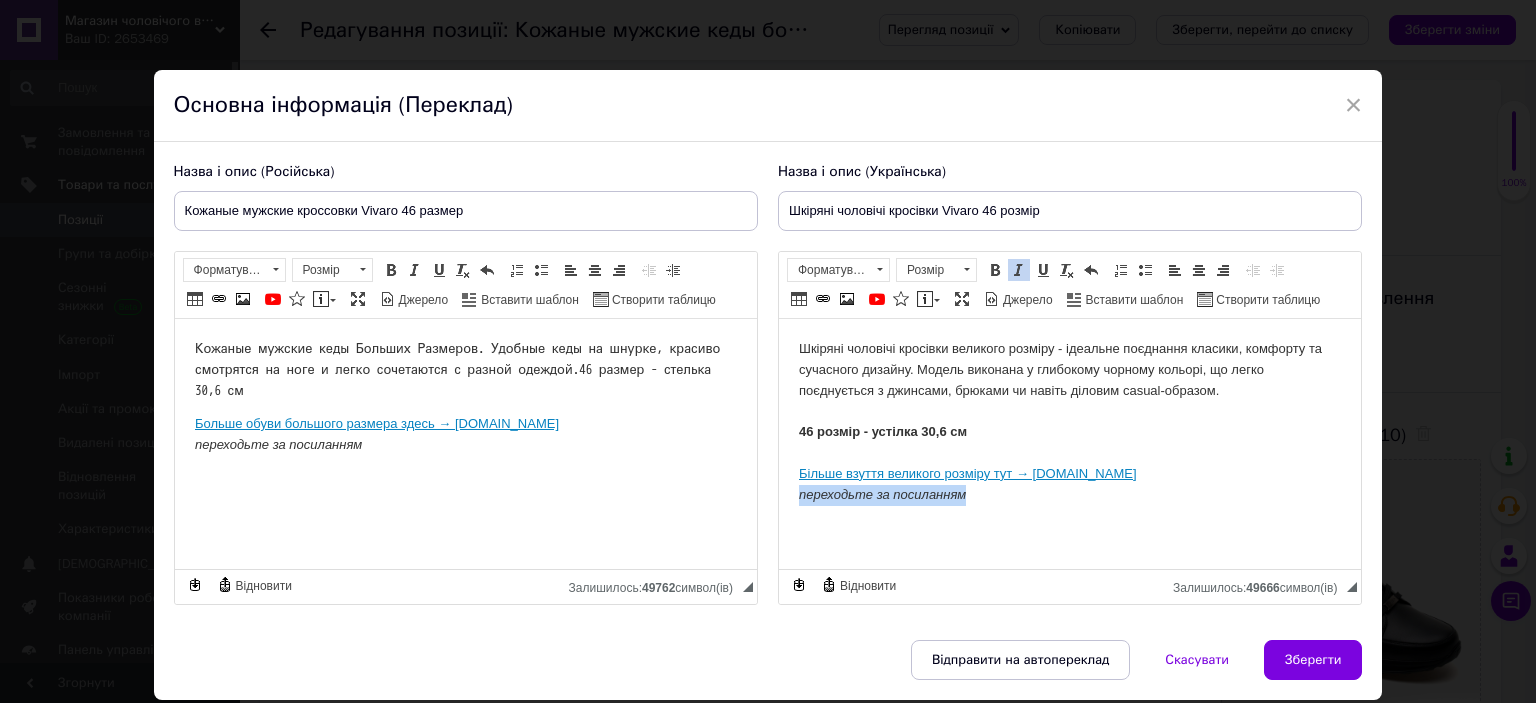 drag, startPoint x: 982, startPoint y: 493, endPoint x: 782, endPoint y: 495, distance: 200.01 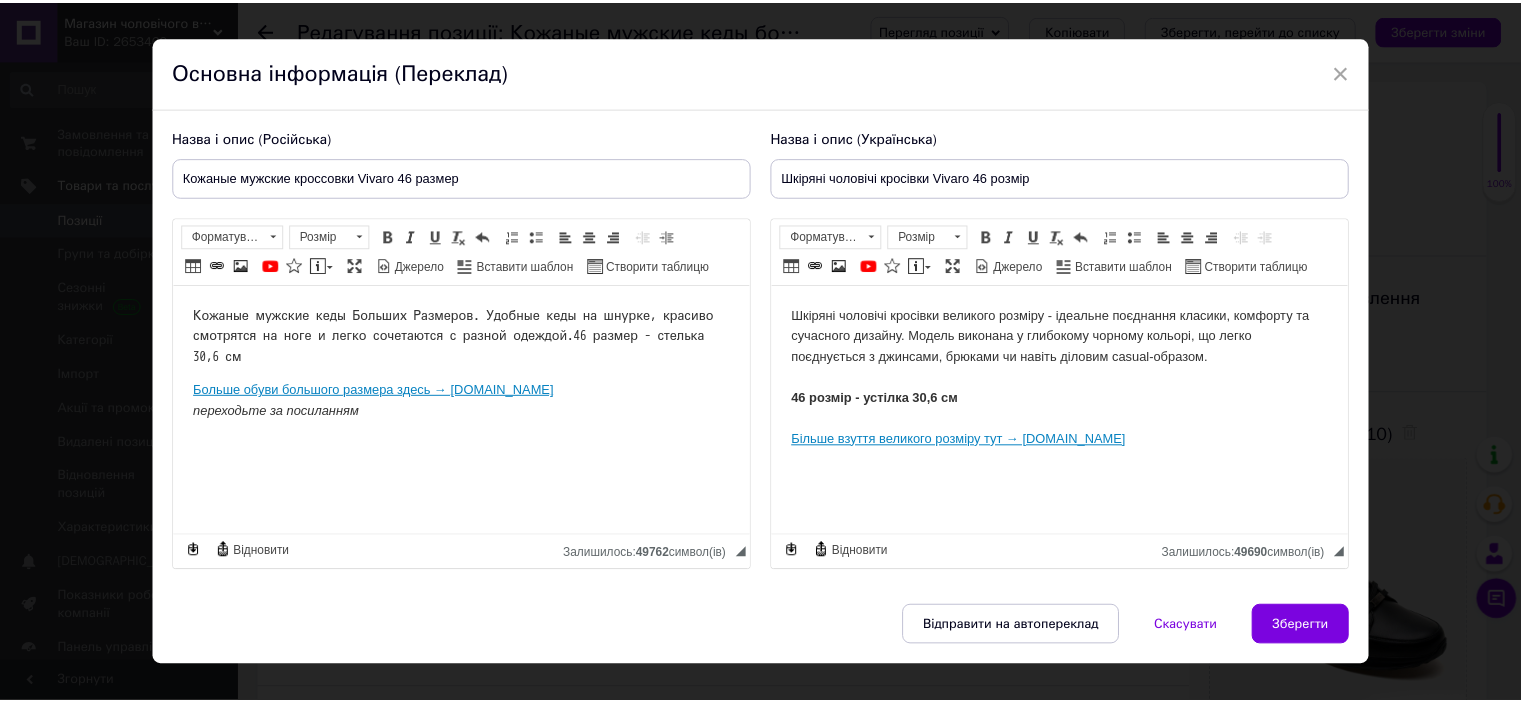 scroll, scrollTop: 64, scrollLeft: 0, axis: vertical 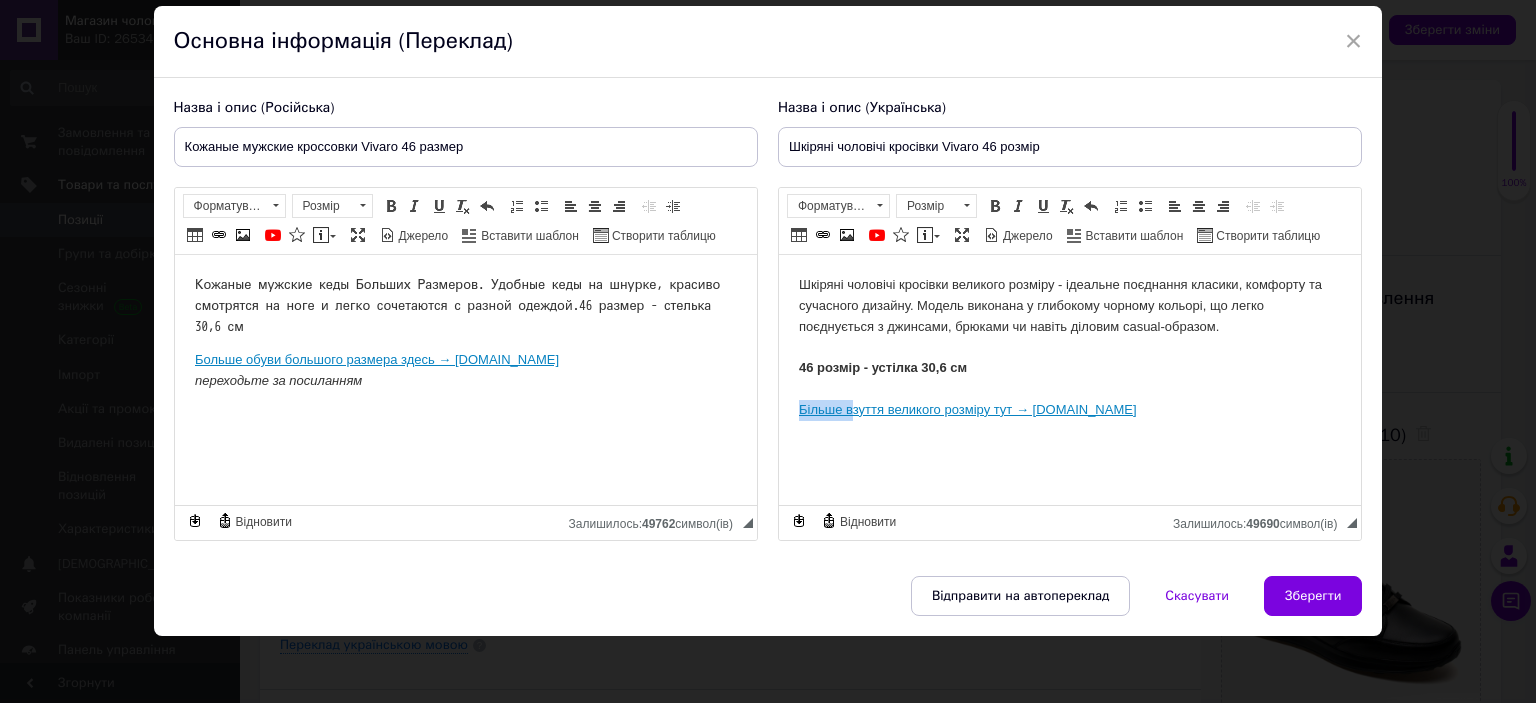 drag, startPoint x: 849, startPoint y: 413, endPoint x: 799, endPoint y: 412, distance: 50.01 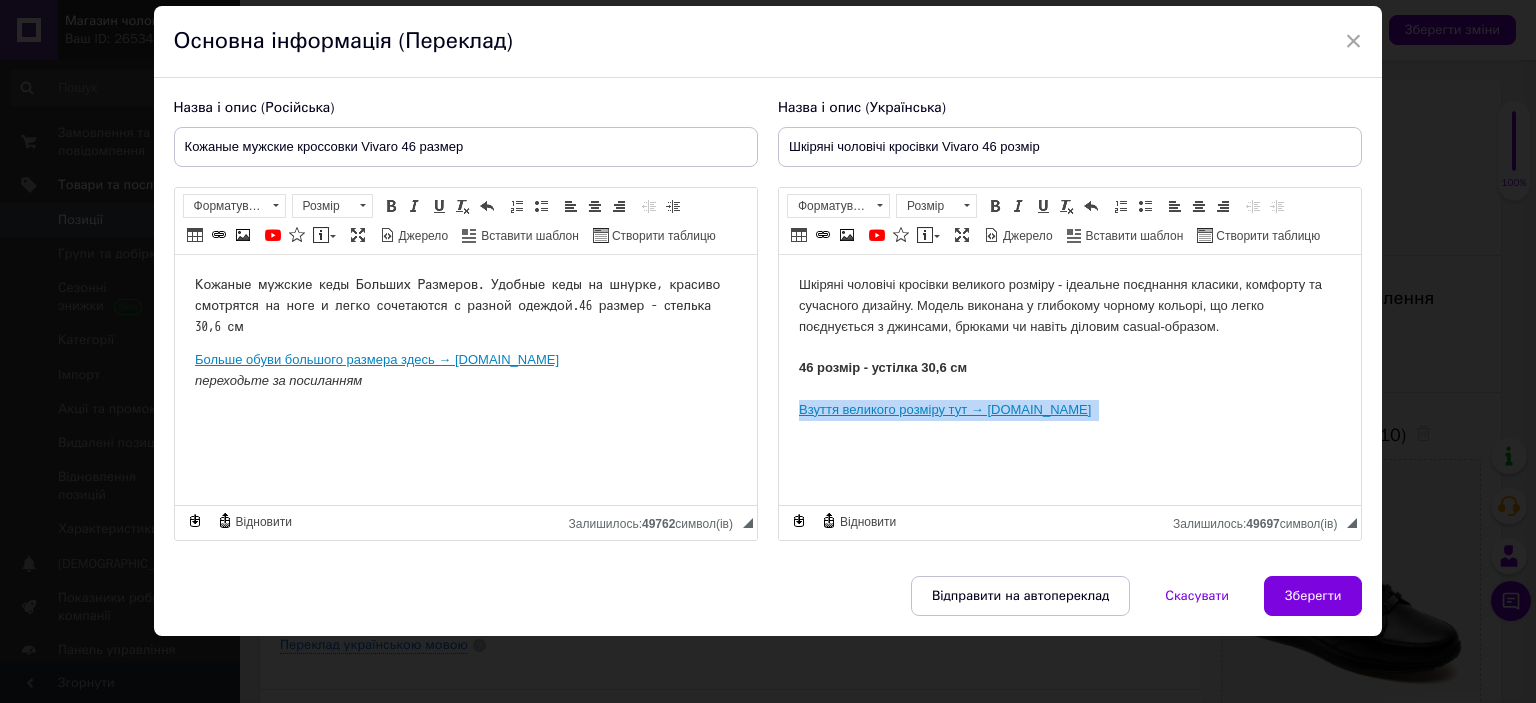 drag, startPoint x: 1106, startPoint y: 414, endPoint x: 792, endPoint y: 409, distance: 314.0398 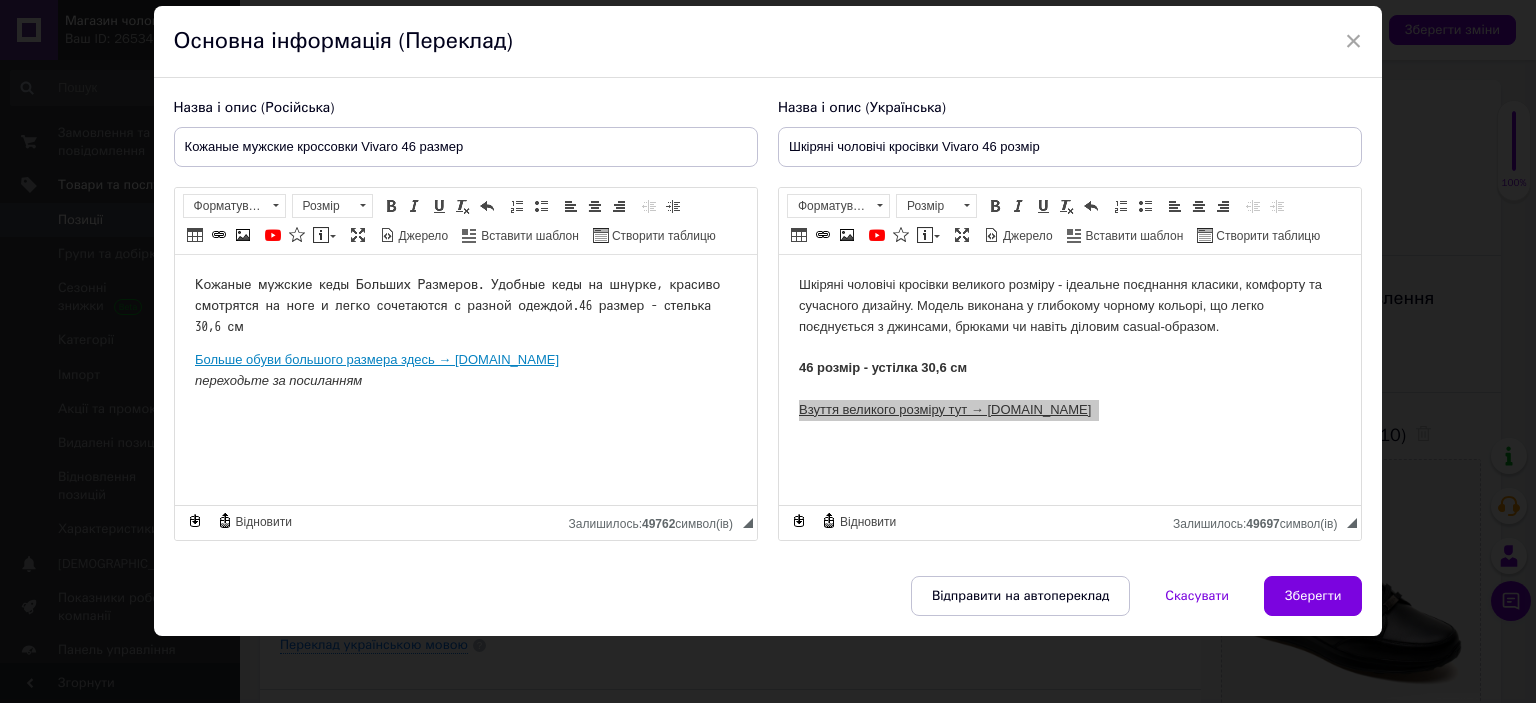 click on "Кожаные мужские кеды Больших Размеров. Удобные кеды на шнурке, красиво смотрятся на ноге и легко сочетаются с разной одеждой.
46 размер - стелька 30,6 см
Больше обуви большого размера здесь → [DOMAIN_NAME]    переходьте за посиланням" at bounding box center [465, 344] 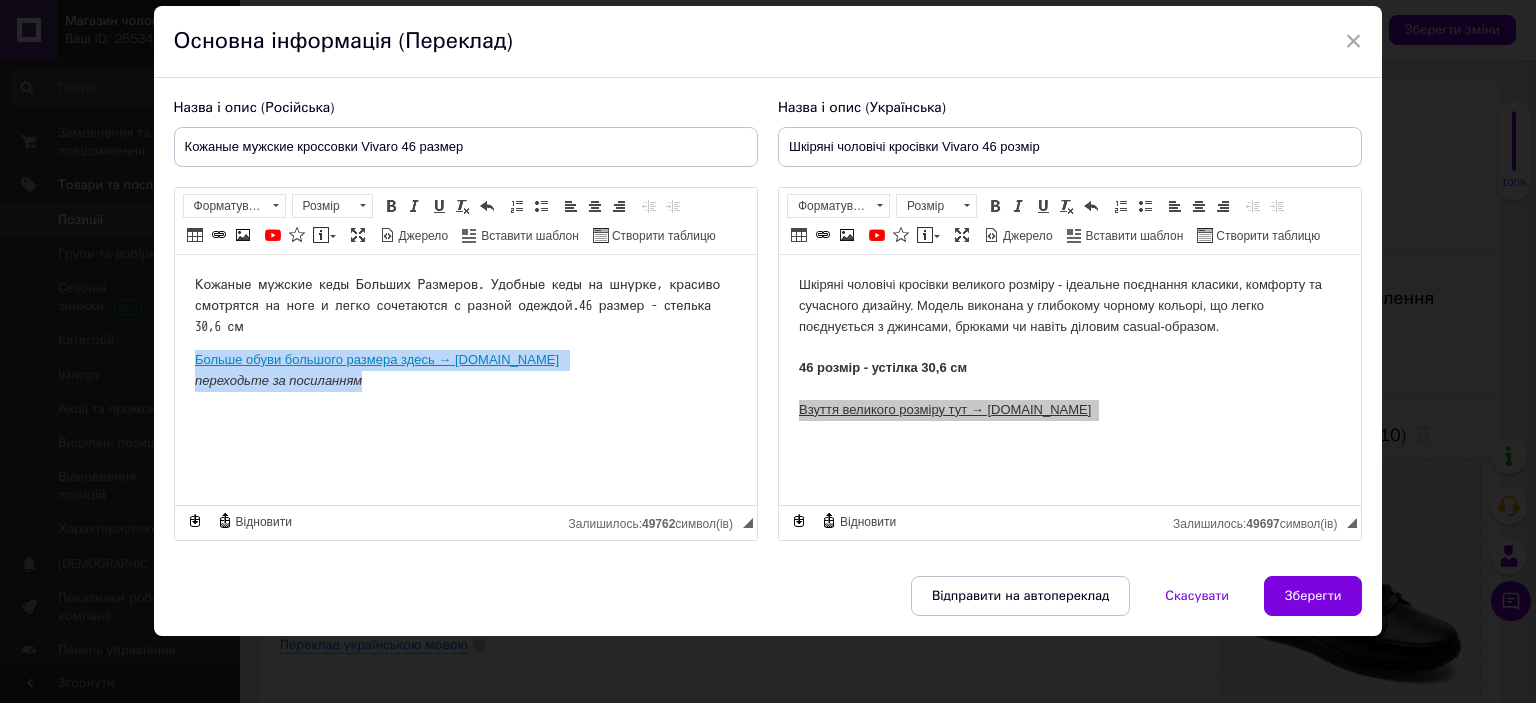 drag, startPoint x: 417, startPoint y: 410, endPoint x: 192, endPoint y: 379, distance: 227.12552 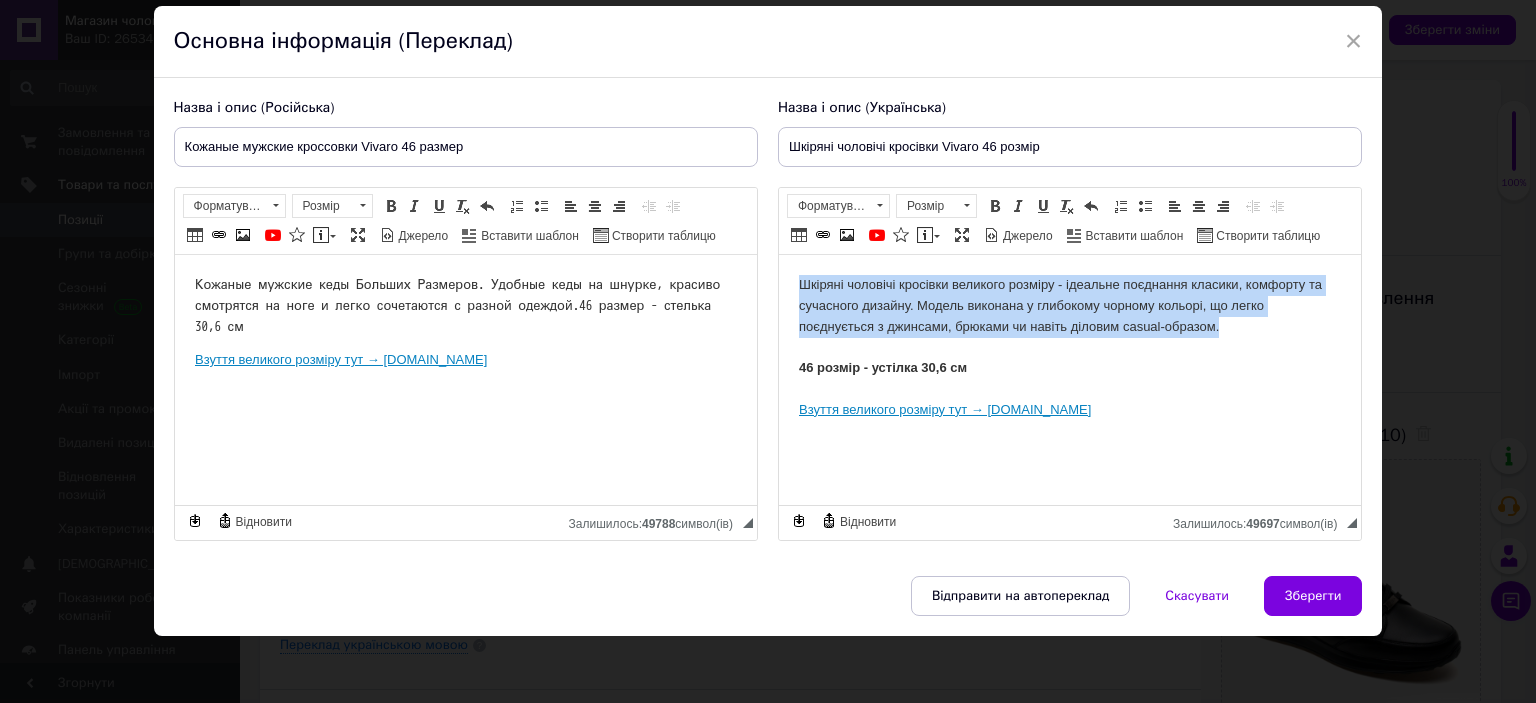 drag, startPoint x: 1223, startPoint y: 325, endPoint x: 798, endPoint y: 289, distance: 426.52197 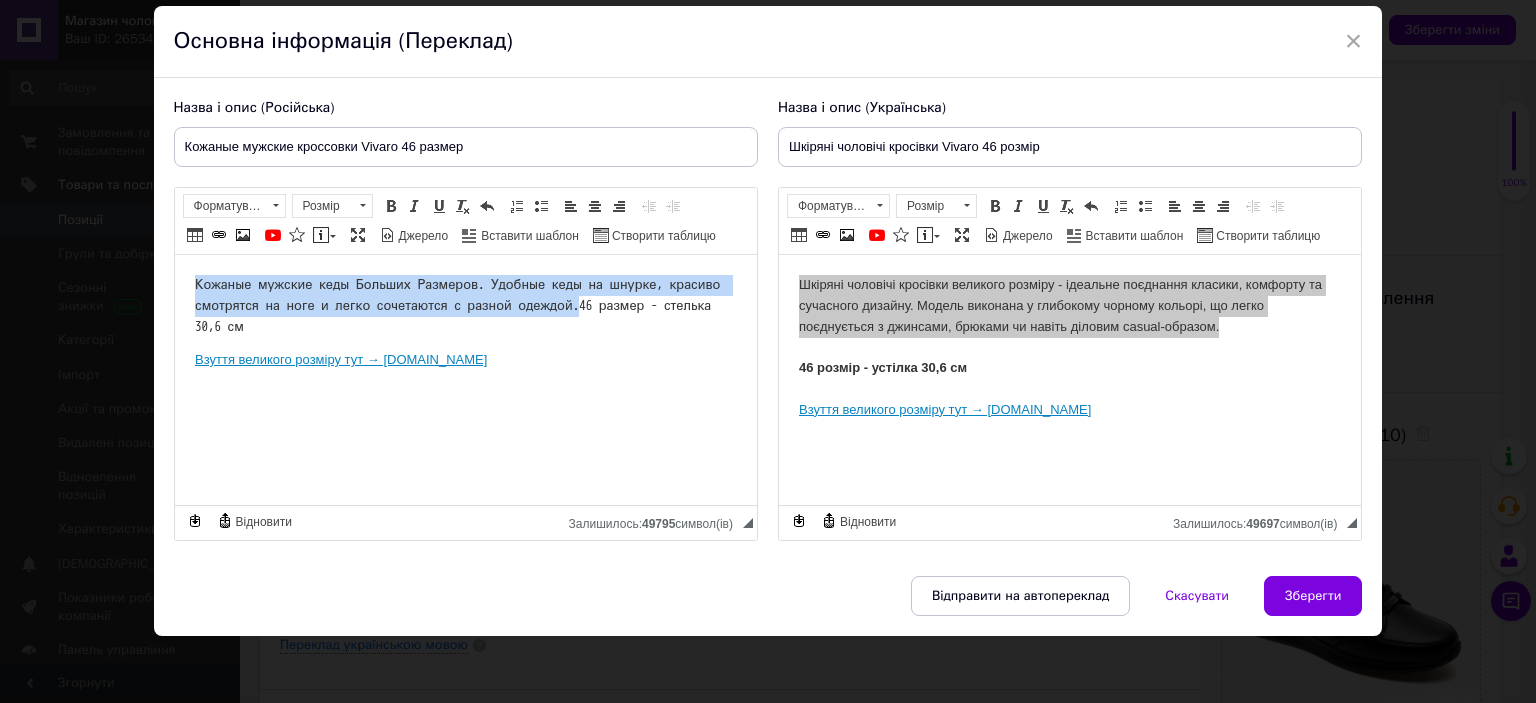 drag, startPoint x: 592, startPoint y: 309, endPoint x: 140, endPoint y: 280, distance: 452.92935 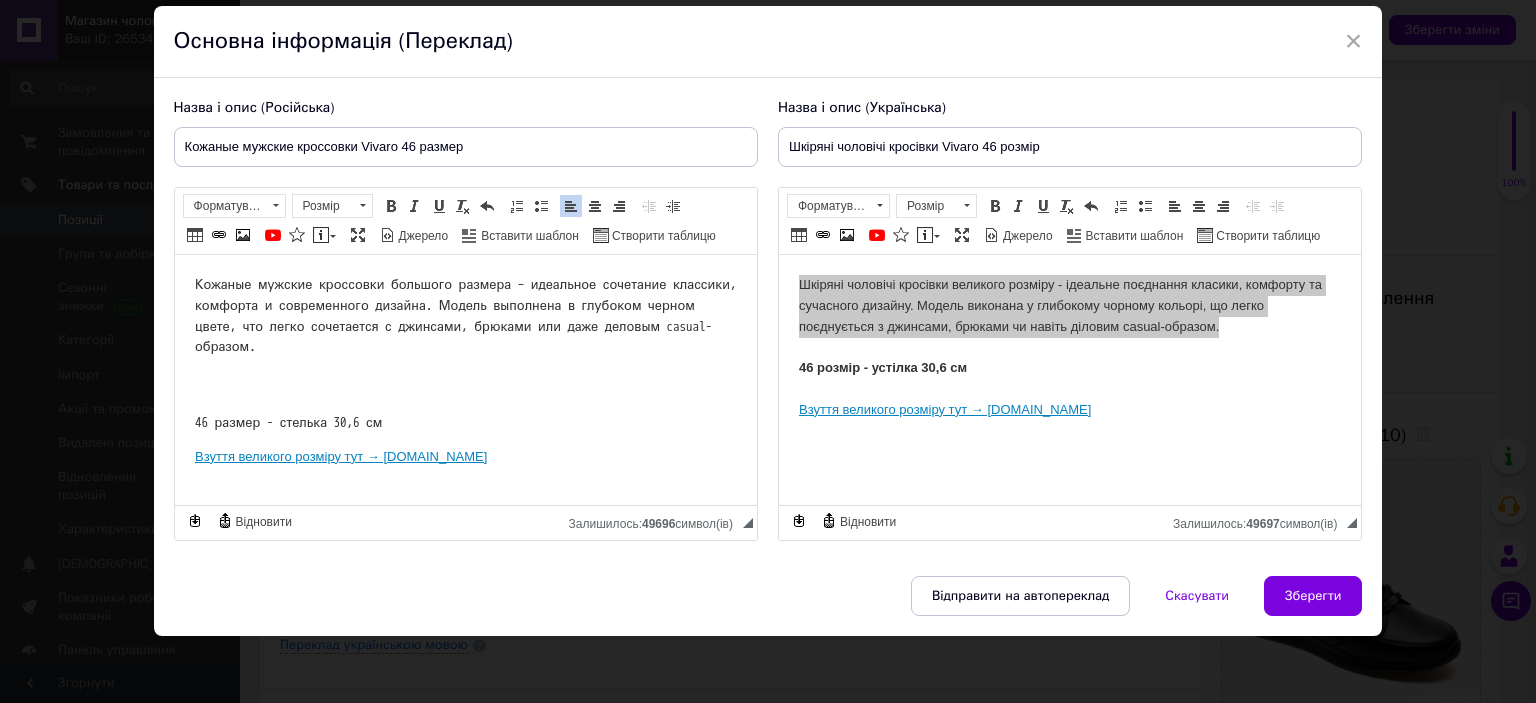 click on "46 размер - стелька 30,6 см" at bounding box center (465, 402) 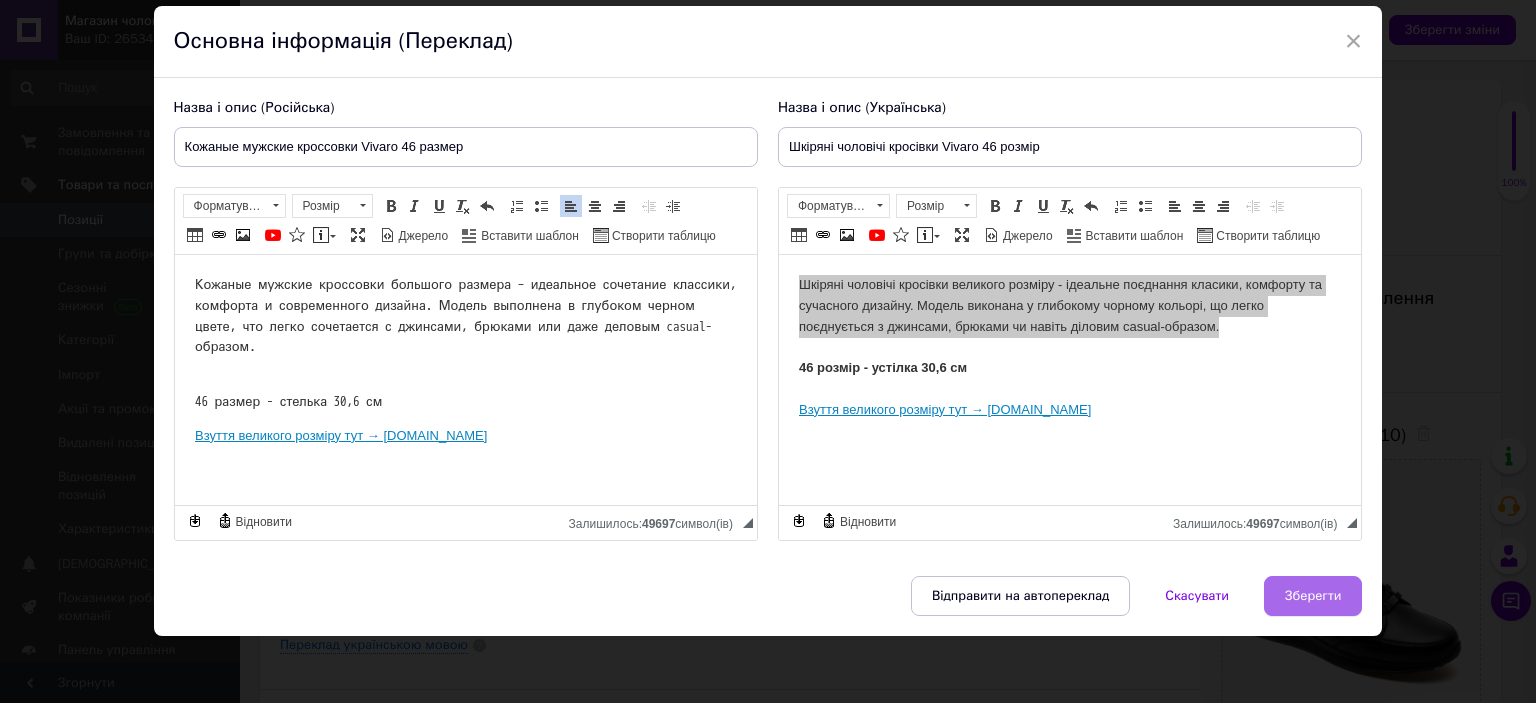 click on "Зберегти" at bounding box center [1313, 596] 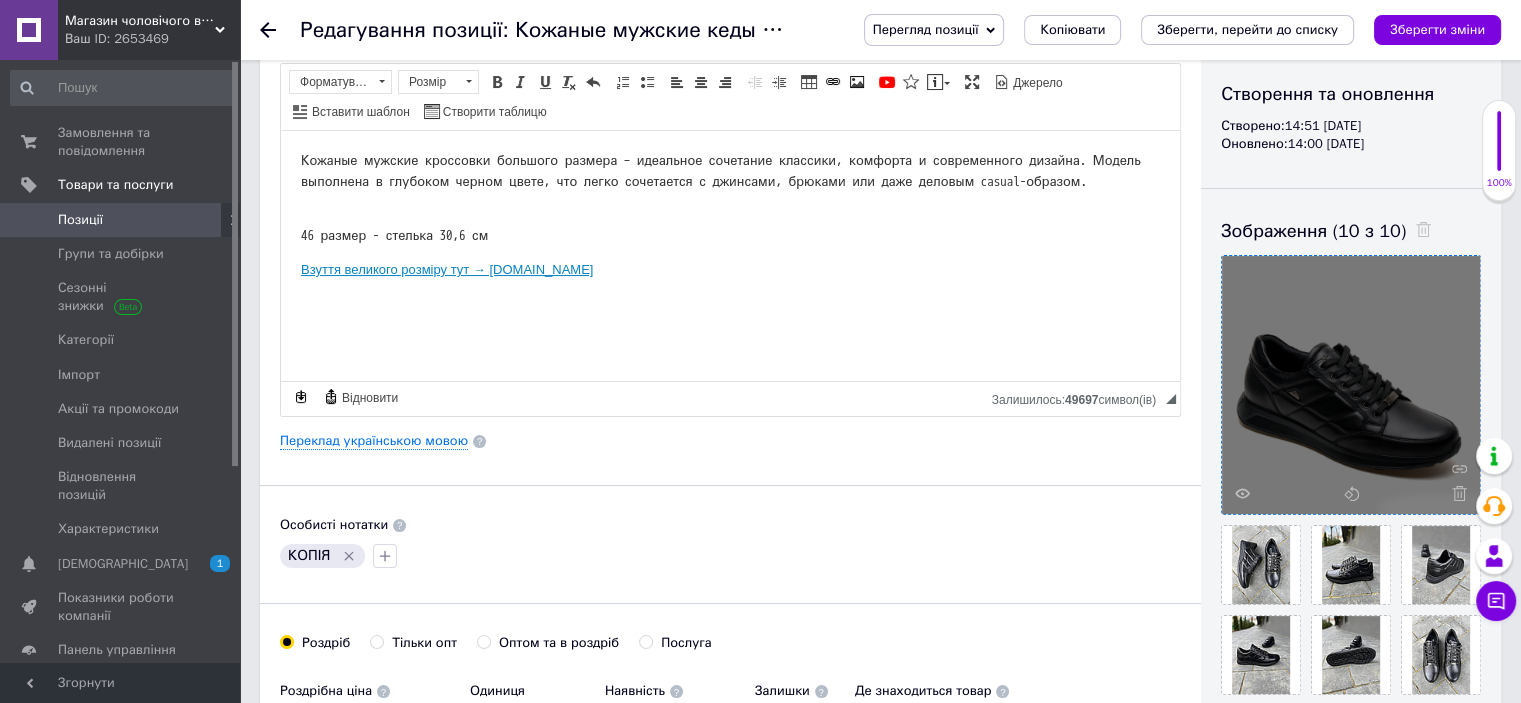 scroll, scrollTop: 400, scrollLeft: 0, axis: vertical 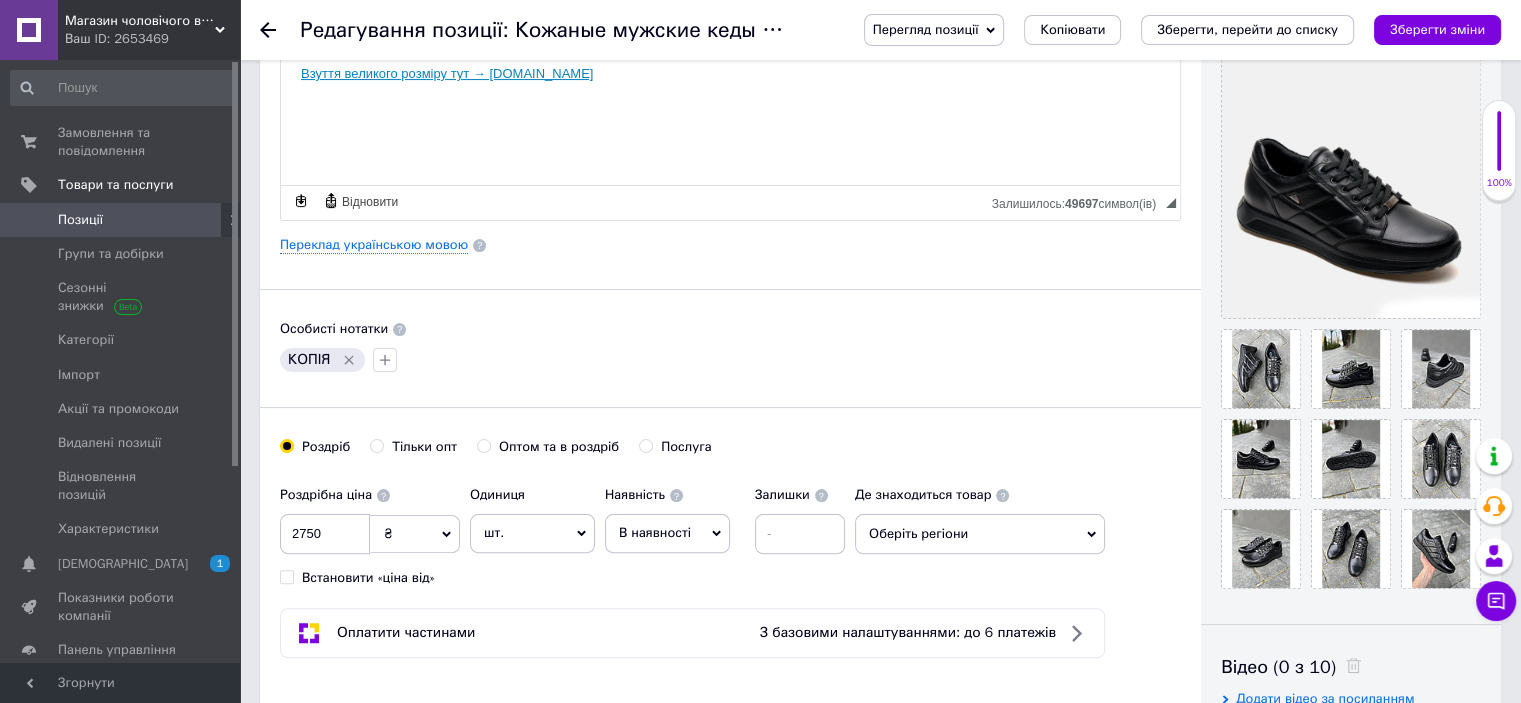 click on "Оберіть регіони" at bounding box center (980, 534) 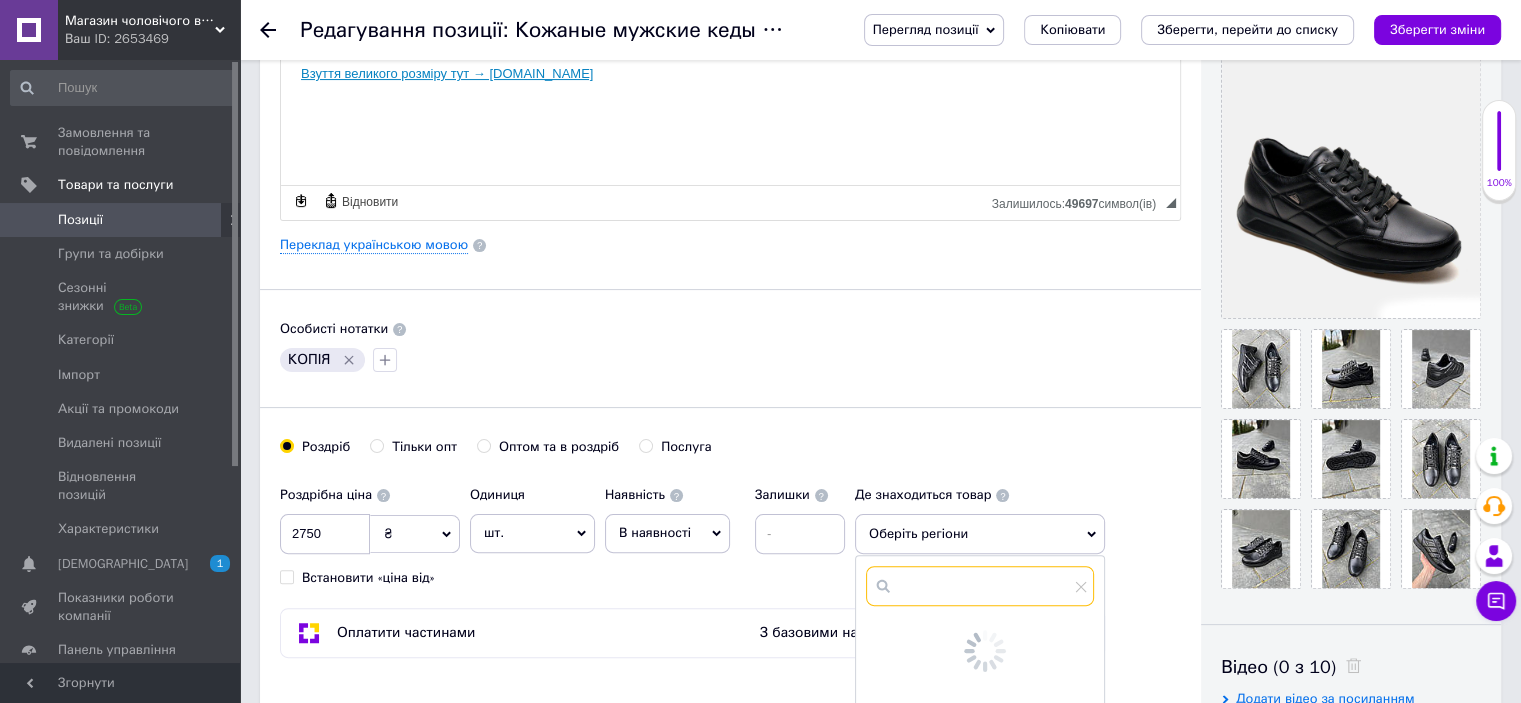 click at bounding box center (980, 586) 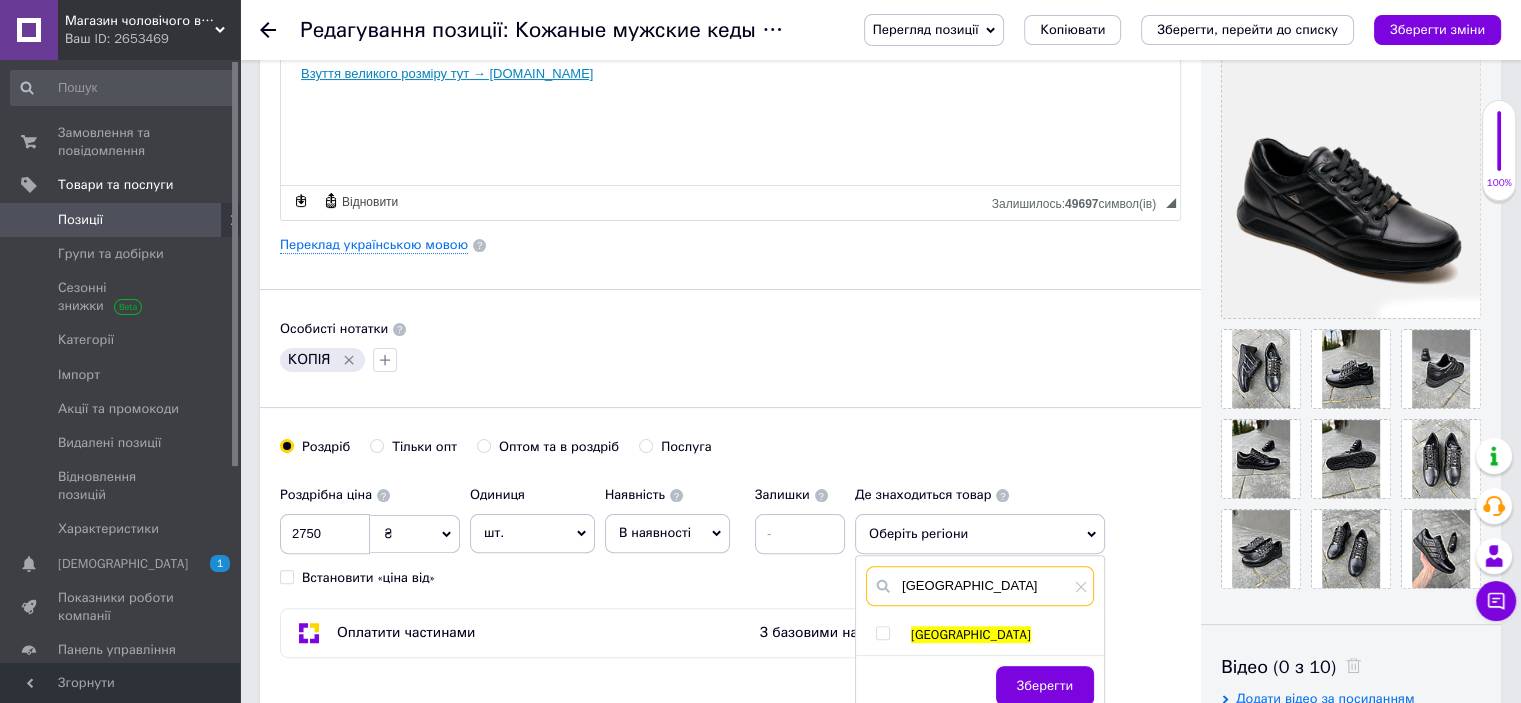 type on "[GEOGRAPHIC_DATA]" 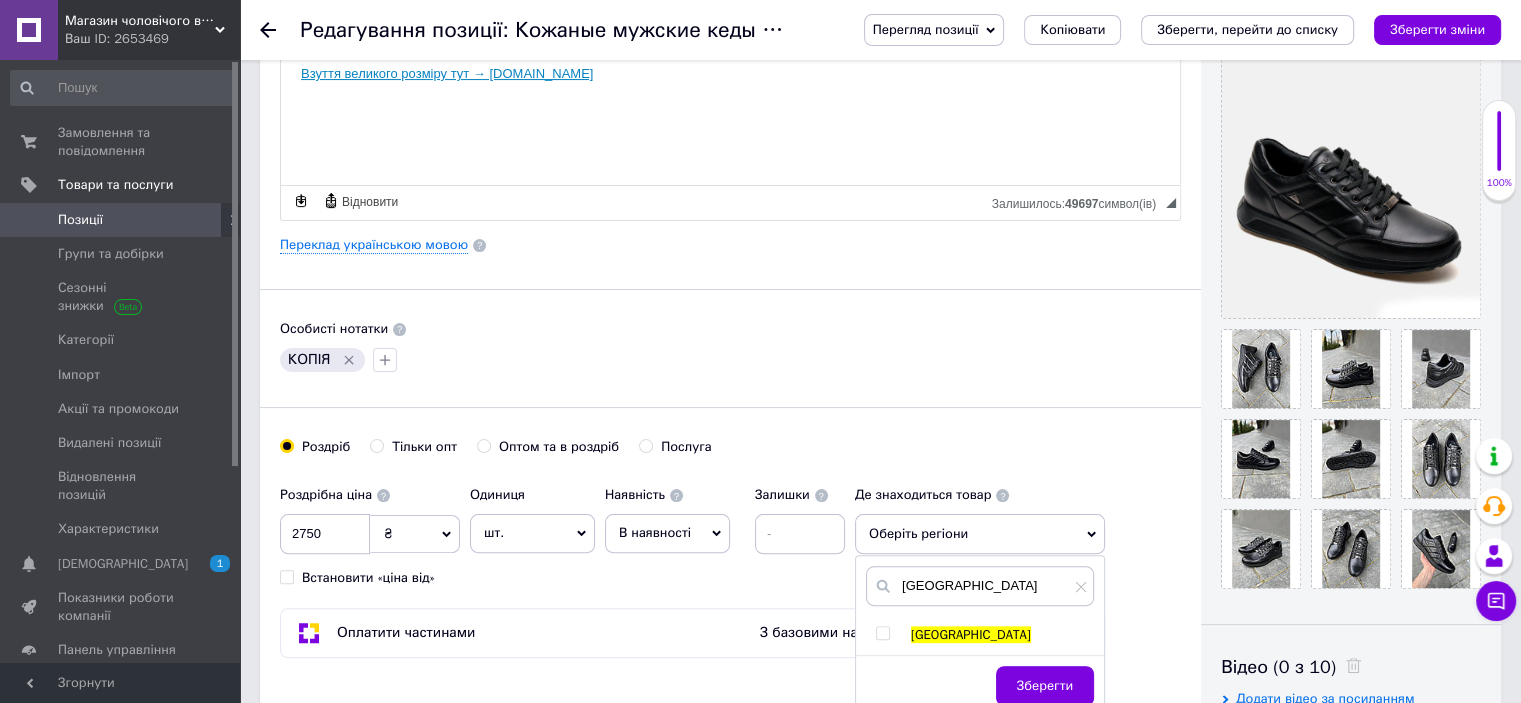 click at bounding box center [882, 633] 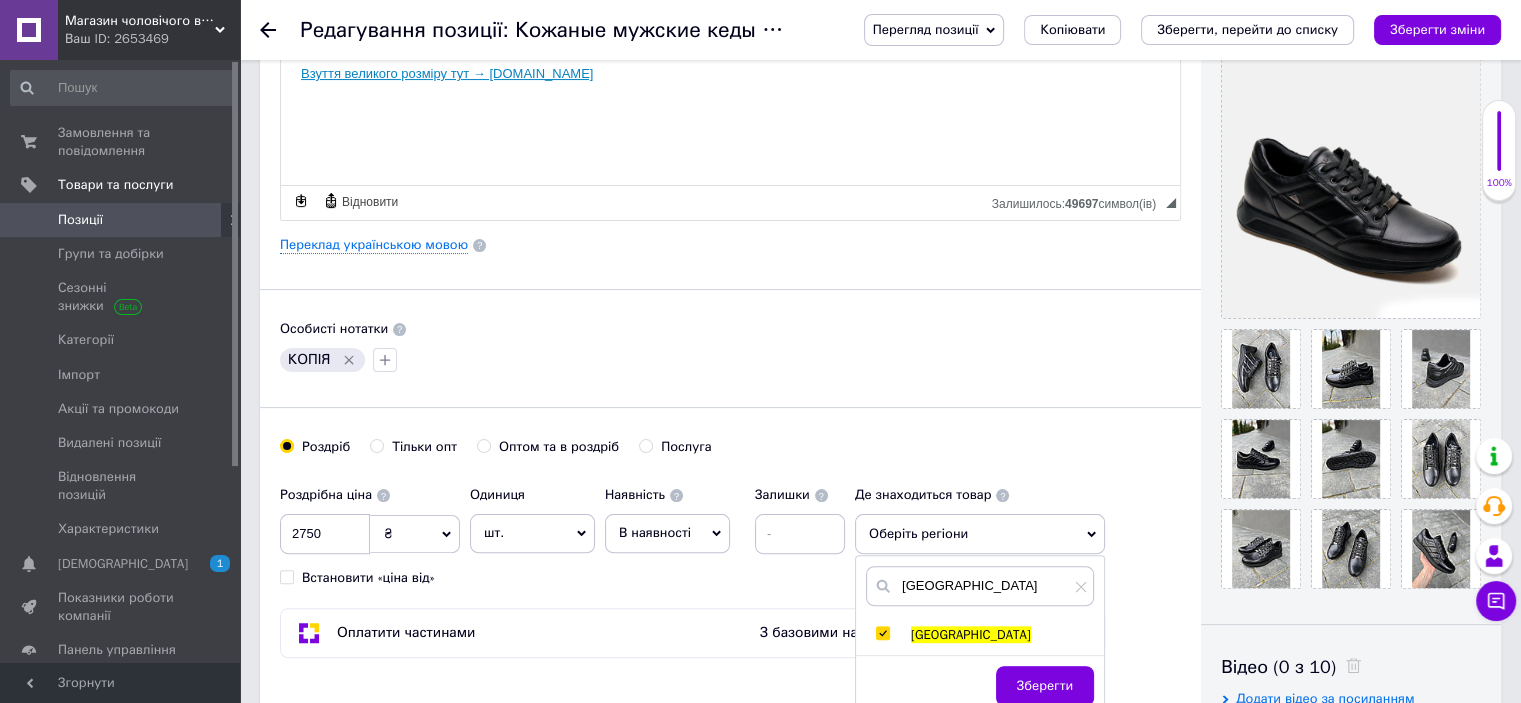 checkbox on "true" 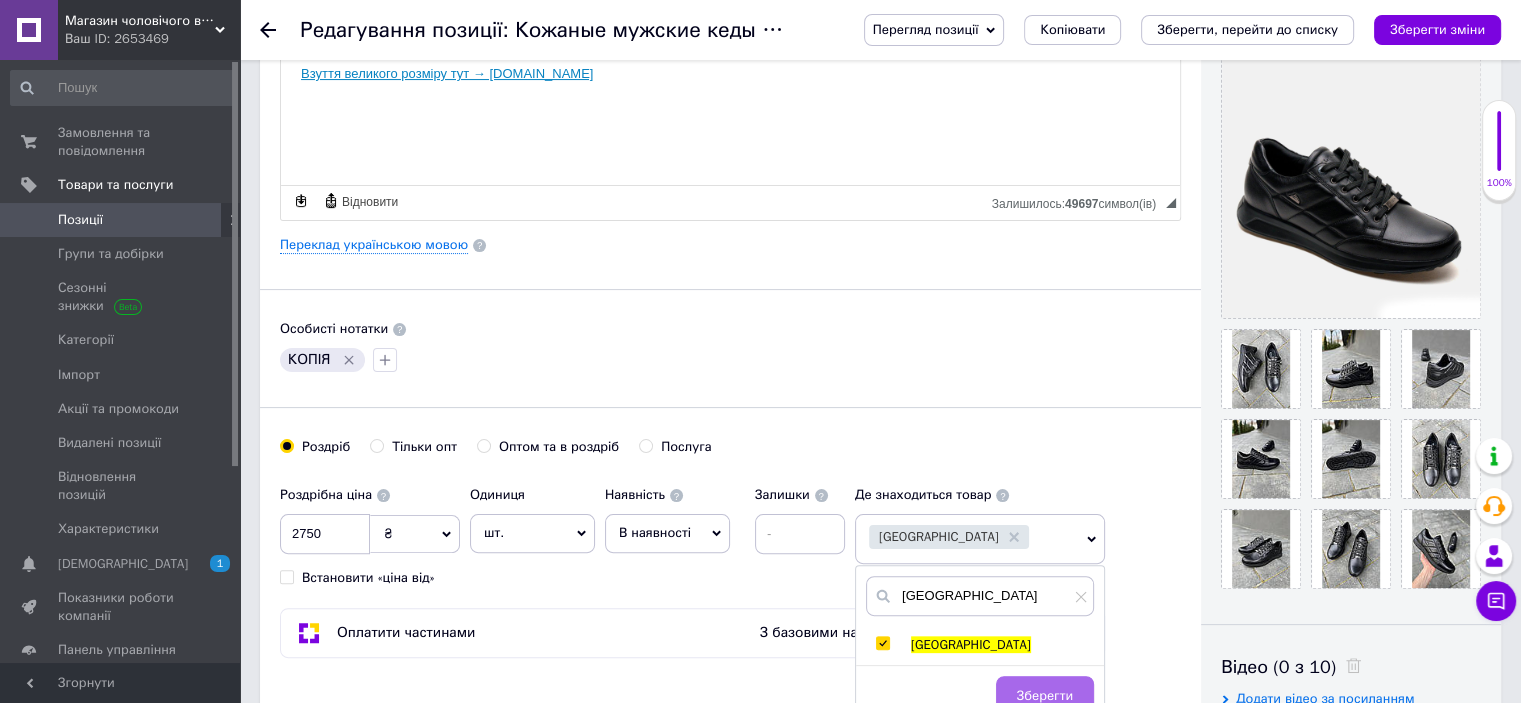 click on "Зберегти" at bounding box center (1045, 696) 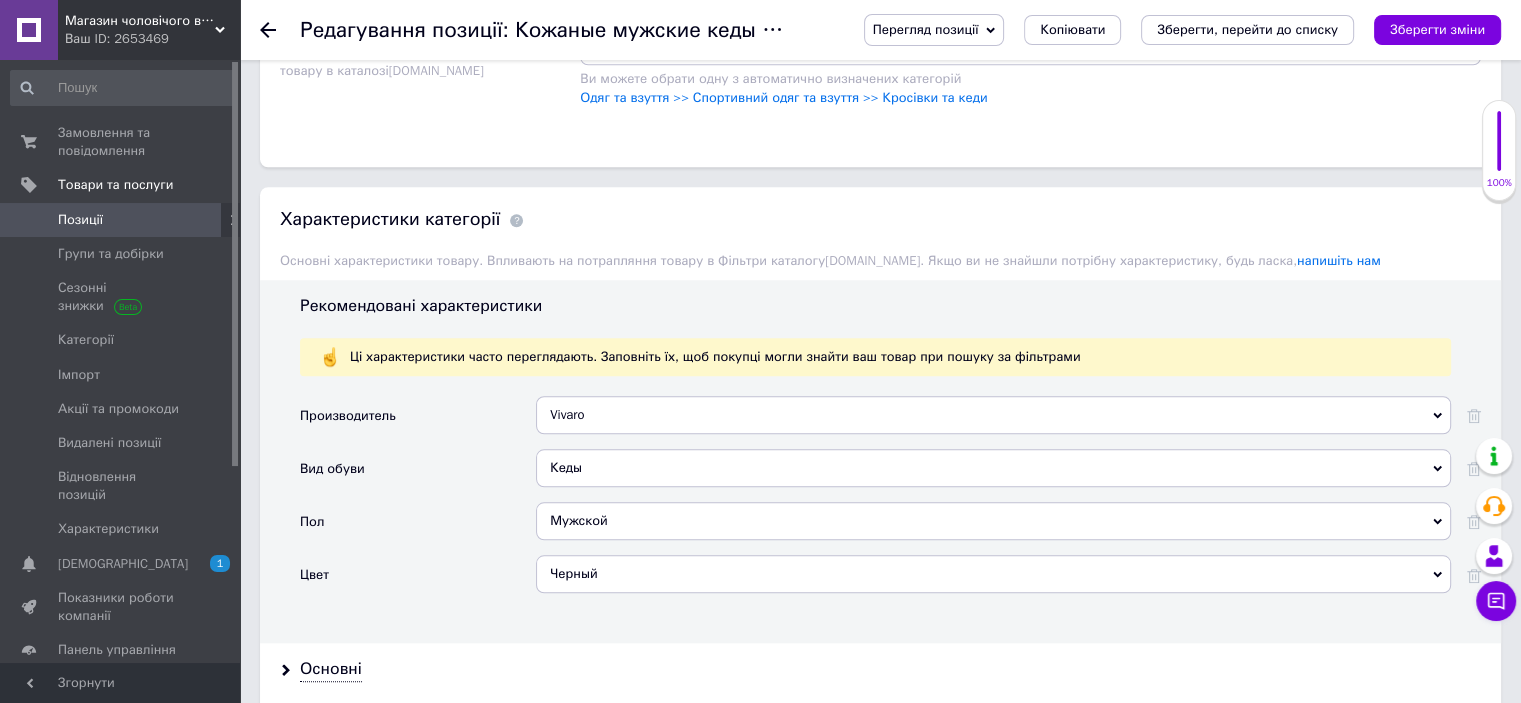 scroll, scrollTop: 1700, scrollLeft: 0, axis: vertical 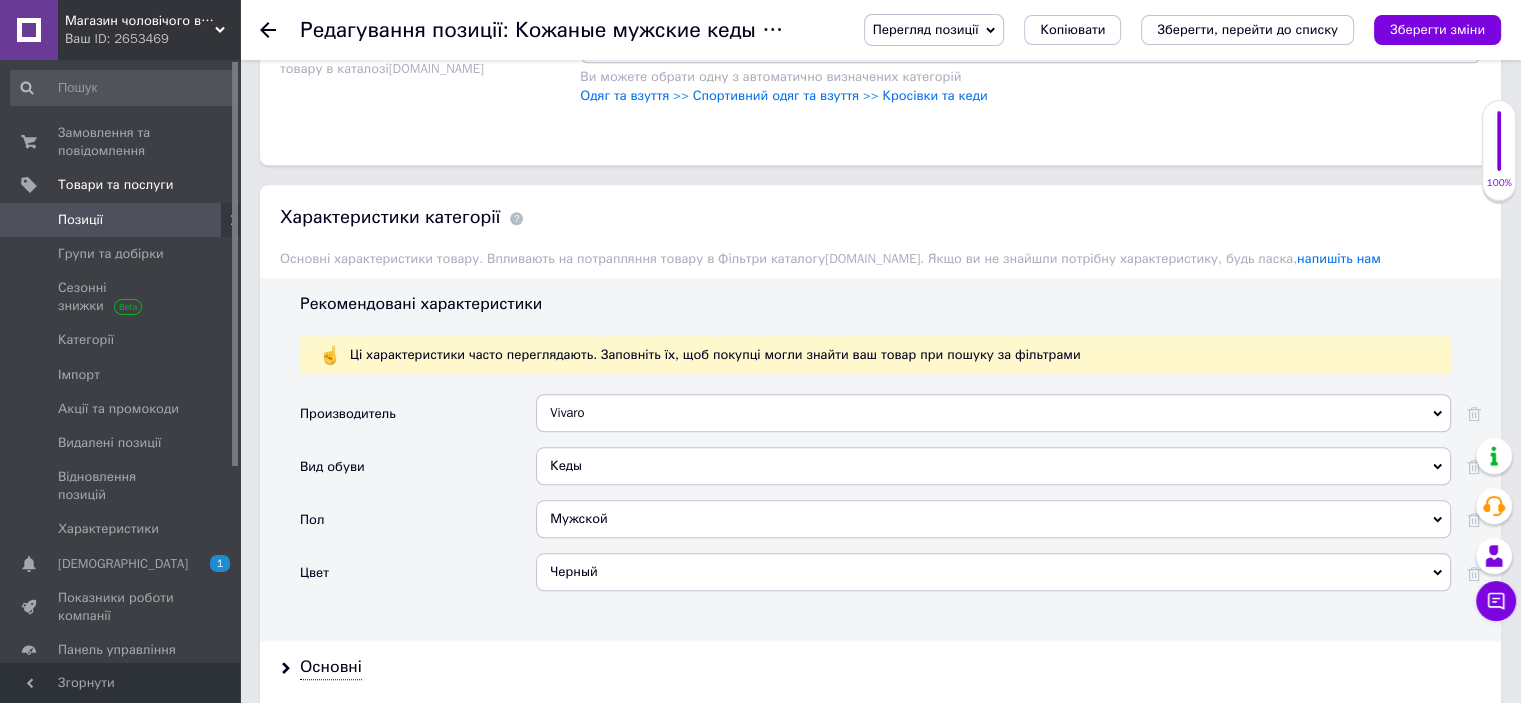 click on "Кеды" at bounding box center [993, 466] 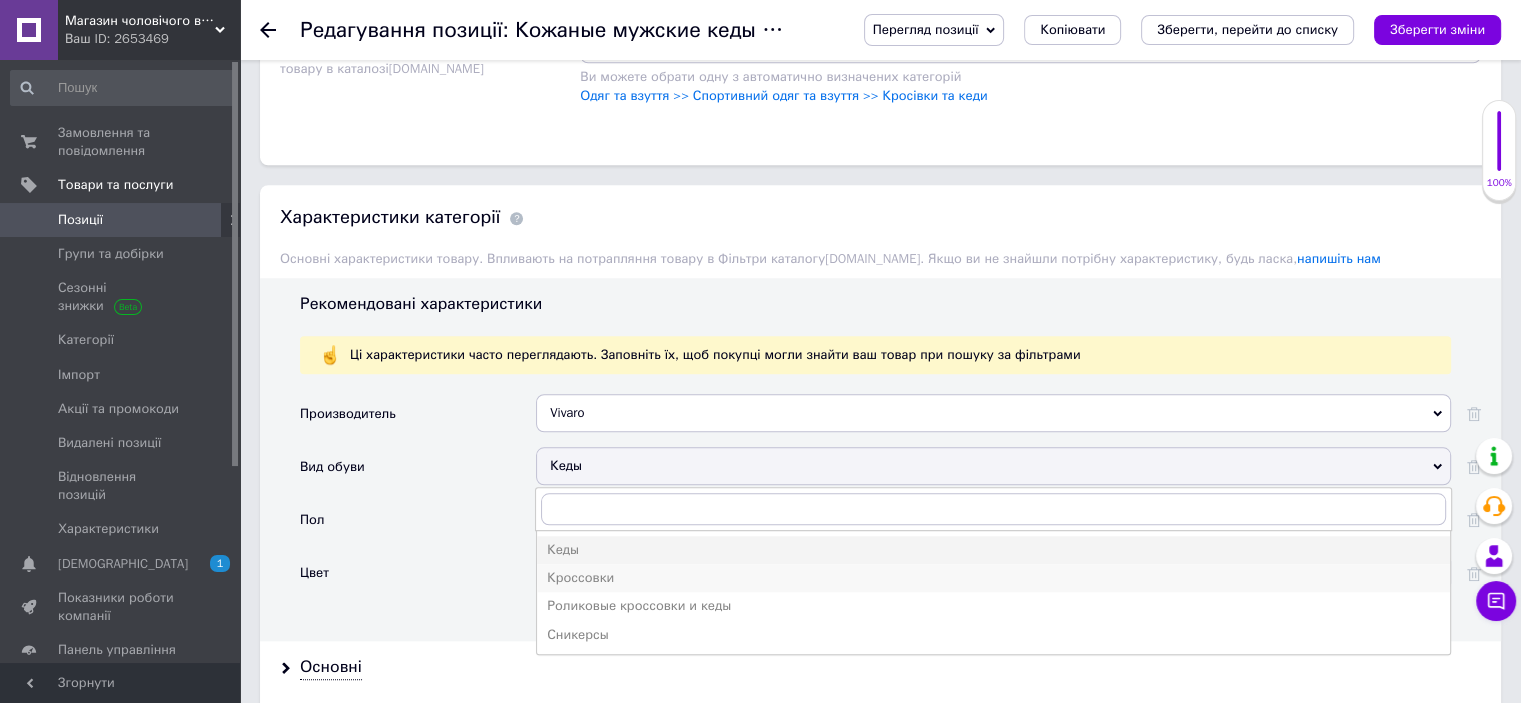 click on "Кроссовки" at bounding box center (993, 578) 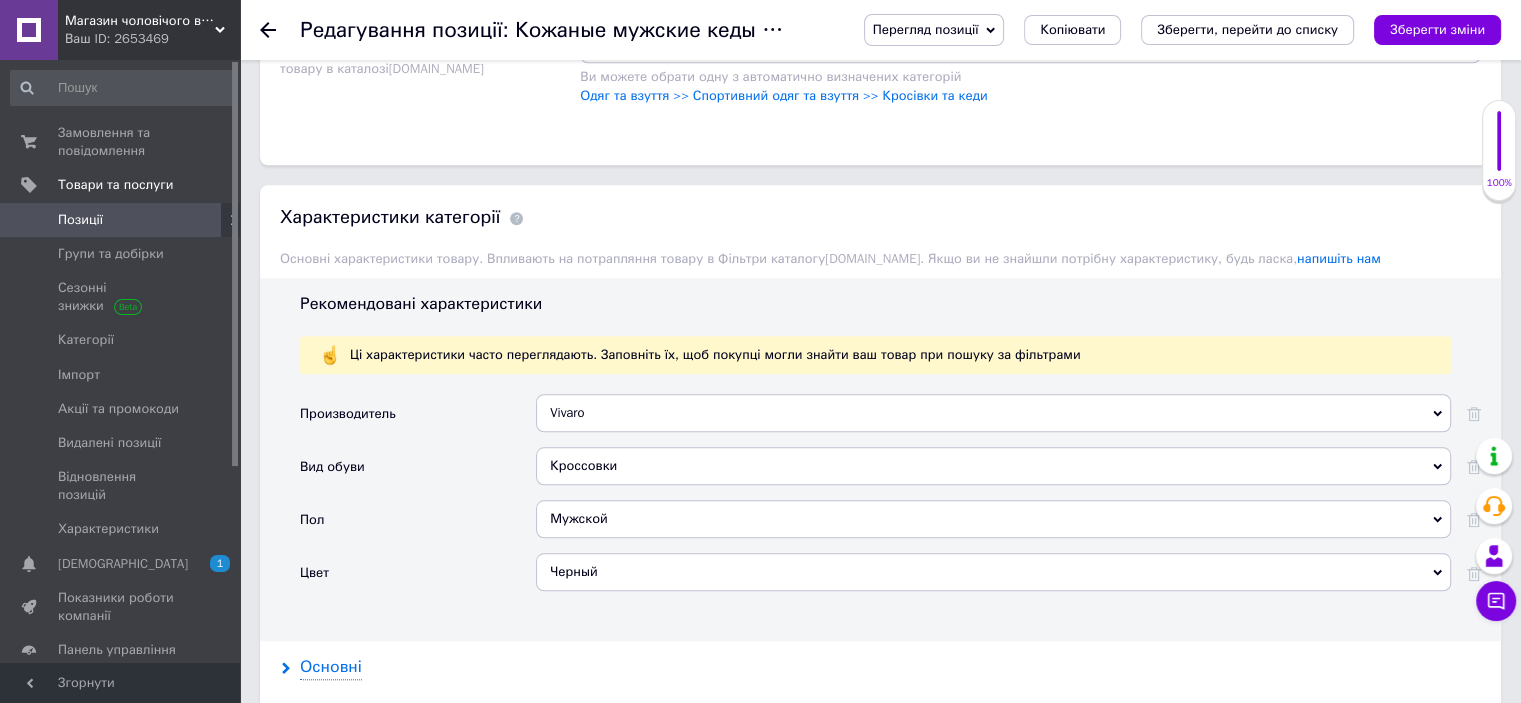 click on "Основні" at bounding box center [331, 667] 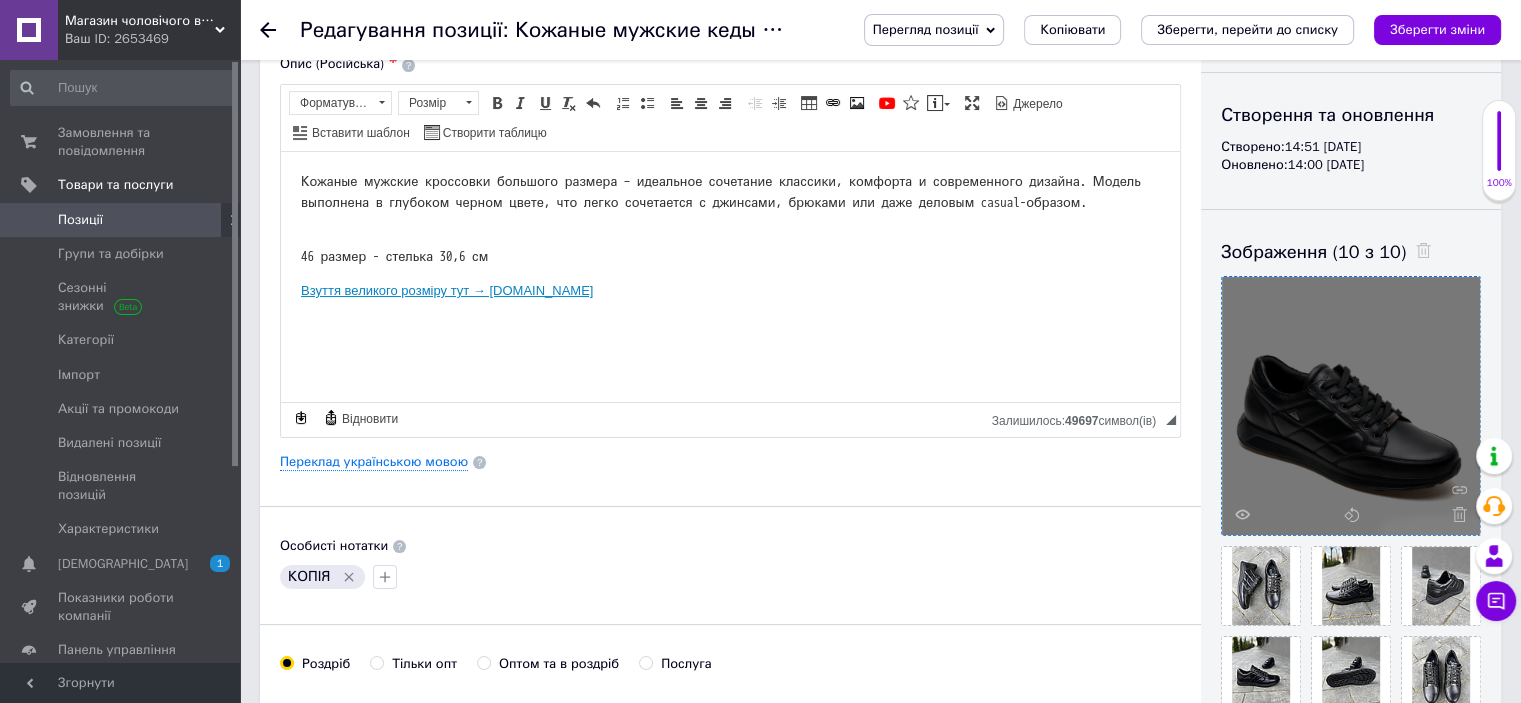 scroll, scrollTop: 300, scrollLeft: 0, axis: vertical 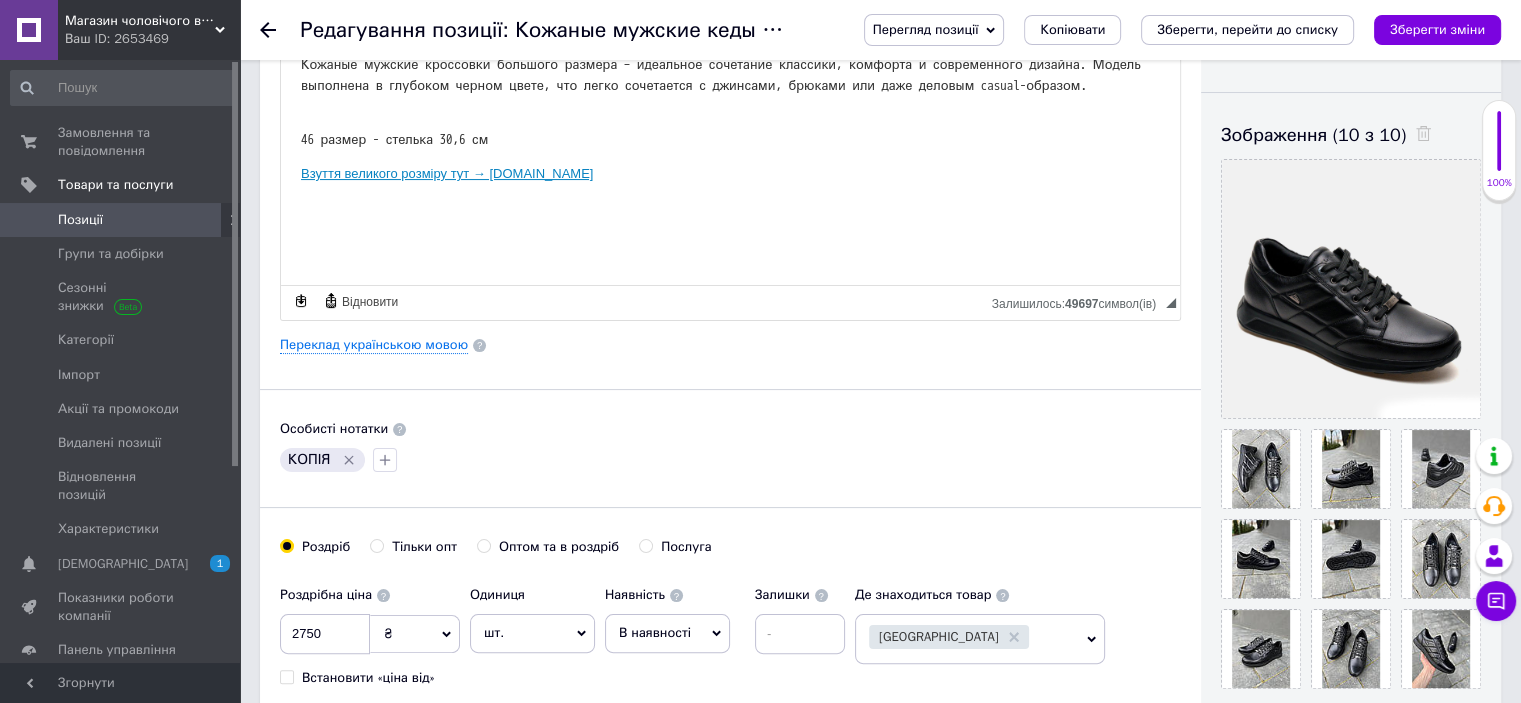 click on "Зберегти зміни" at bounding box center (1437, 29) 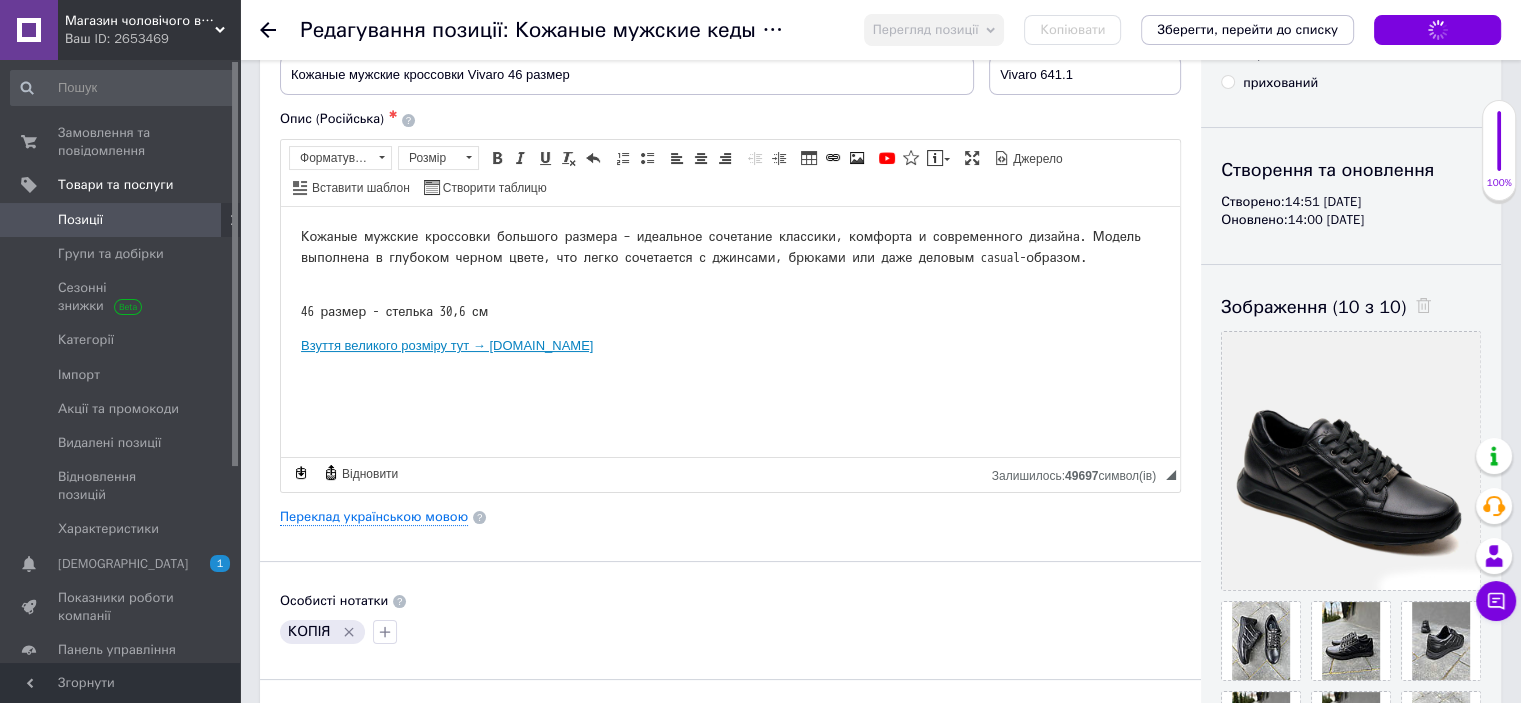 scroll, scrollTop: 300, scrollLeft: 0, axis: vertical 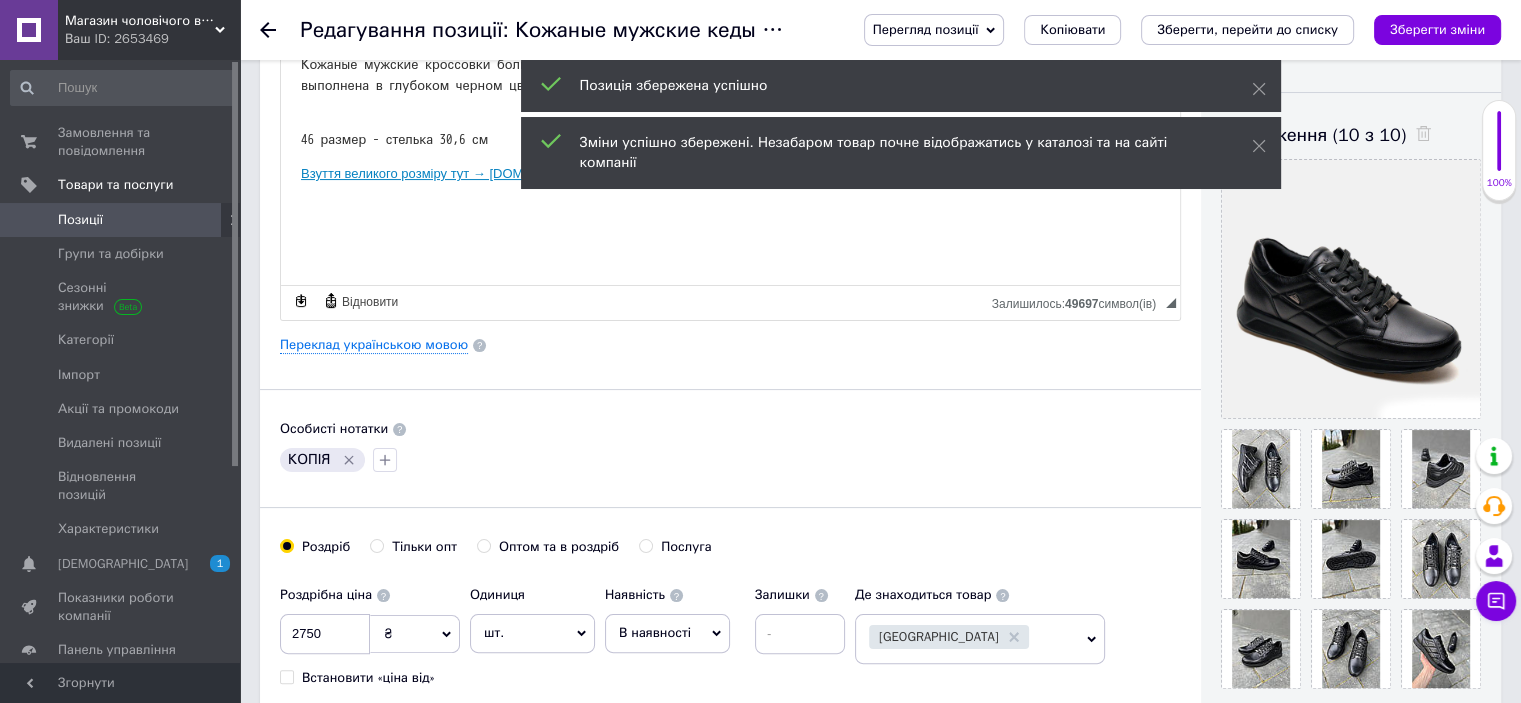 click 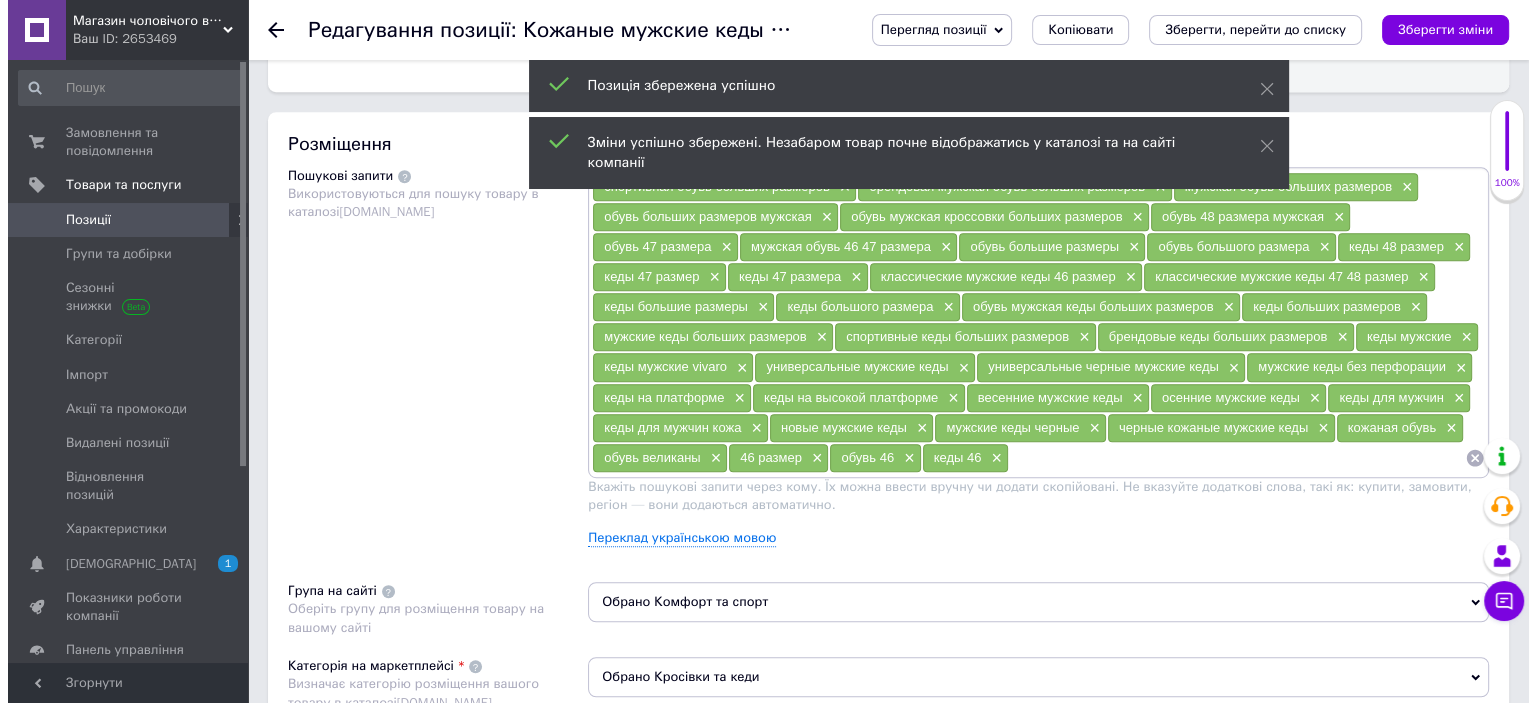 scroll, scrollTop: 1200, scrollLeft: 0, axis: vertical 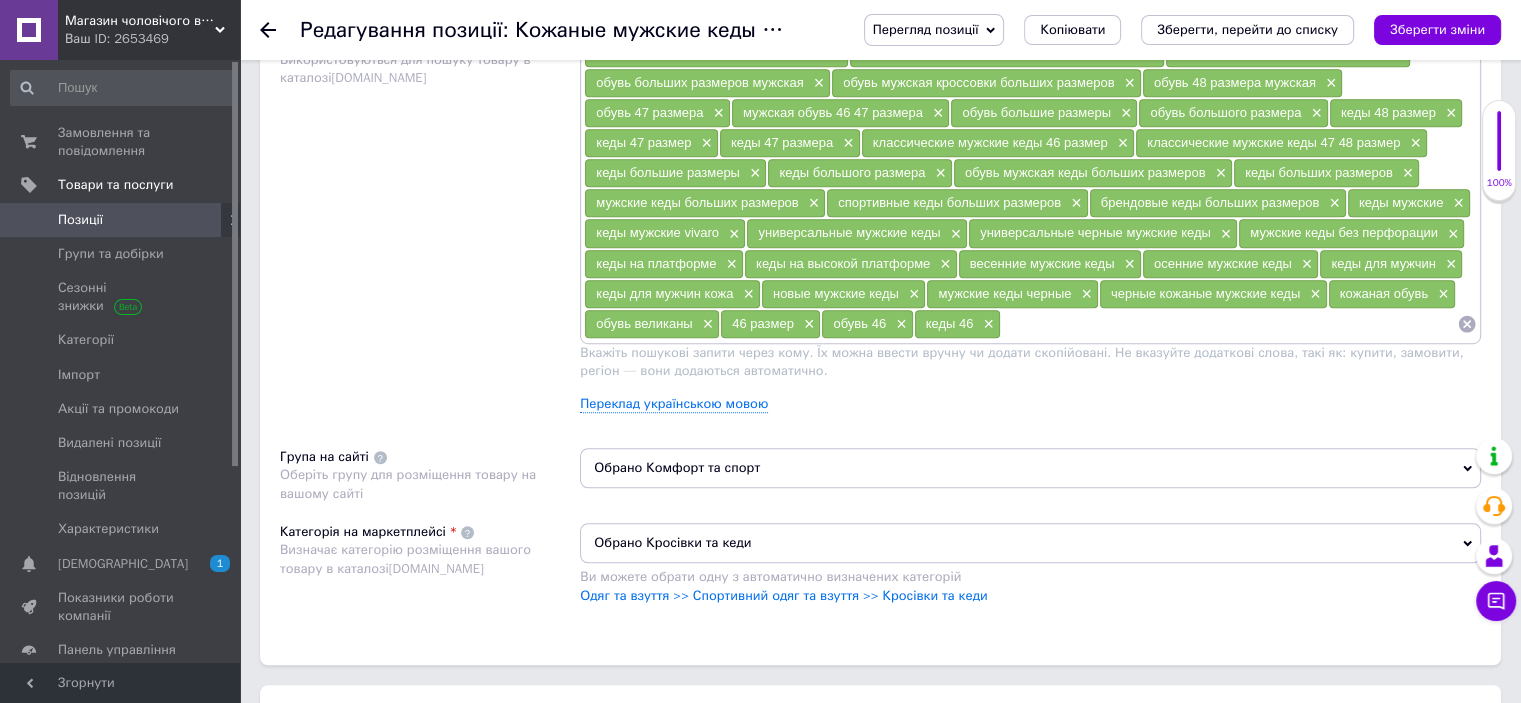 click on "спортивная обувь больших размеров × брендовая мужская обувь больших размеров × мужская обувь больших размеров × обувь больших размеров мужская × обувь мужская кроссовки больших размеров × обувь 48 размера мужская × обувь 47 размера × мужская обувь 46 47 размера × обувь большие размеры × обувь большого размера × кеды 48 размер × кеды 47 размер × кеды 47 размера × классические мужские кеды 46 размер × классические мужские кеды 47 48 размер × кеды большие размеры × кеды большого размера × обувь мужская кеды больших размеров × кеды больших размеров × × × × × × × × × × ×" at bounding box center (1030, 230) 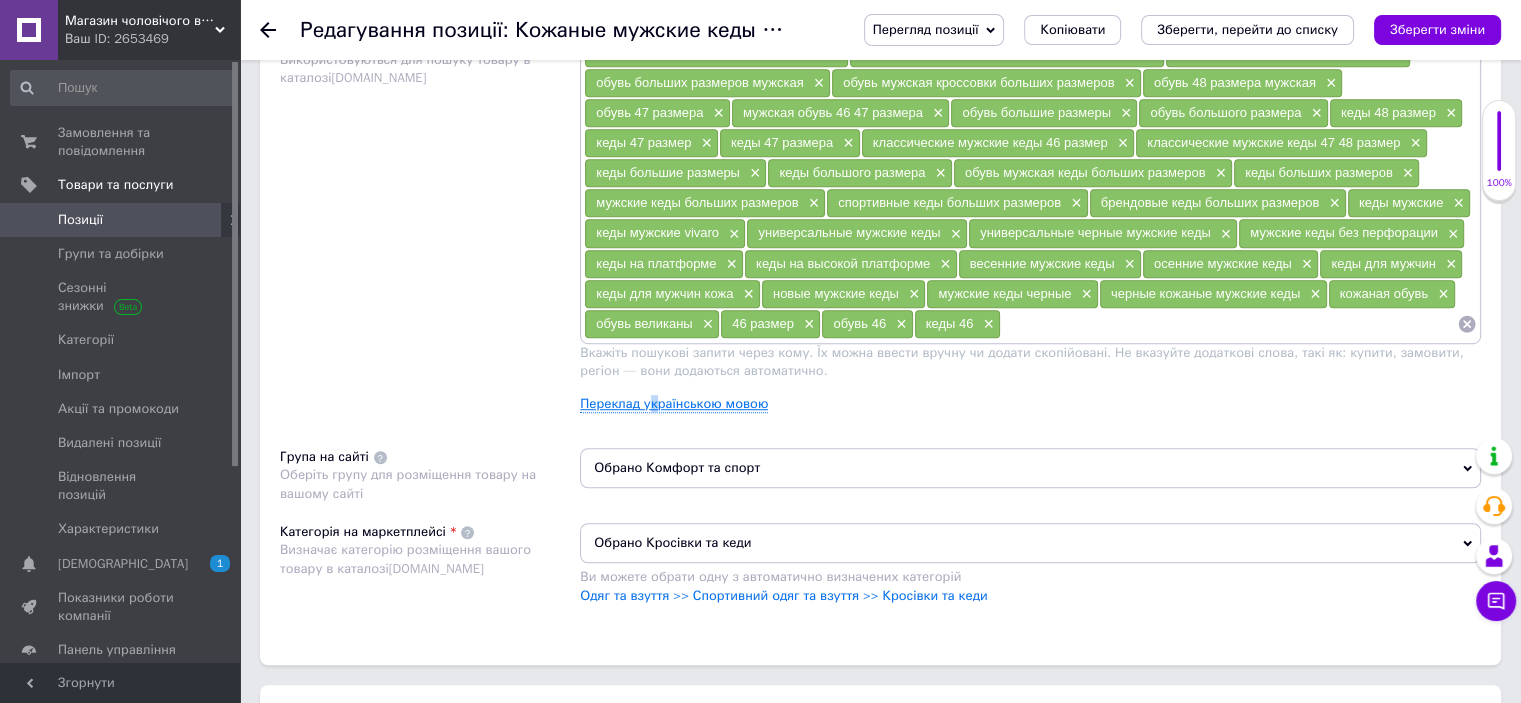 click on "Переклад українською мовою" at bounding box center [674, 404] 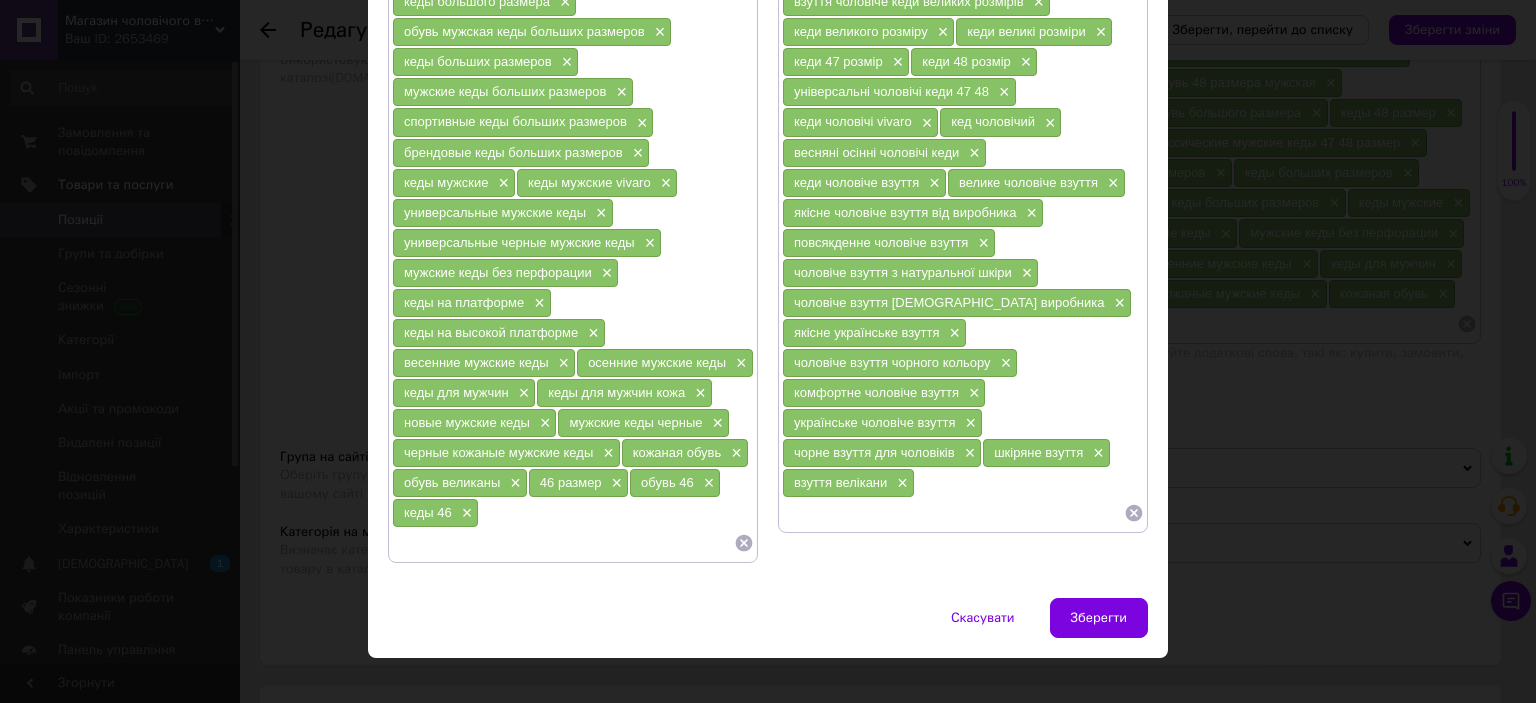click at bounding box center [953, 513] 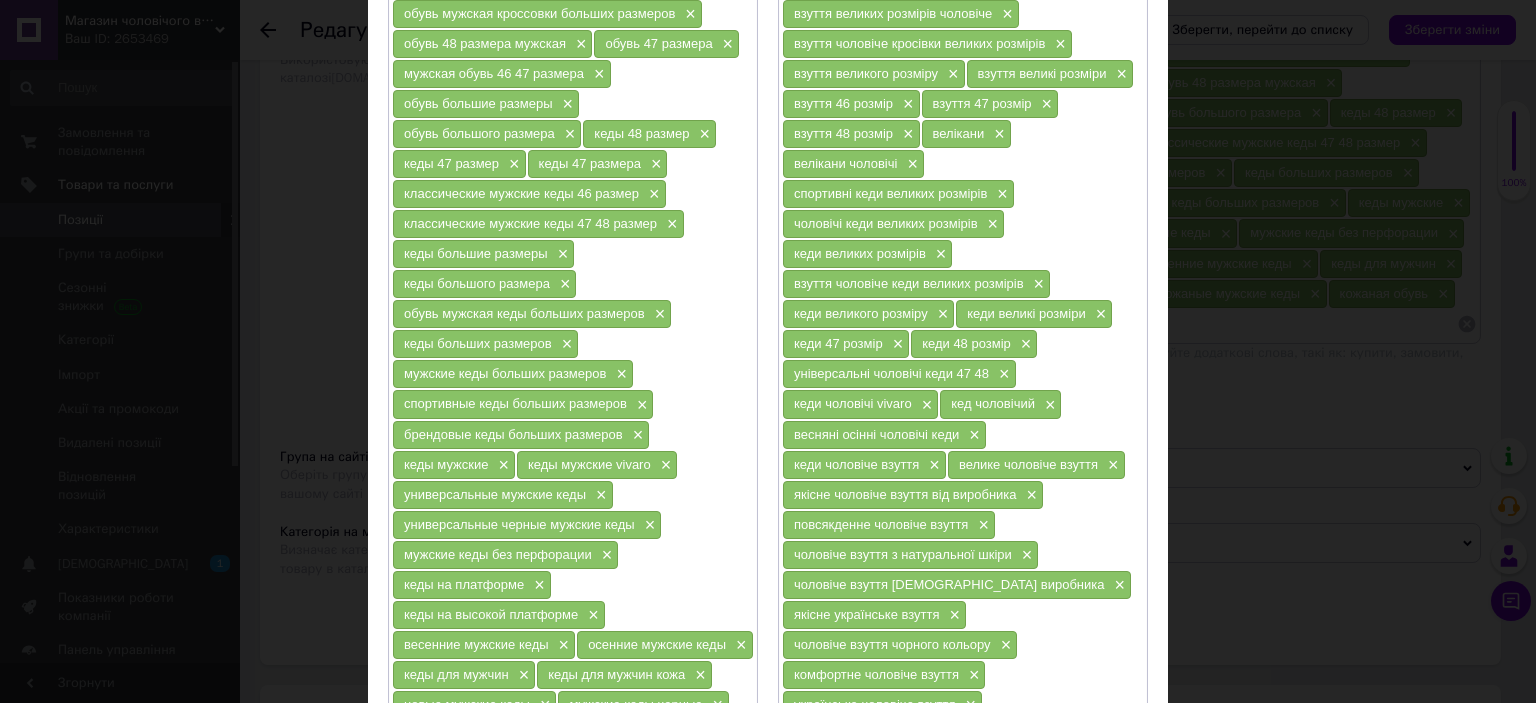 scroll, scrollTop: 0, scrollLeft: 0, axis: both 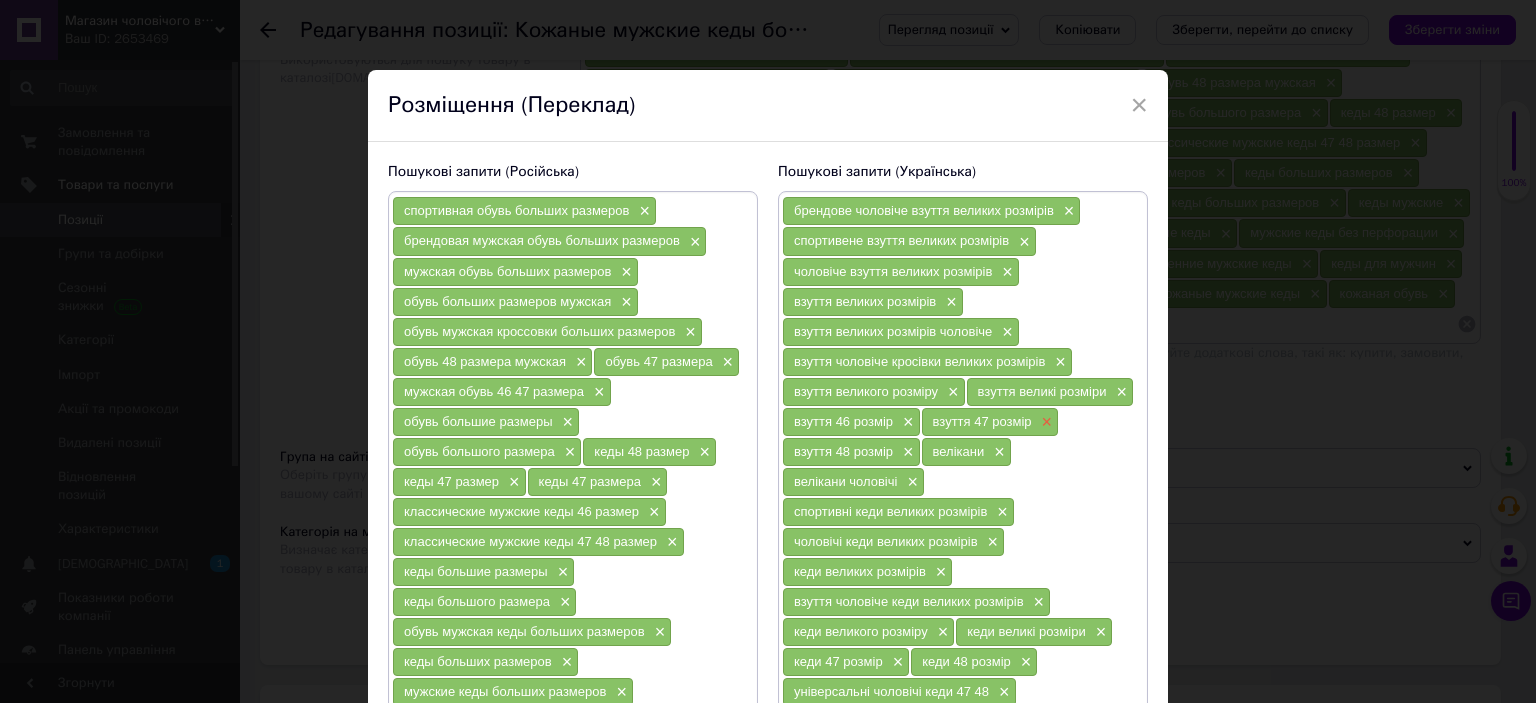 click on "×" at bounding box center (1045, 422) 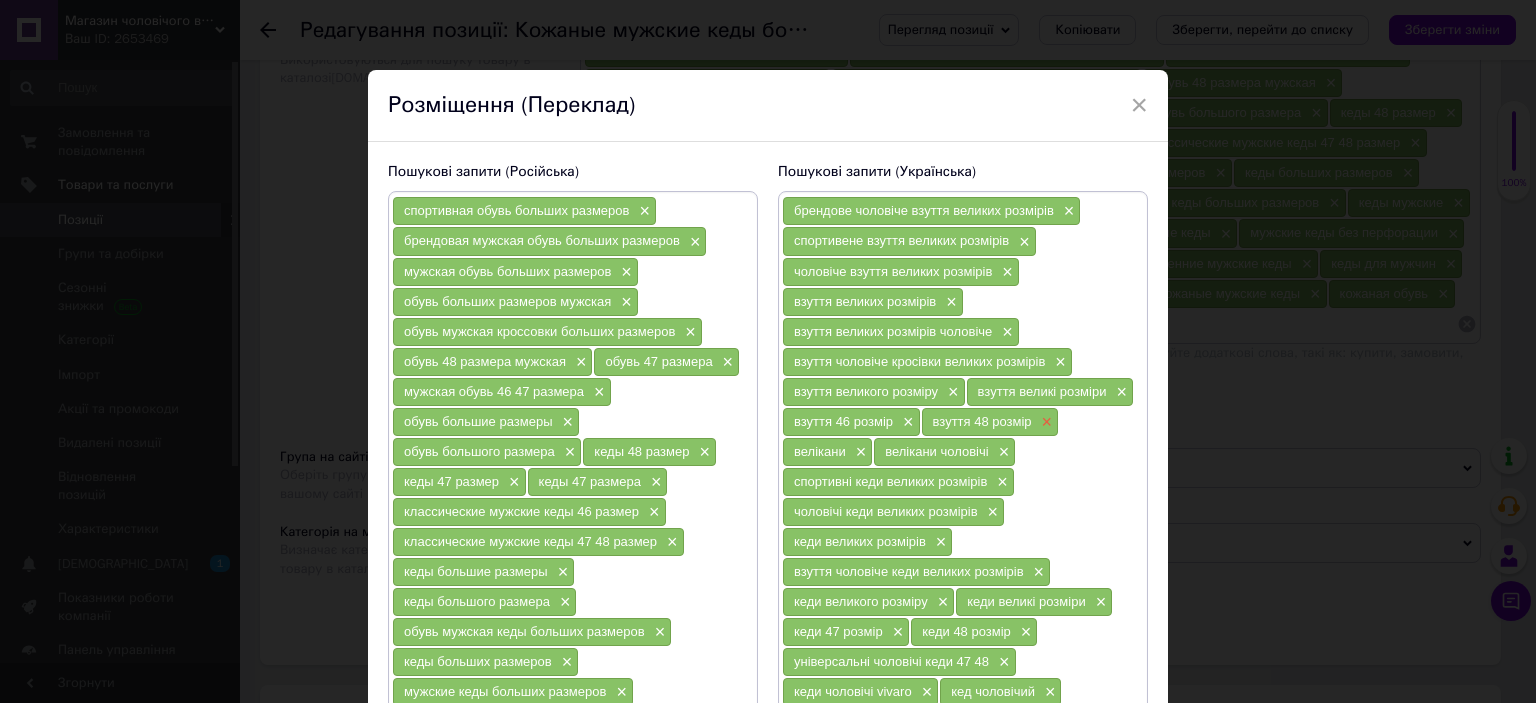 click on "×" at bounding box center (1045, 422) 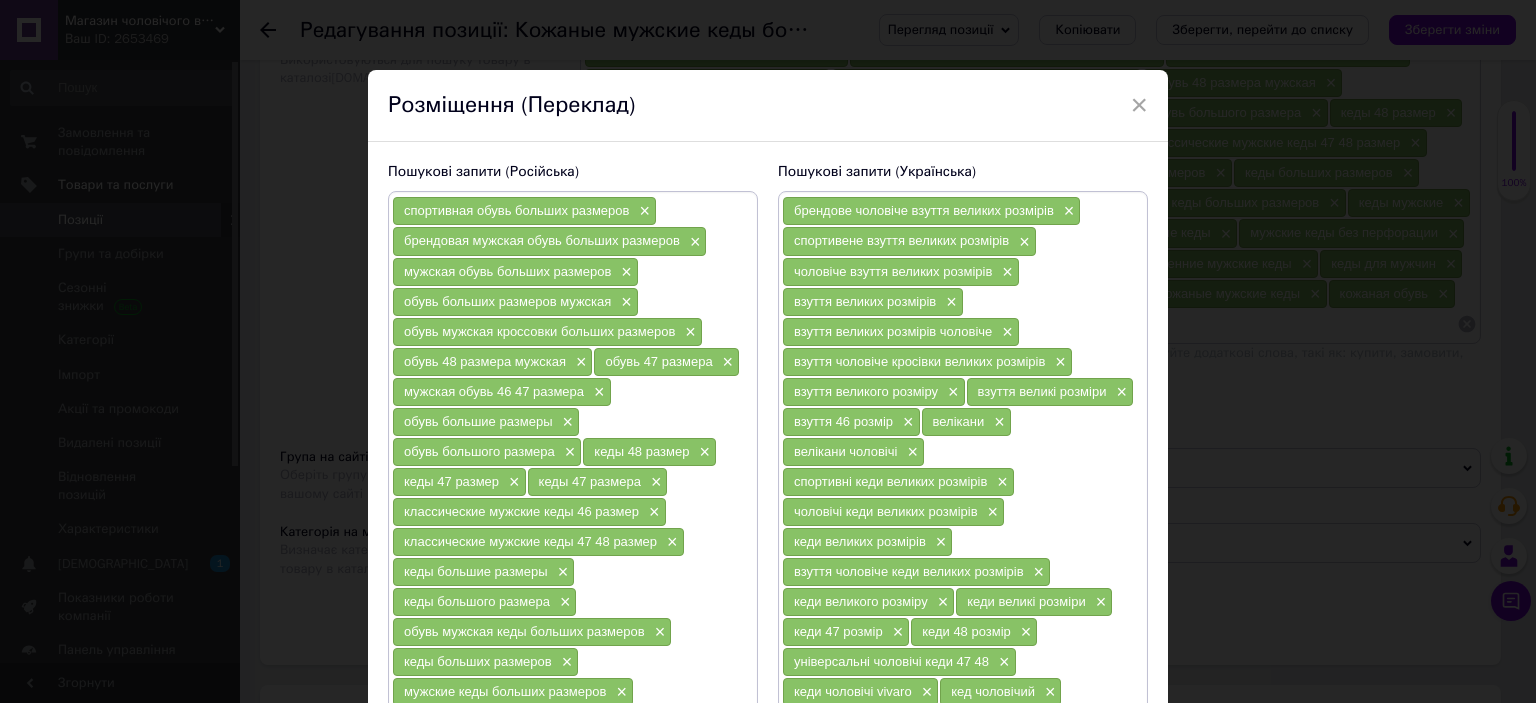scroll, scrollTop: 400, scrollLeft: 0, axis: vertical 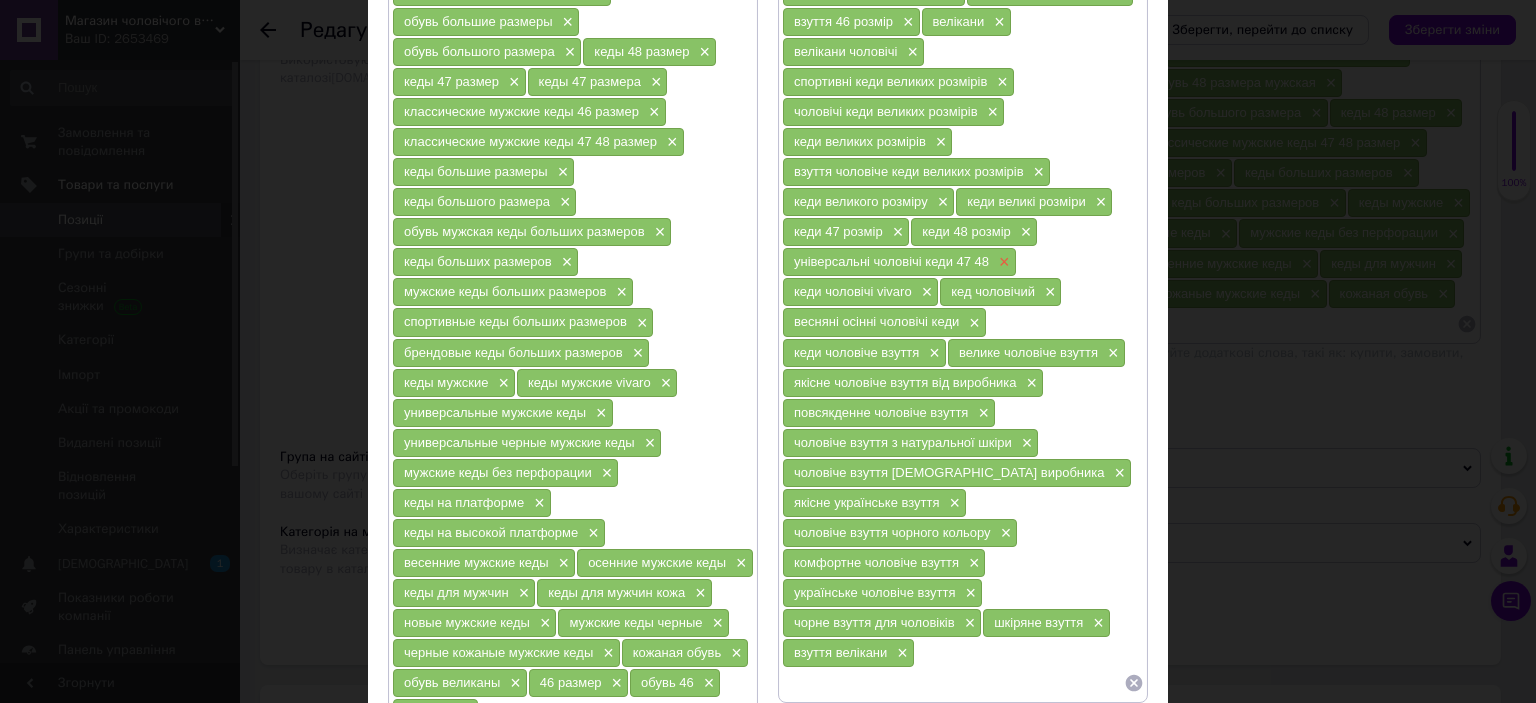 click on "×" at bounding box center [1002, 262] 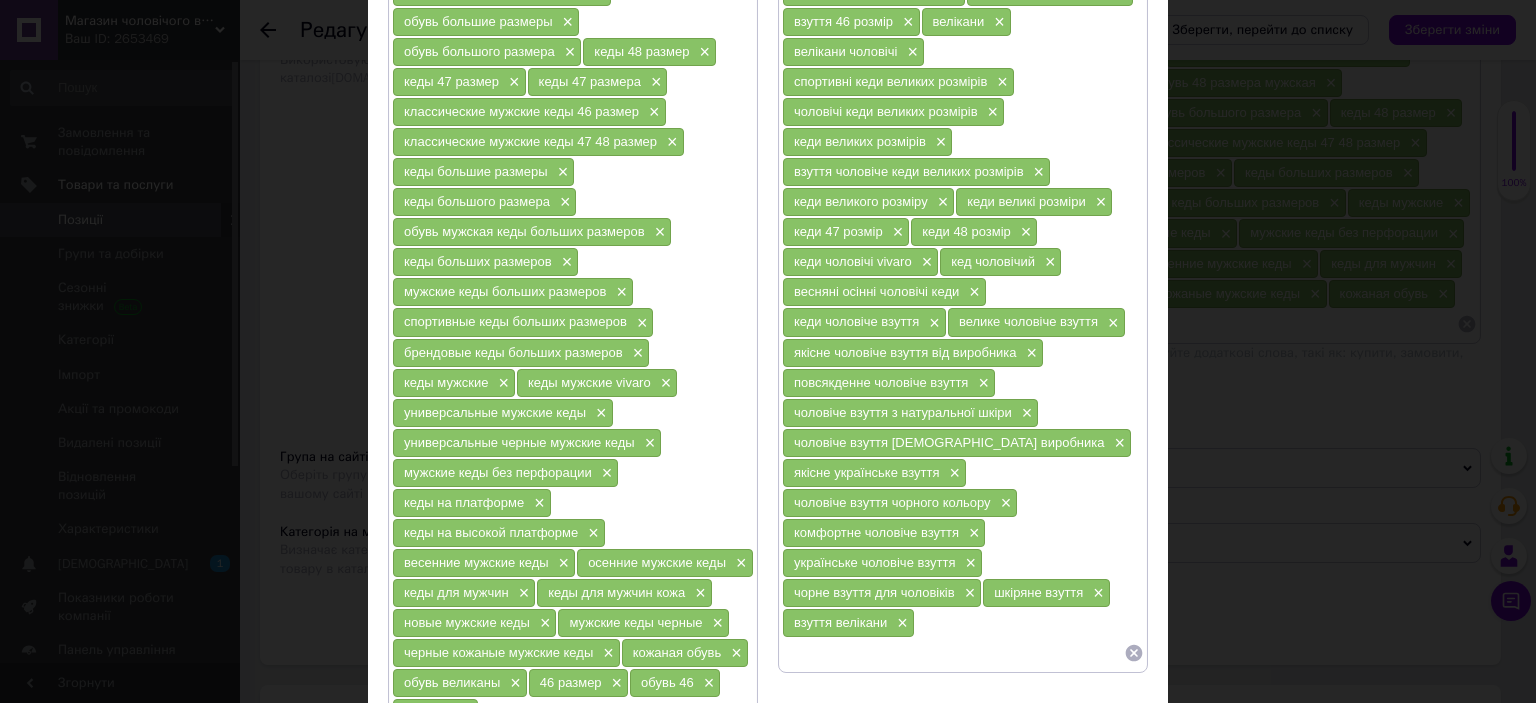 click at bounding box center (953, 653) 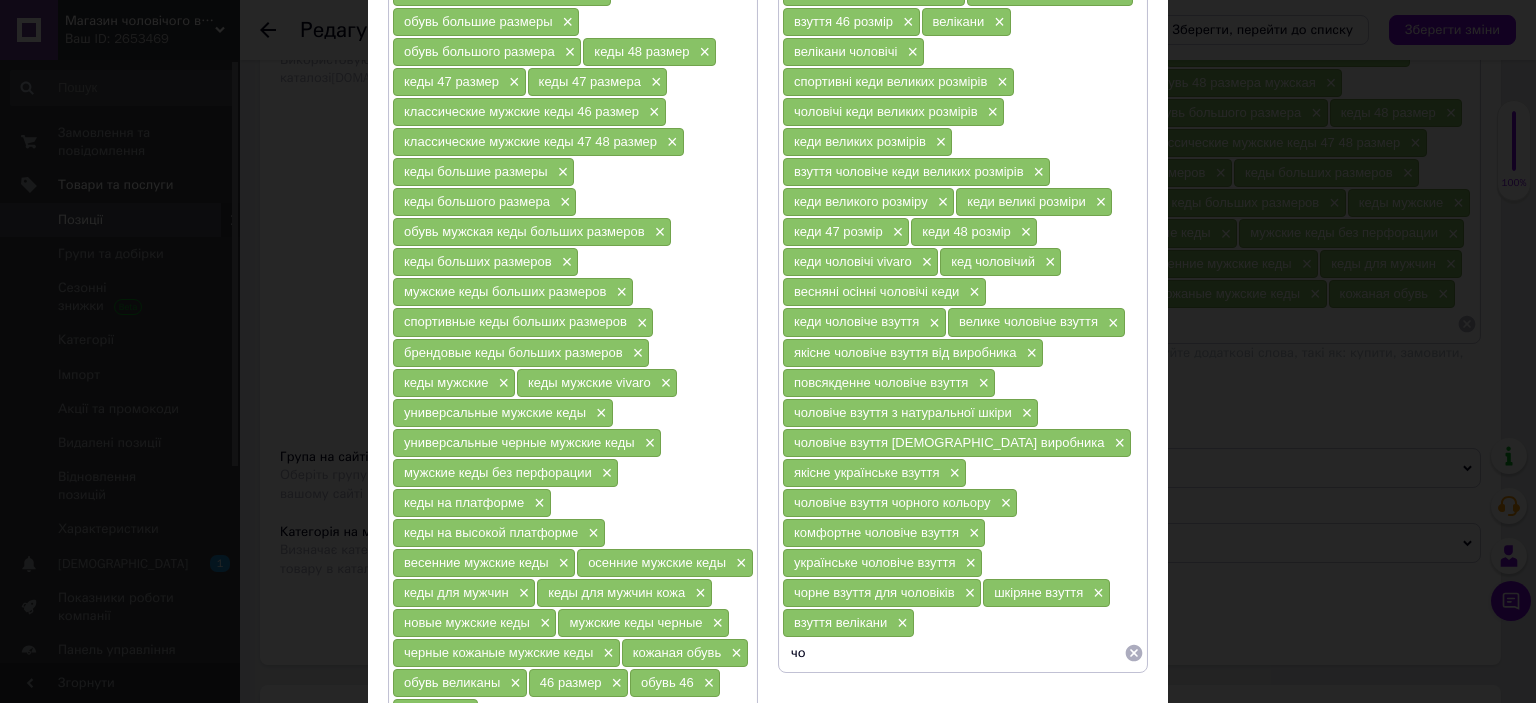 type on "ч" 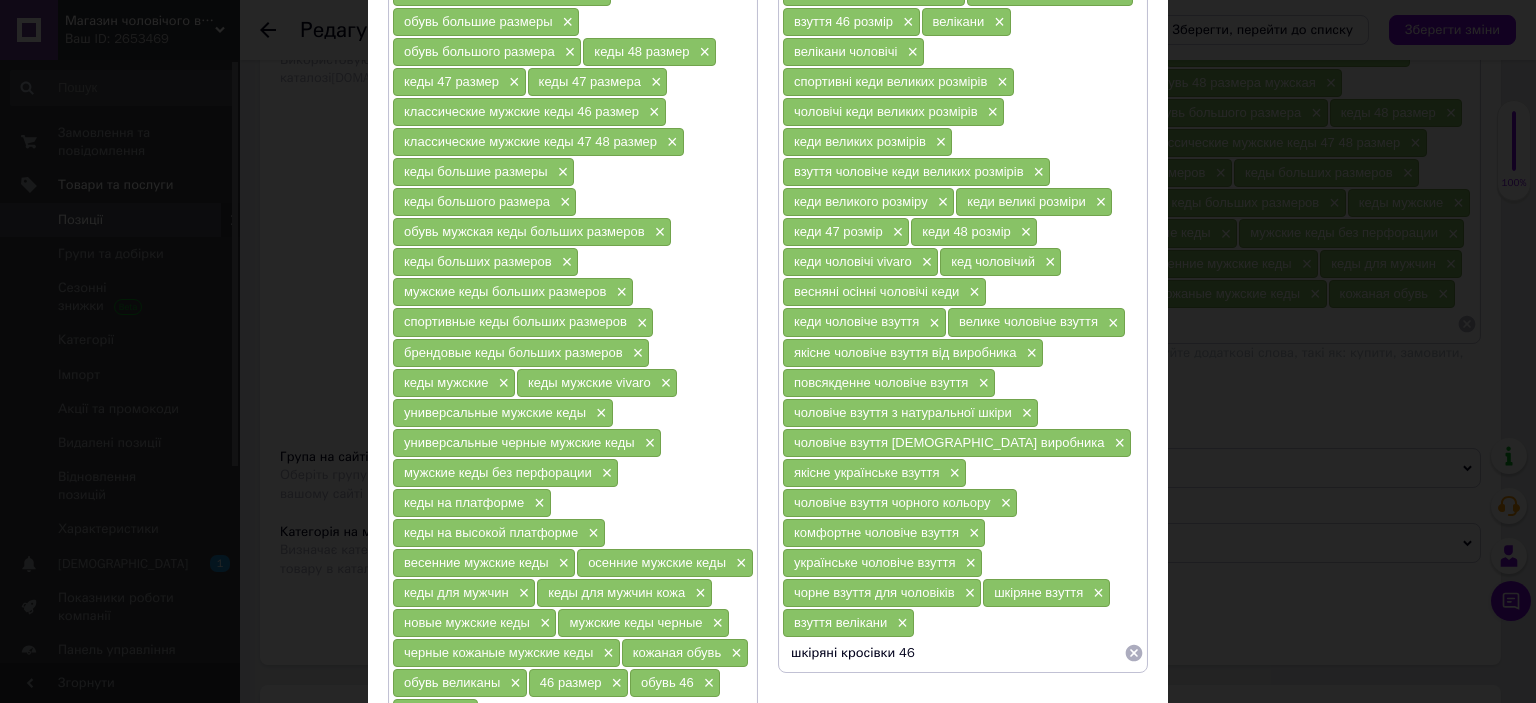 type on "шкіряні кросівки 46" 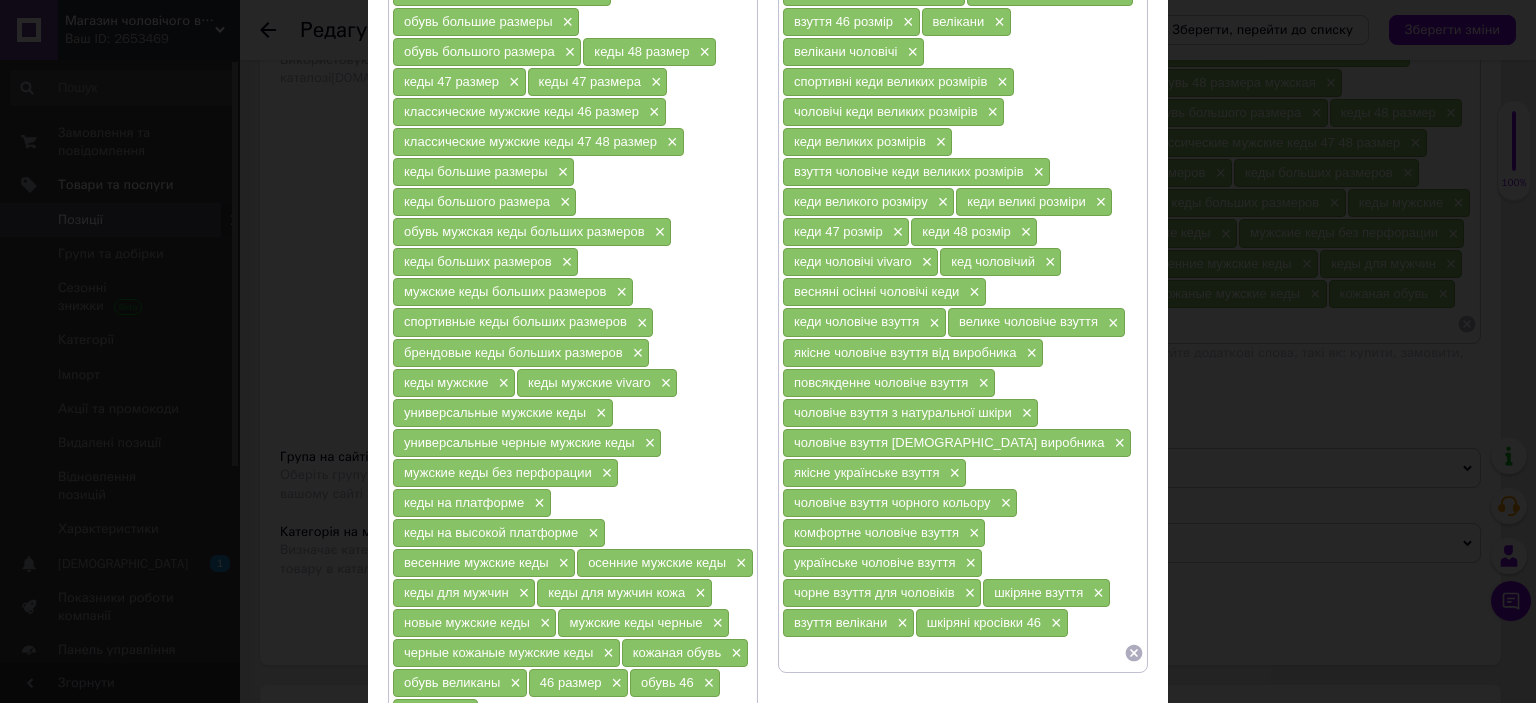 scroll, scrollTop: 608, scrollLeft: 0, axis: vertical 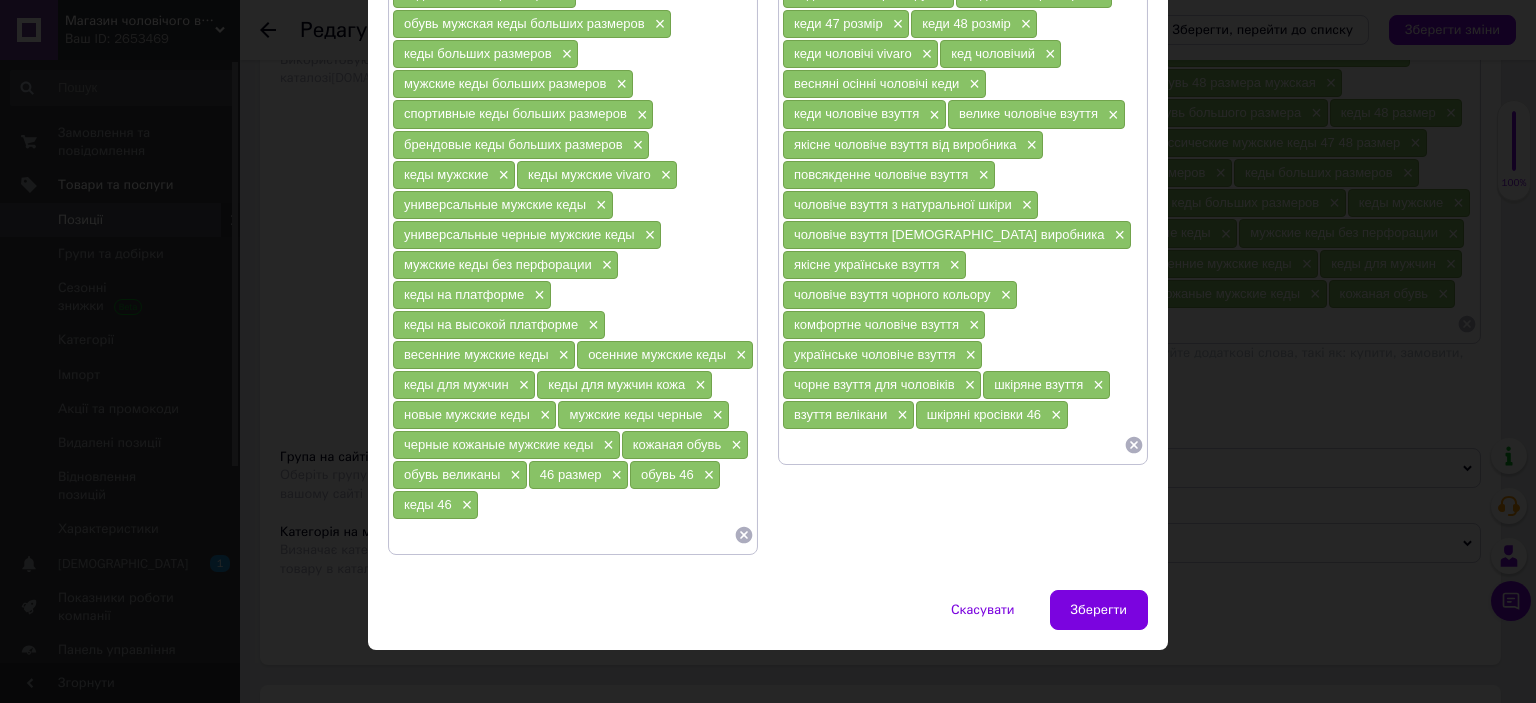 click at bounding box center [563, 535] 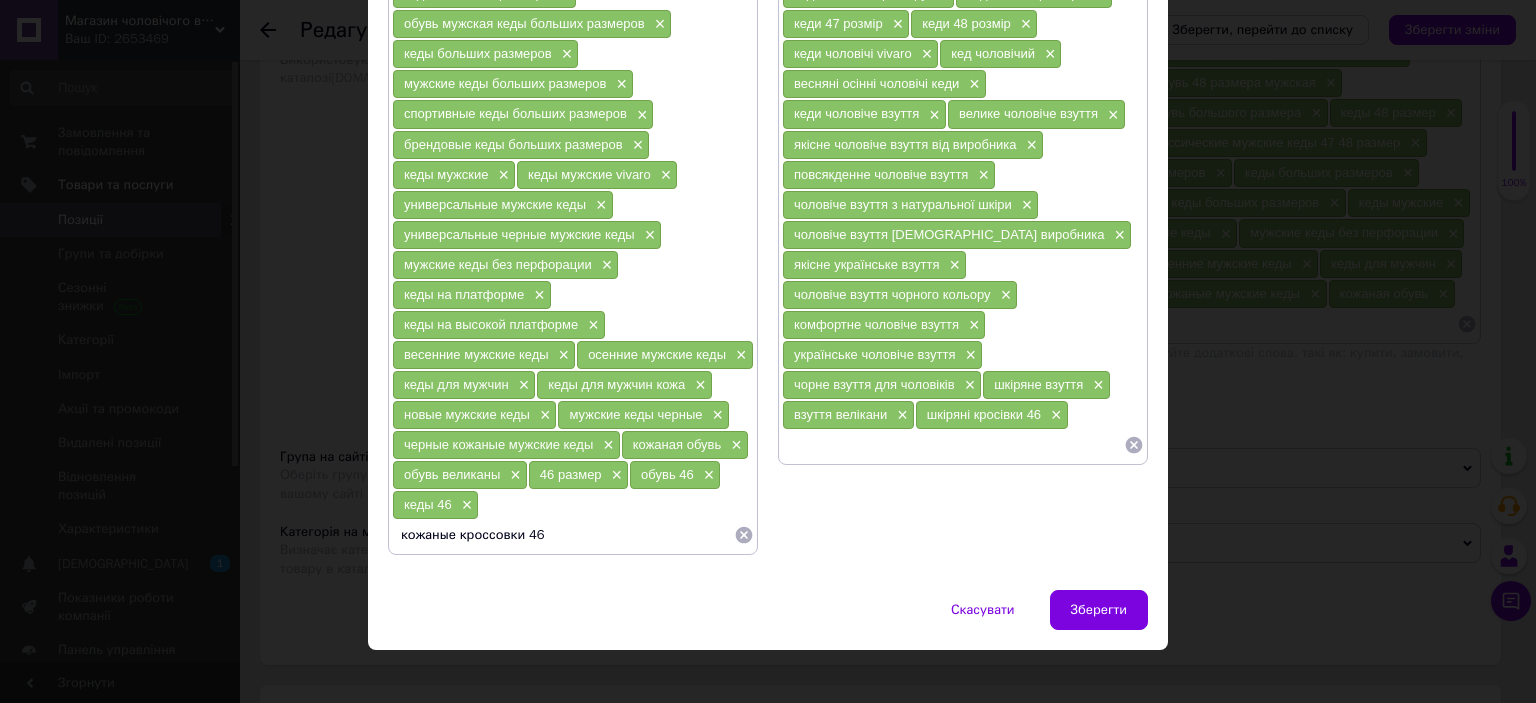 type 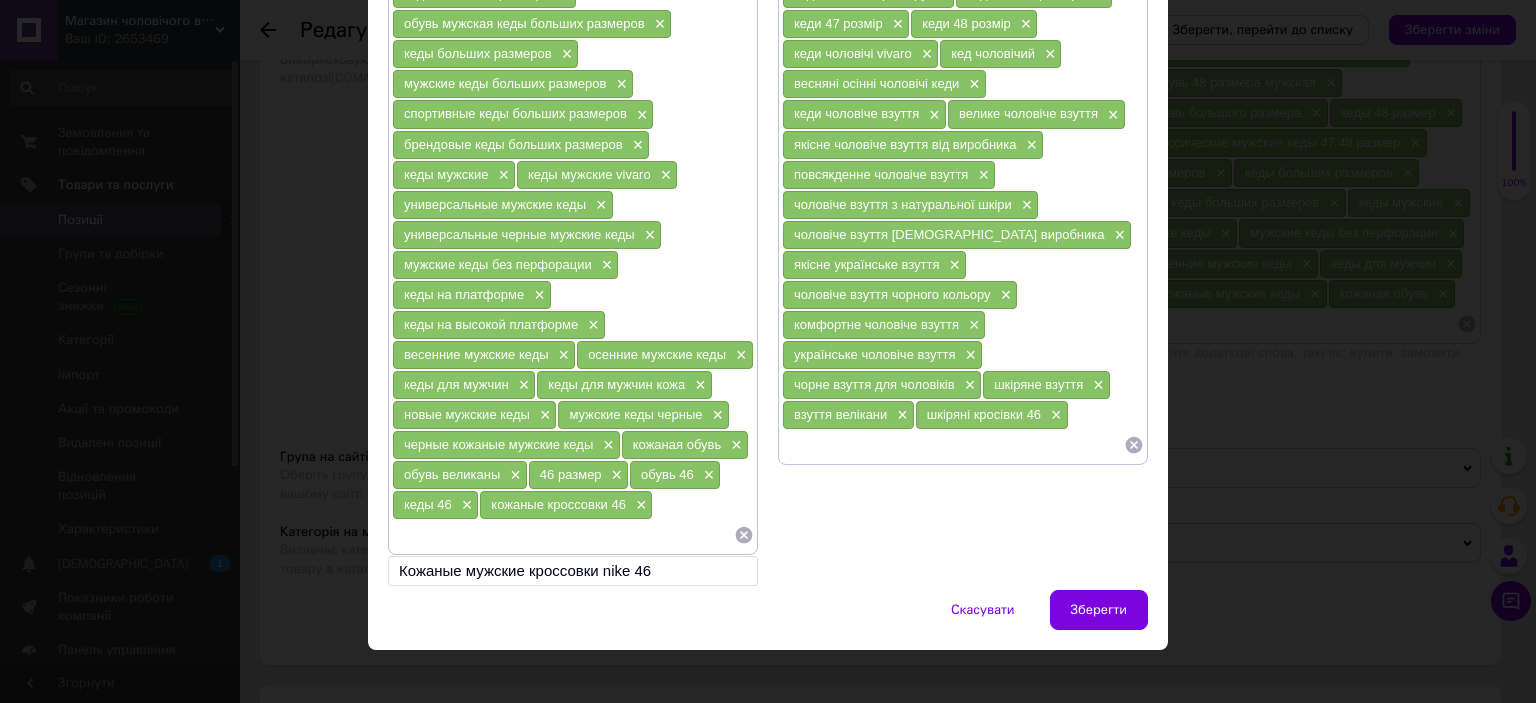 scroll, scrollTop: 308, scrollLeft: 0, axis: vertical 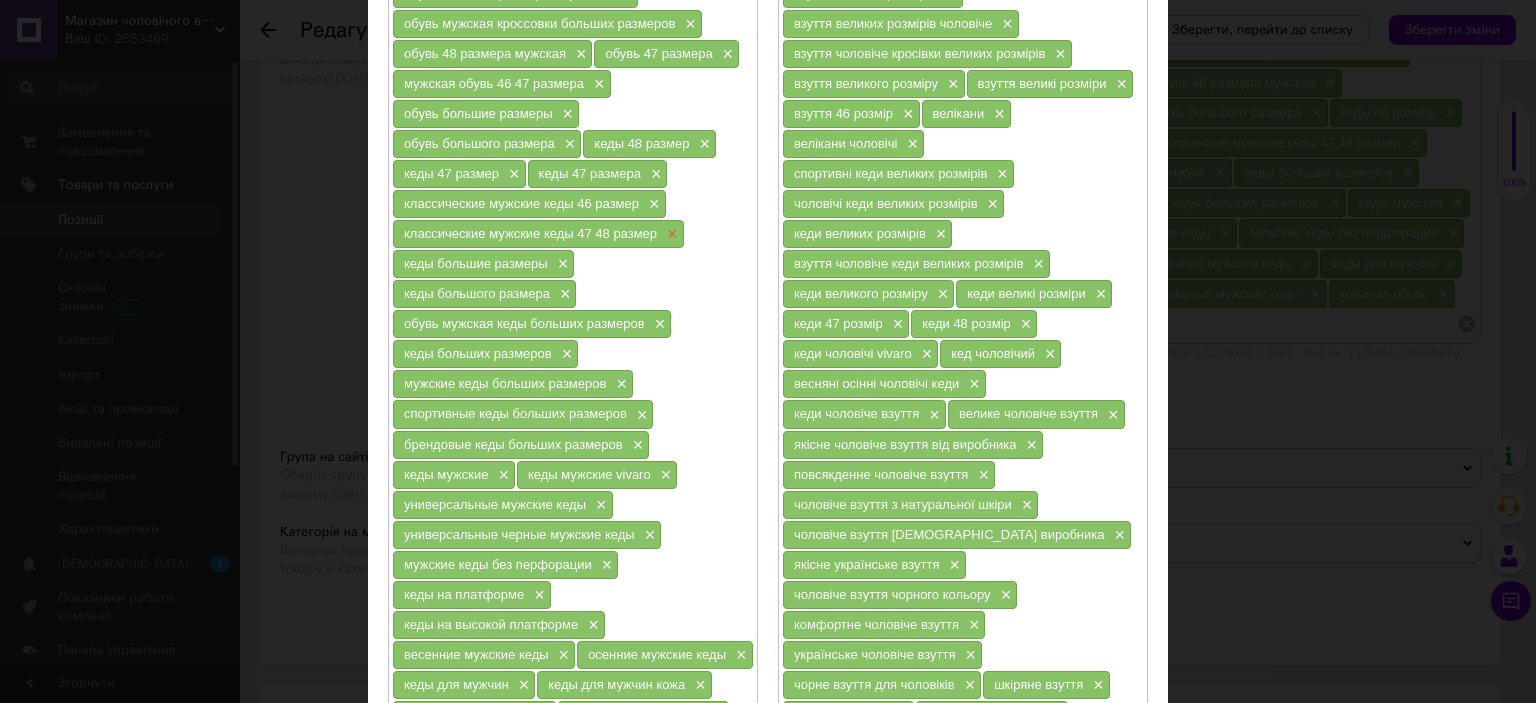click on "×" at bounding box center (670, 234) 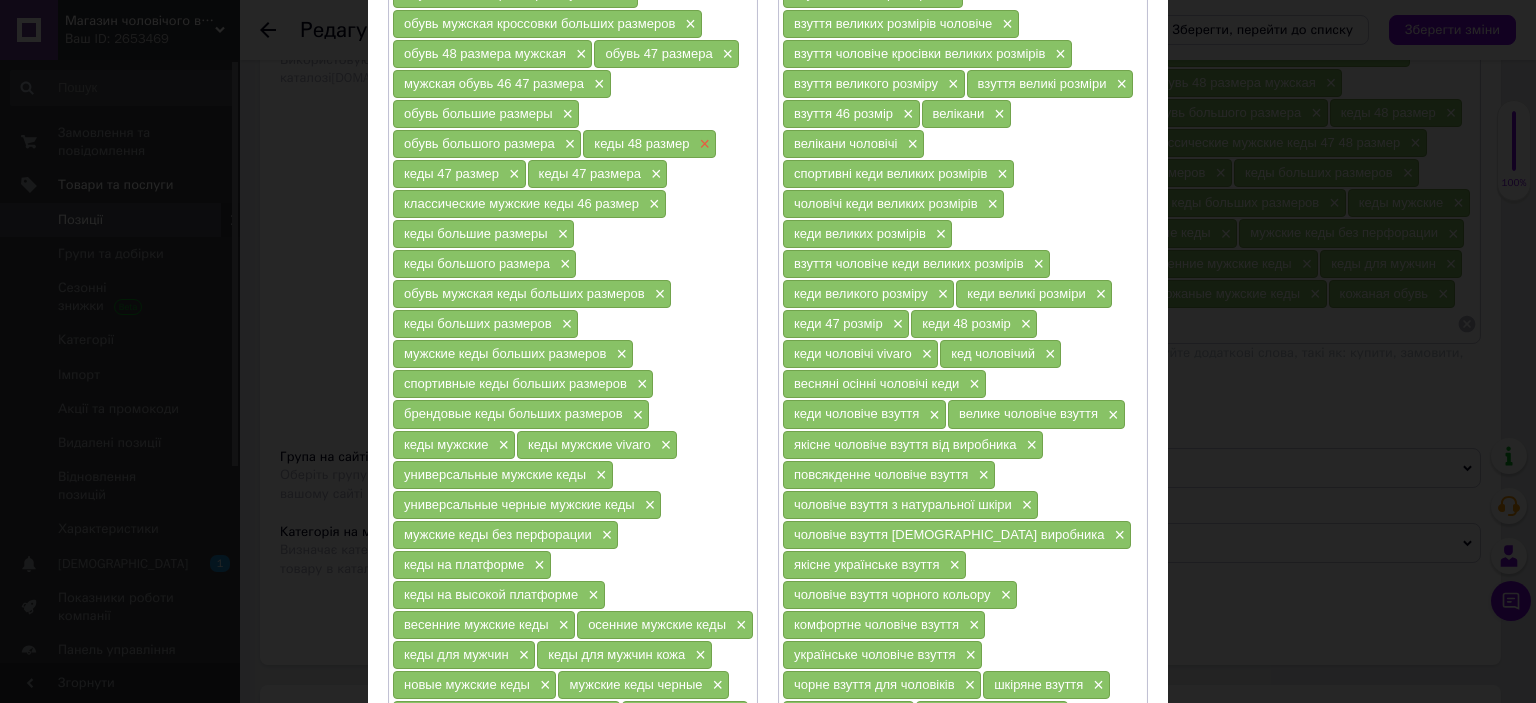 click on "×" at bounding box center [702, 144] 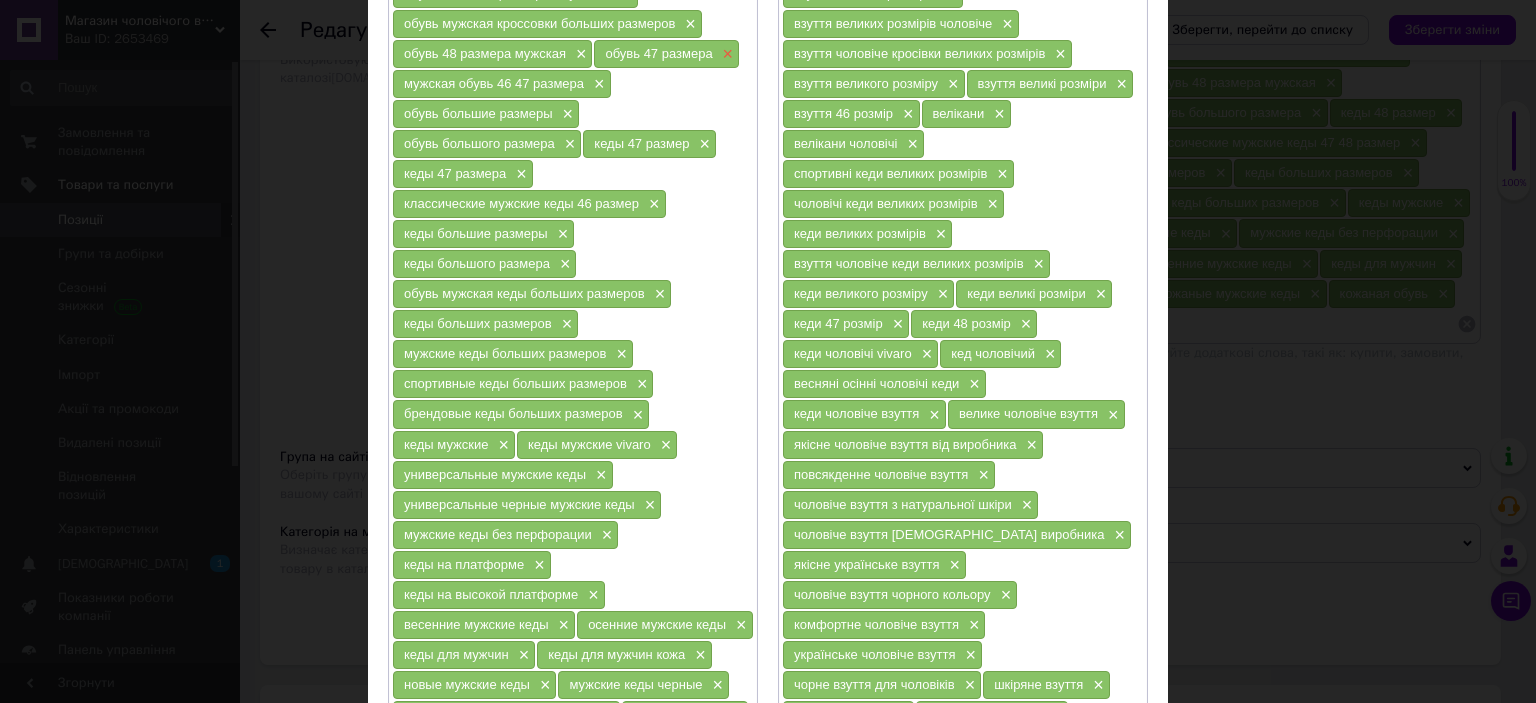 click on "×" at bounding box center (726, 54) 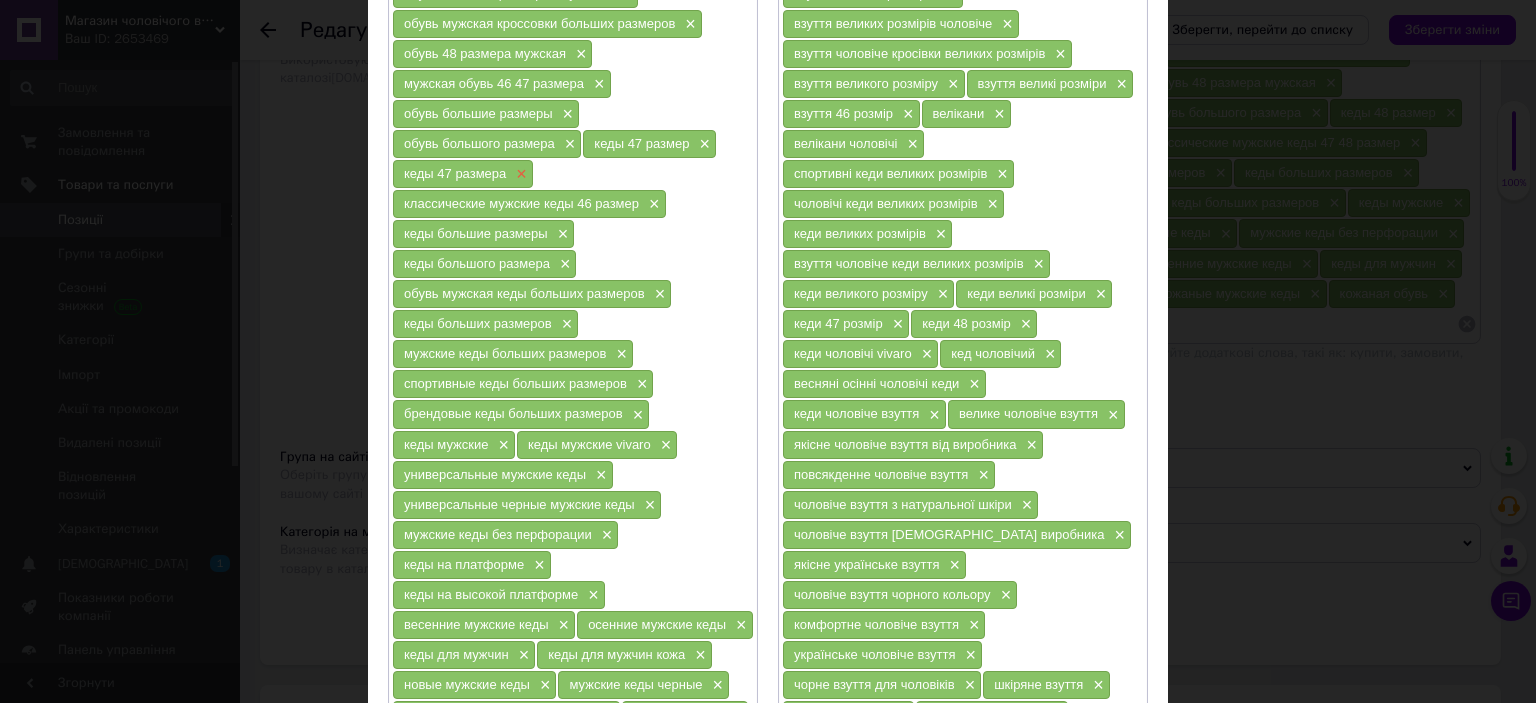 click on "×" at bounding box center [519, 174] 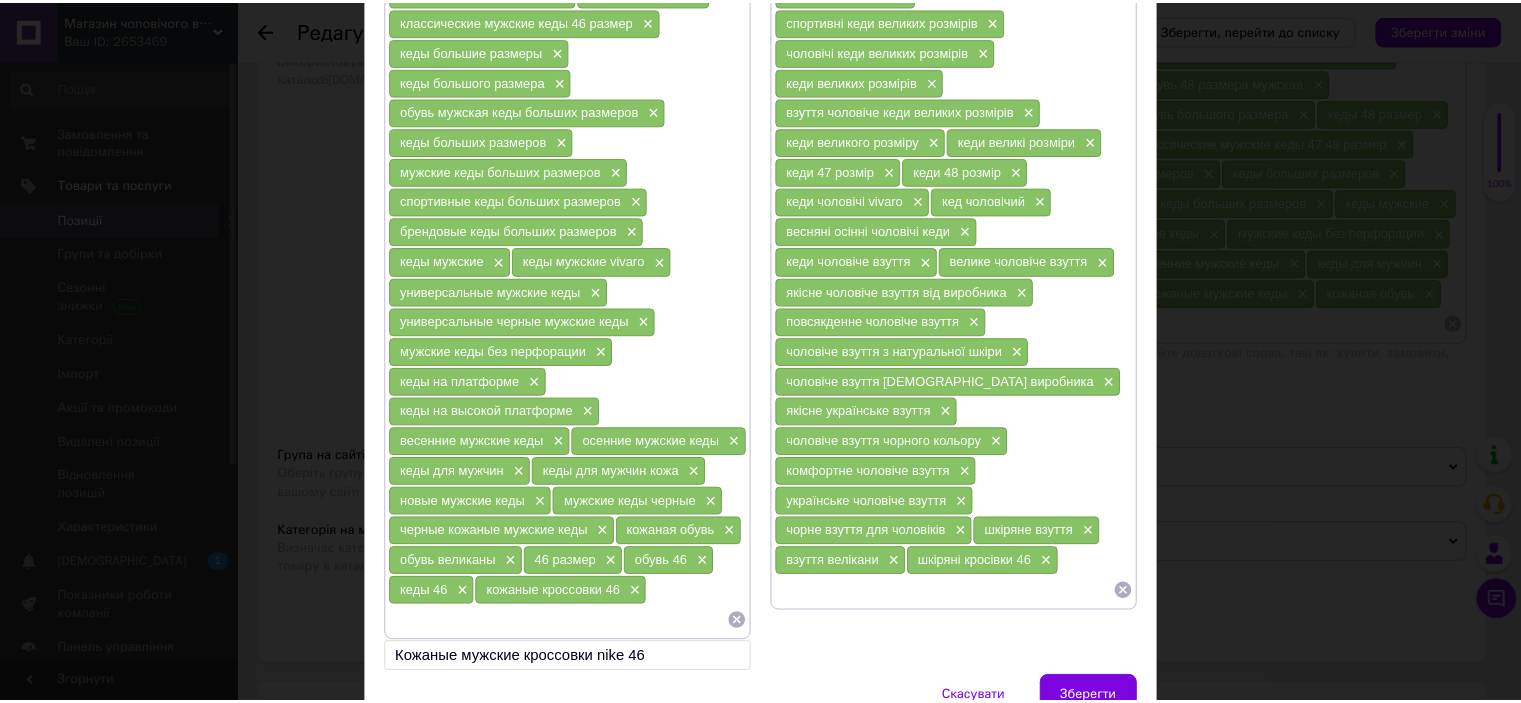 scroll, scrollTop: 548, scrollLeft: 0, axis: vertical 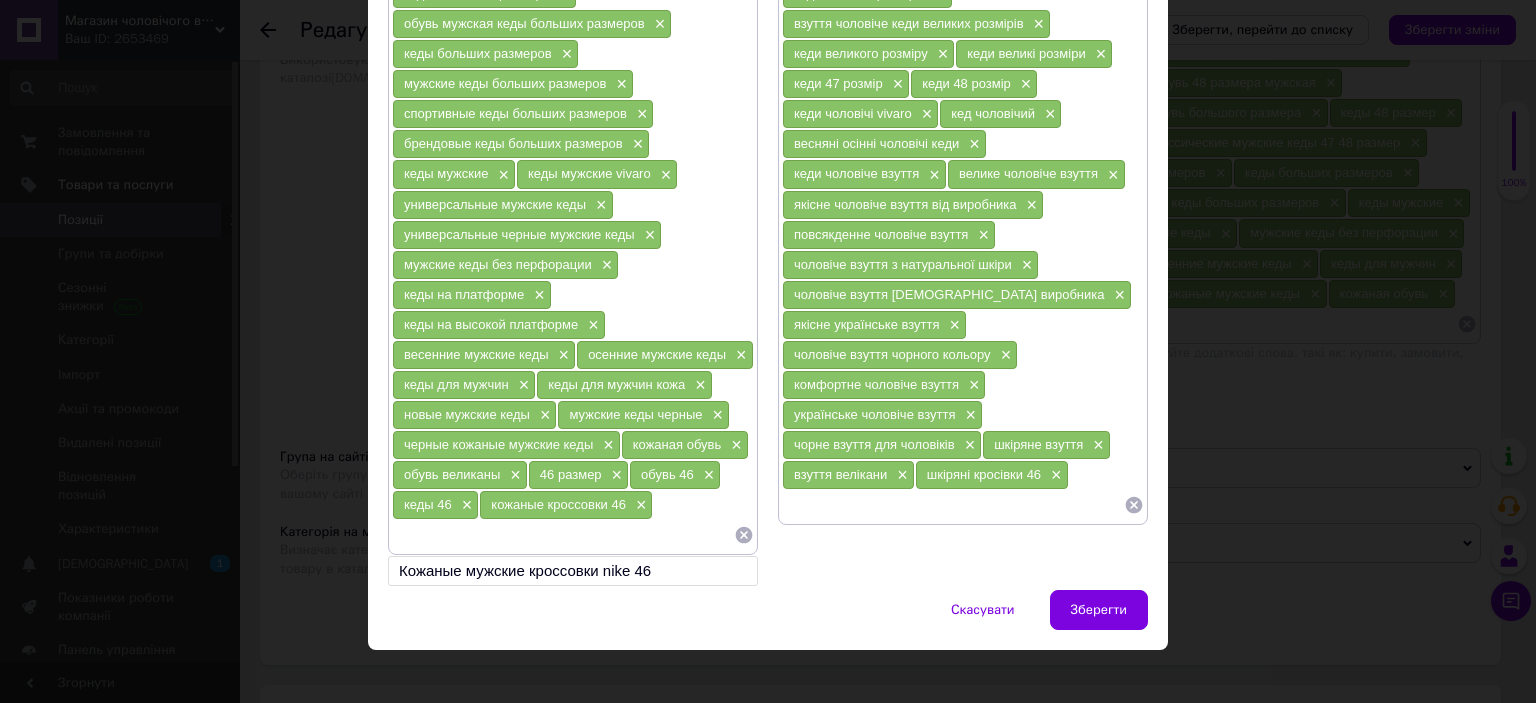 click at bounding box center (563, 535) 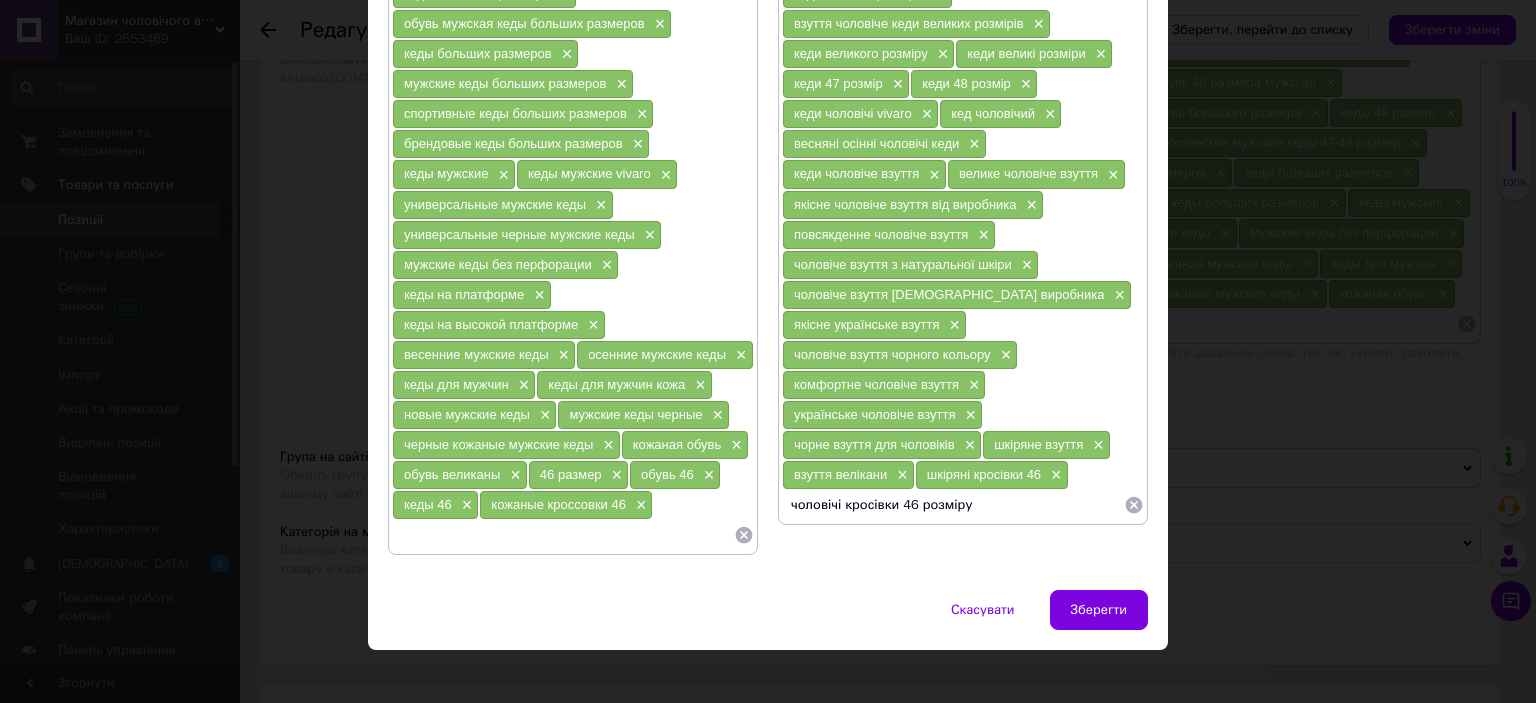 type on "чоловічі кросівки 46 розміру" 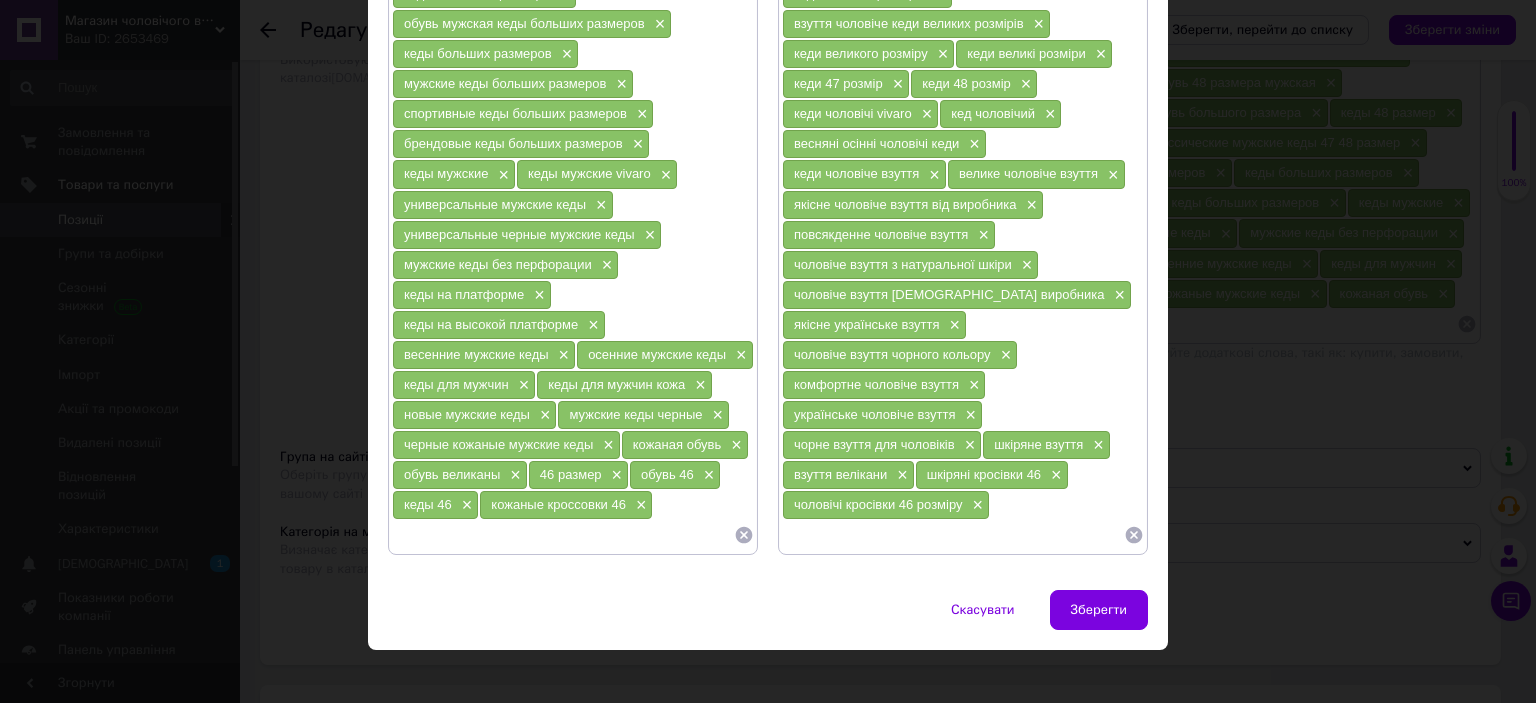 click at bounding box center [563, 535] 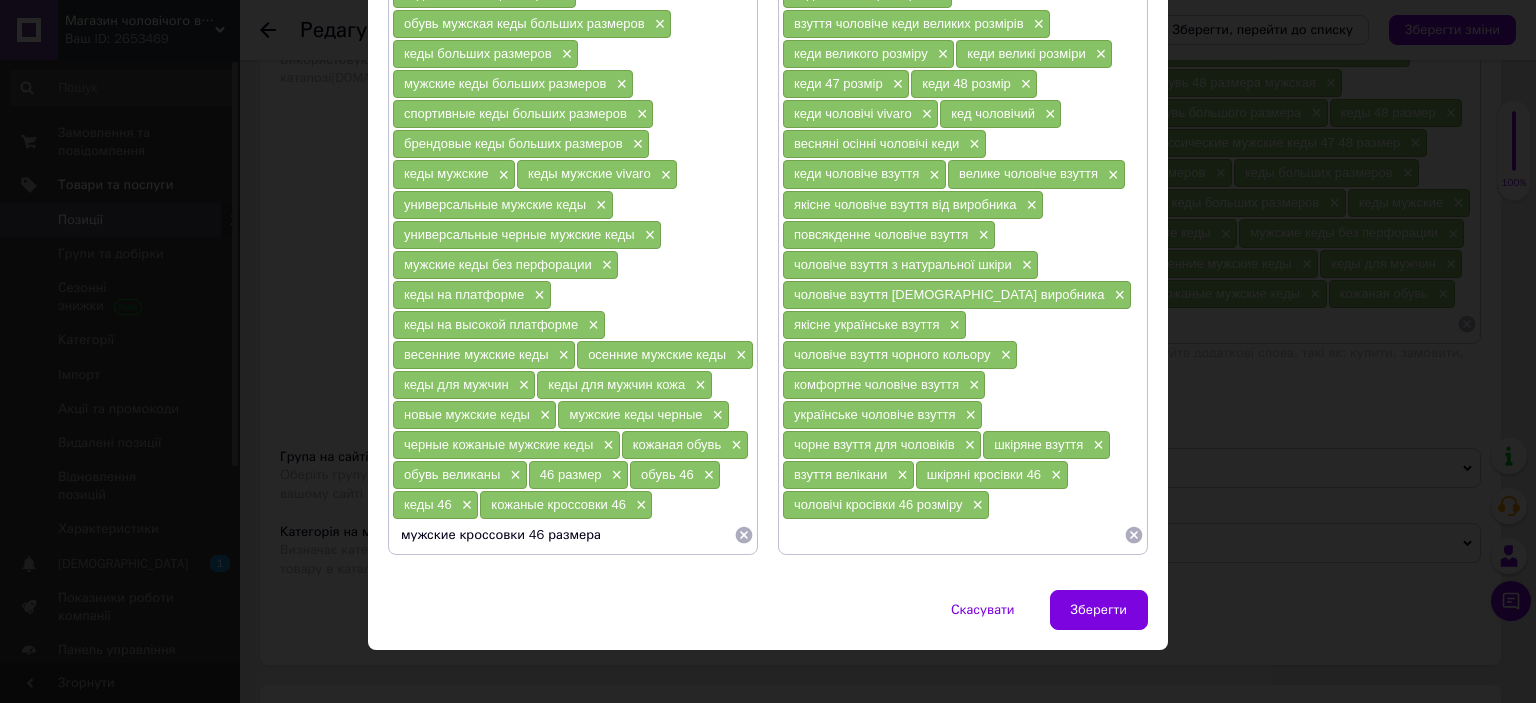 type 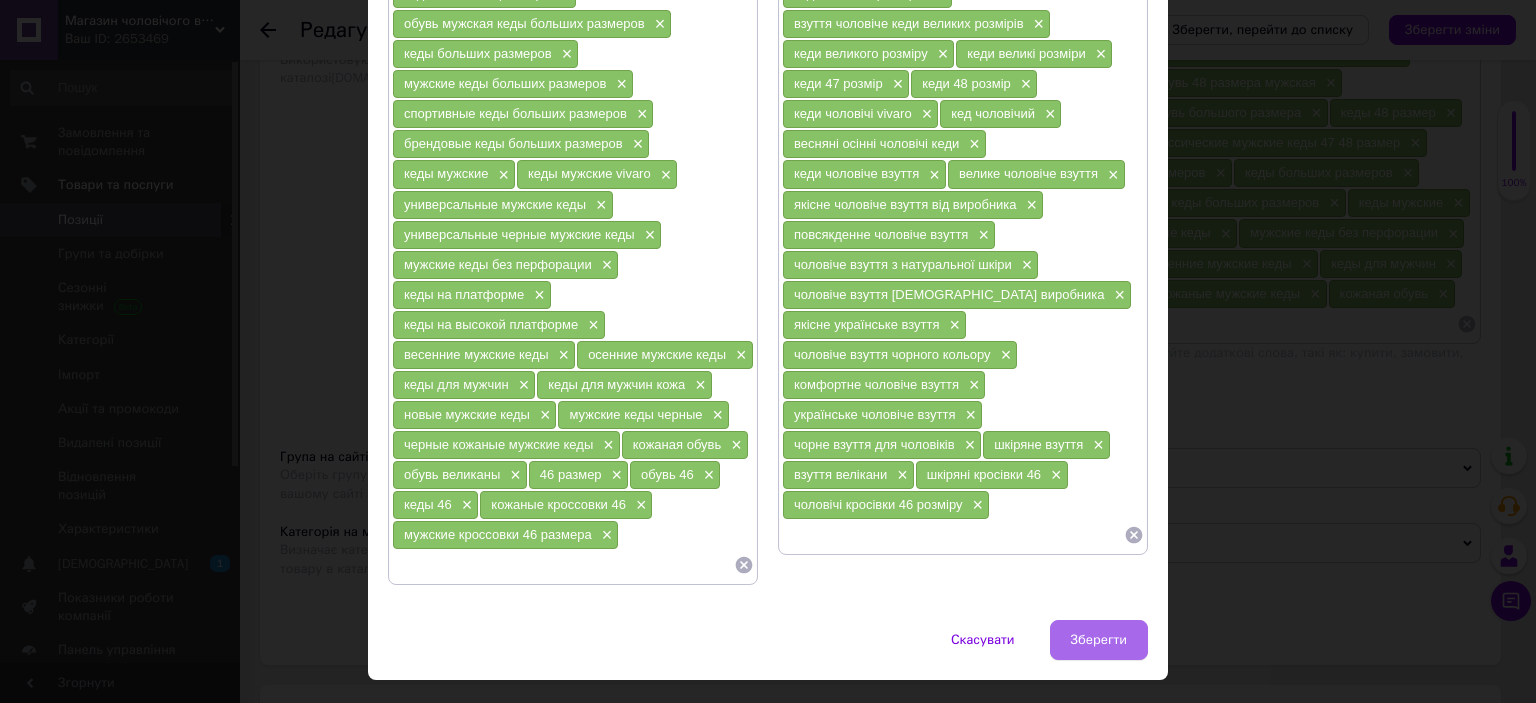 click on "Зберегти" at bounding box center [1099, 640] 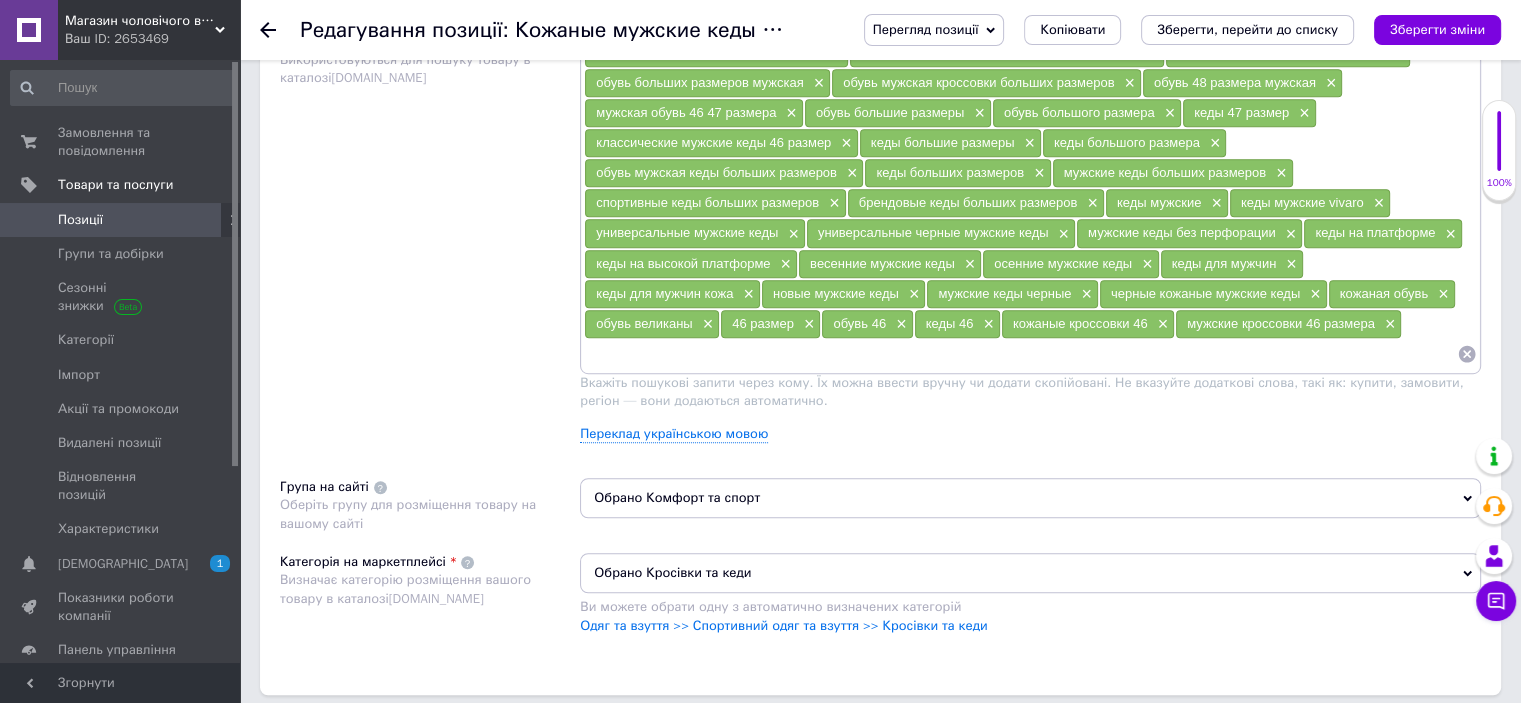 click on "Зберегти зміни" at bounding box center (1437, 30) 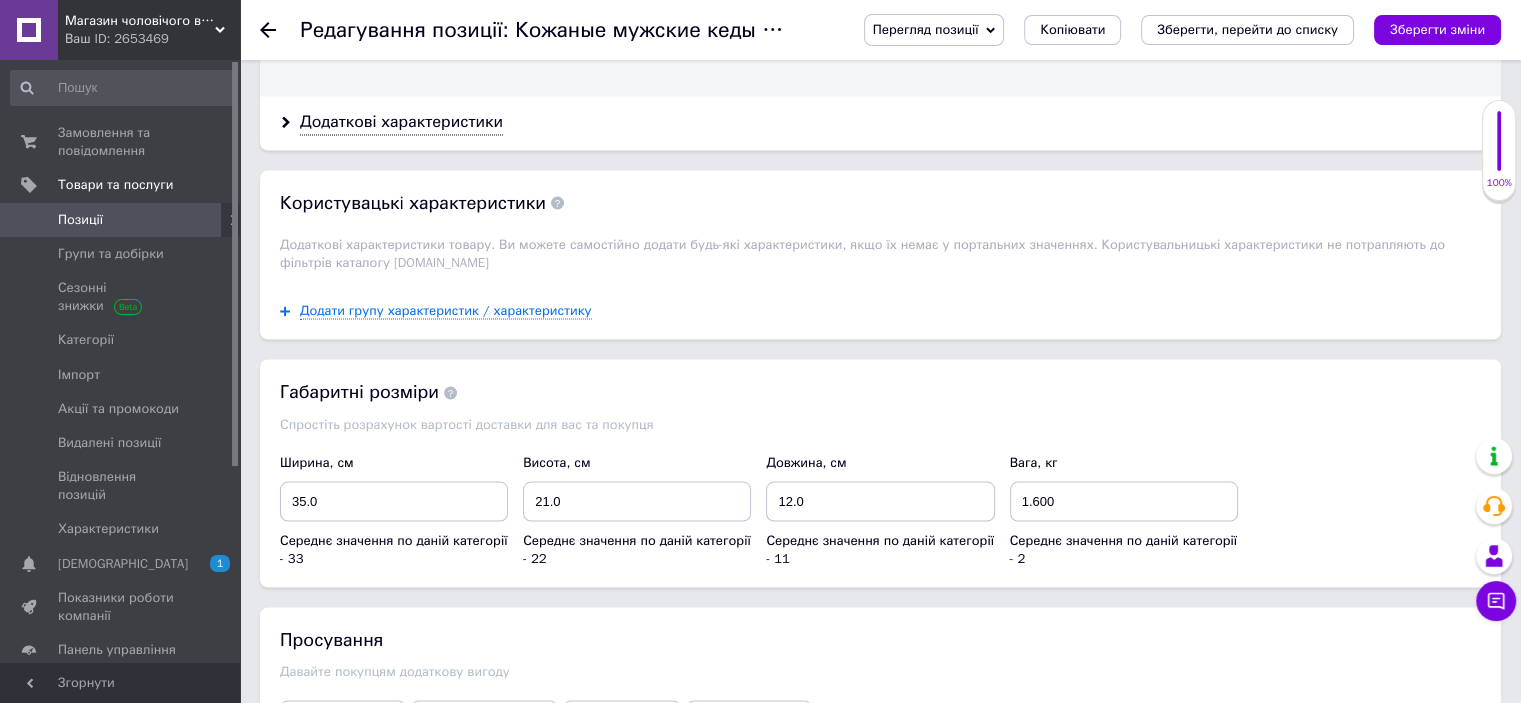 scroll, scrollTop: 3800, scrollLeft: 0, axis: vertical 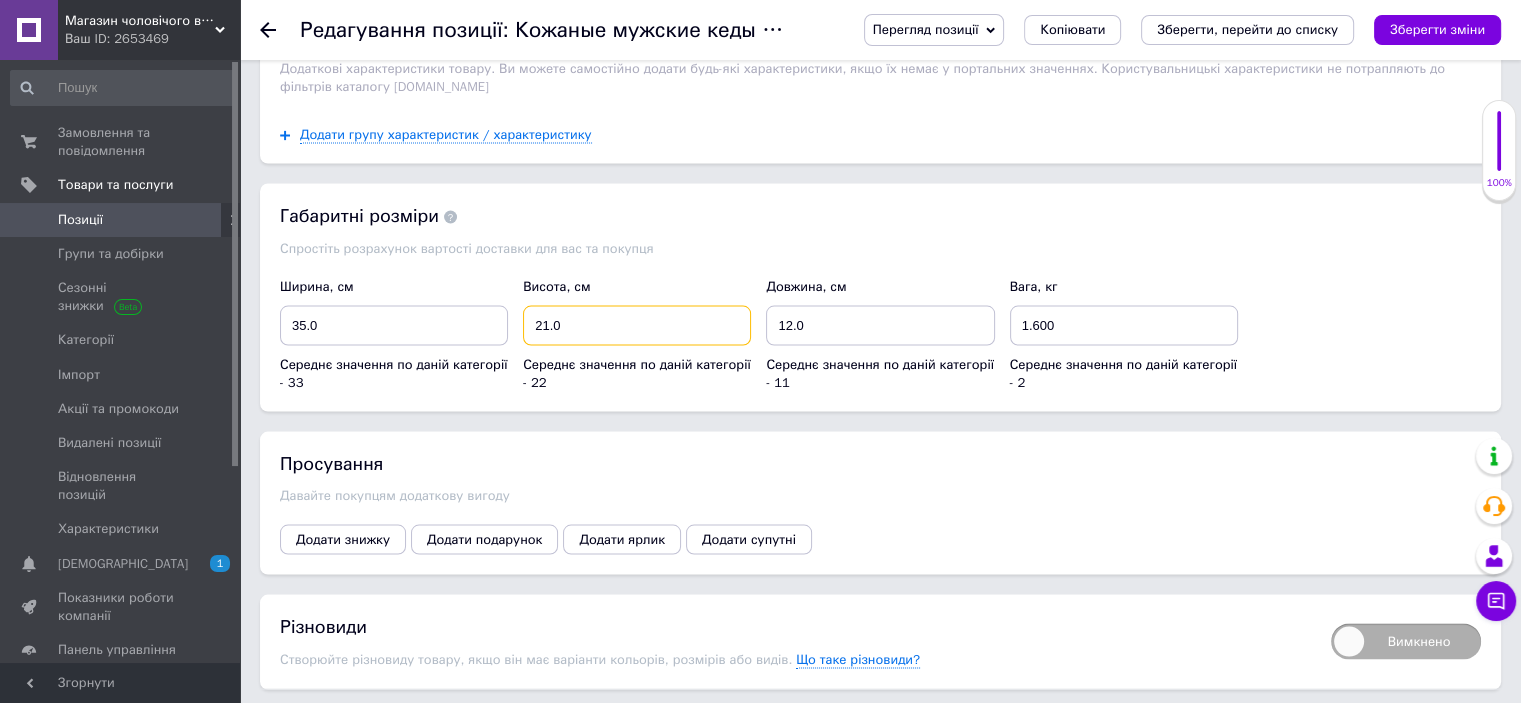 drag, startPoint x: 580, startPoint y: 303, endPoint x: 477, endPoint y: 317, distance: 103.947105 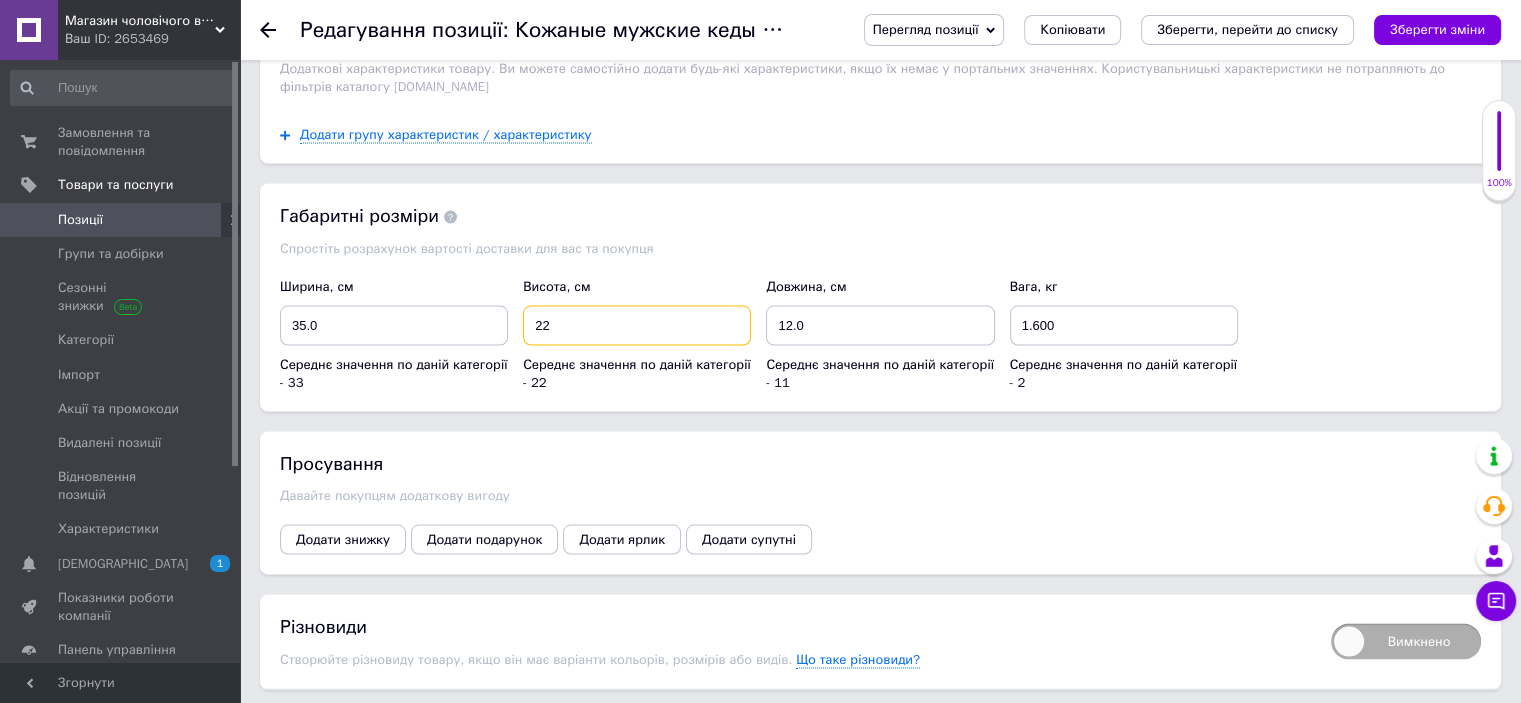 type on "22" 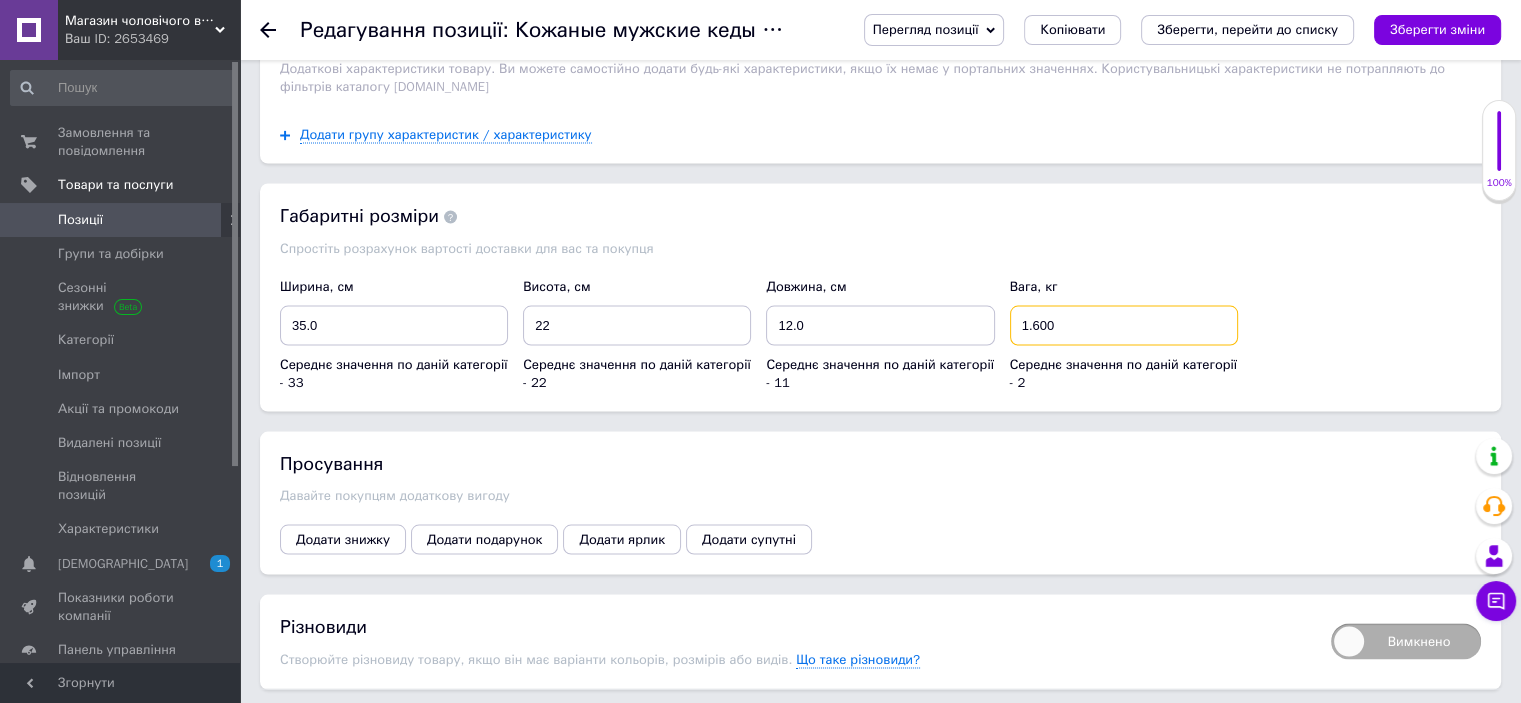 drag, startPoint x: 1032, startPoint y: 299, endPoint x: 1173, endPoint y: 299, distance: 141 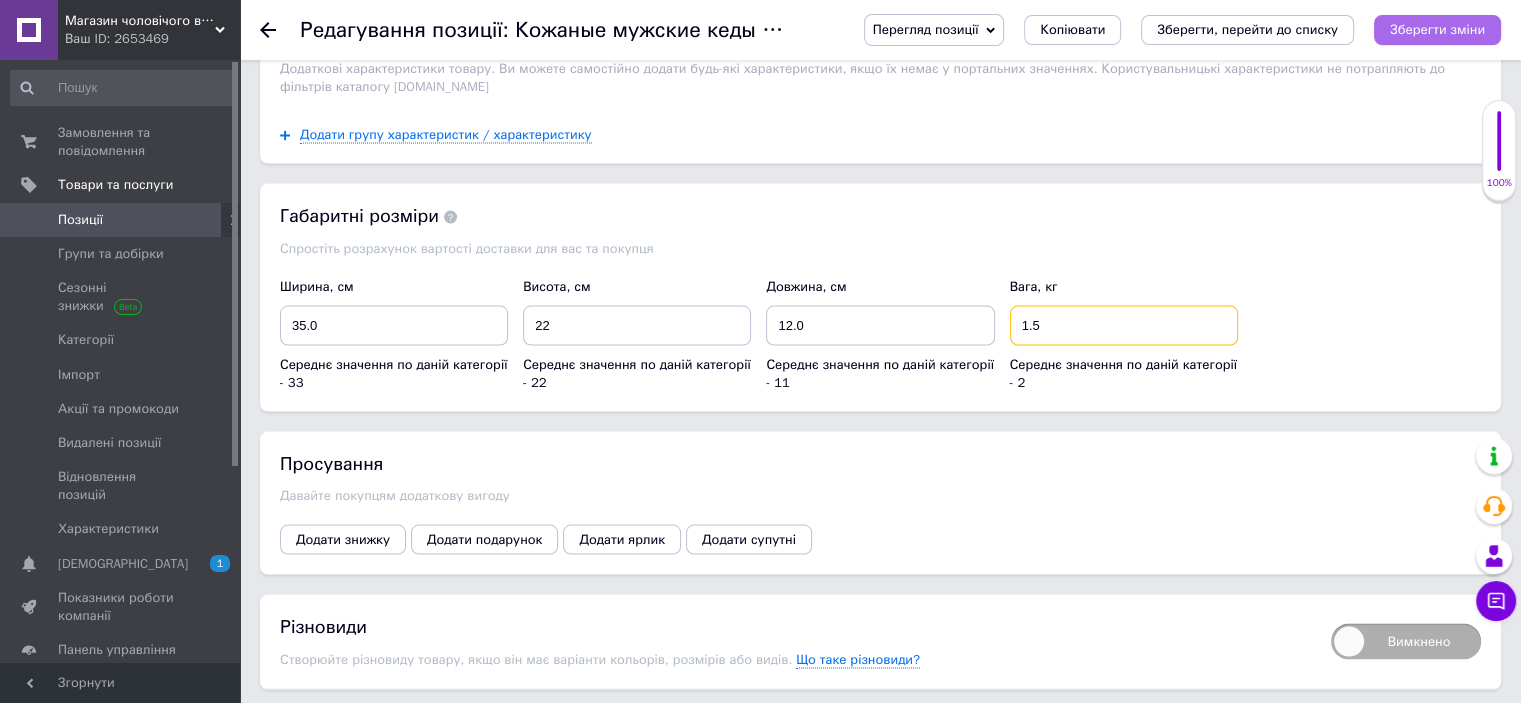 type on "1.5" 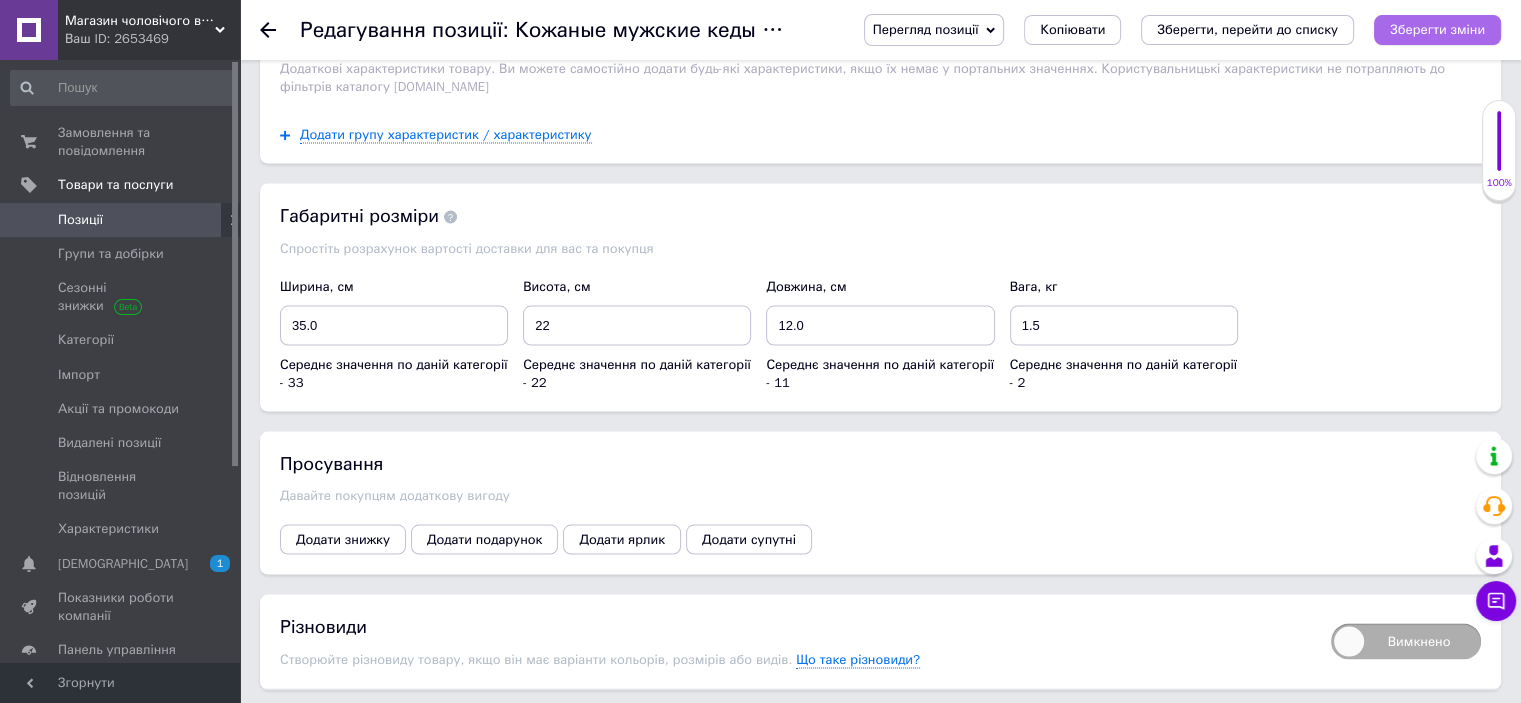 click on "Зберегти зміни" at bounding box center (1437, 30) 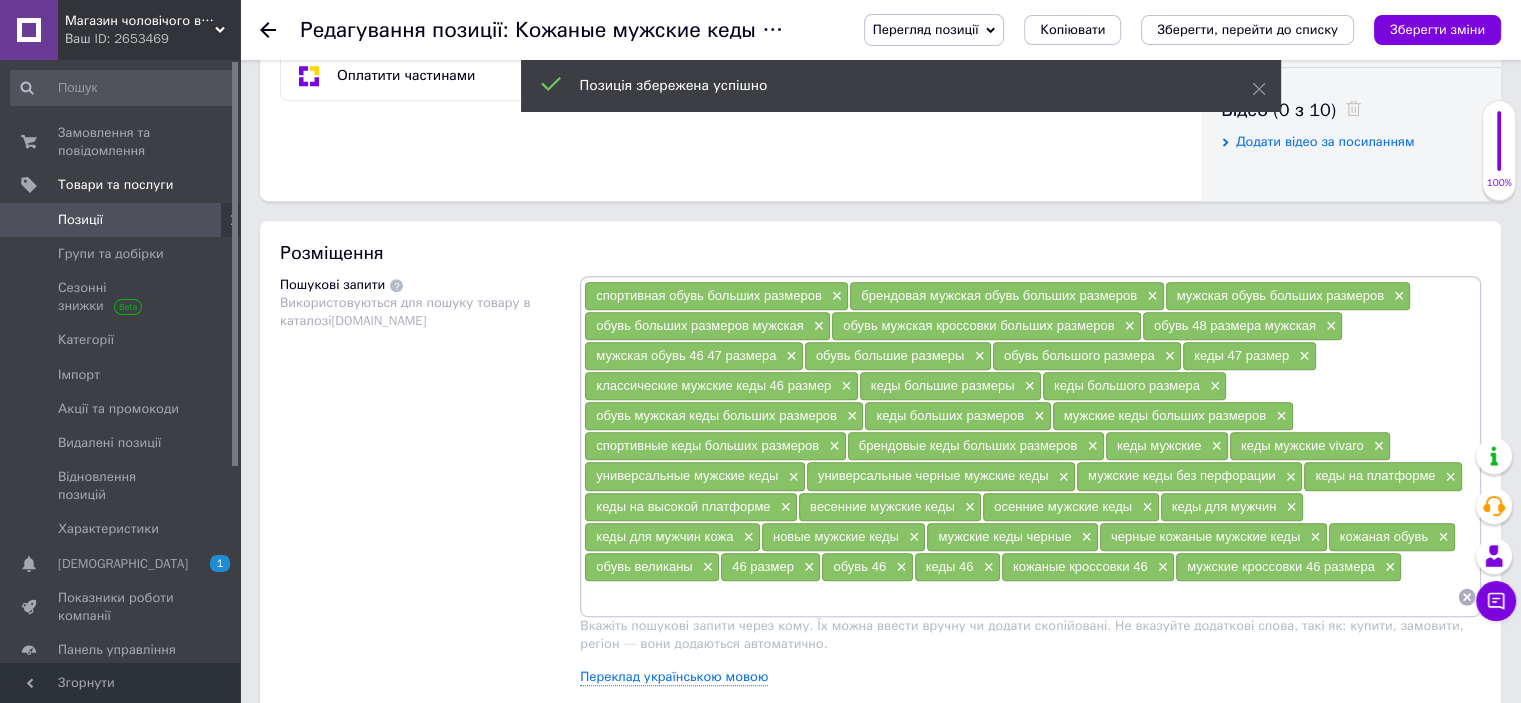scroll, scrollTop: 241, scrollLeft: 0, axis: vertical 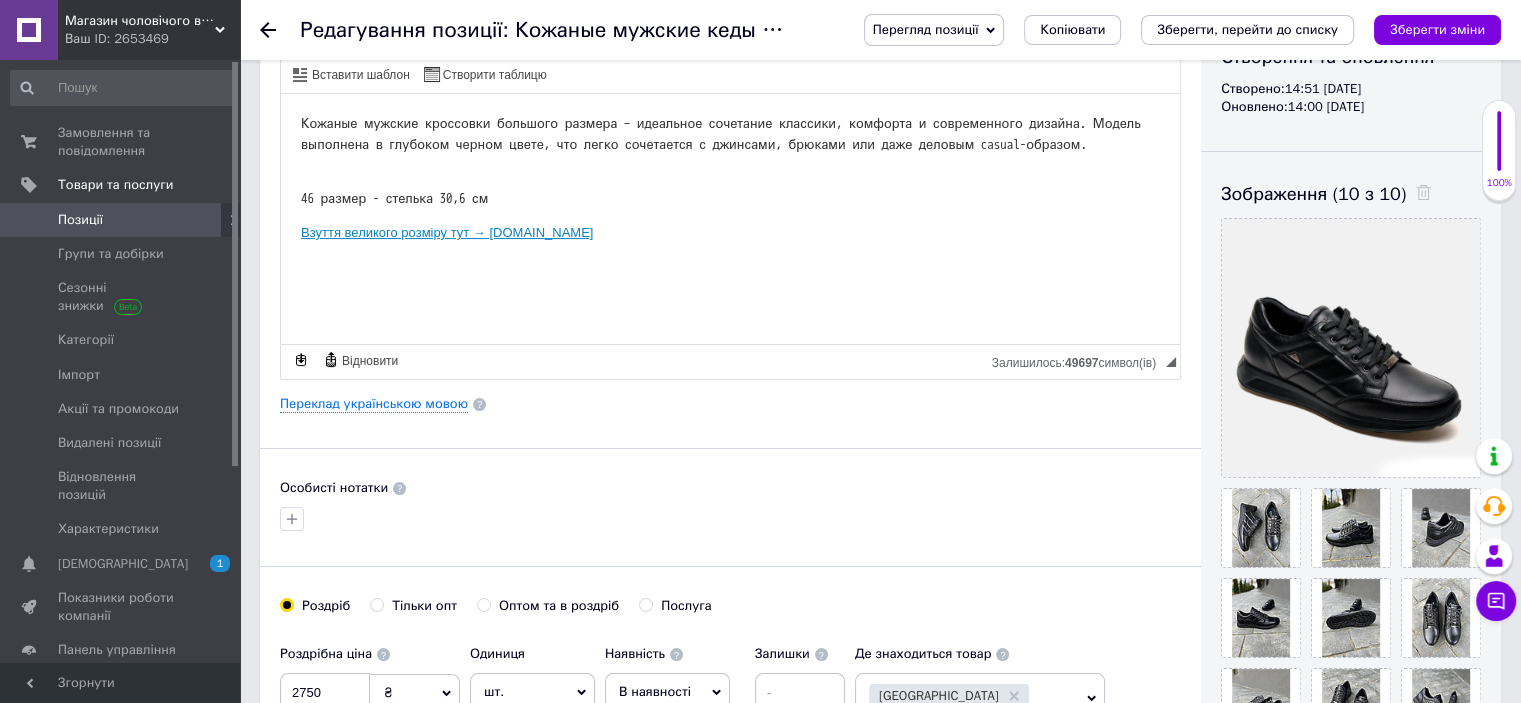 click on "Позиції" at bounding box center (121, 220) 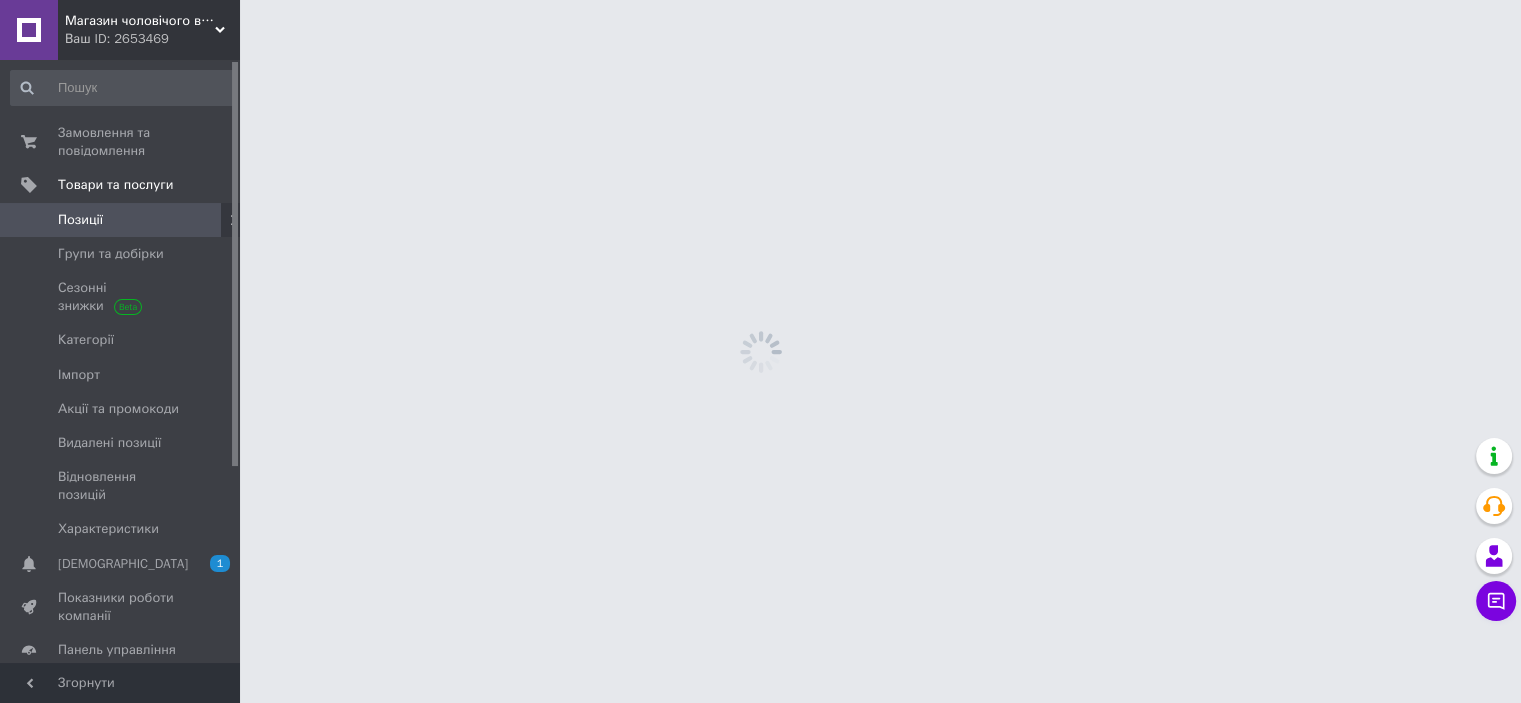 scroll, scrollTop: 0, scrollLeft: 0, axis: both 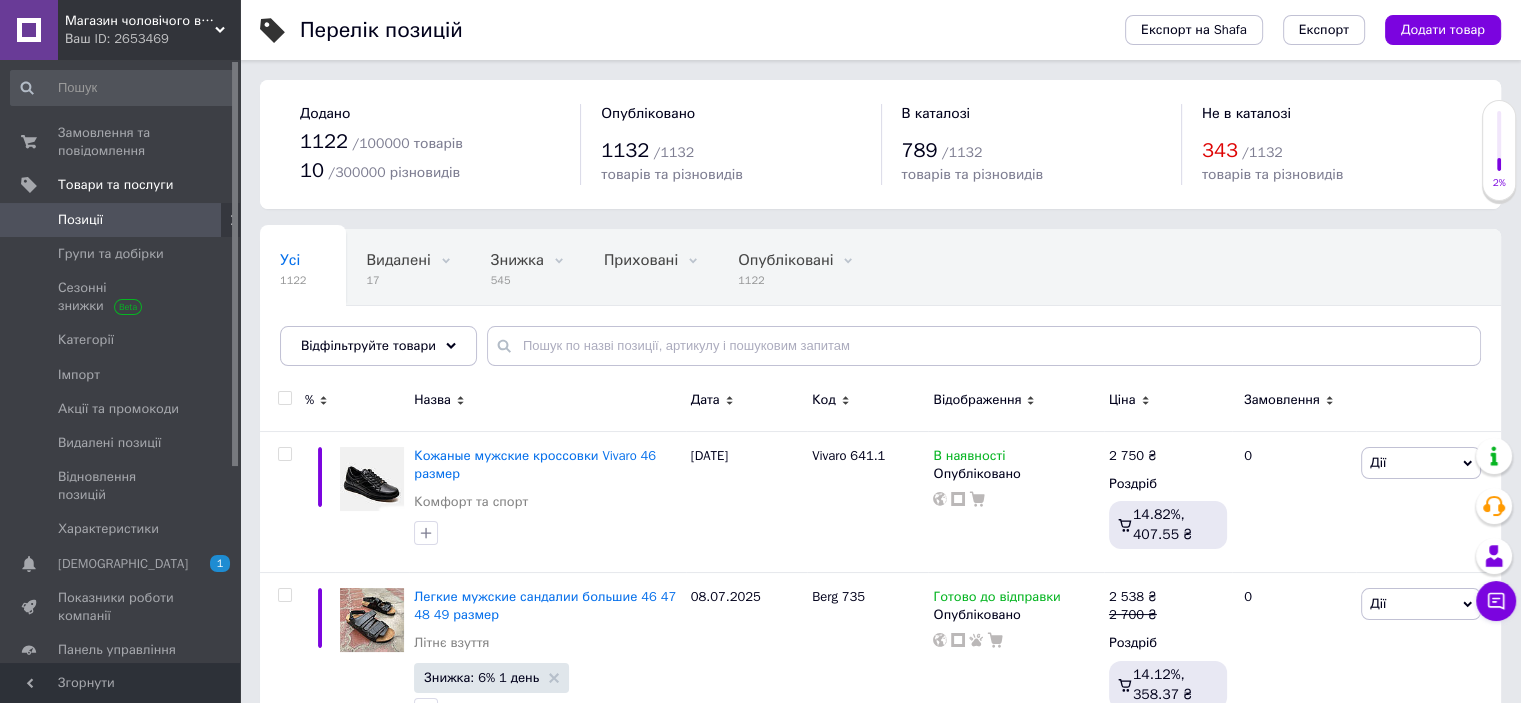 click on "Ваш ID: 2653469" at bounding box center [152, 39] 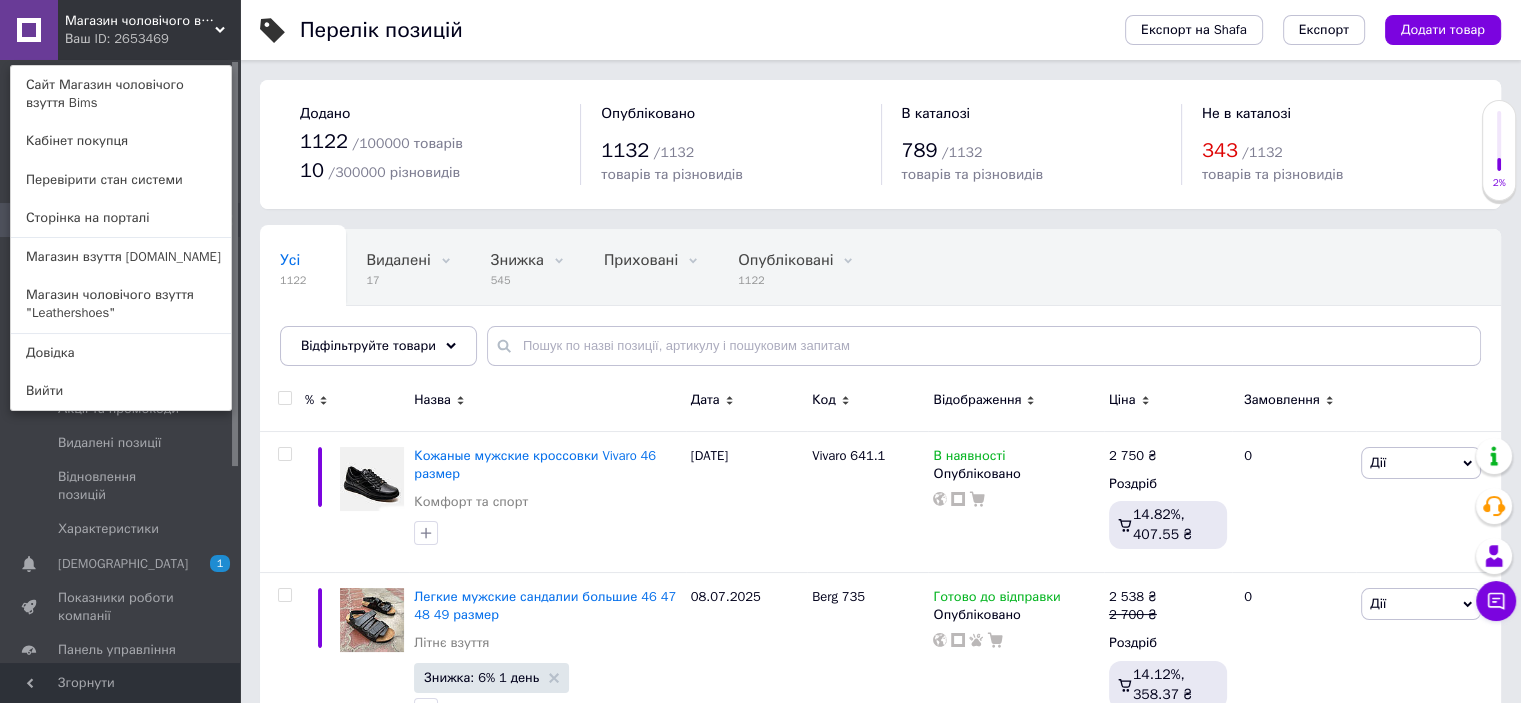 click on "Усі 1122 Видалені 17 Видалити Редагувати Знижка 545 Видалити Редагувати Приховані 0 Видалити Редагувати Опубліковані 1122 Видалити Редагувати Вітрина 21 Видалити Редагувати Ok Відфільтровано...  Зберегти" at bounding box center [880, 307] 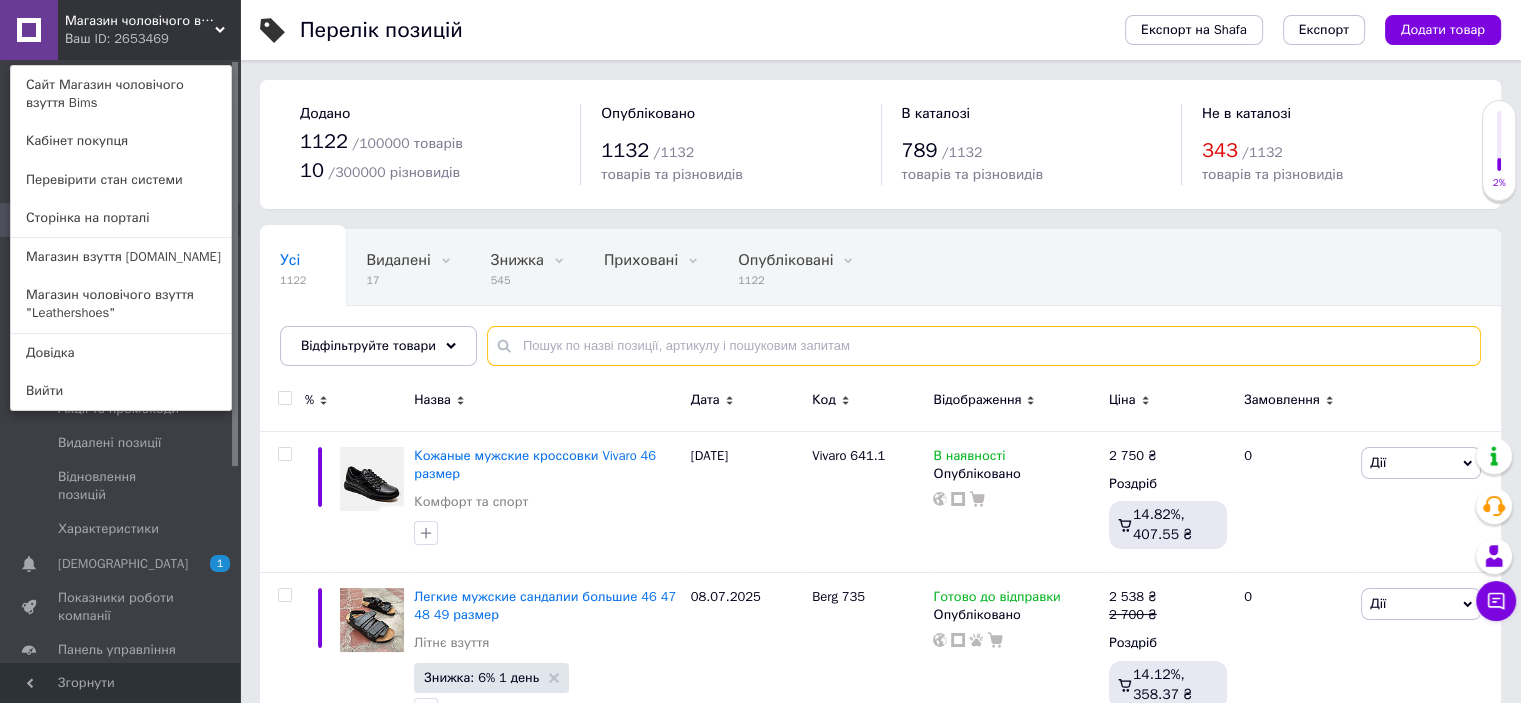 click at bounding box center (984, 346) 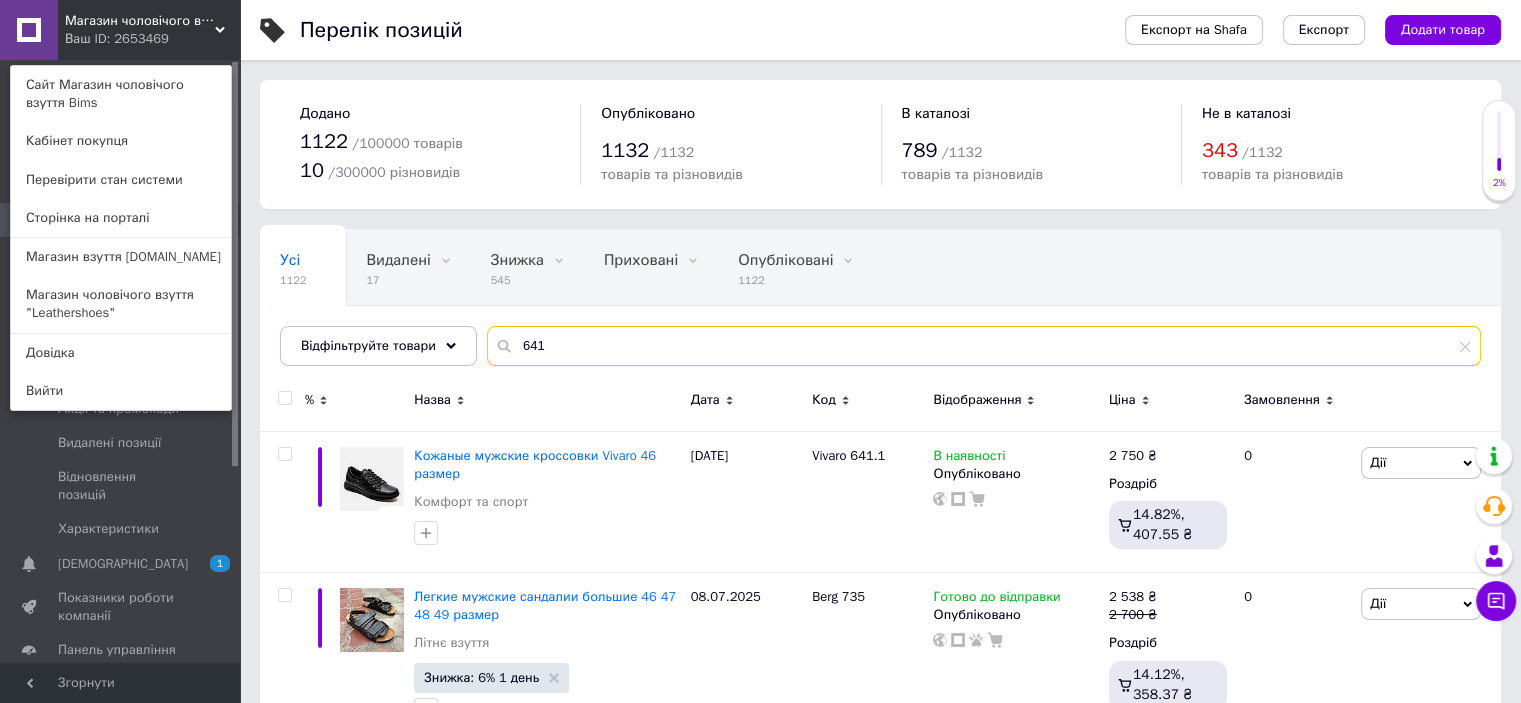 type on "641" 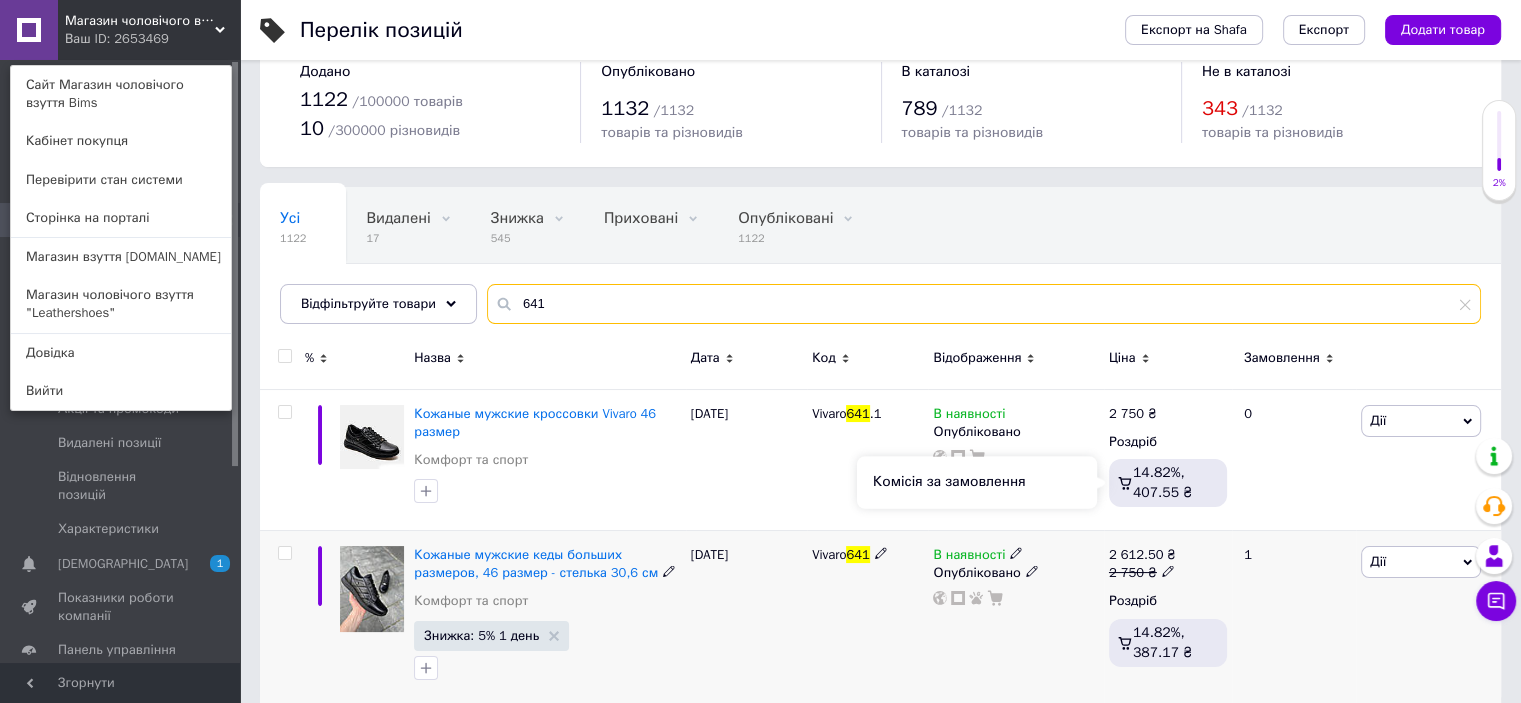 scroll, scrollTop: 62, scrollLeft: 0, axis: vertical 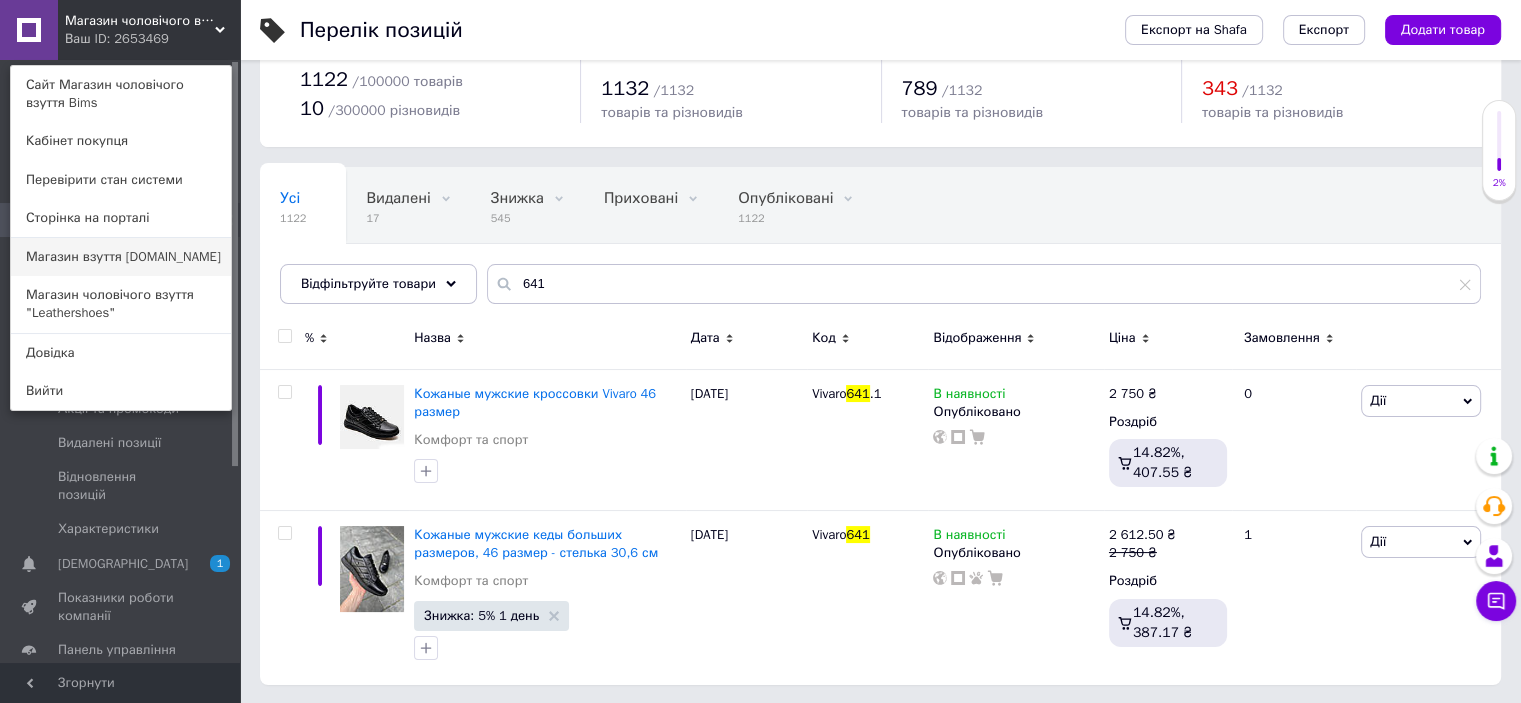 click on "Магазин взуття [DOMAIN_NAME]" at bounding box center [121, 257] 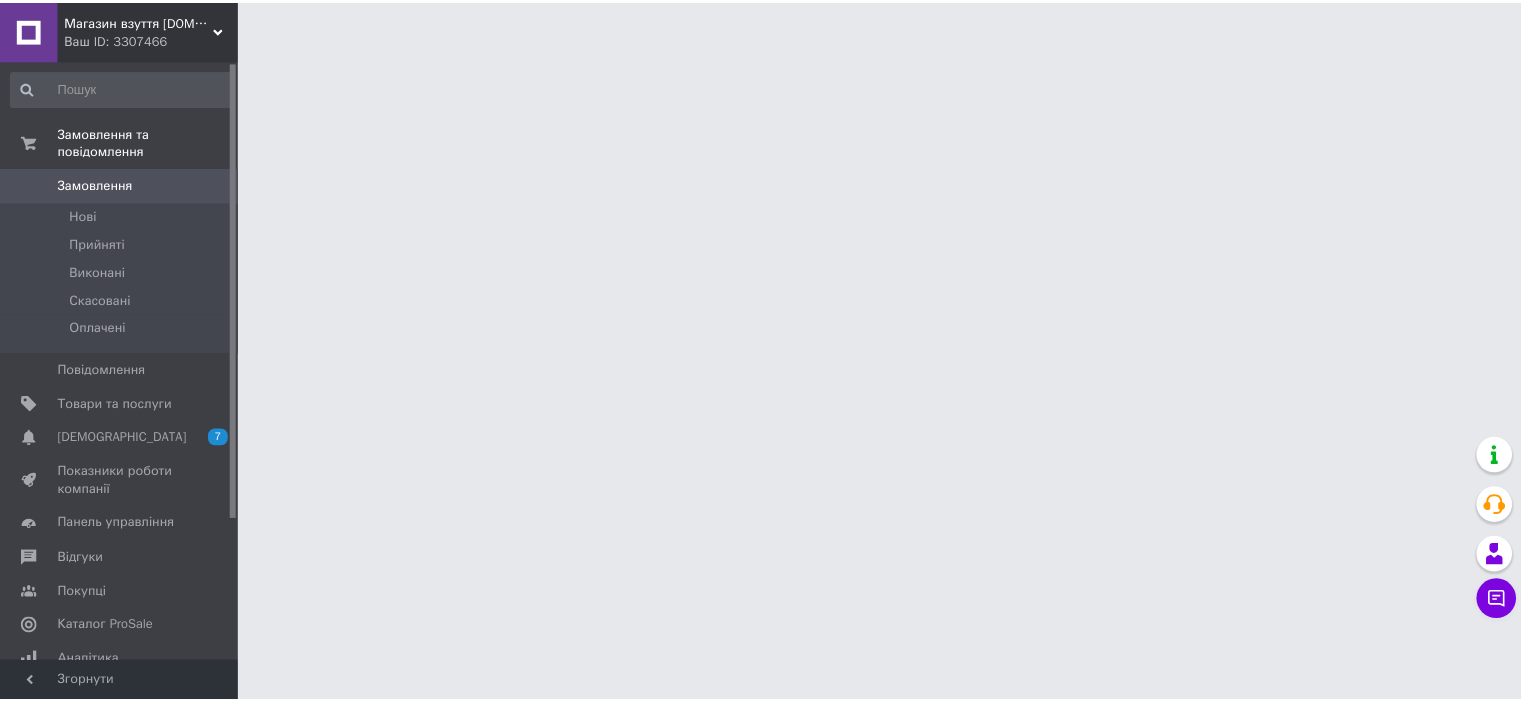 scroll, scrollTop: 0, scrollLeft: 0, axis: both 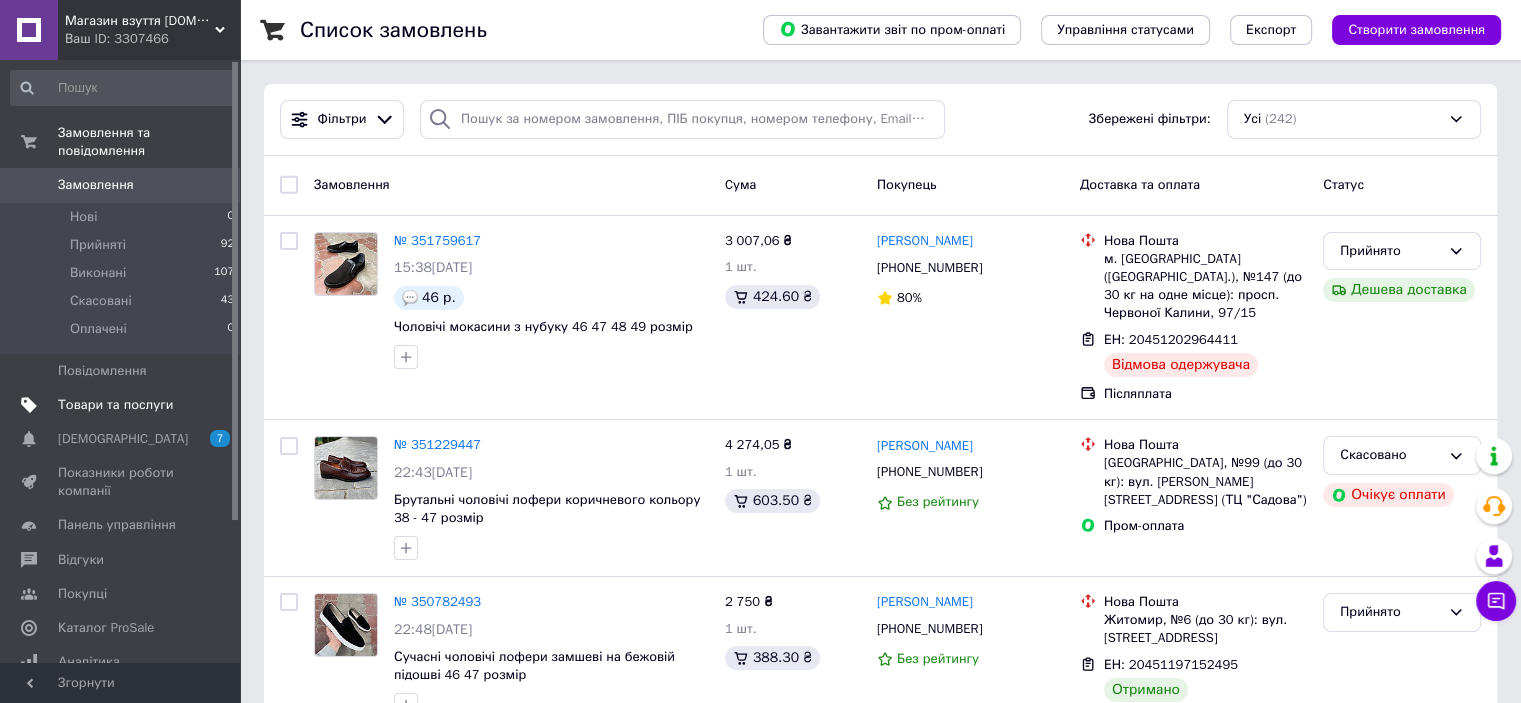 click on "Товари та послуги" at bounding box center [115, 405] 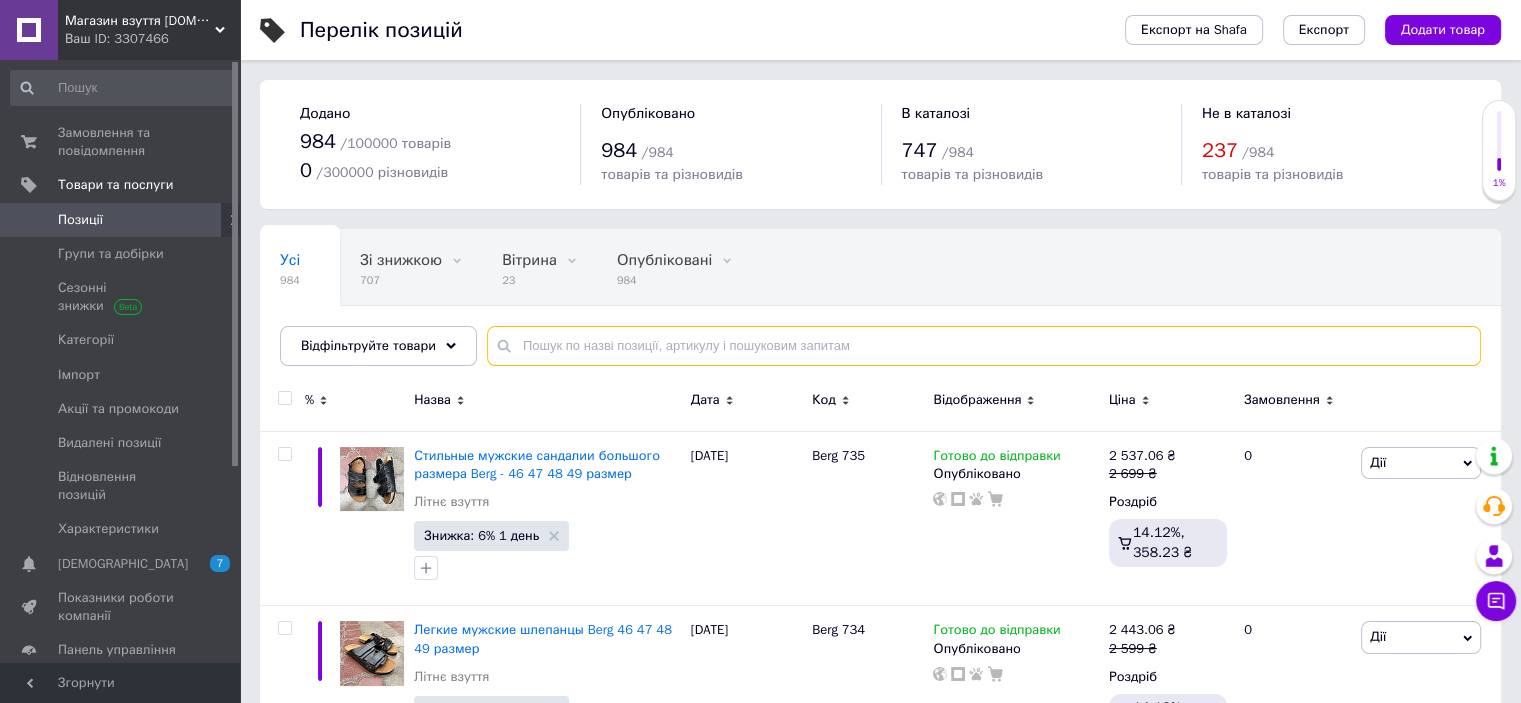click at bounding box center [984, 346] 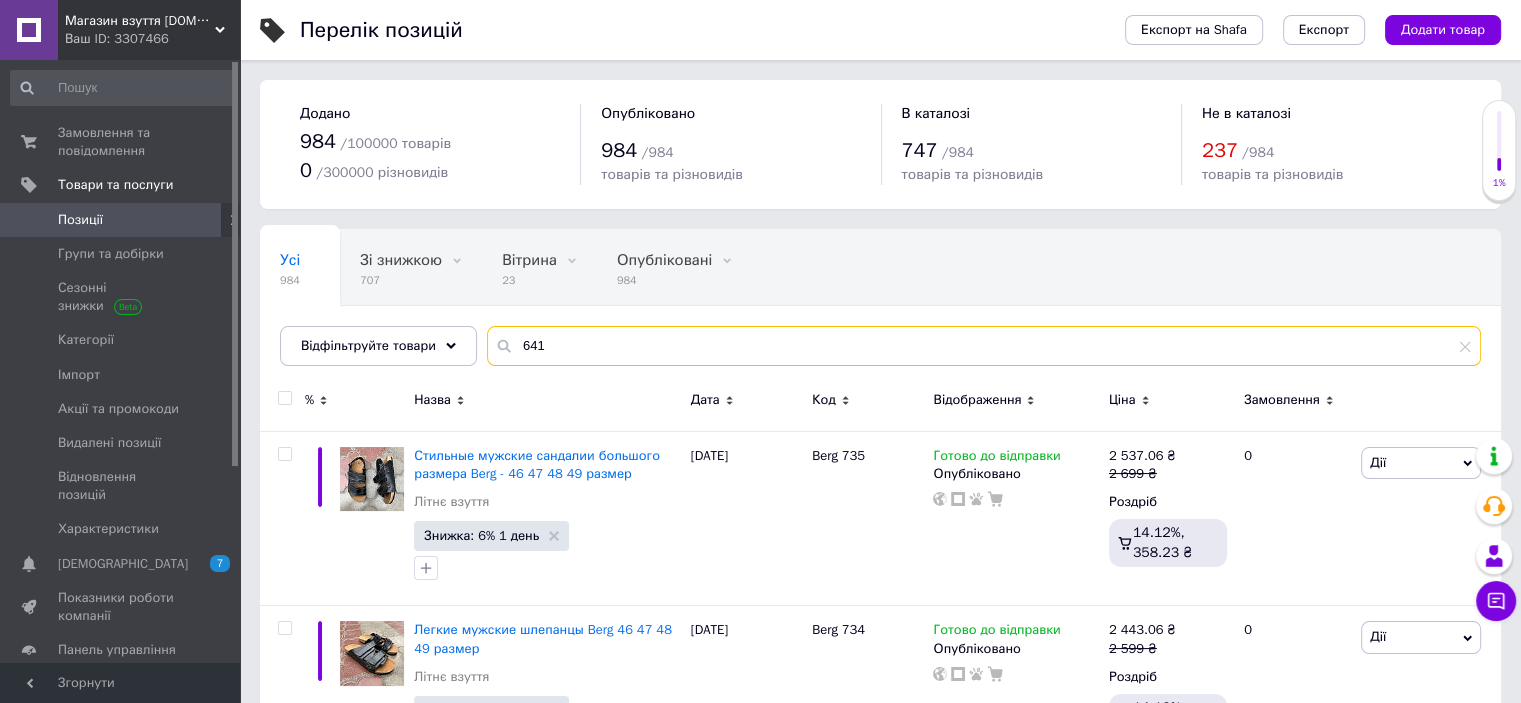 type on "641" 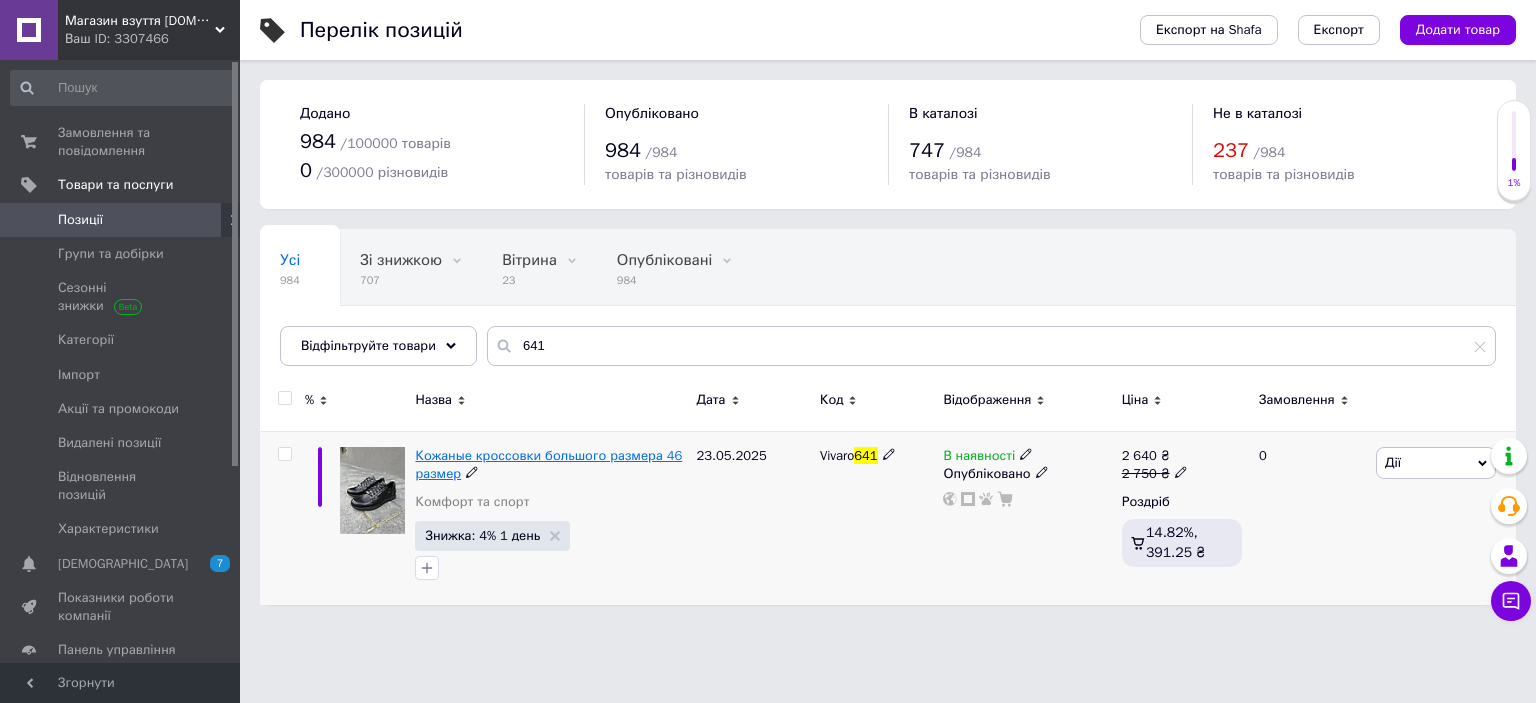 click on "Кожаные кроссовки большого размера 46 размер" at bounding box center (548, 464) 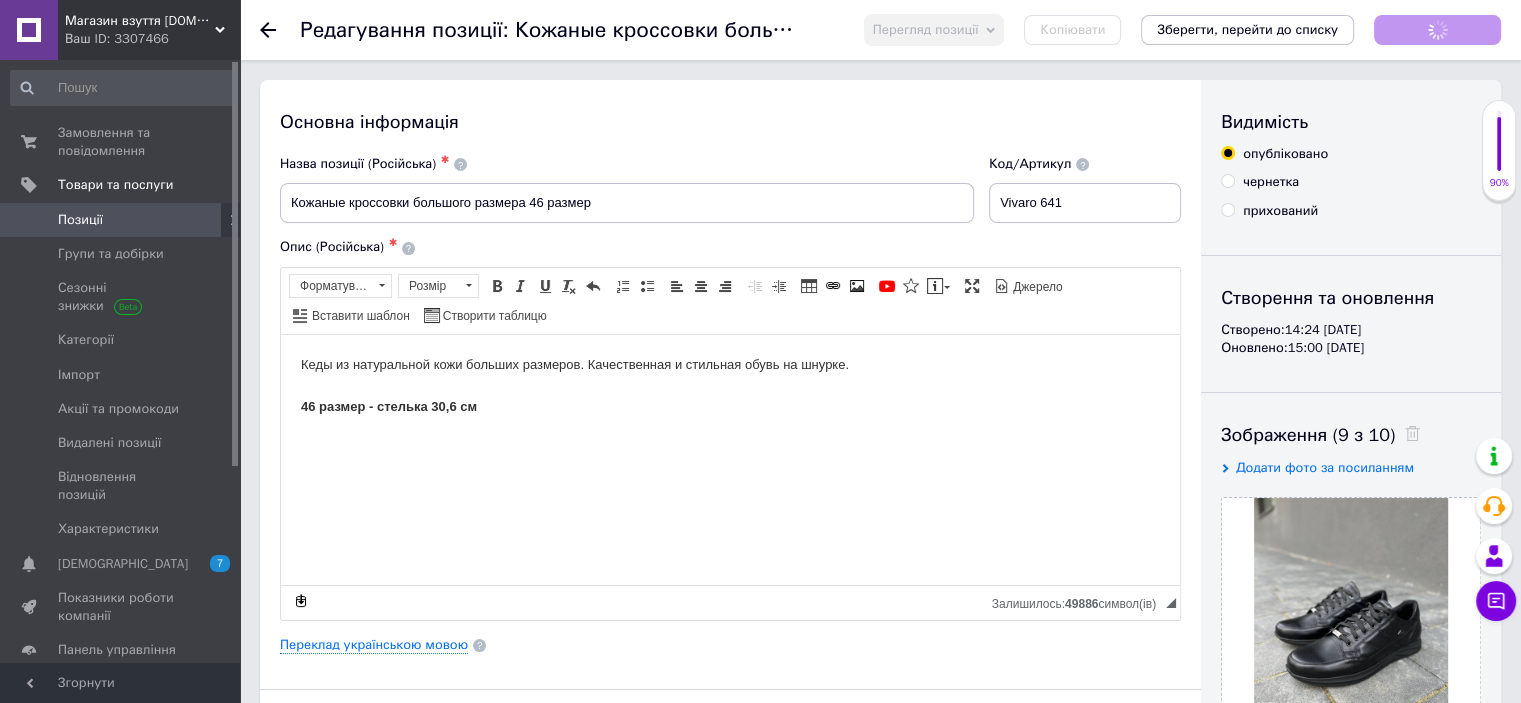 scroll, scrollTop: 0, scrollLeft: 0, axis: both 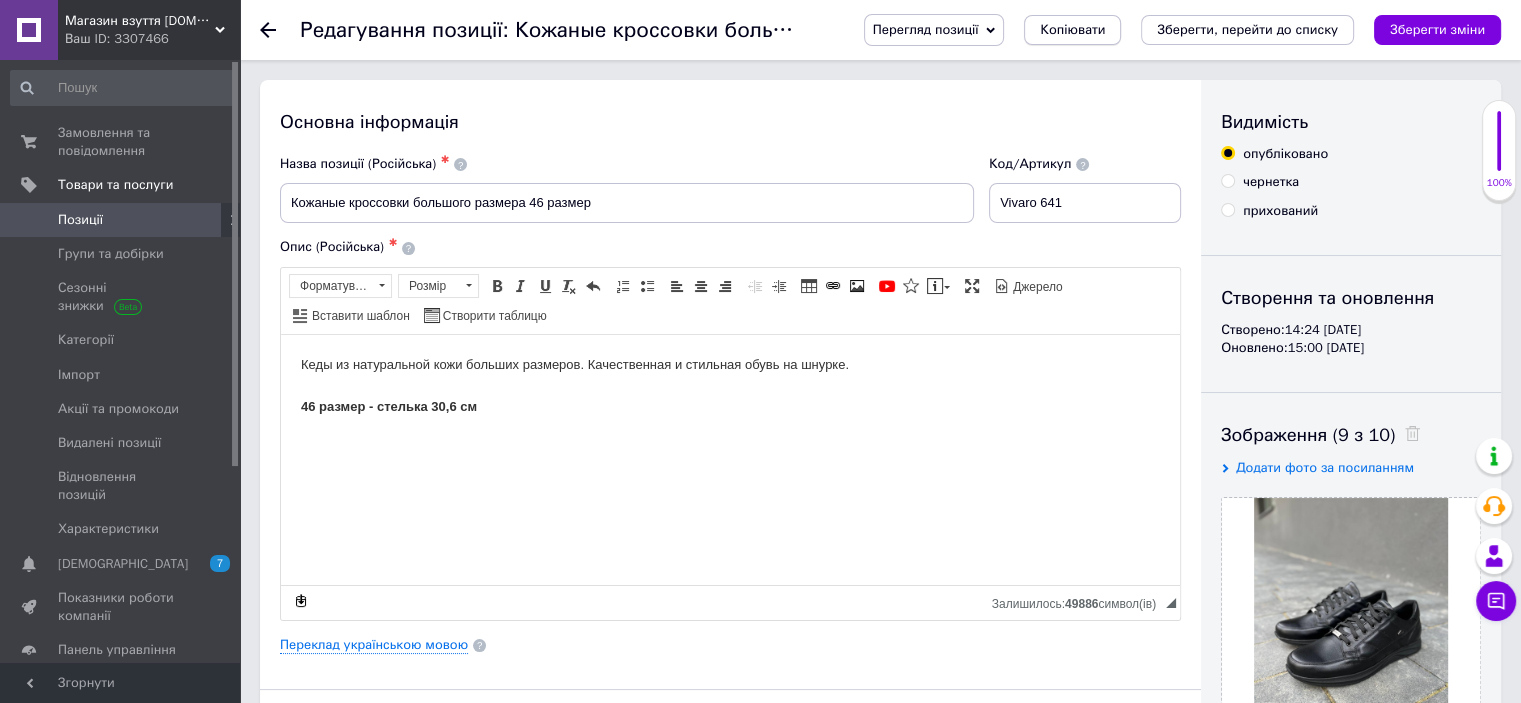 click on "Копіювати" at bounding box center [1072, 30] 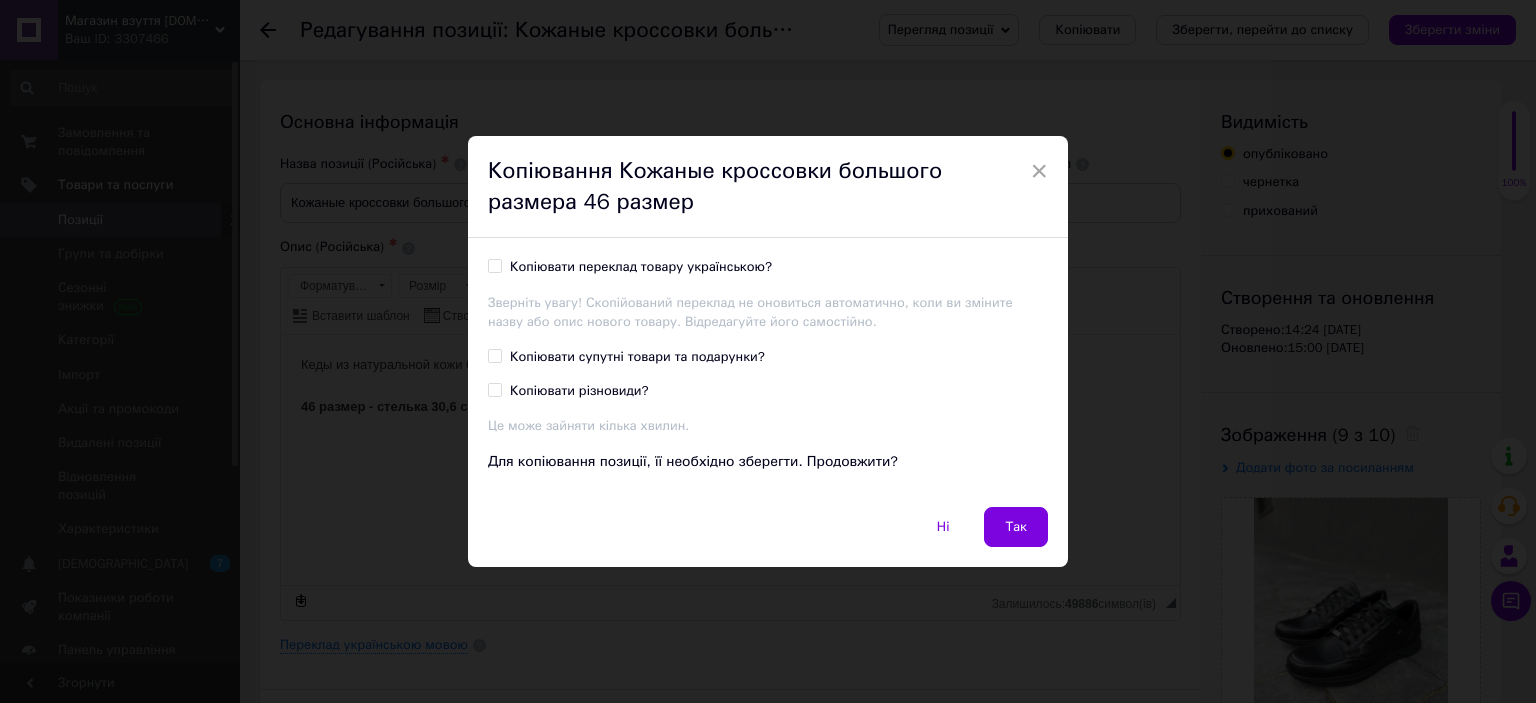 click on "Копіювати переклад товару українською?" at bounding box center (641, 267) 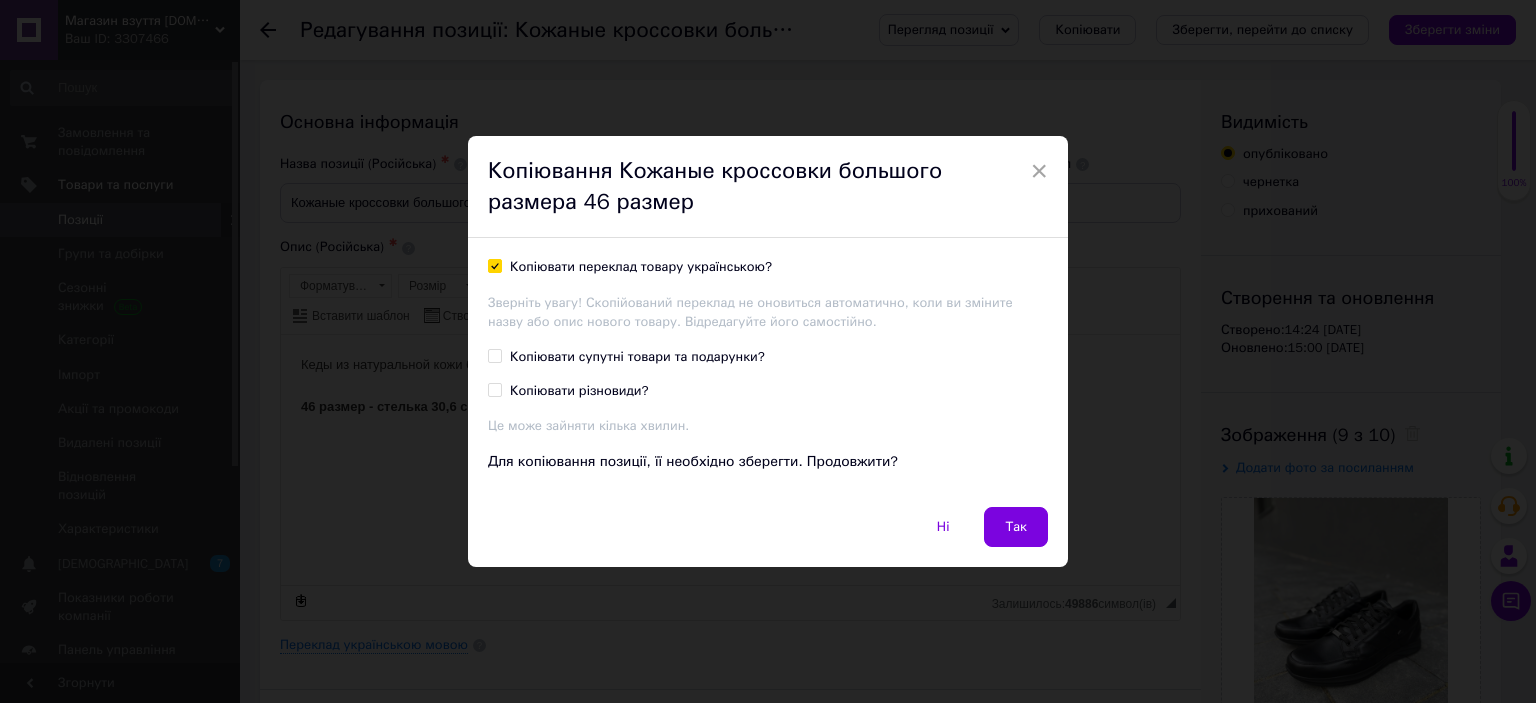 checkbox on "true" 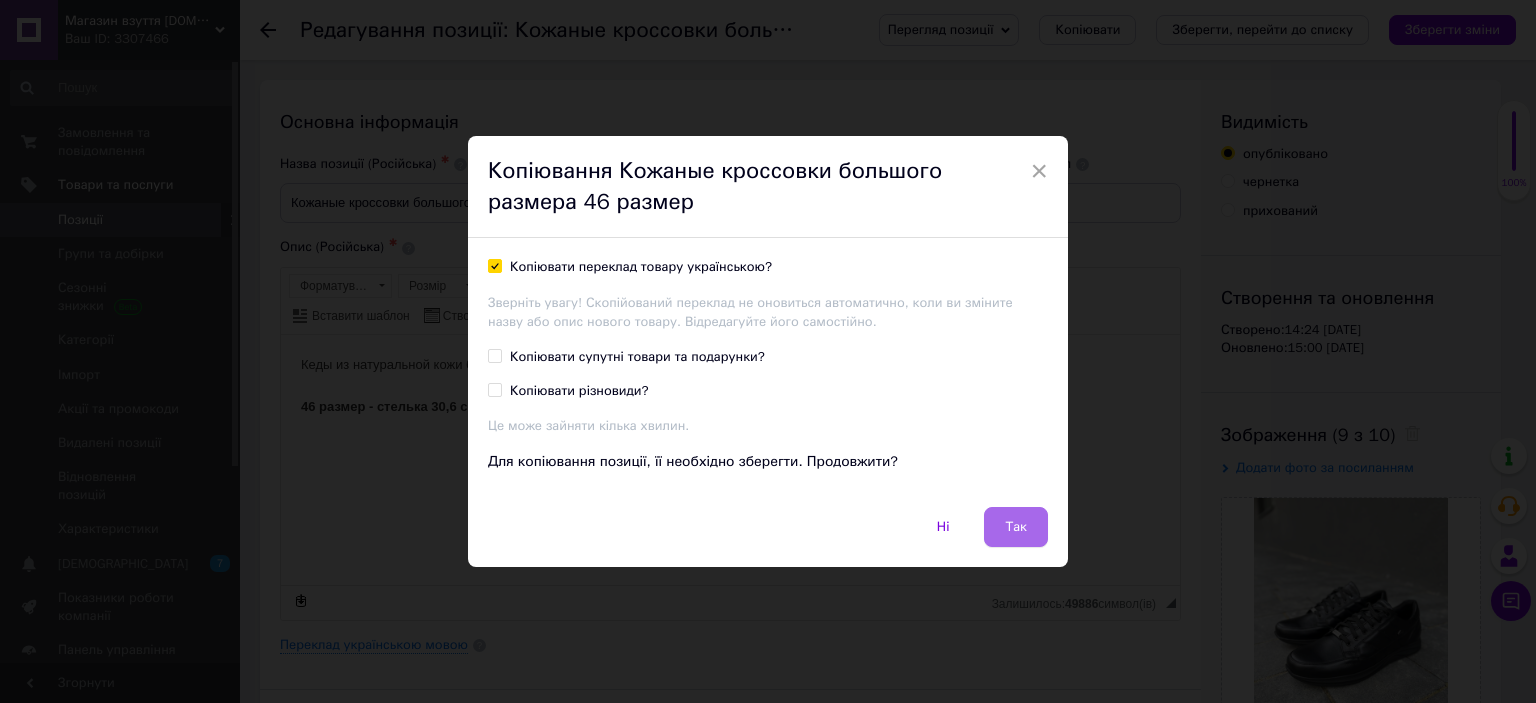 drag, startPoint x: 1026, startPoint y: 532, endPoint x: 744, endPoint y: 198, distance: 437.12698 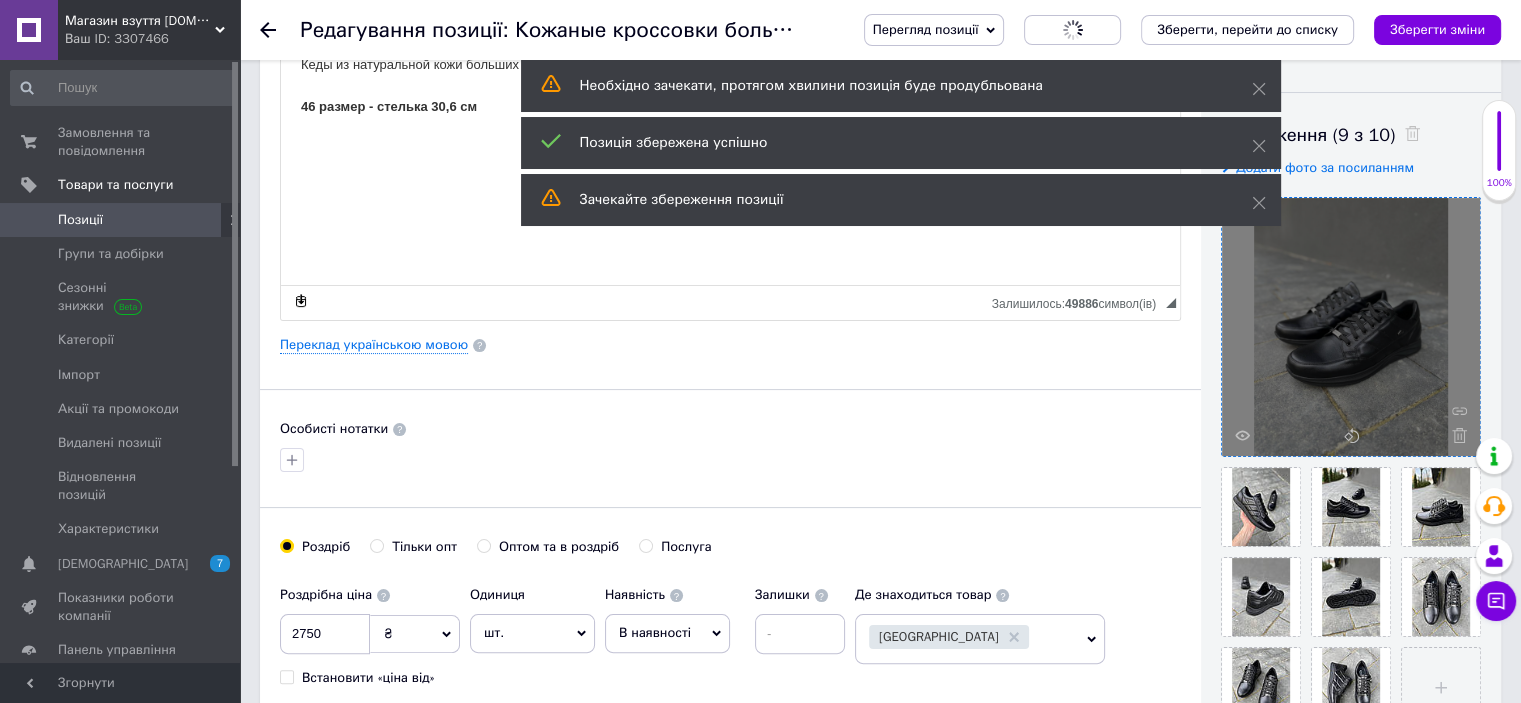 scroll, scrollTop: 600, scrollLeft: 0, axis: vertical 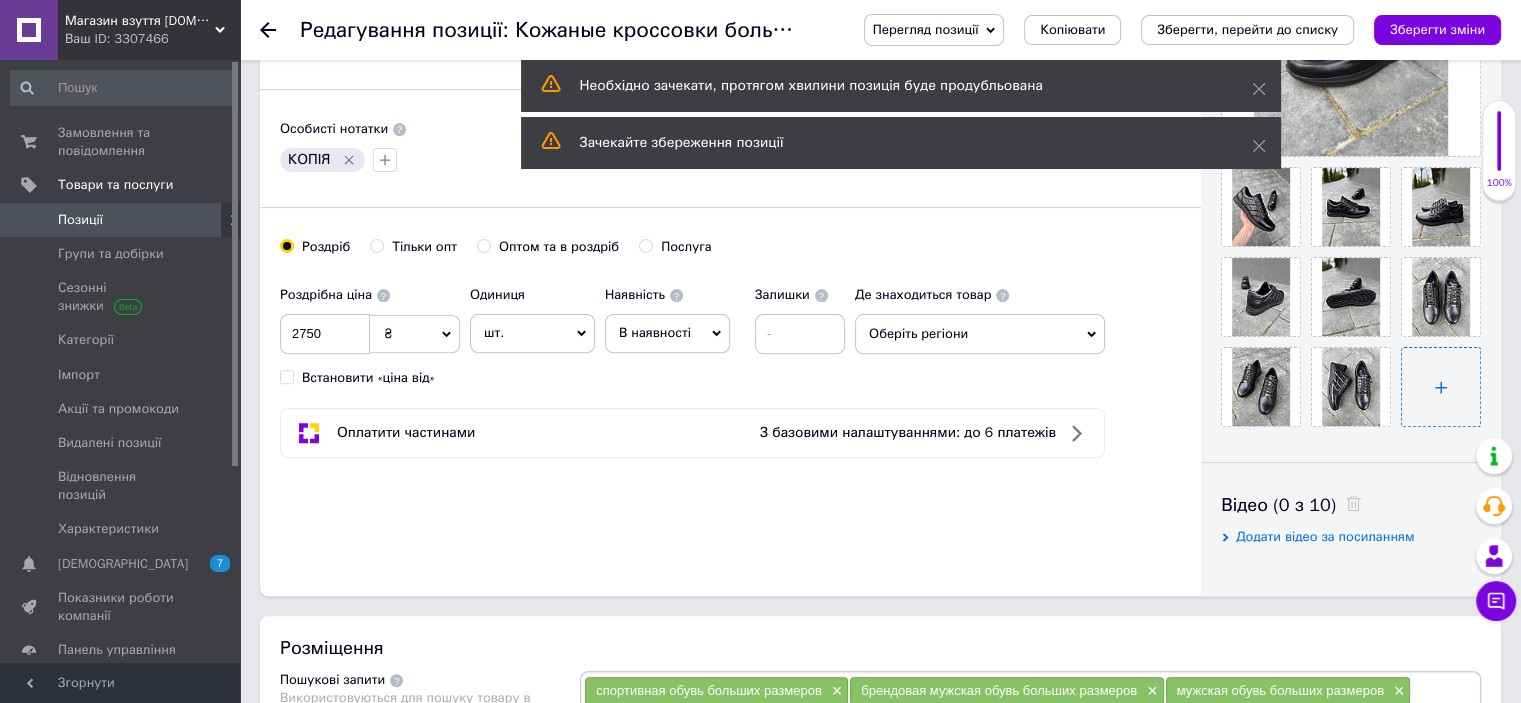 click at bounding box center [1441, 387] 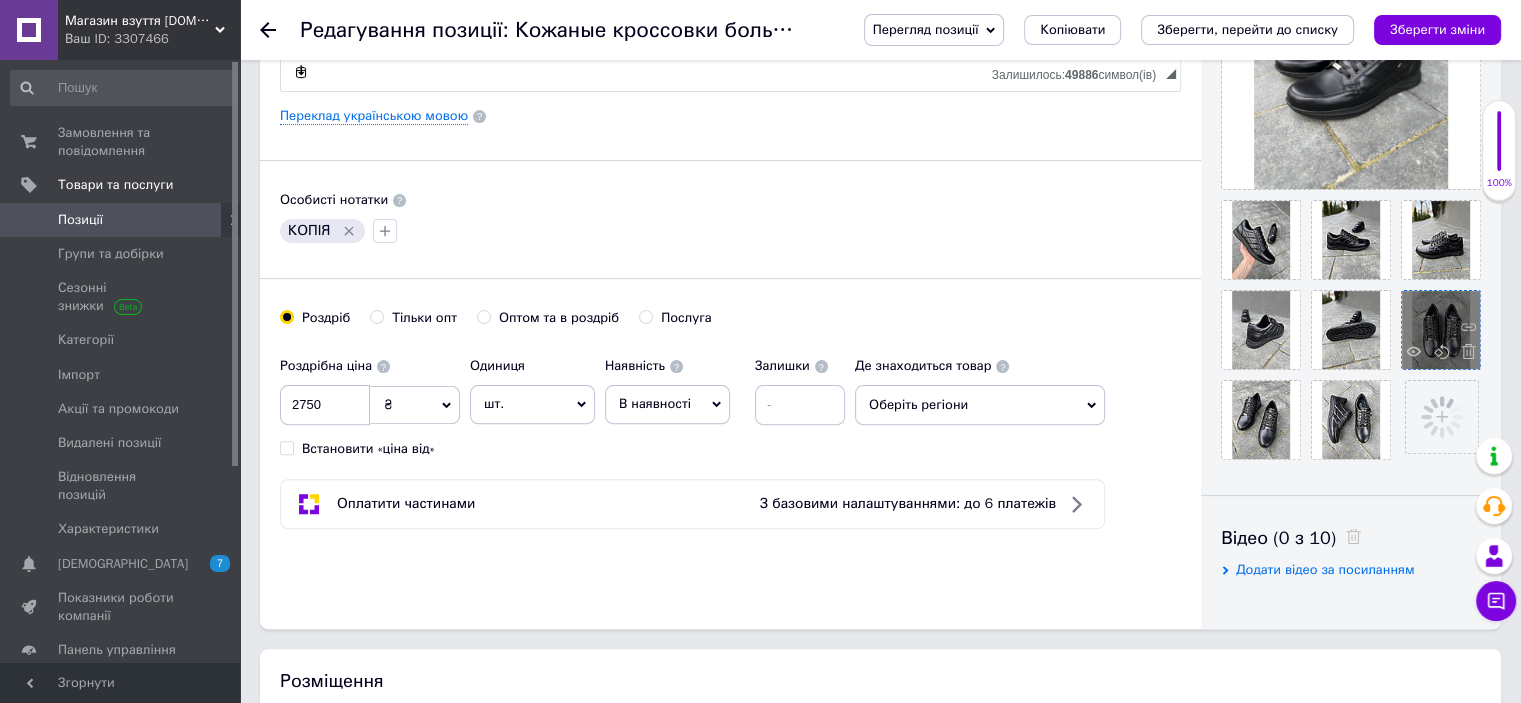 scroll, scrollTop: 500, scrollLeft: 0, axis: vertical 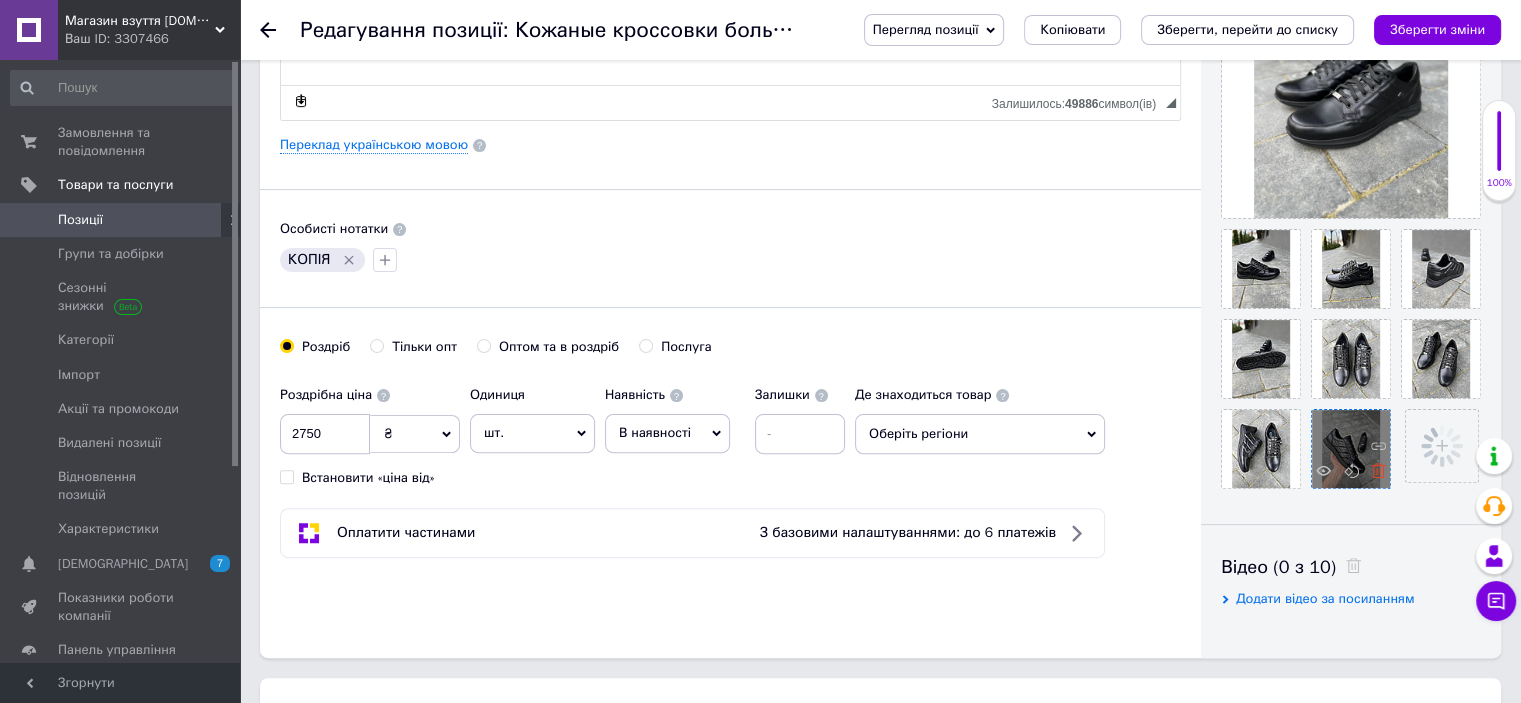 click 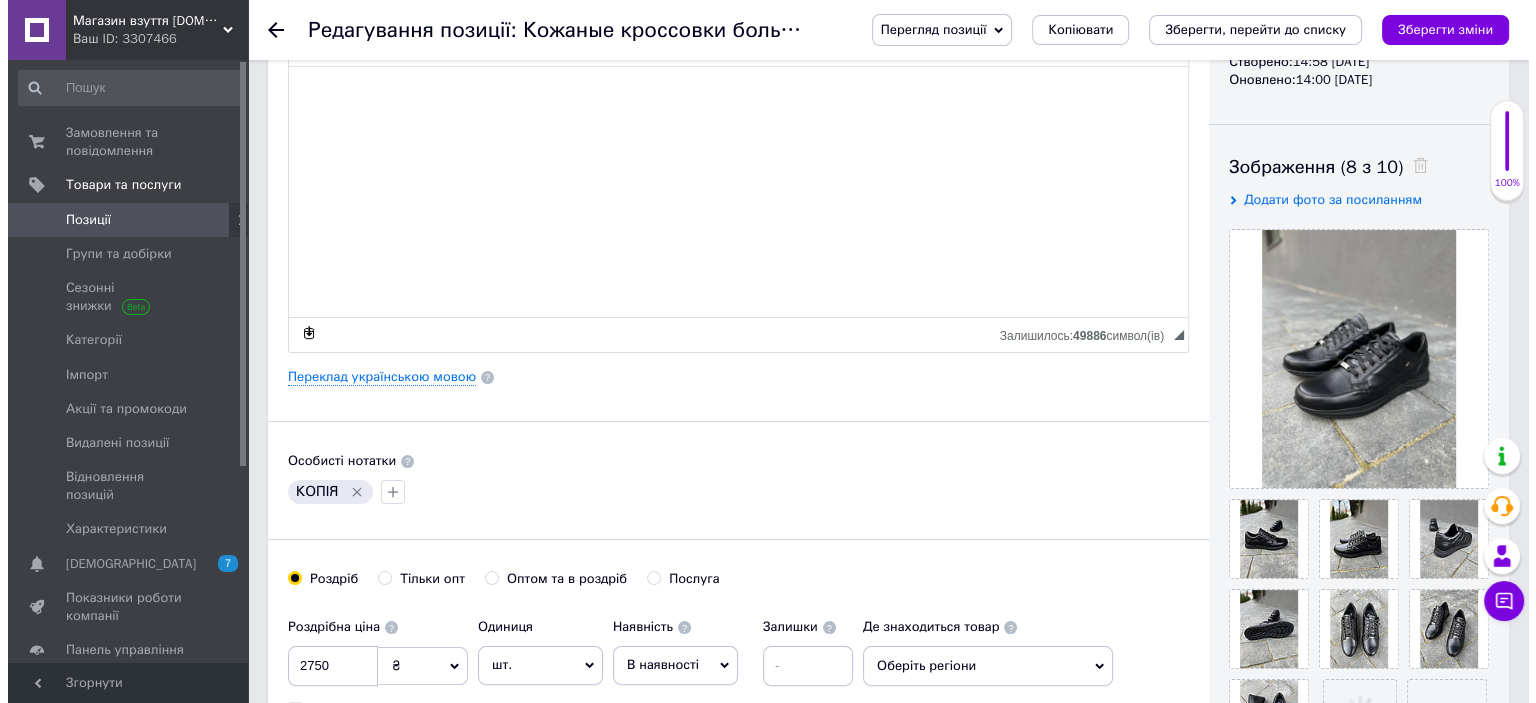 scroll, scrollTop: 0, scrollLeft: 0, axis: both 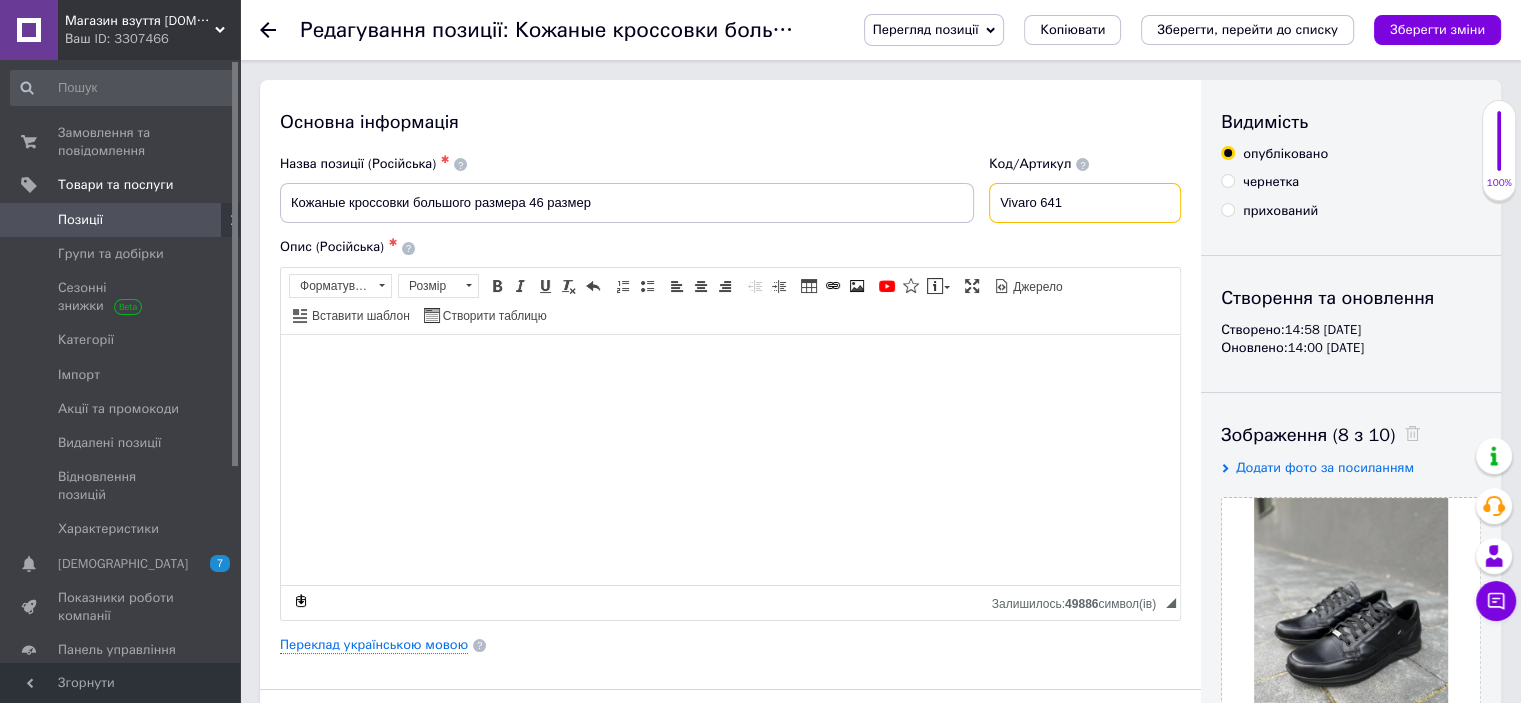 click on "Vivaro 641" at bounding box center [1085, 203] 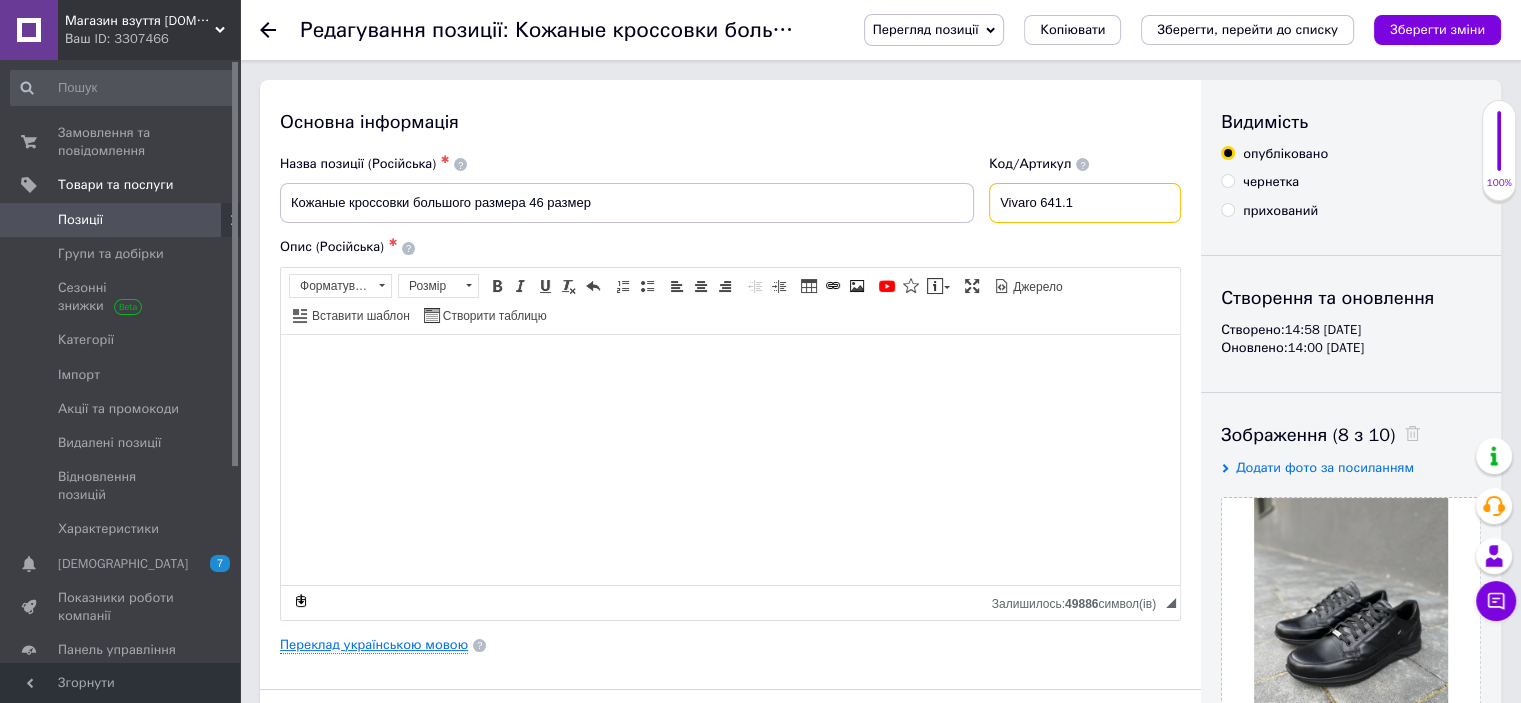type on "Vivaro 641.1" 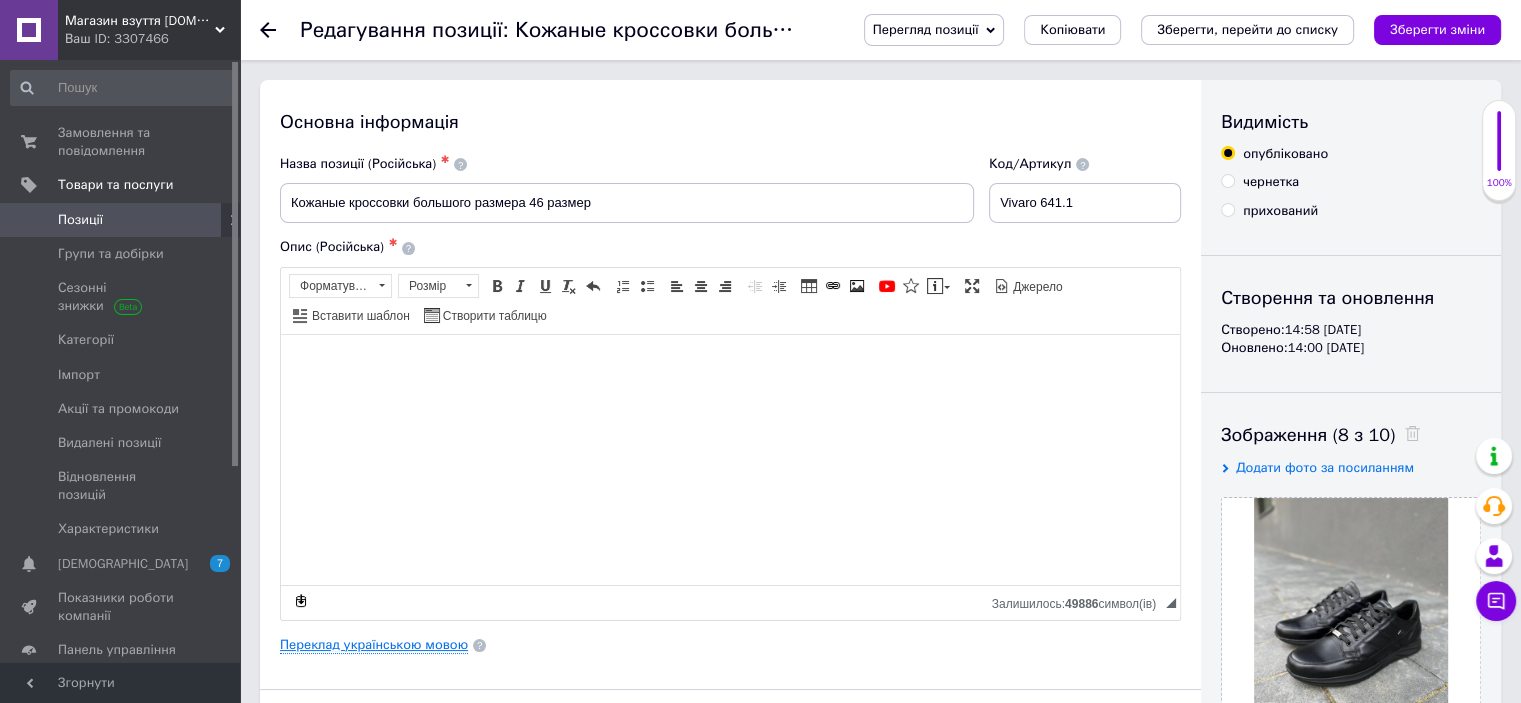 click on "Переклад українською мовою" at bounding box center (374, 645) 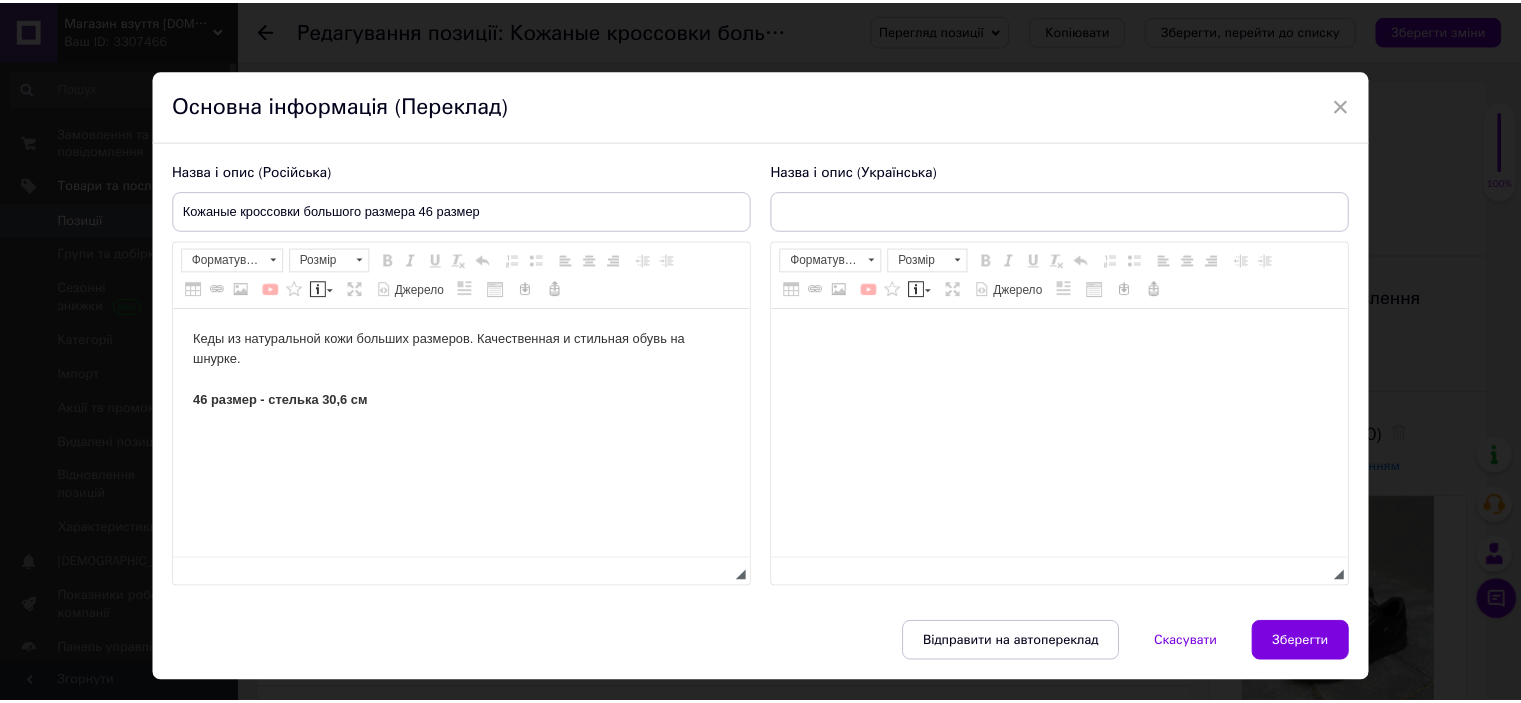 scroll, scrollTop: 0, scrollLeft: 0, axis: both 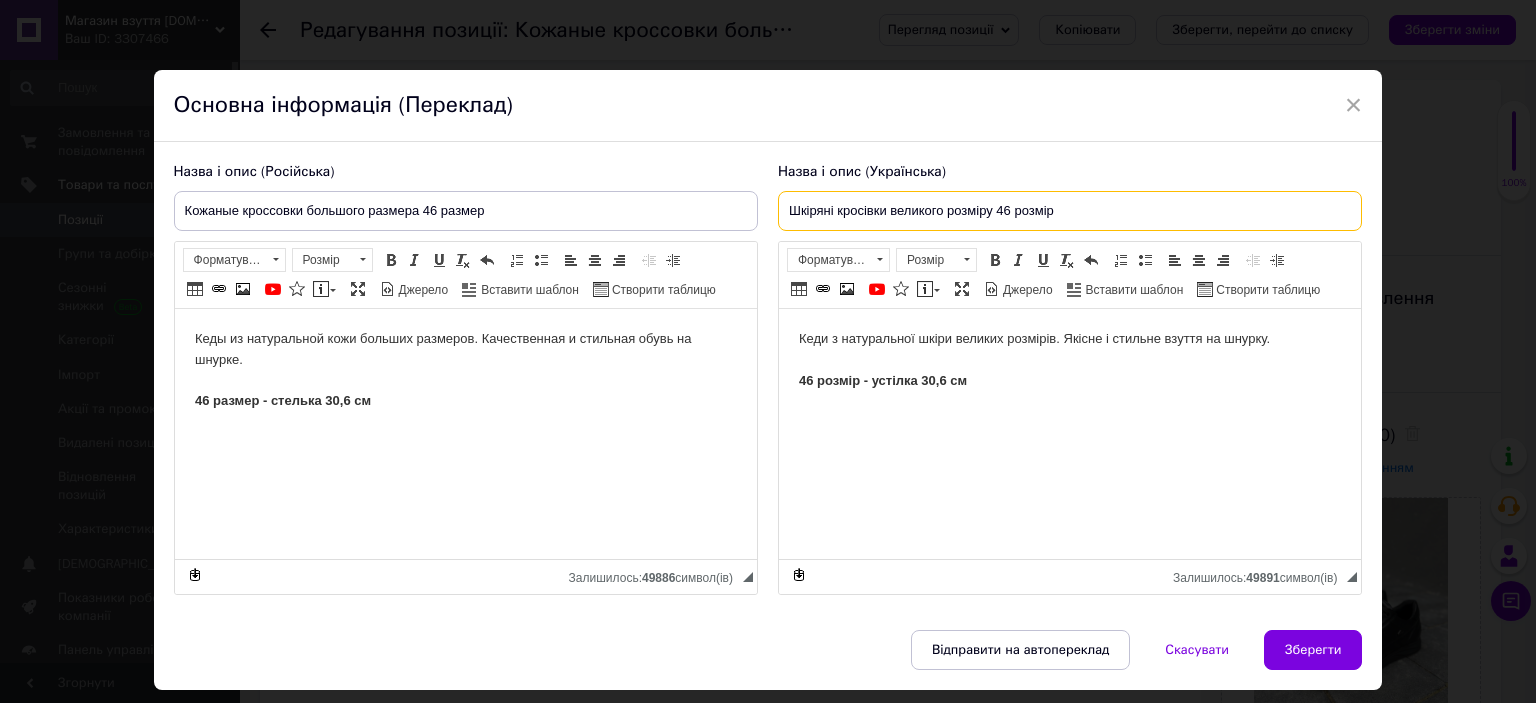 click on "Шкіряні кросівки великого розміру 46 розмір" at bounding box center (1070, 211) 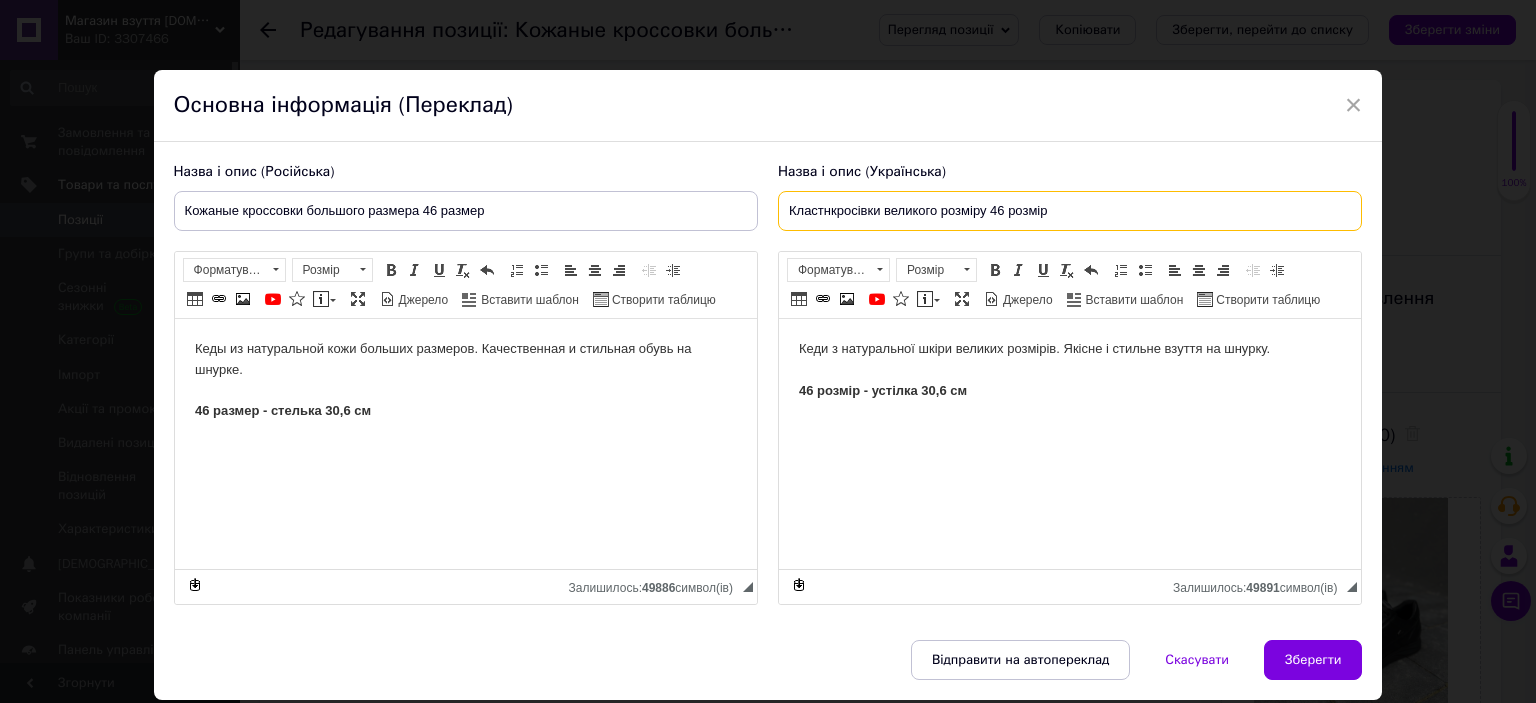 click on "Кластнкросівки великого розміру 46 розмір" at bounding box center [1070, 211] 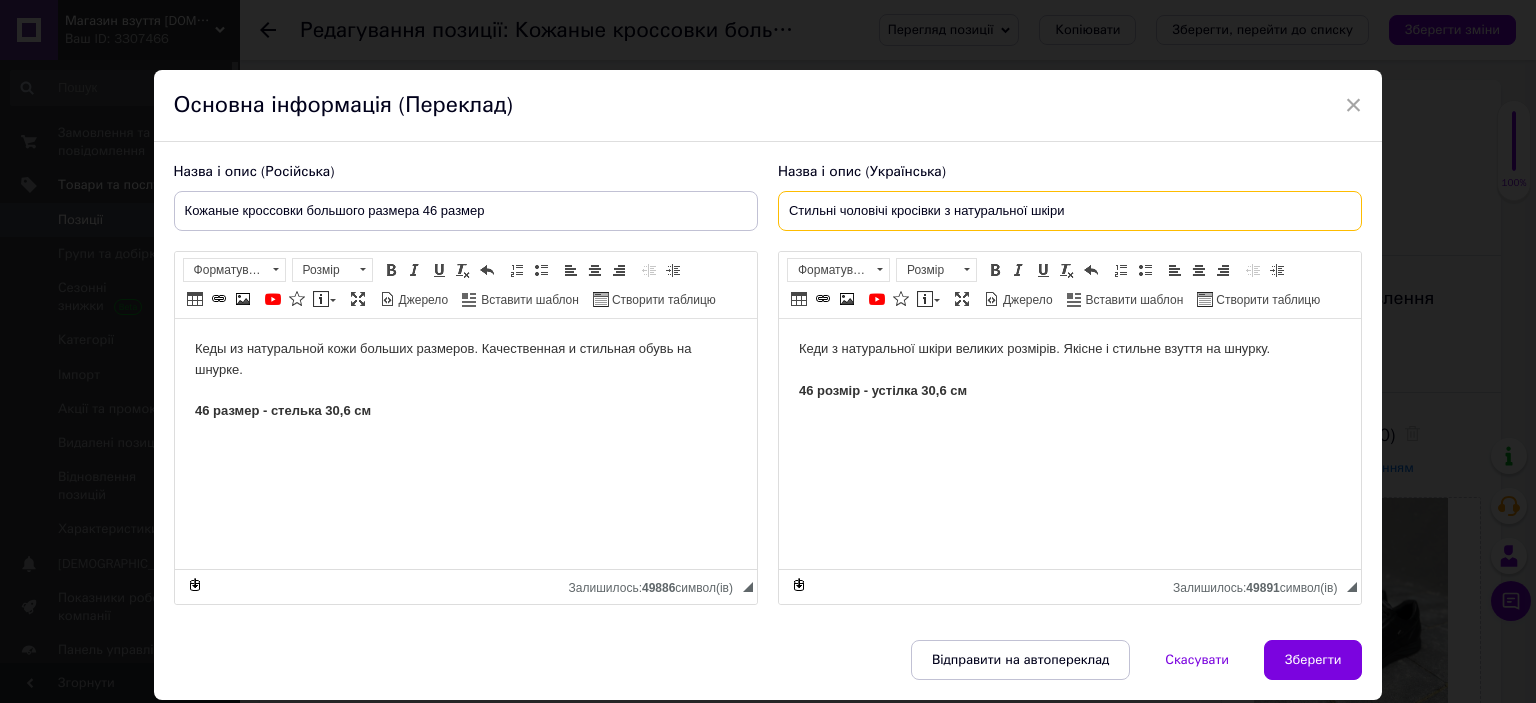 click on "Стильні чоловічі кросівки з натуральної шкіри" at bounding box center [1070, 211] 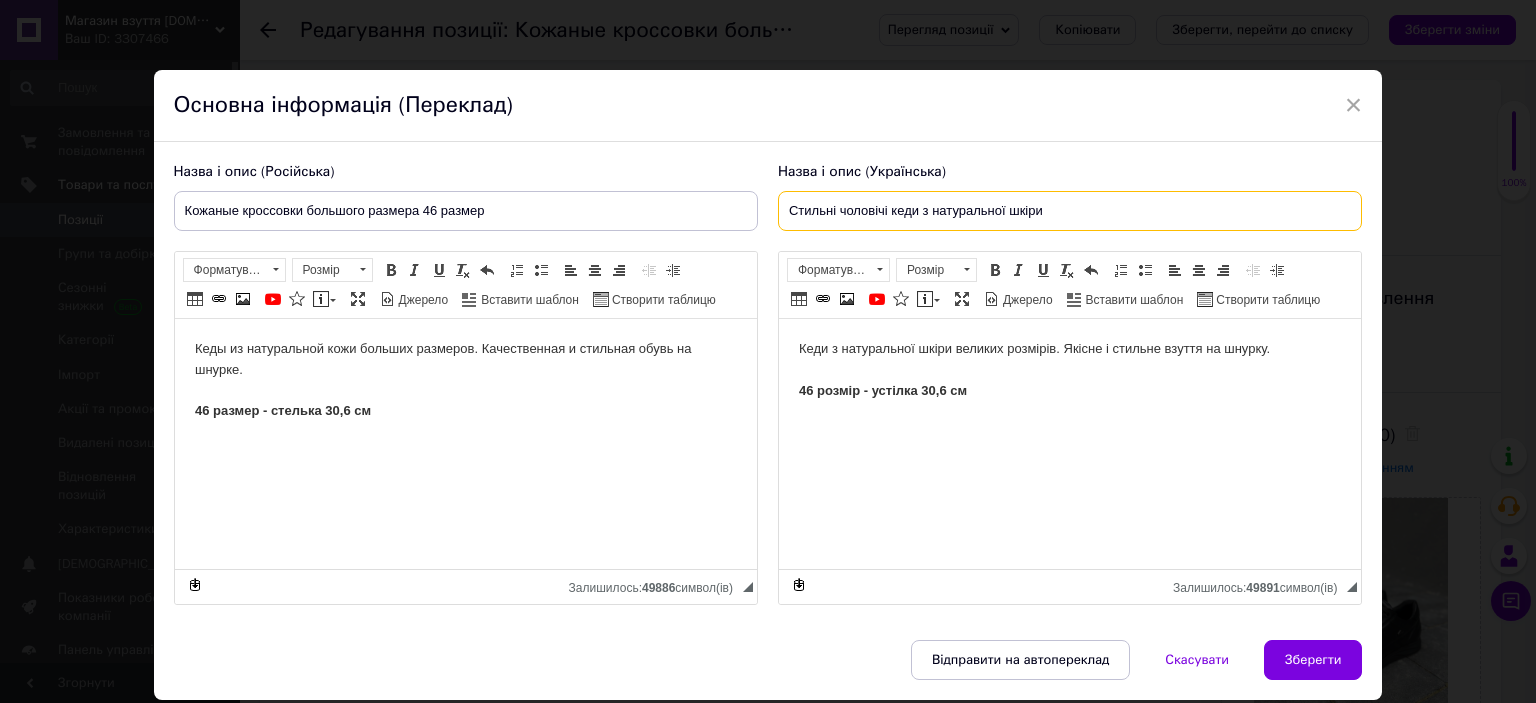 click on "Стильні чоловічі кеди з натуральної шкіри" at bounding box center (1070, 211) 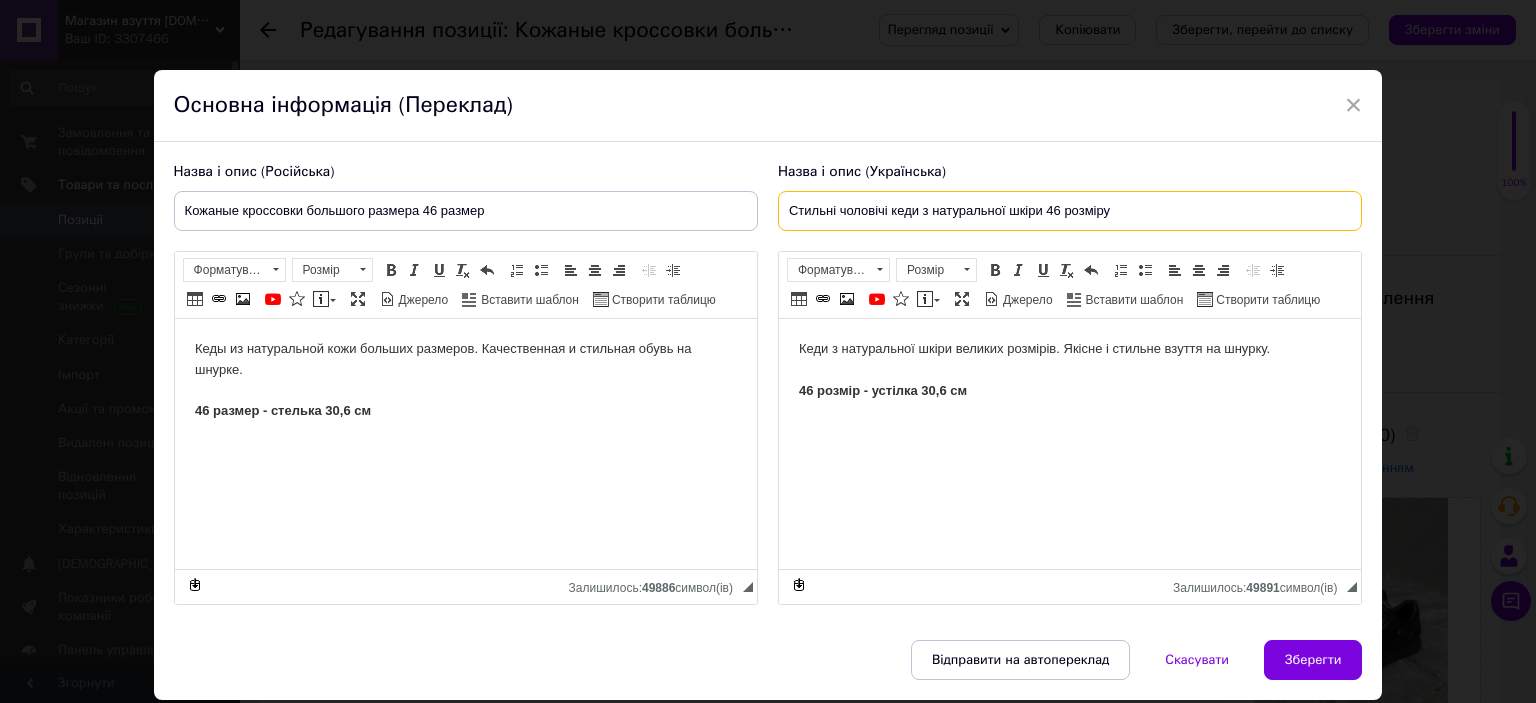 type on "Стильні чоловічі кеди з натуральної шкіри 46 розміру" 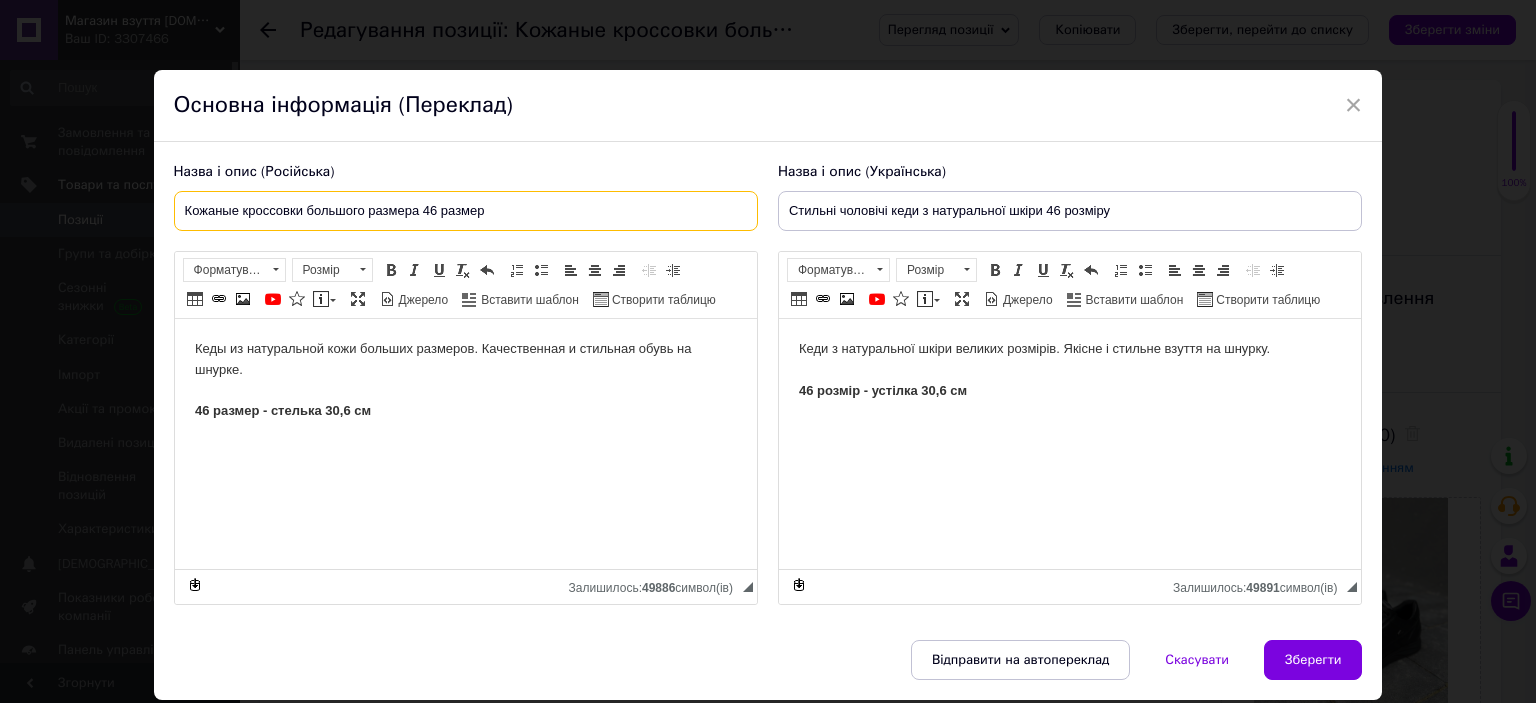 click on "Кожаные кроссовки большого размера 46 размер" at bounding box center [466, 211] 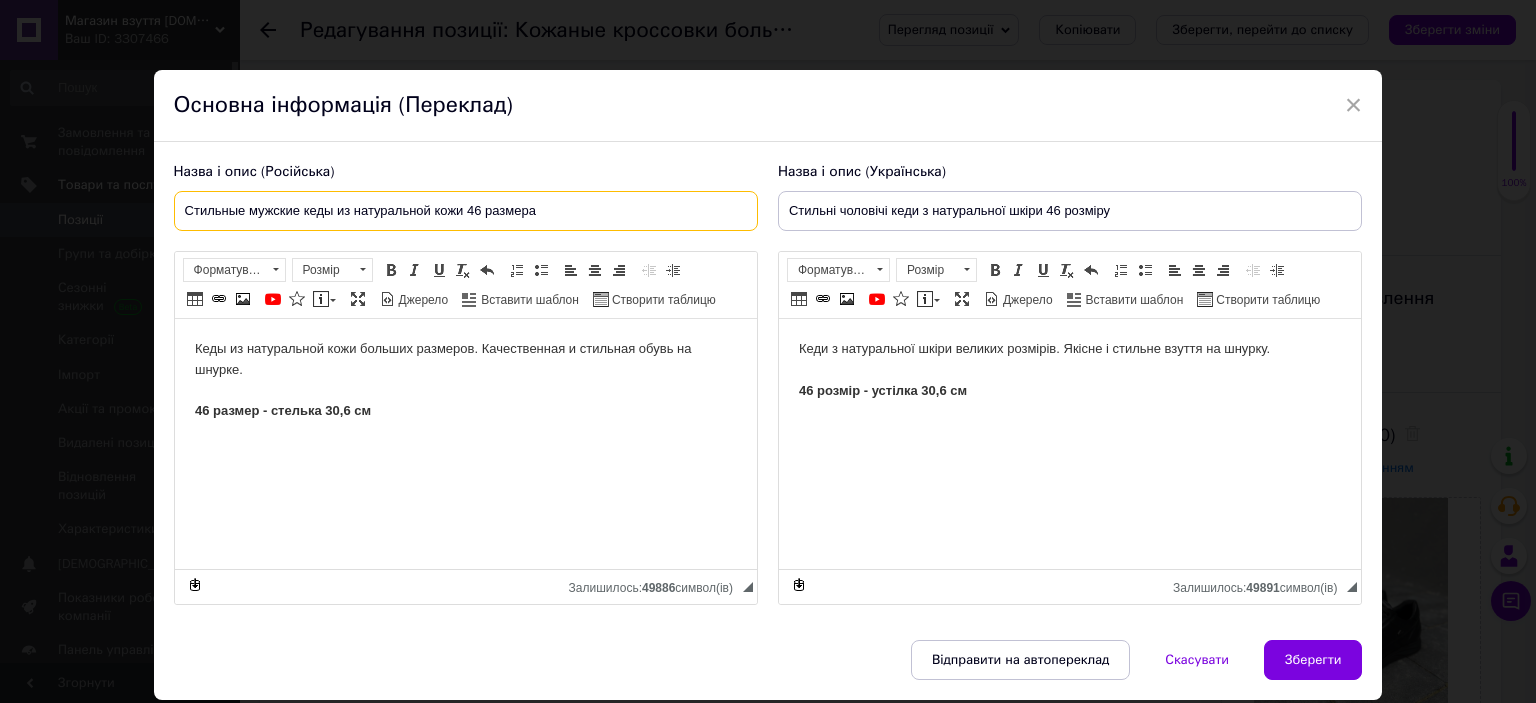 type on "Стильные мужские кеды из натуральной кожи 46 размера" 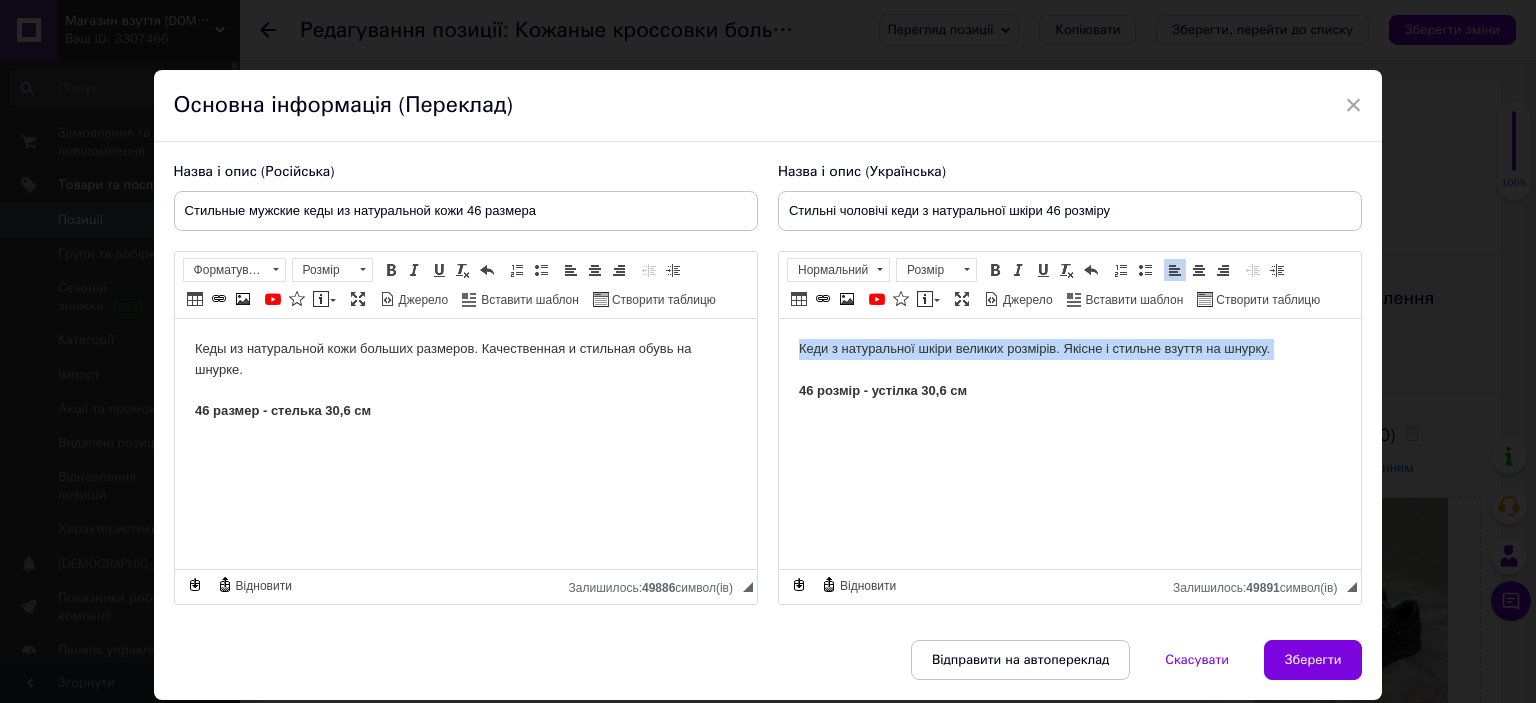 drag, startPoint x: 796, startPoint y: 350, endPoint x: 1323, endPoint y: 357, distance: 527.0465 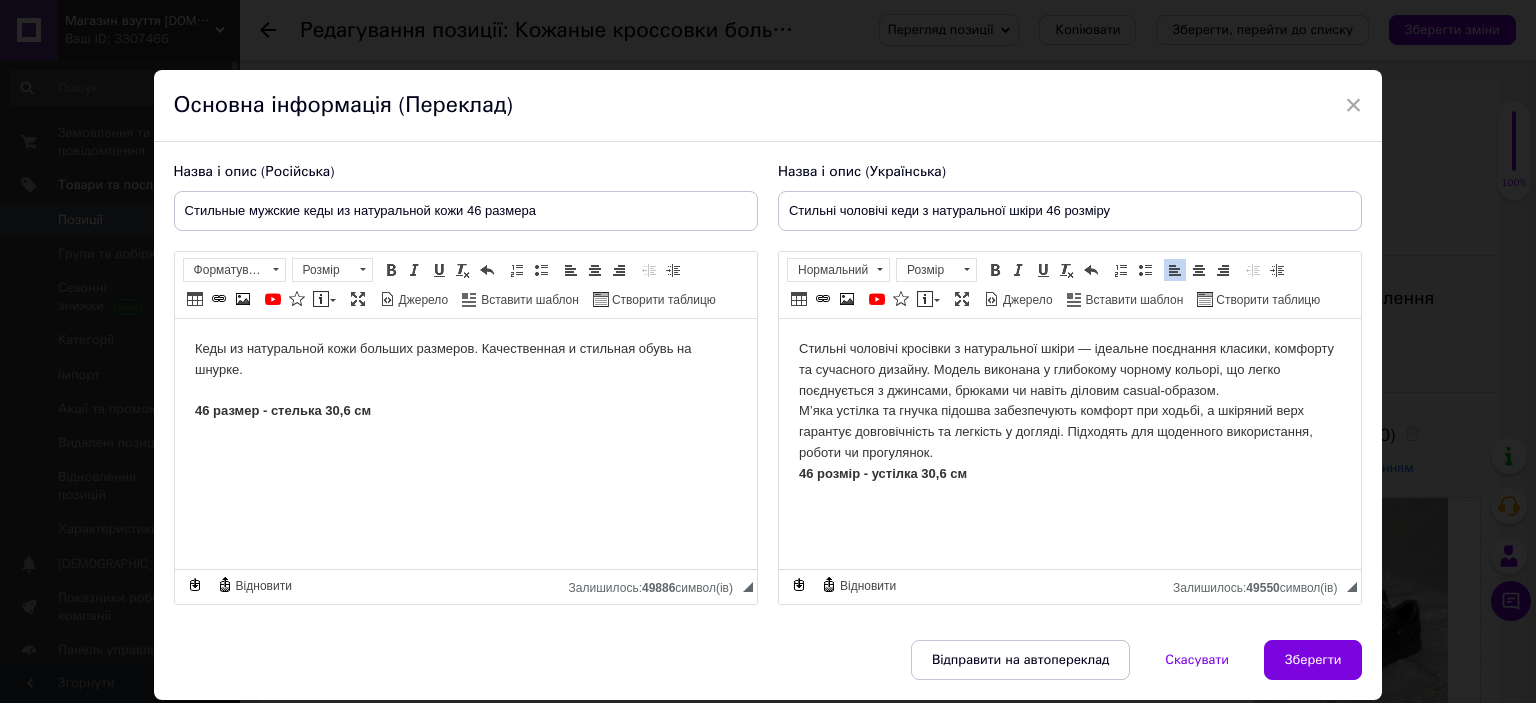 click on "Стильні чоловічі кросівки з натуральної шкіри — ідеальне поєднання класики, комфорту та сучасного дизайну. Модель виконана у глибокому чорному кольорі, що легко поєднується з джинсами, брюками чи навіть діловим casual-образом. М’яка устілка та гнучка підошва забезпечують комфорт при ходьбі, а шкіряний верх гарантує довговічність та легкість у догляді. Підходять для щоденного використання, роботи чи прогулянок. ​​​​​​​ 46 розмір - устілка 30,6 см" at bounding box center [1069, 422] 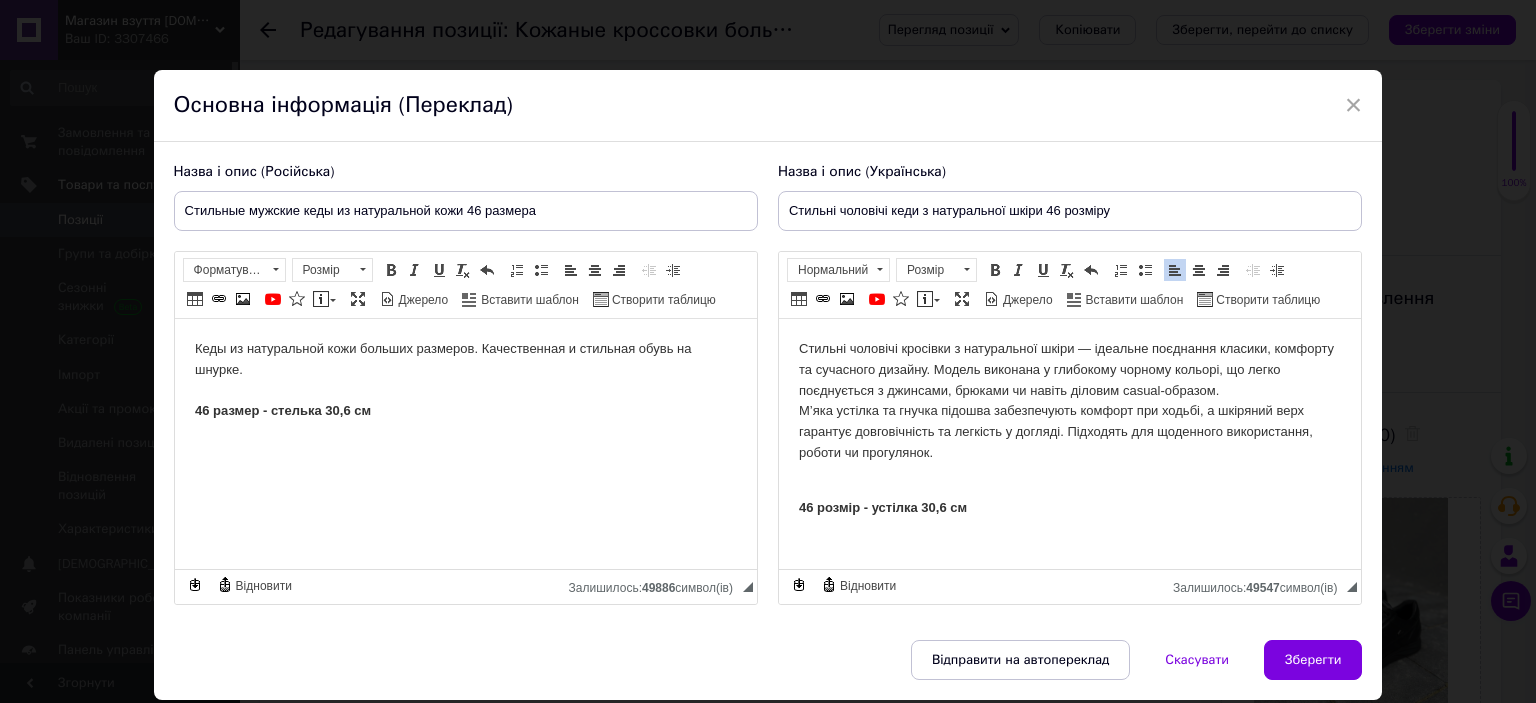click on "Стильні чоловічі кросівки з натуральної шкіри — ідеальне поєднання класики, комфорту та сучасного дизайну. Модель виконана у глибокому чорному кольорі, що легко поєднується з джинсами, брюками чи навіть діловим casual-образом. М’яка устілка та гнучка підошва забезпечують комфорт при ходьбі, а шкіряний верх гарантує довговічність та легкість у догляді. Підходять для щоденного використання, роботи чи прогулянок." at bounding box center (1069, 401) 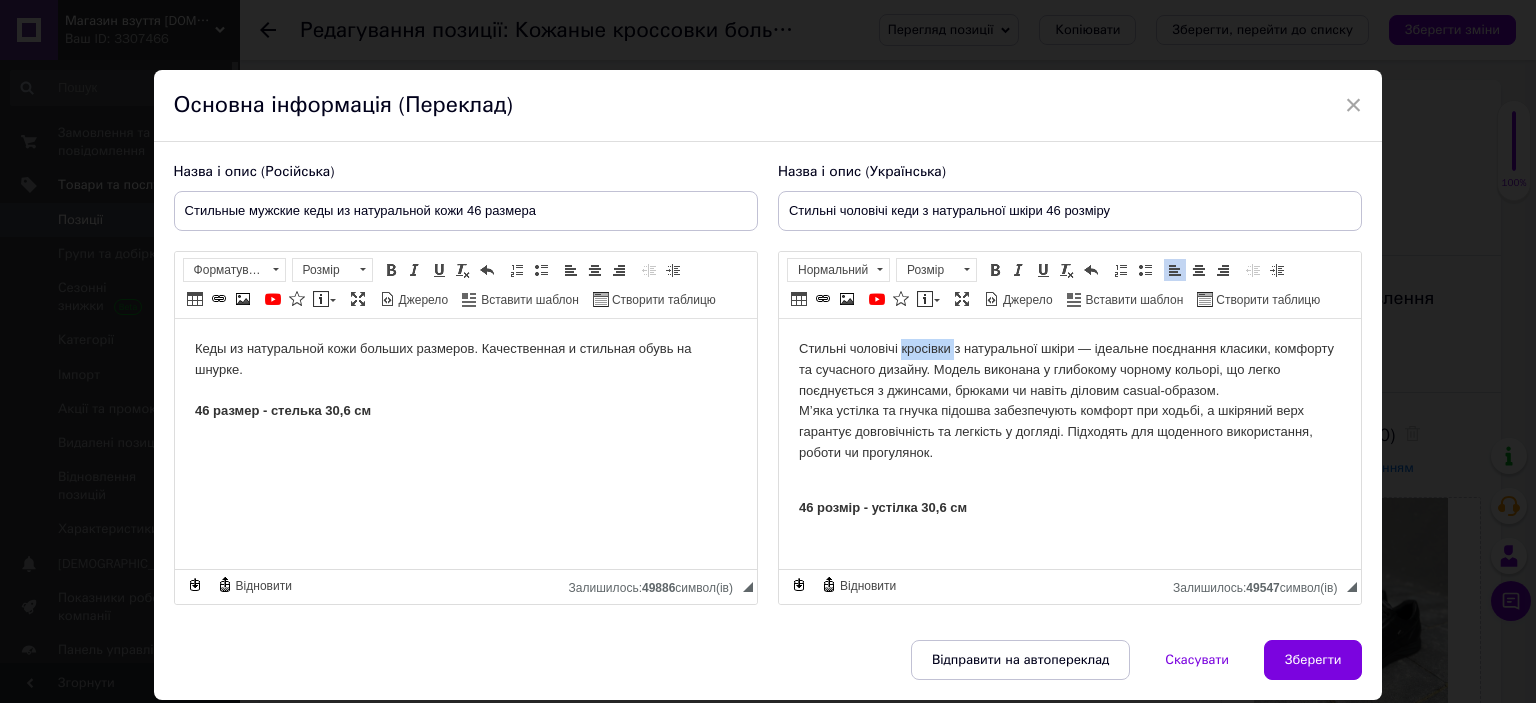click on "Стильні чоловічі кросівки з натуральної шкіри — ідеальне поєднання класики, комфорту та сучасного дизайну. Модель виконана у глибокому чорному кольорі, що легко поєднується з джинсами, брюками чи навіть діловим casual-образом. М’яка устілка та гнучка підошва забезпечують комфорт при ходьбі, а шкіряний верх гарантує довговічність та легкість у догляді. Підходять для щоденного використання, роботи чи прогулянок." at bounding box center [1069, 401] 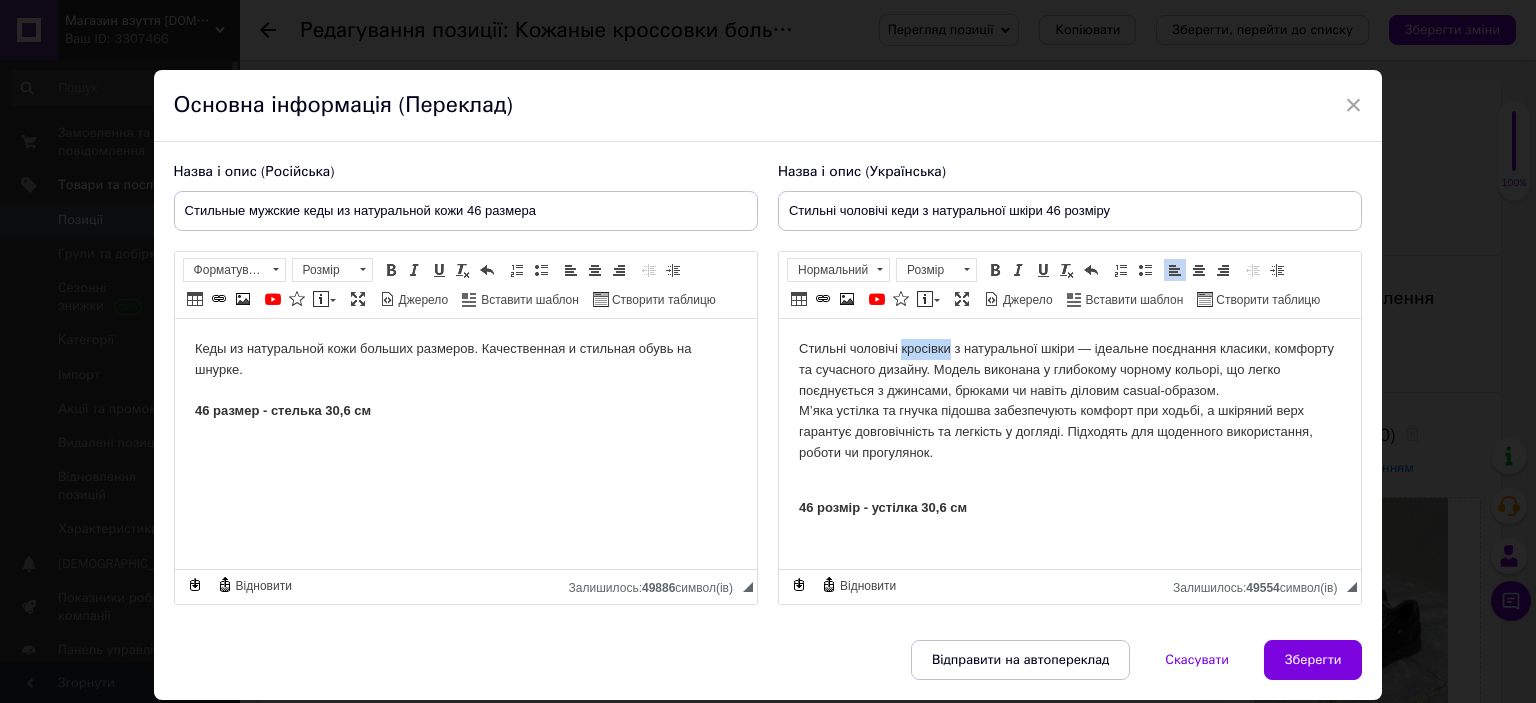 type 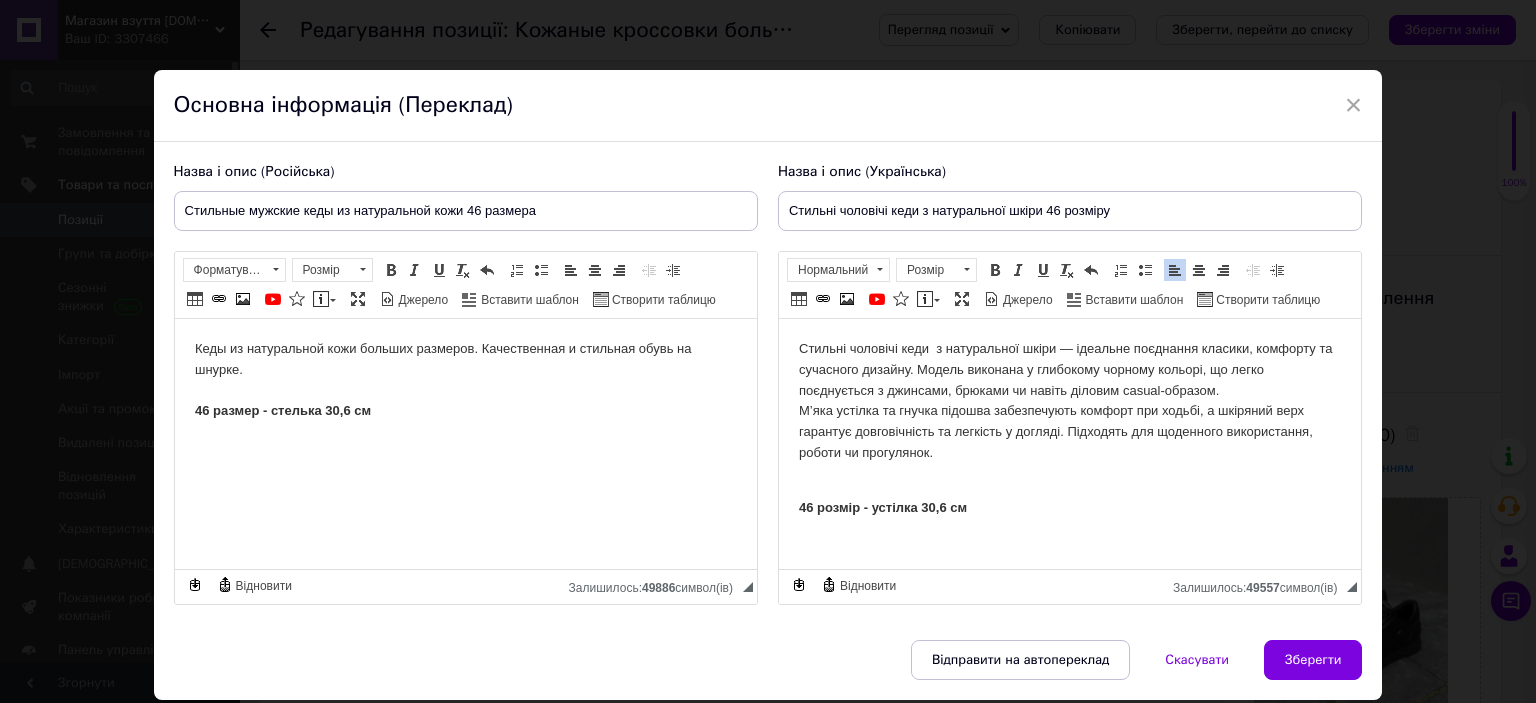 click on "Стильні чоловічі кеди  з натуральної шкіри — ідеальне поєднання класики, комфорту та сучасного дизайну. Модель виконана у глибокому чорному кольорі, що легко поєднується з джинсами, брюками чи навіть діловим casual-образом. М’яка устілка та гнучка підошва забезпечують комфорт при ходьбі, а шкіряний верх гарантує довговічність та легкість у догляді. Підходять для щоденного використання, роботи чи прогулянок." at bounding box center (1069, 401) 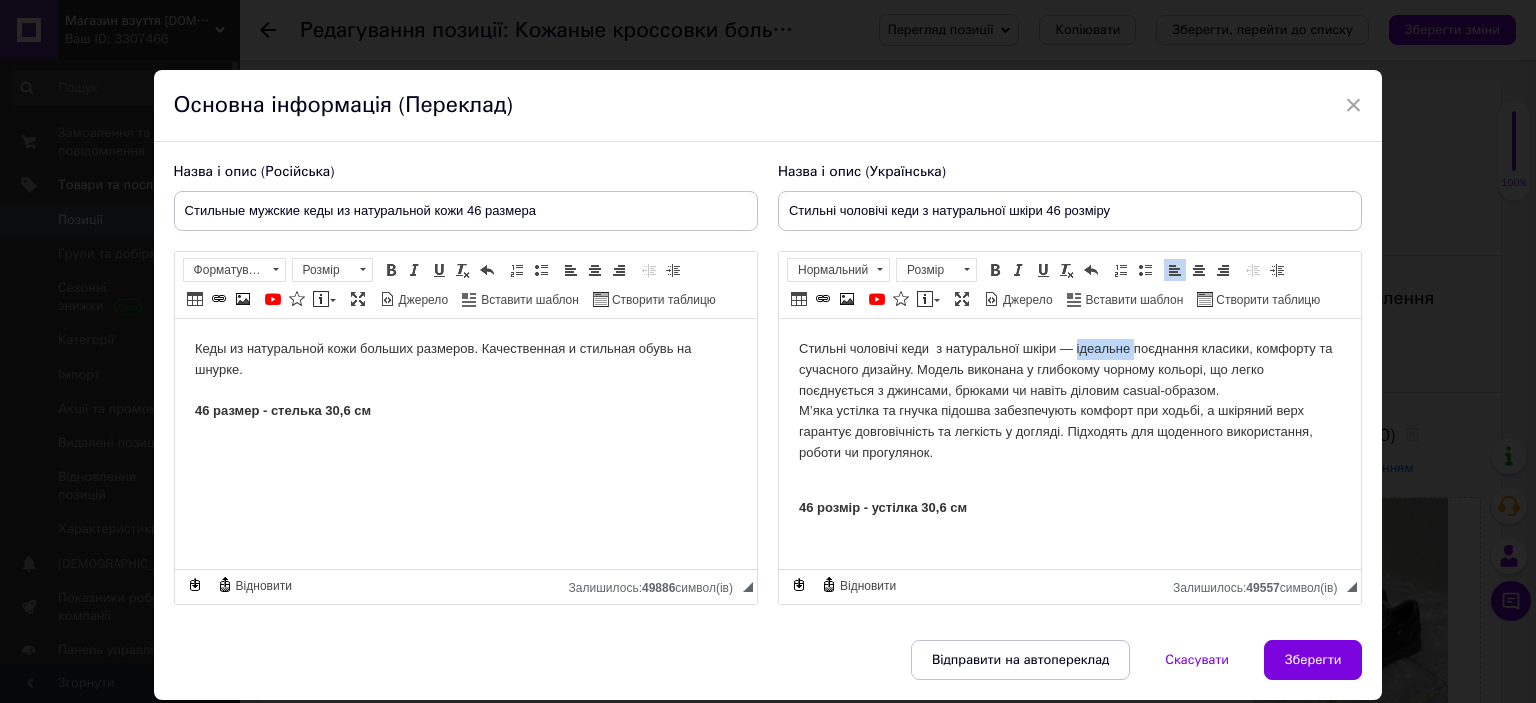click on "Стильні чоловічі кеди  з натуральної шкіри — ідеальне поєднання класики, комфорту та сучасного дизайну. Модель виконана у глибокому чорному кольорі, що легко поєднується з джинсами, брюками чи навіть діловим casual-образом. М’яка устілка та гнучка підошва забезпечують комфорт при ходьбі, а шкіряний верх гарантує довговічність та легкість у догляді. Підходять для щоденного використання, роботи чи прогулянок." at bounding box center [1069, 401] 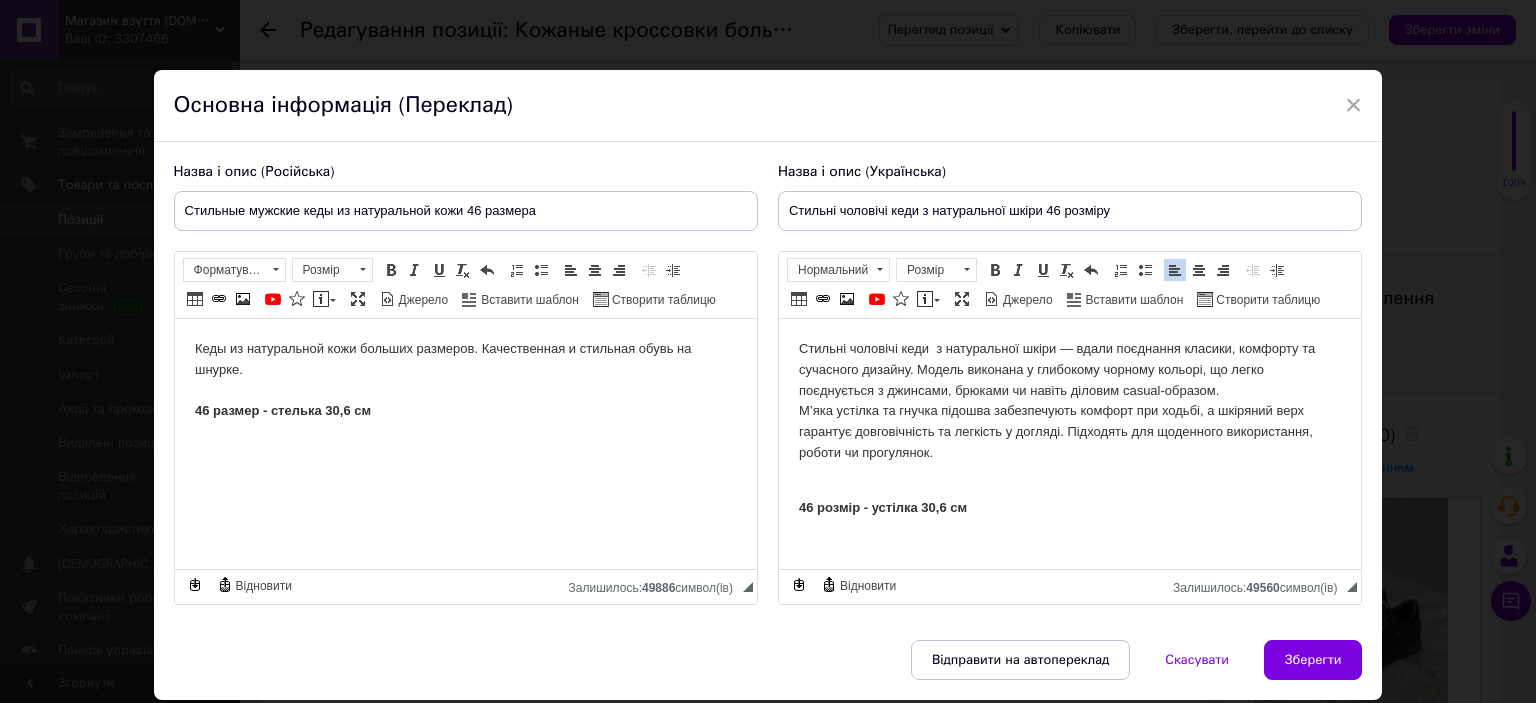 click on "Стильні чоловічі кеди  з натуральної шкіри — вдали поєднання класики, комфорту та сучасного дизайну. Модель виконана у глибокому чорному кольорі, що легко поєднується з джинсами, брюками чи навіть діловим casual-образом. М’яка устілка та гнучка підошва забезпечують комфорт при ходьбі, а шкіряний верх гарантує довговічність та легкість у догляді. Підходять для щоденного використання, роботи чи прогулянок." at bounding box center (1069, 401) 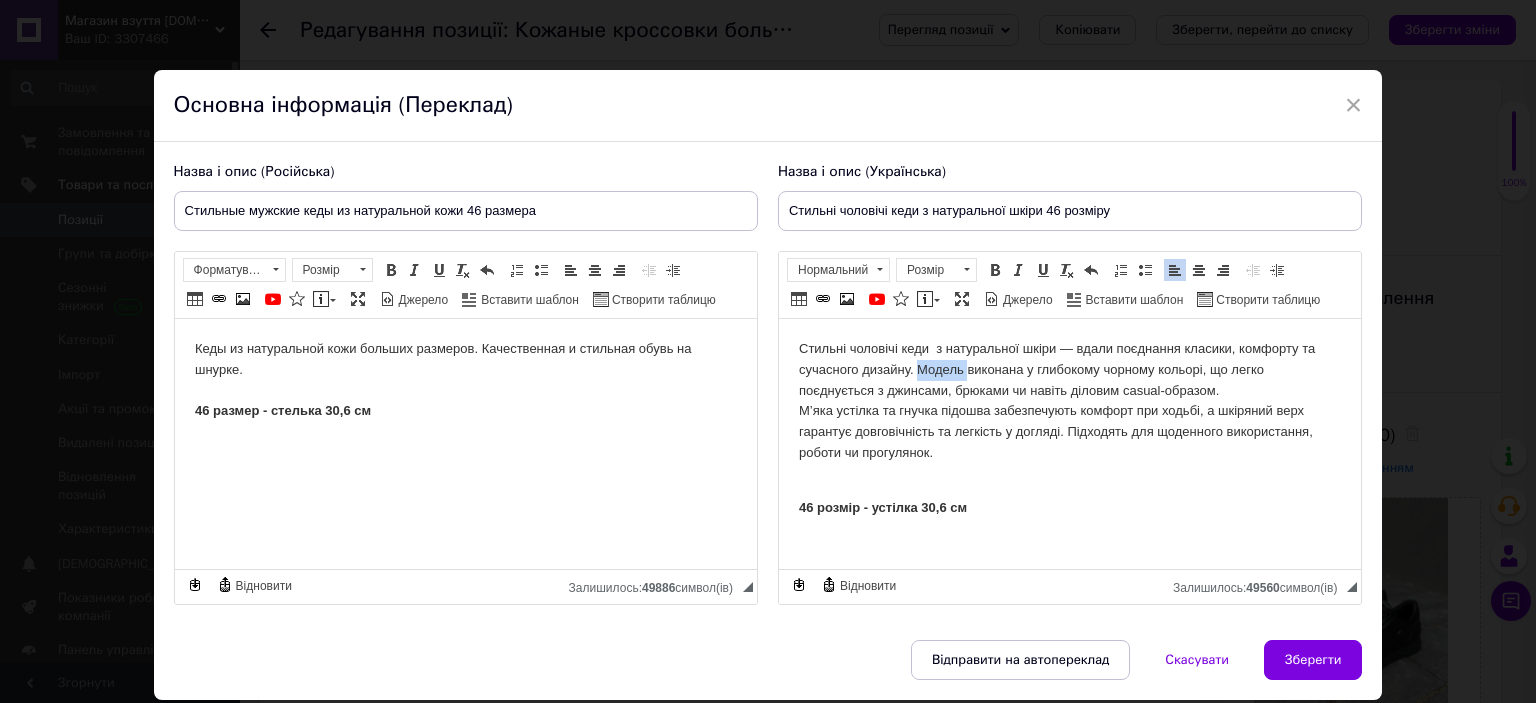 click on "Стильні чоловічі кеди  з натуральної шкіри — вдали поєднання класики, комфорту та сучасного дизайну. Модель виконана у глибокому чорному кольорі, що легко поєднується з джинсами, брюками чи навіть діловим casual-образом. М’яка устілка та гнучка підошва забезпечують комфорт при ходьбі, а шкіряний верх гарантує довговічність та легкість у догляді. Підходять для щоденного використання, роботи чи прогулянок." at bounding box center (1069, 401) 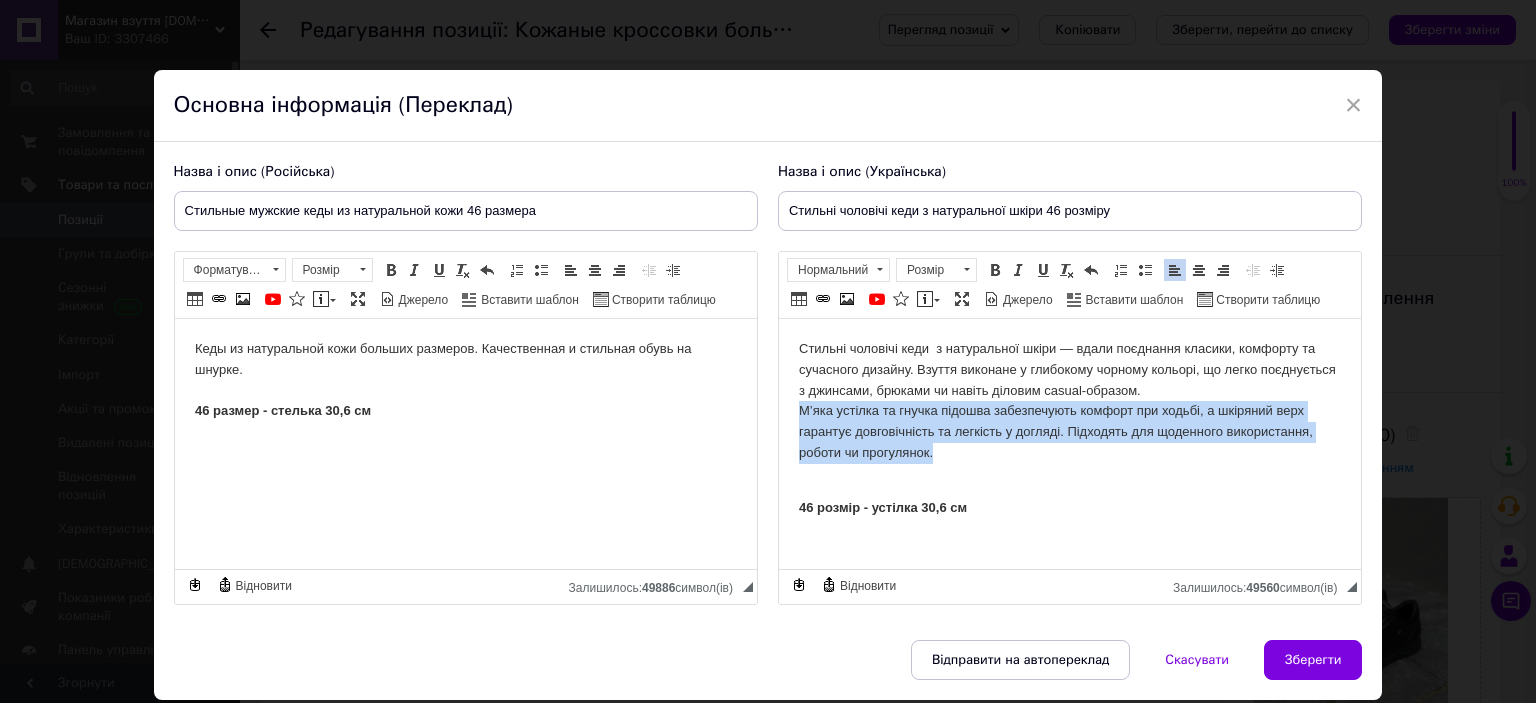 drag, startPoint x: 946, startPoint y: 452, endPoint x: 798, endPoint y: 412, distance: 153.31015 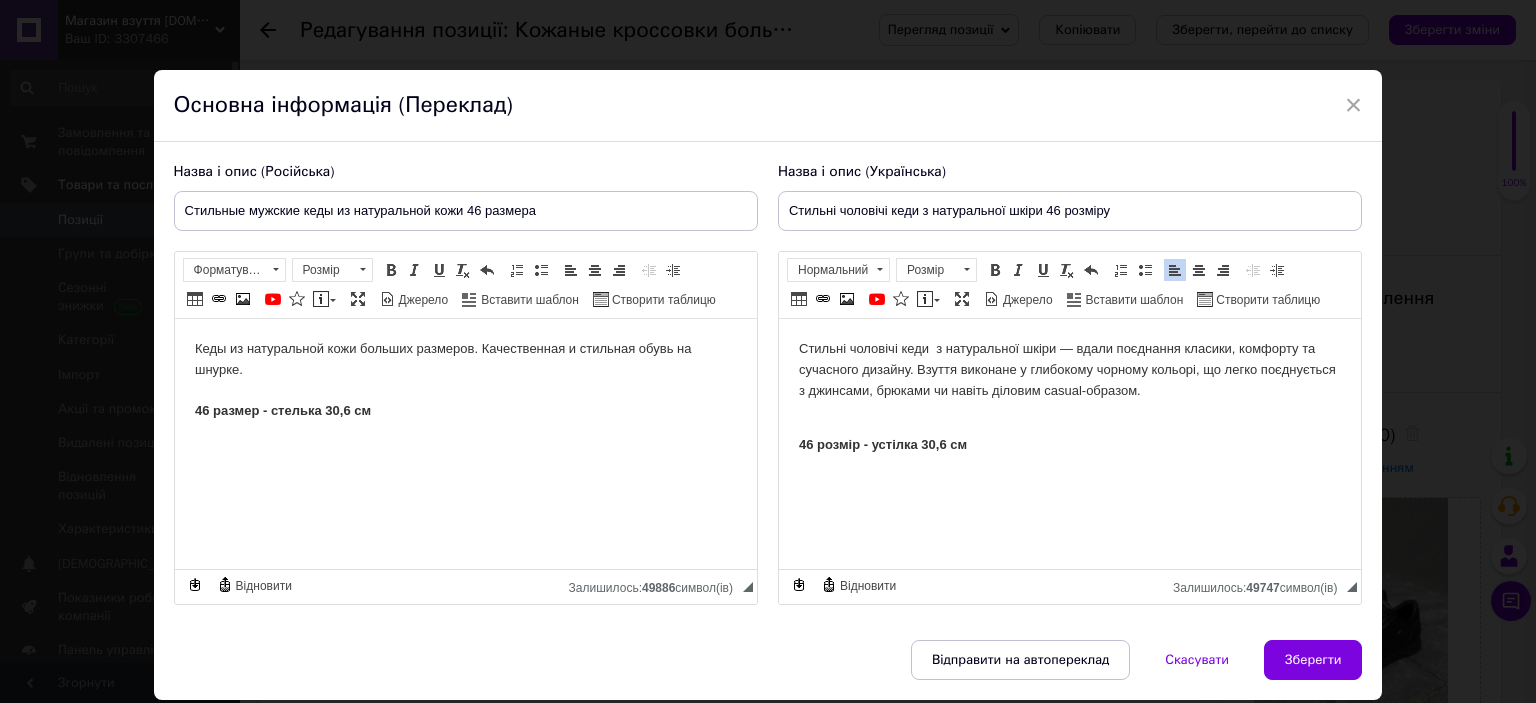 click on "Стильні чоловічі кеди  з натуральної шкіри — вдали поєднання класики, комфорту та сучасного дизайну. Взуття виконане у глибокому чорному кольорі, що легко поєднується з джинсами, брюками чи навіть діловим casual-образом." at bounding box center (1069, 370) 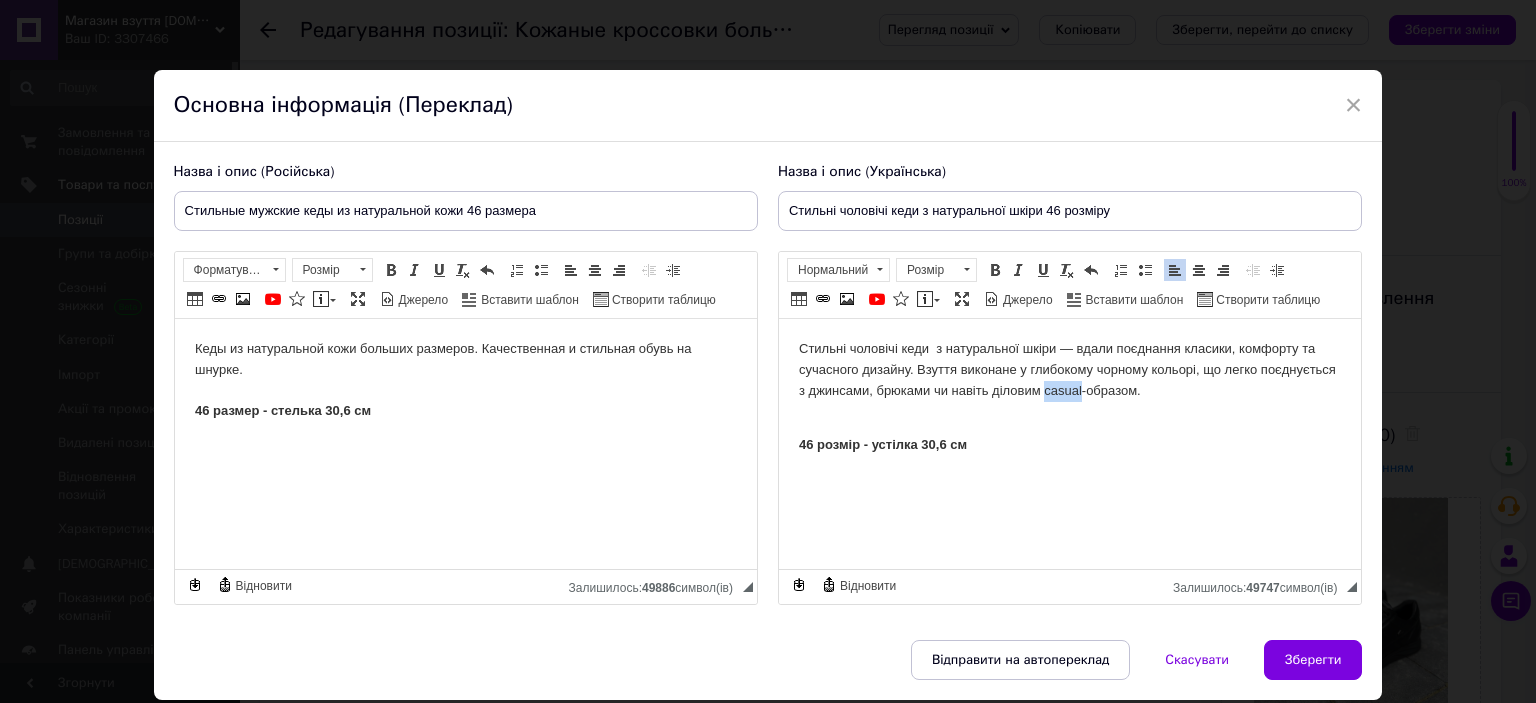 click on "Стильні чоловічі кеди  з натуральної шкіри — вдали поєднання класики, комфорту та сучасного дизайну. Взуття виконане у глибокому чорному кольорі, що легко поєднується з джинсами, брюками чи навіть діловим casual-образом." at bounding box center (1069, 370) 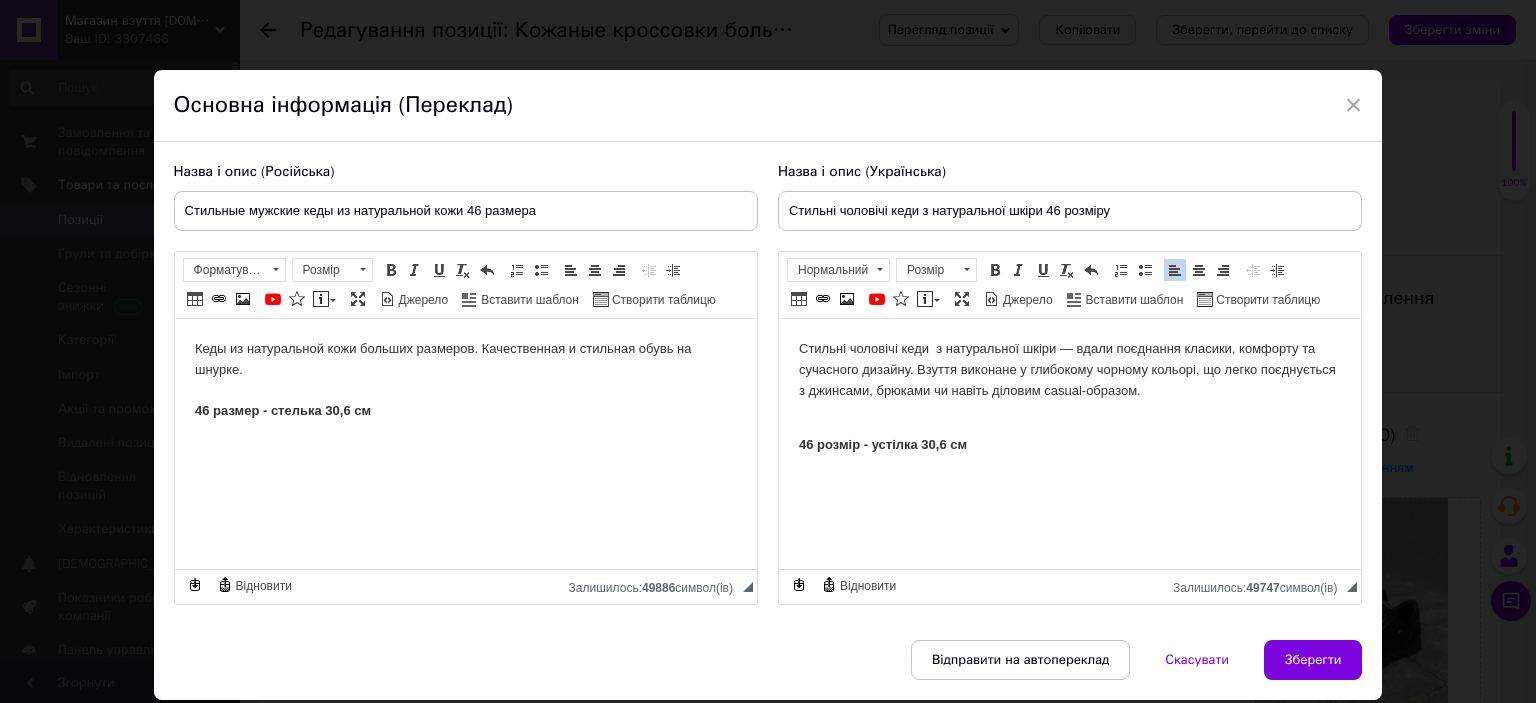 click on "46 розмір - устілка 30,6 см" at bounding box center [1069, 445] 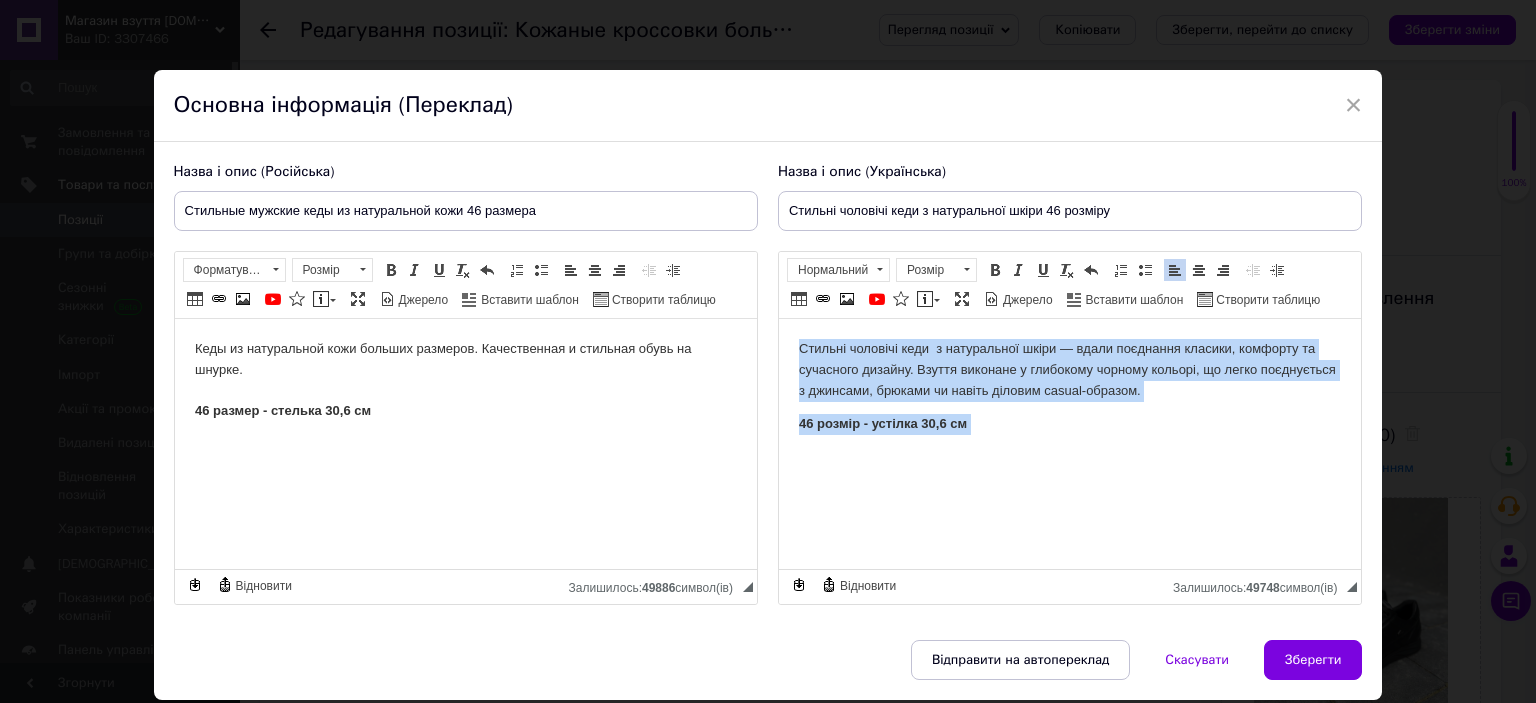 click on "Стильні чоловічі кеди  з натуральної шкіри — вдали поєднання класики, комфорту та сучасного дизайну. Взуття виконане у глибокому чорному кольорі, що легко поєднується з джинсами, брюками чи навіть діловим casual-образом." at bounding box center (1069, 370) 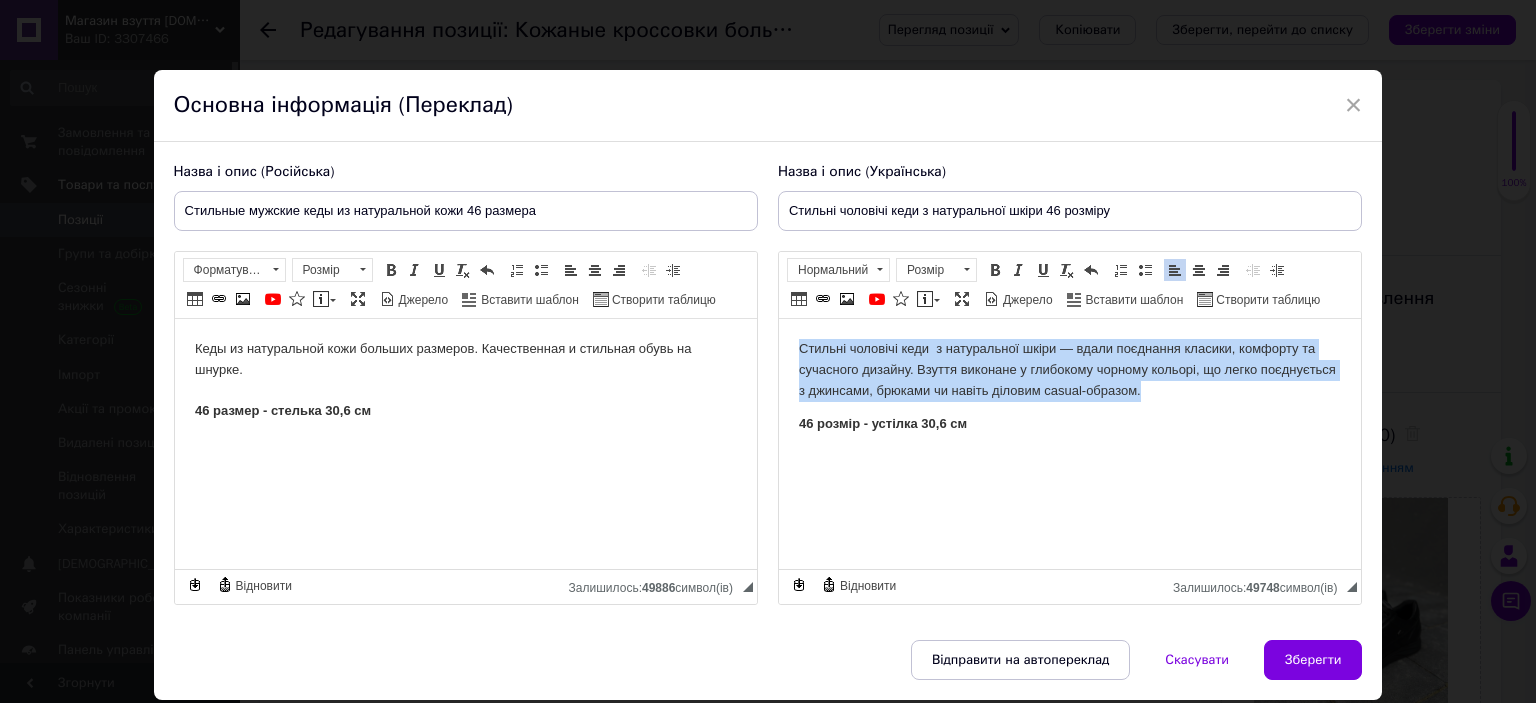 drag, startPoint x: 1191, startPoint y: 393, endPoint x: 798, endPoint y: 343, distance: 396.1679 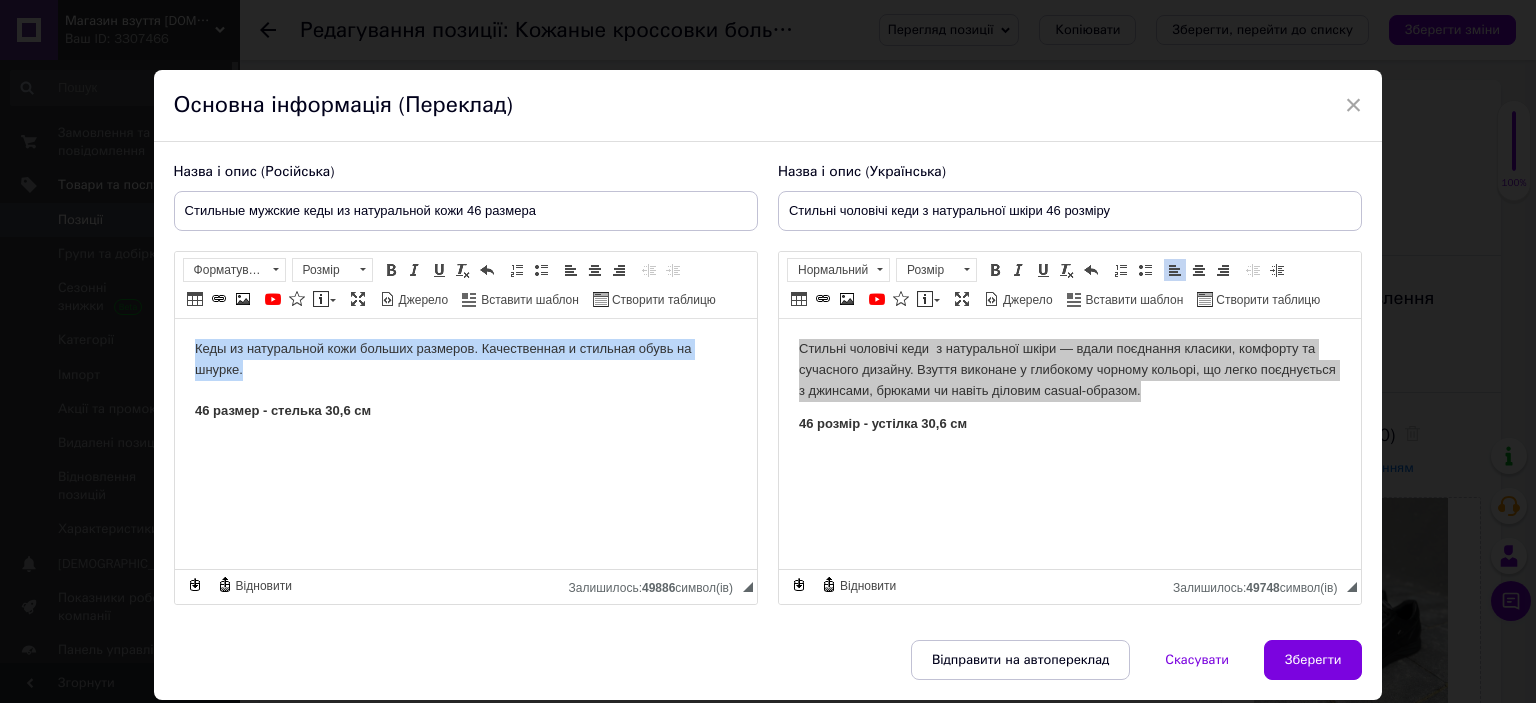 drag, startPoint x: 263, startPoint y: 364, endPoint x: 192, endPoint y: 347, distance: 73.00685 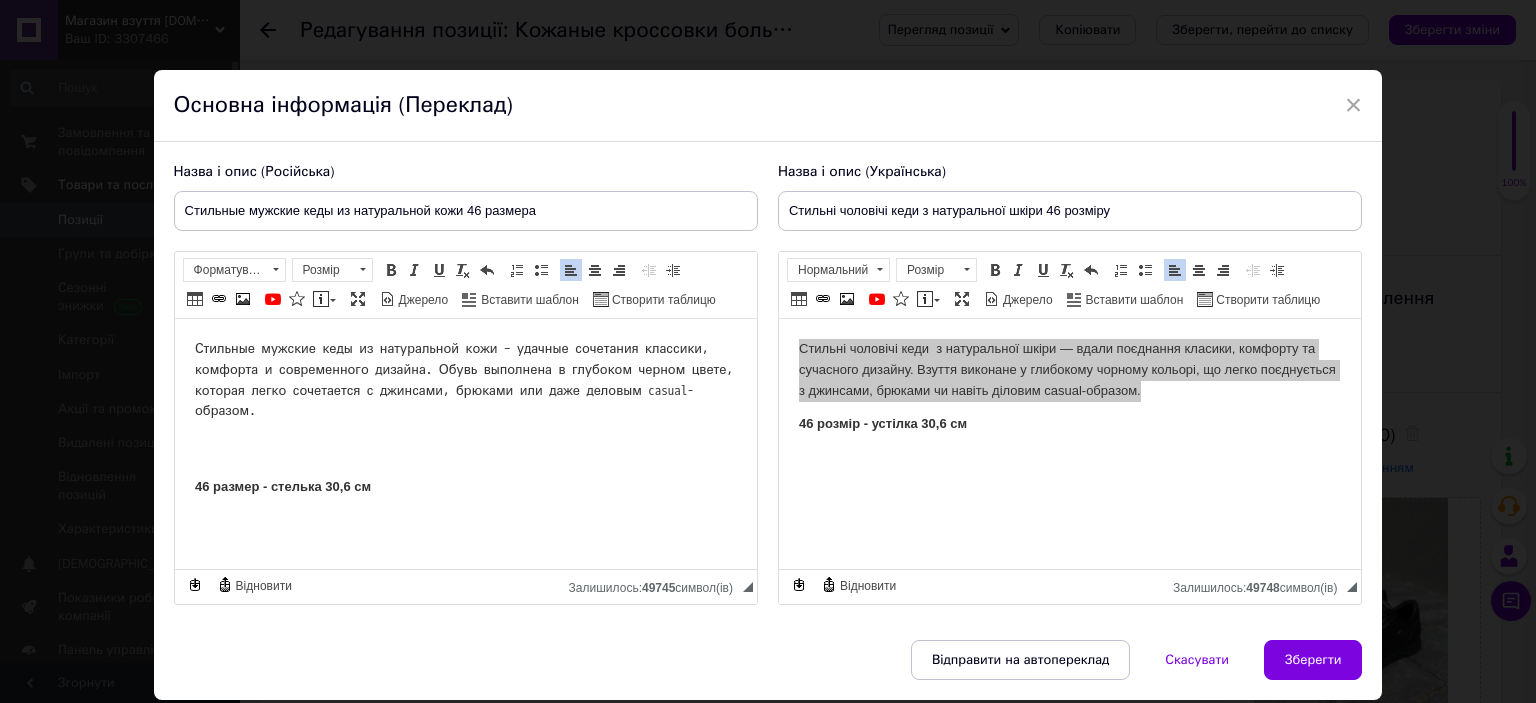 click on "Стильные мужские кеды из натуральной кожи – удачные сочетания классики, комфорта и современного дизайна. Обувь выполнена в глубоком черном цвете, которая легко сочетается с джинсами, брюками или даже деловым casual-образом. 46 размер - стелька 30,6 см" at bounding box center [465, 428] 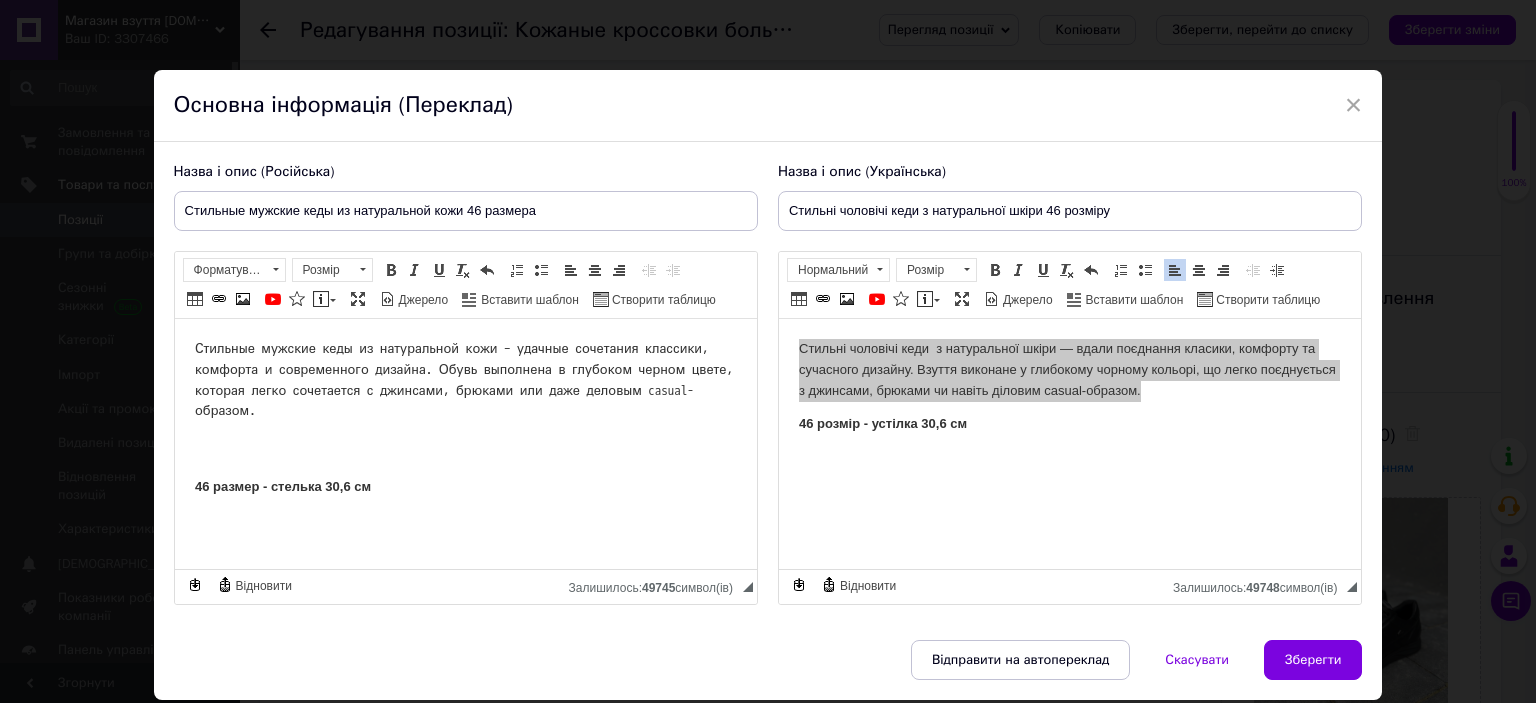 type 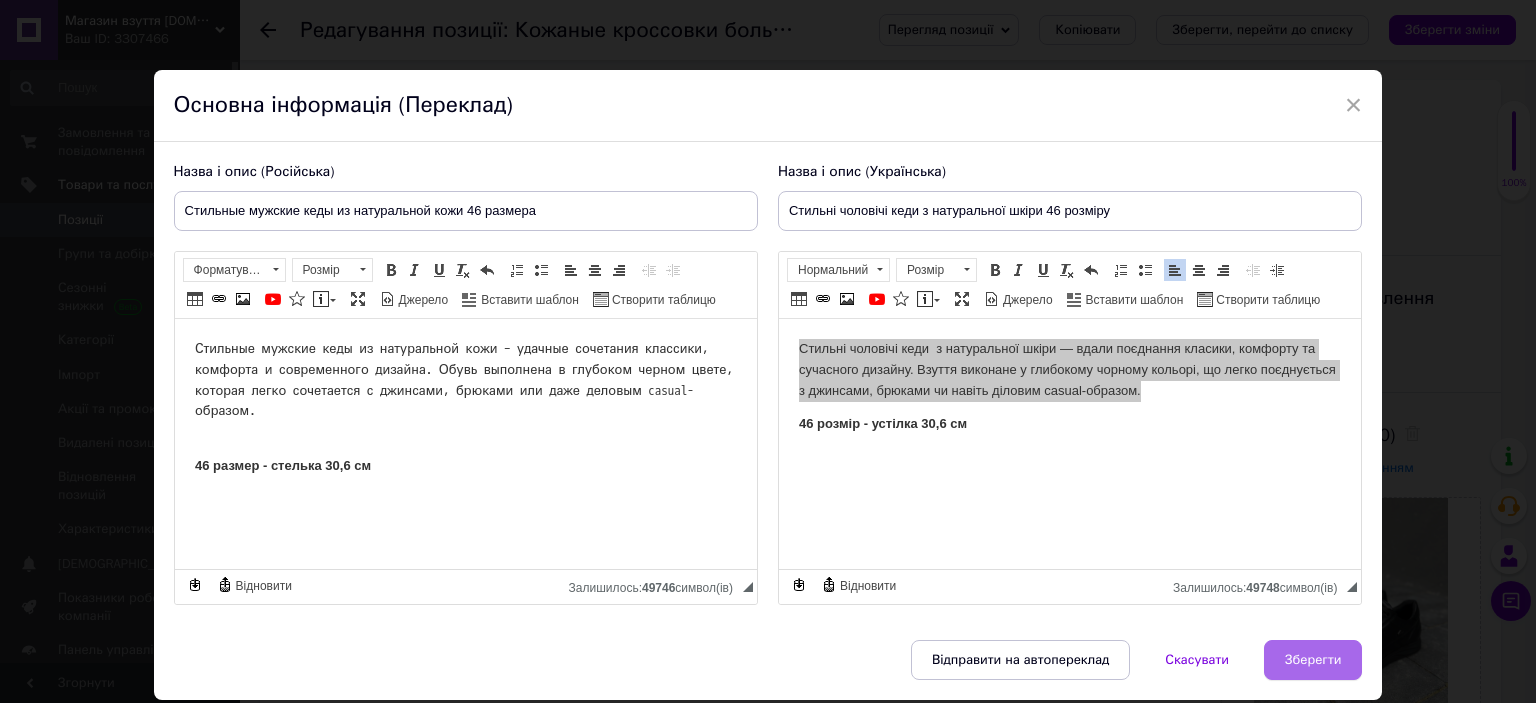 click on "Зберегти" at bounding box center [1313, 660] 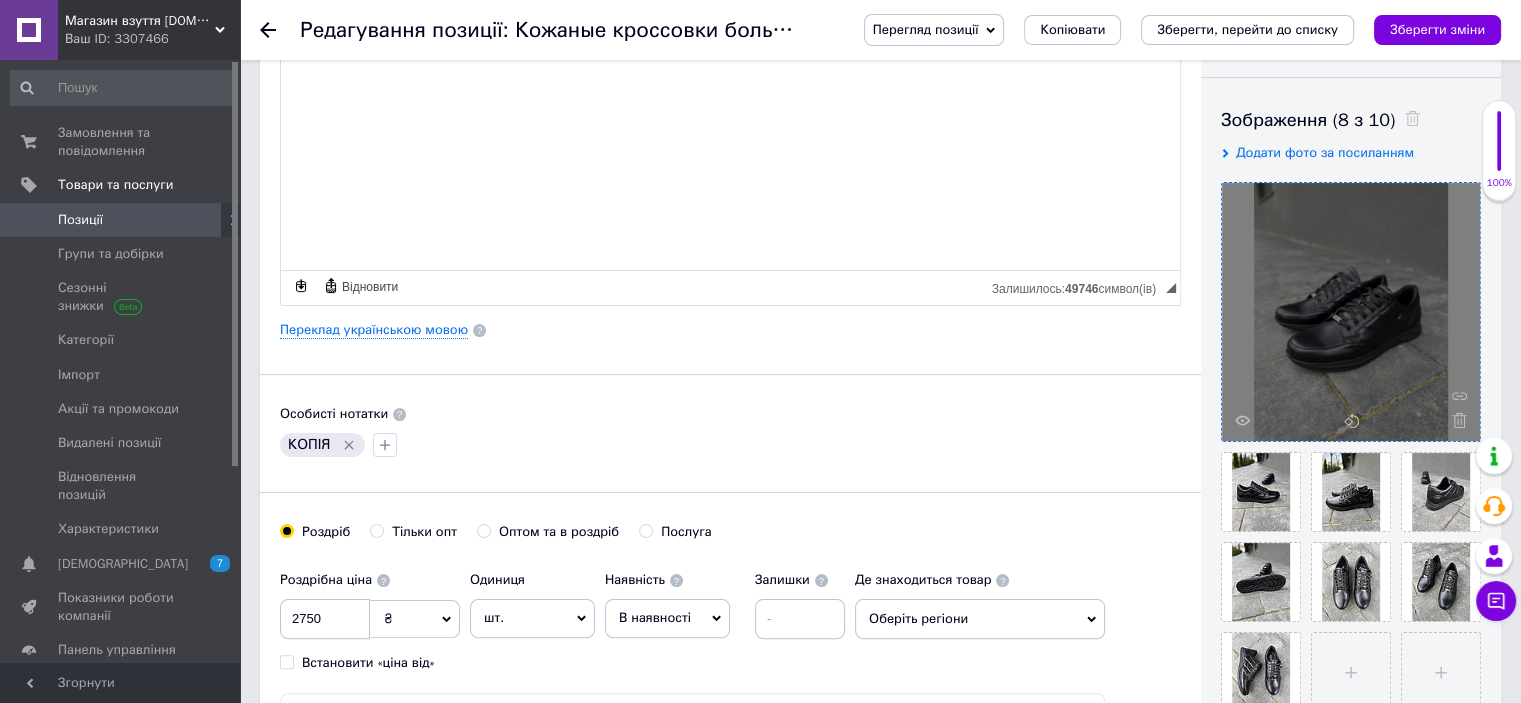 scroll, scrollTop: 500, scrollLeft: 0, axis: vertical 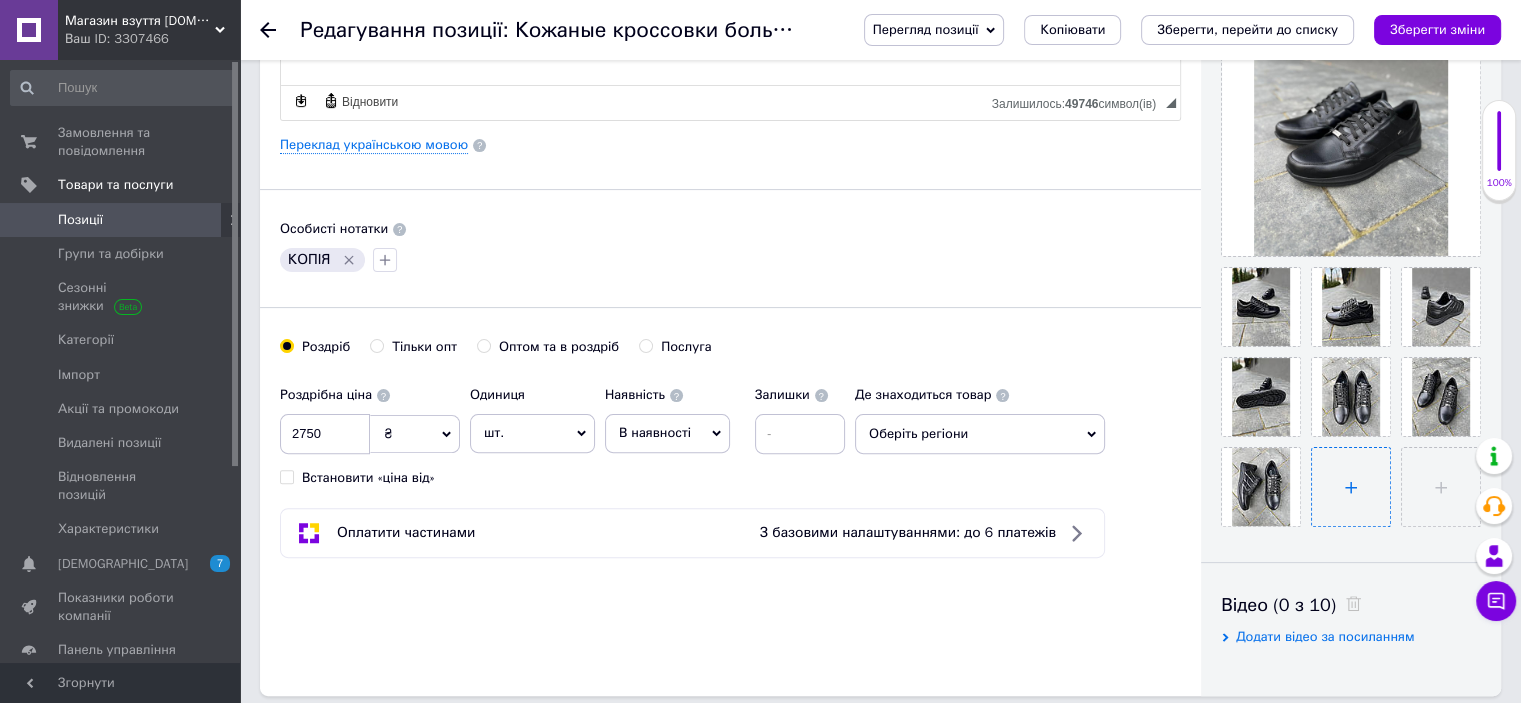 click at bounding box center [1351, 487] 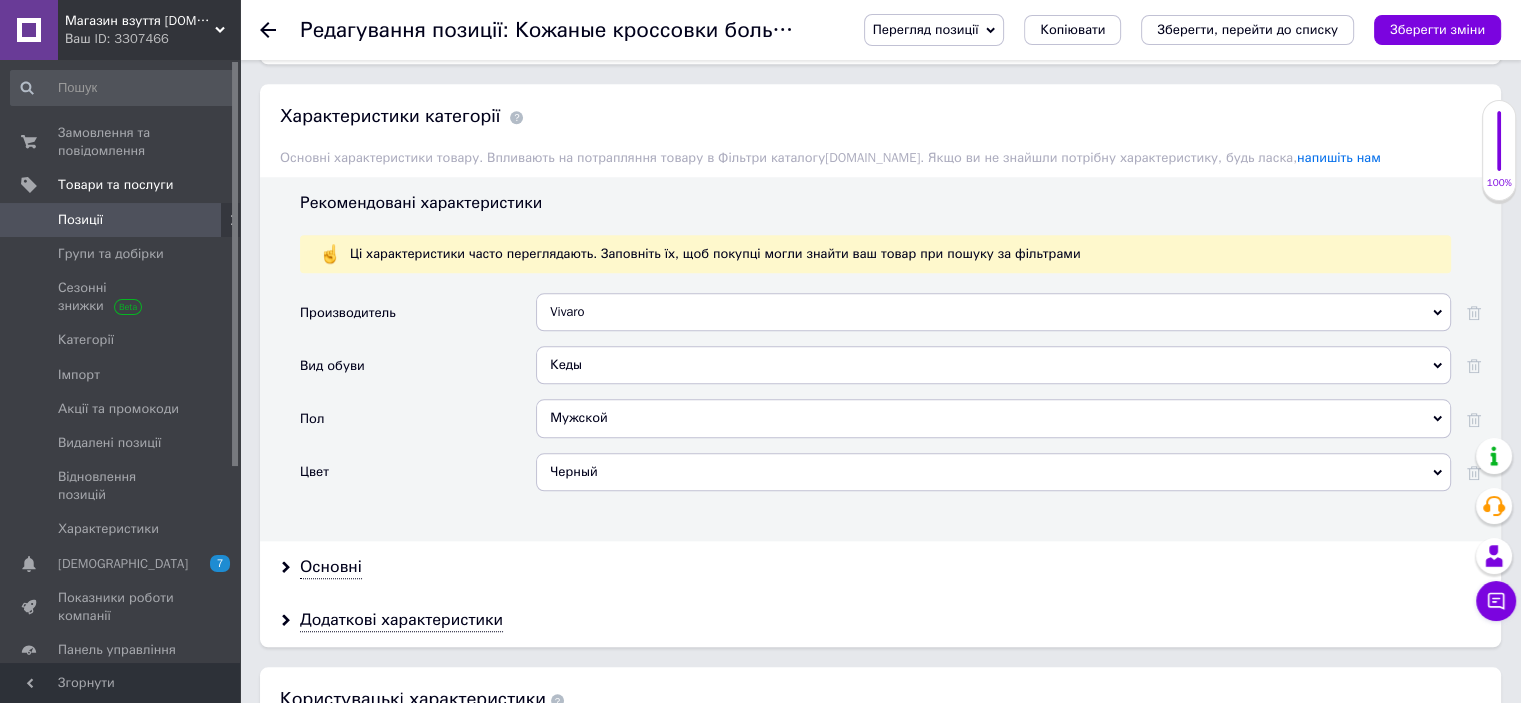 scroll, scrollTop: 2000, scrollLeft: 0, axis: vertical 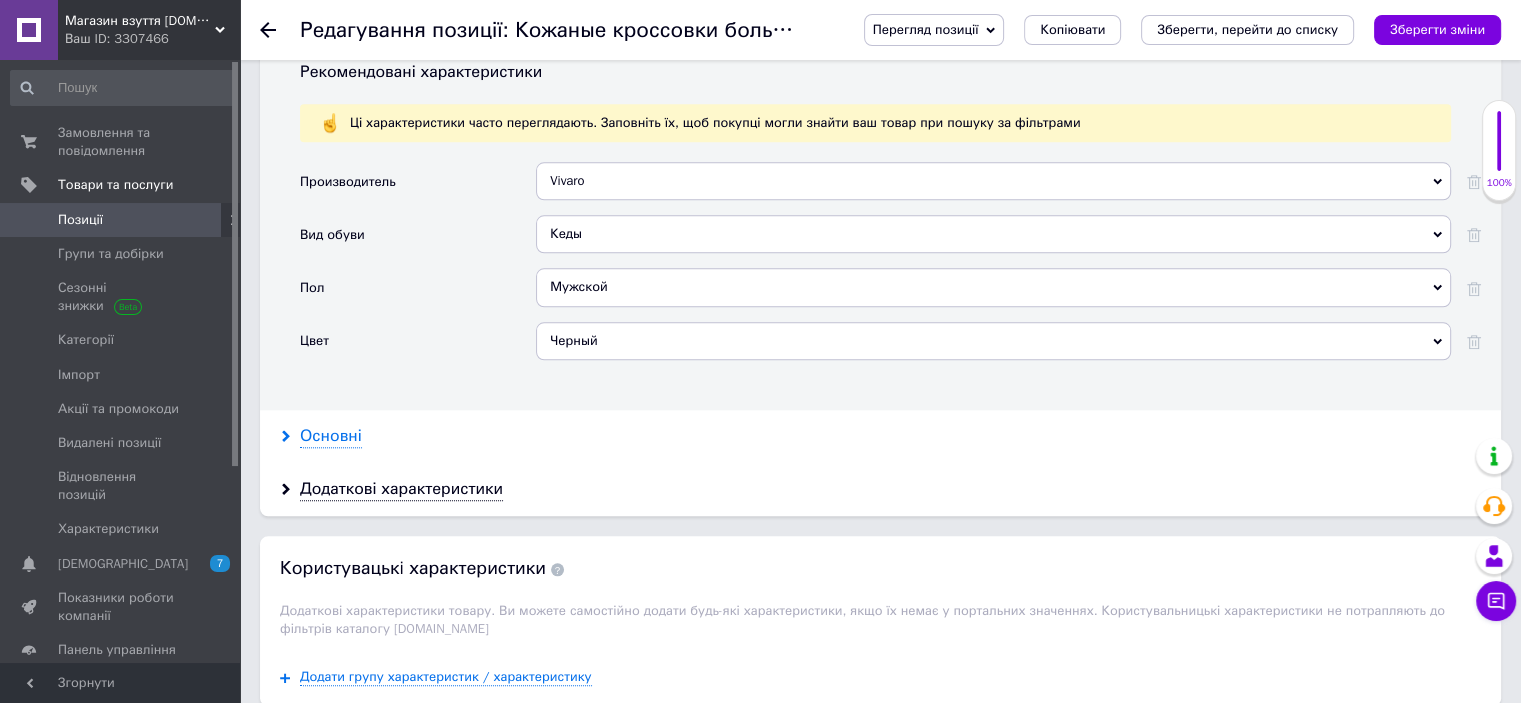 click on "Основні" at bounding box center [331, 436] 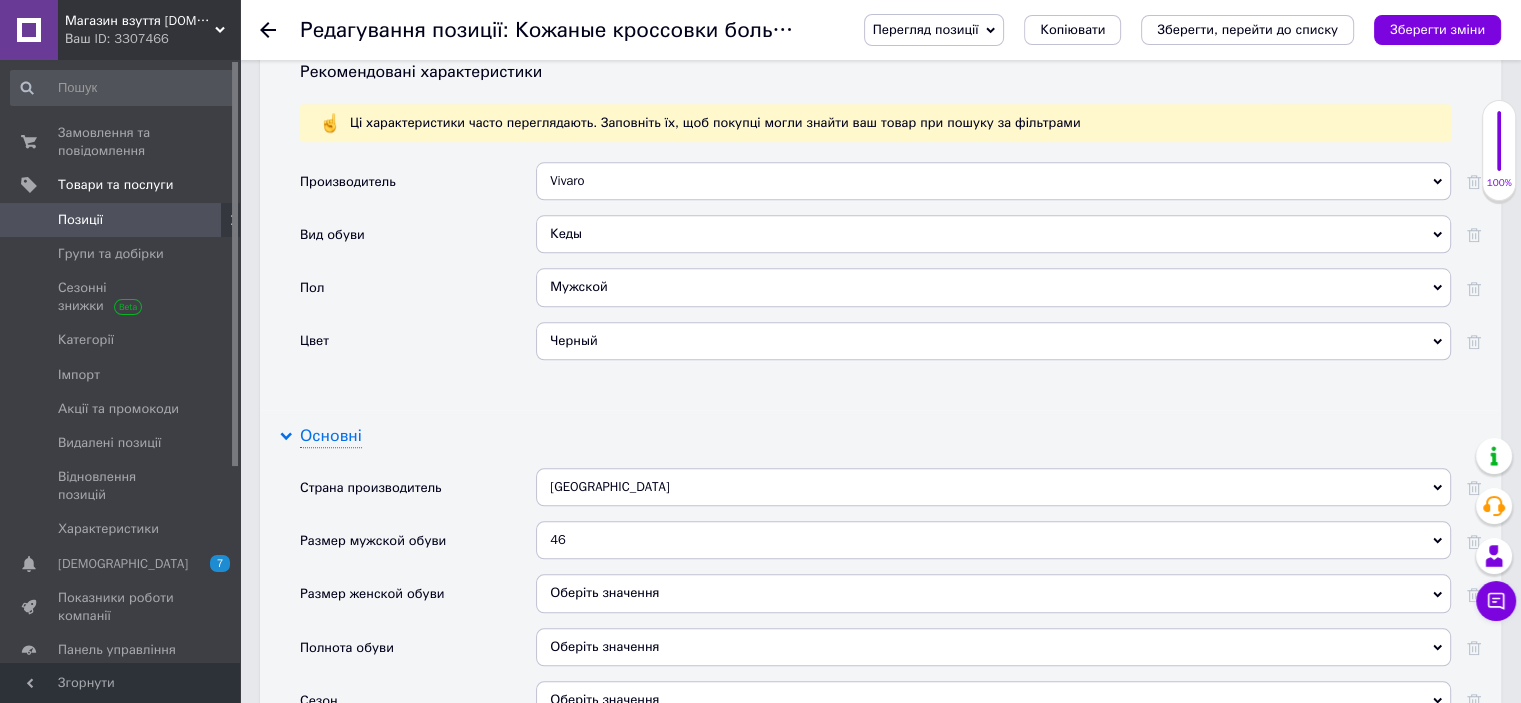 click on "Основні" at bounding box center (331, 436) 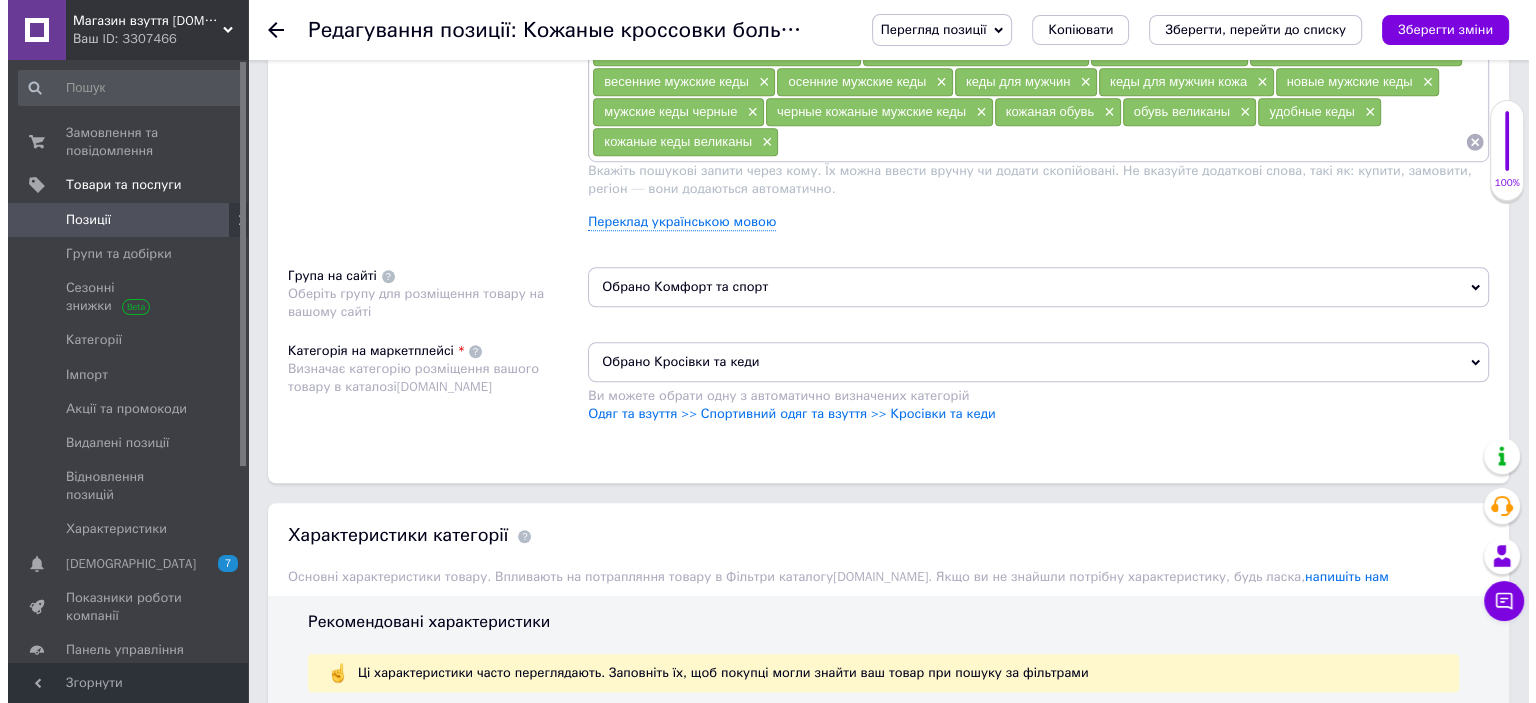 scroll, scrollTop: 1300, scrollLeft: 0, axis: vertical 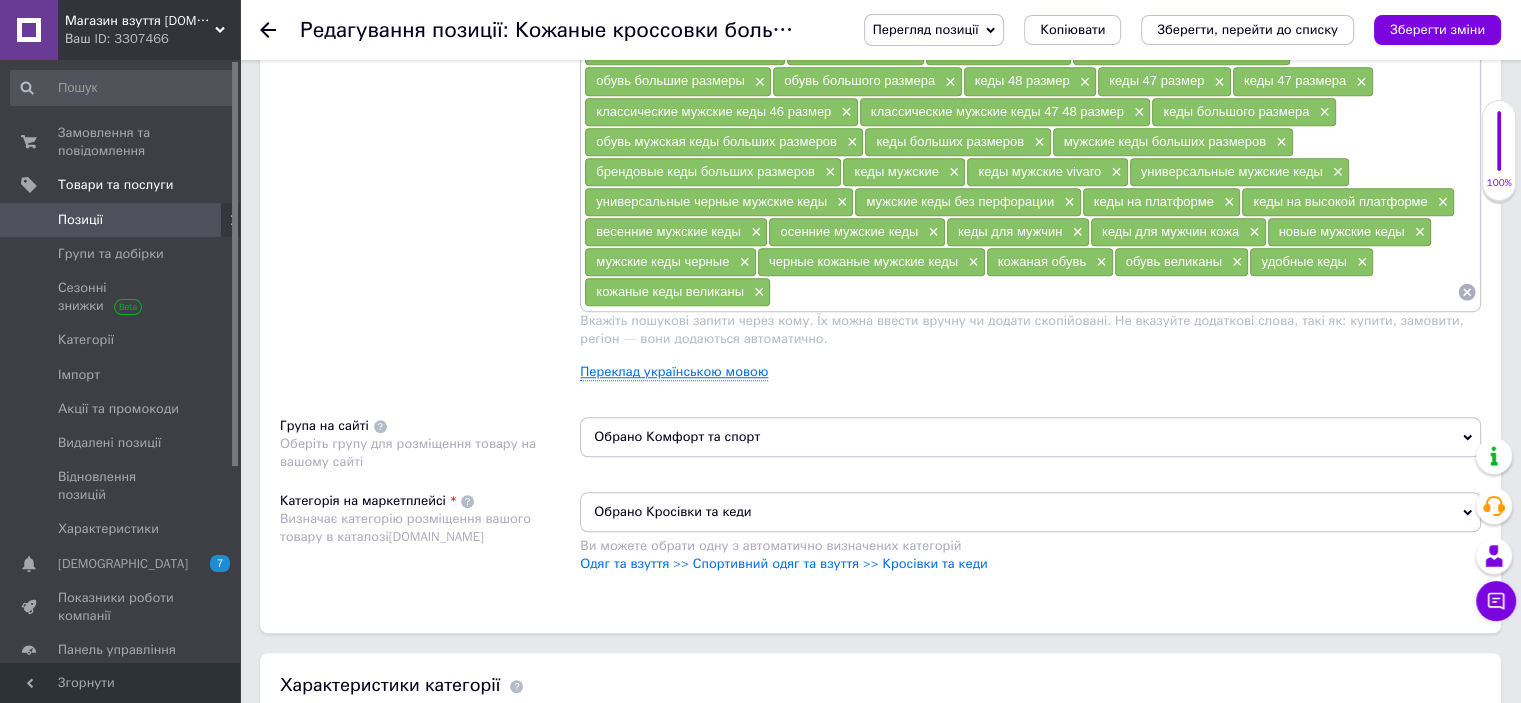 click on "Переклад українською мовою" at bounding box center (674, 372) 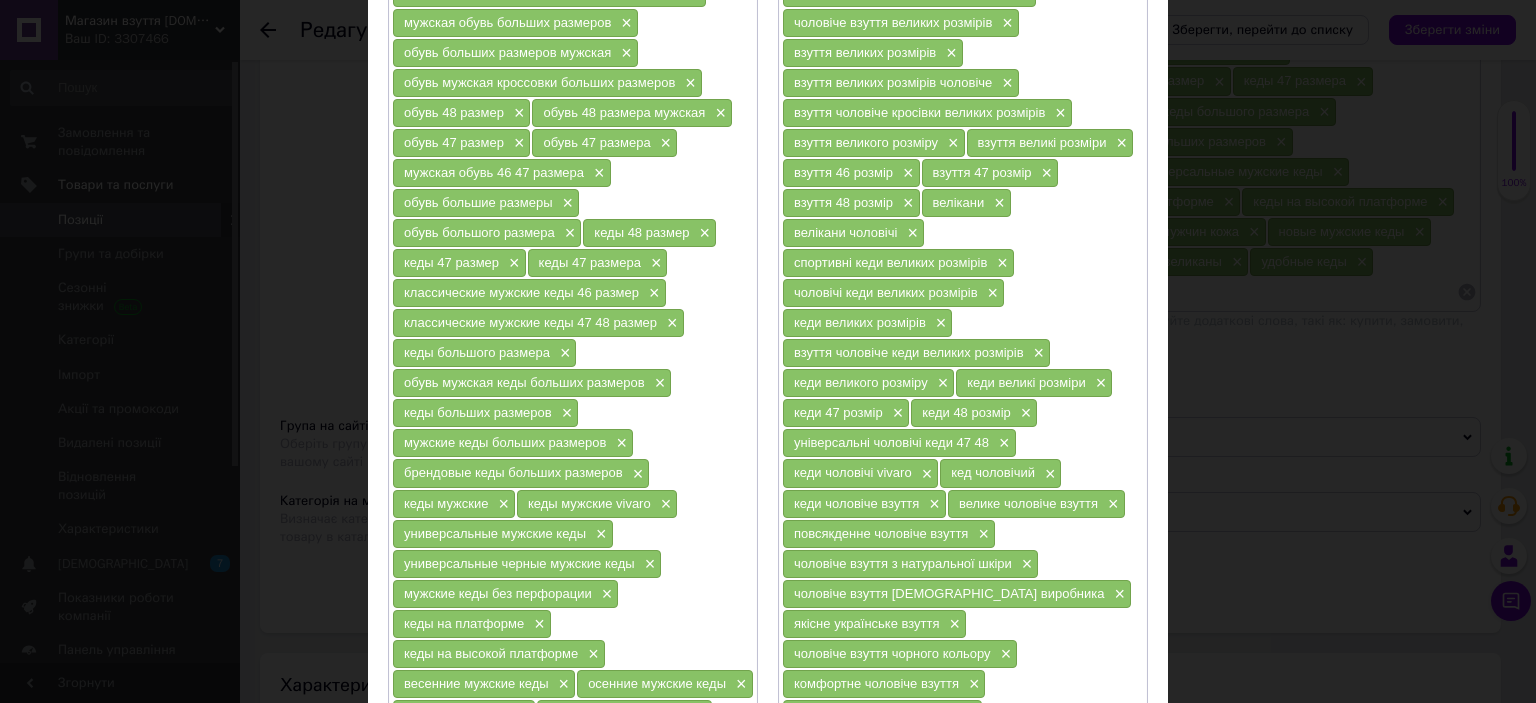 scroll, scrollTop: 500, scrollLeft: 0, axis: vertical 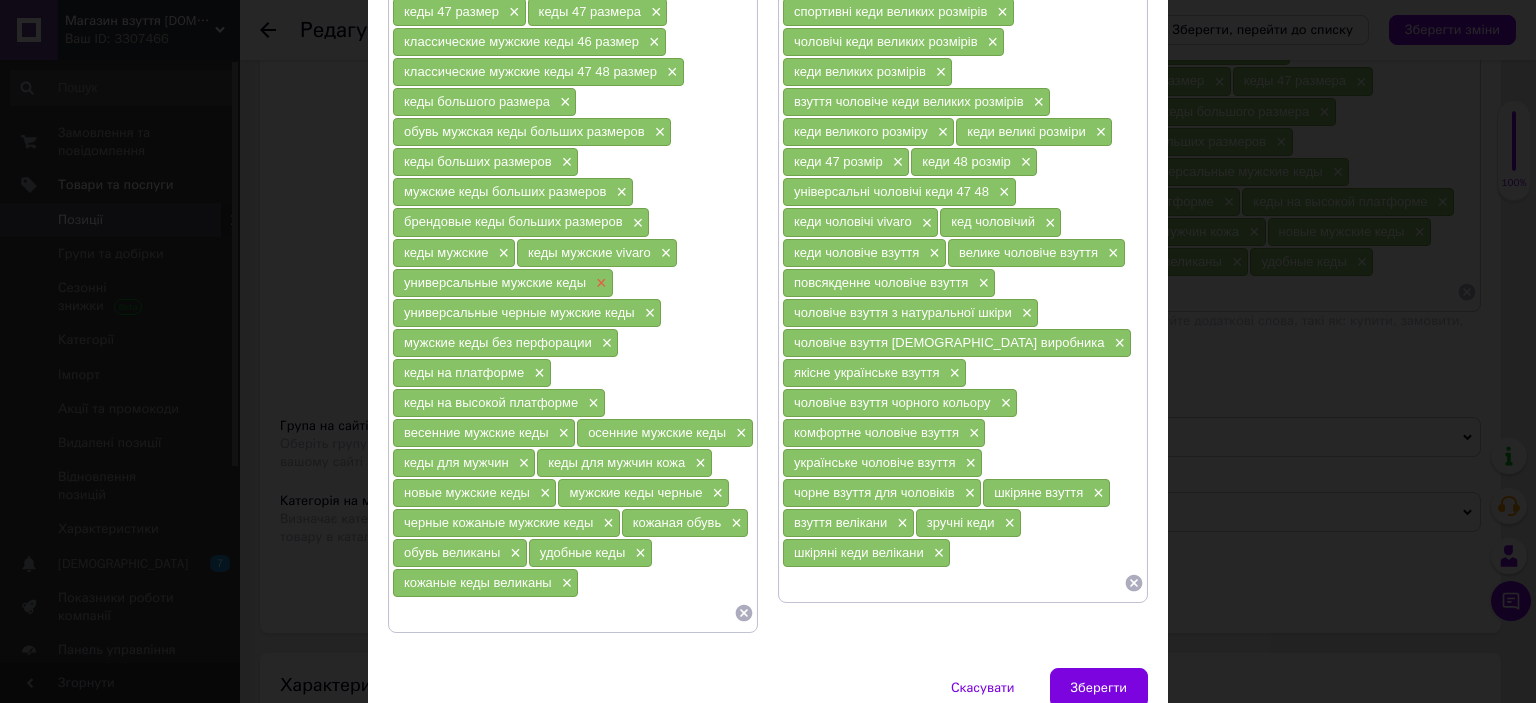 click on "×" at bounding box center (599, 283) 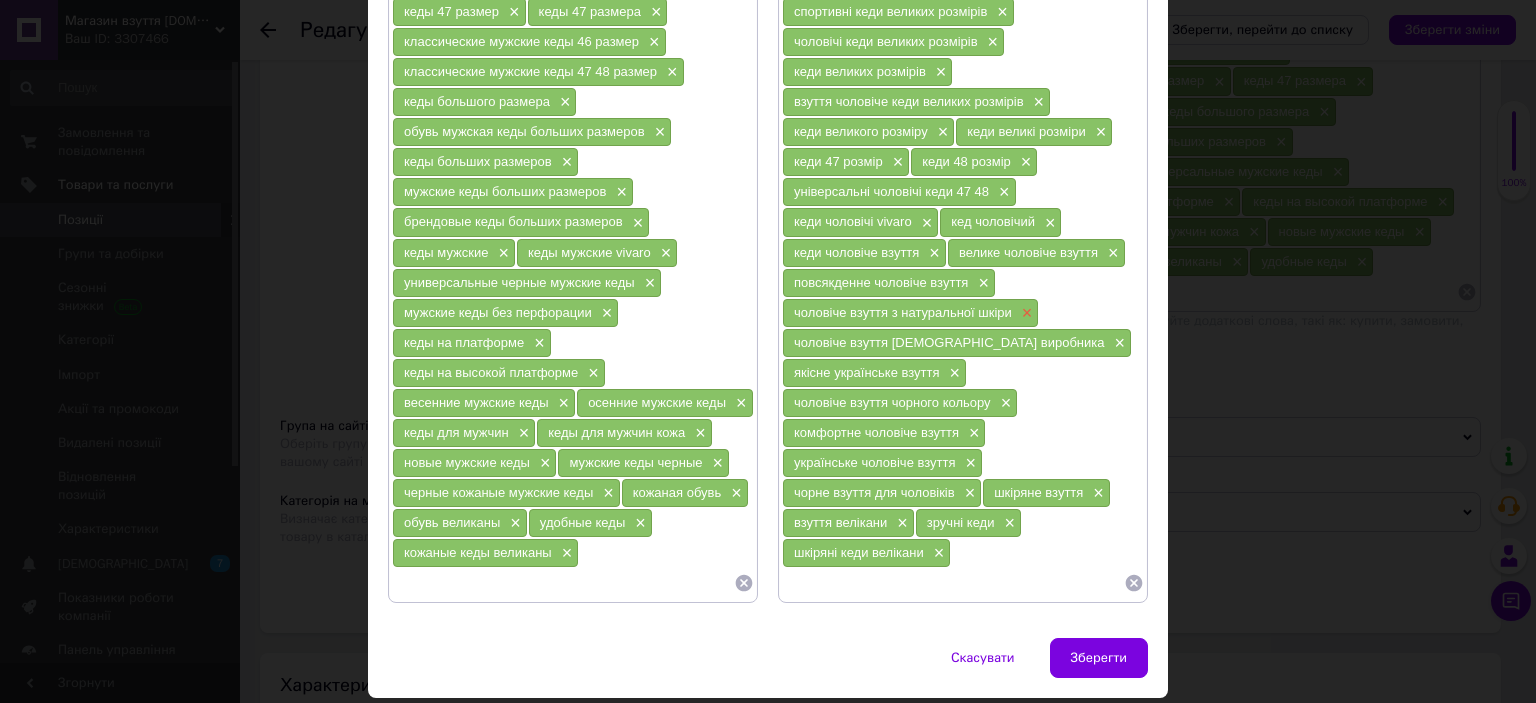 click on "×" at bounding box center (1025, 313) 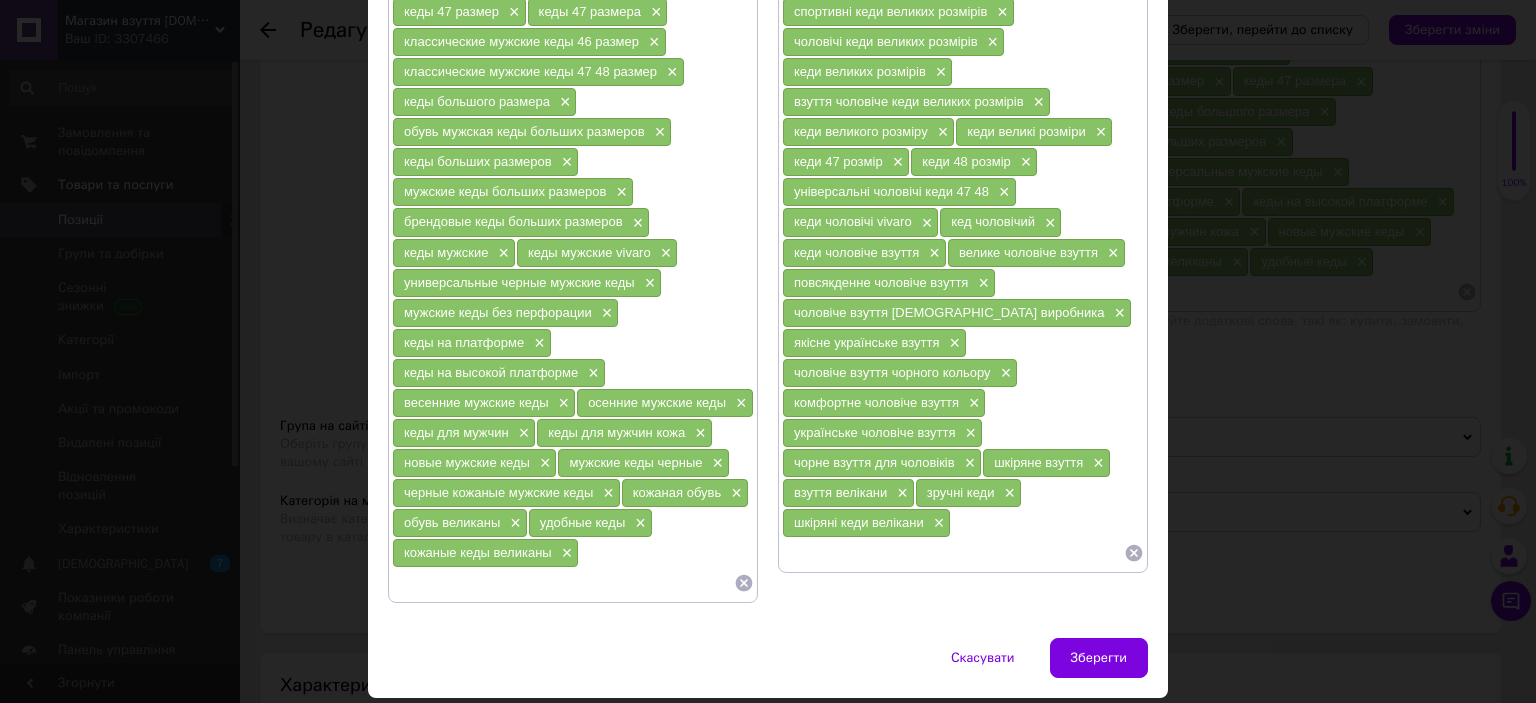 click at bounding box center [953, 553] 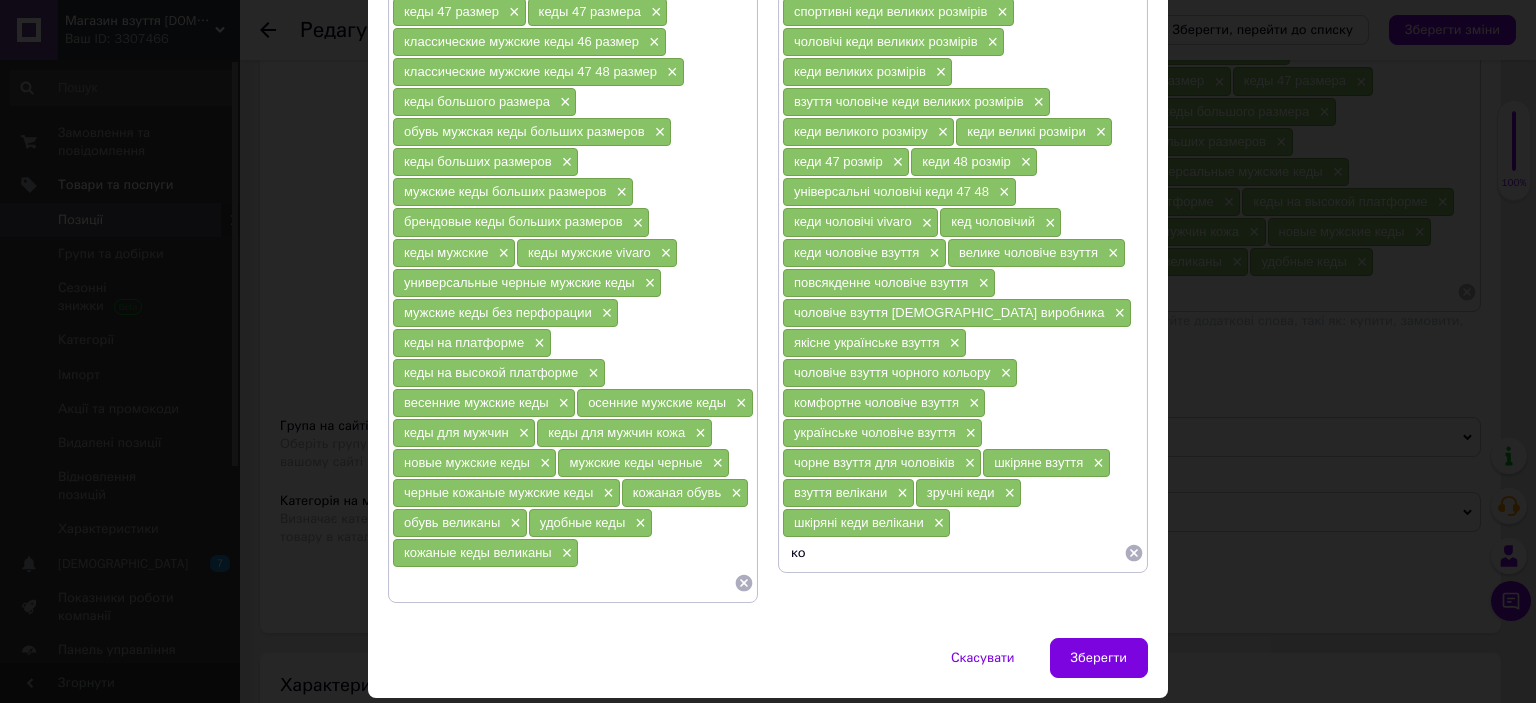 type on "к" 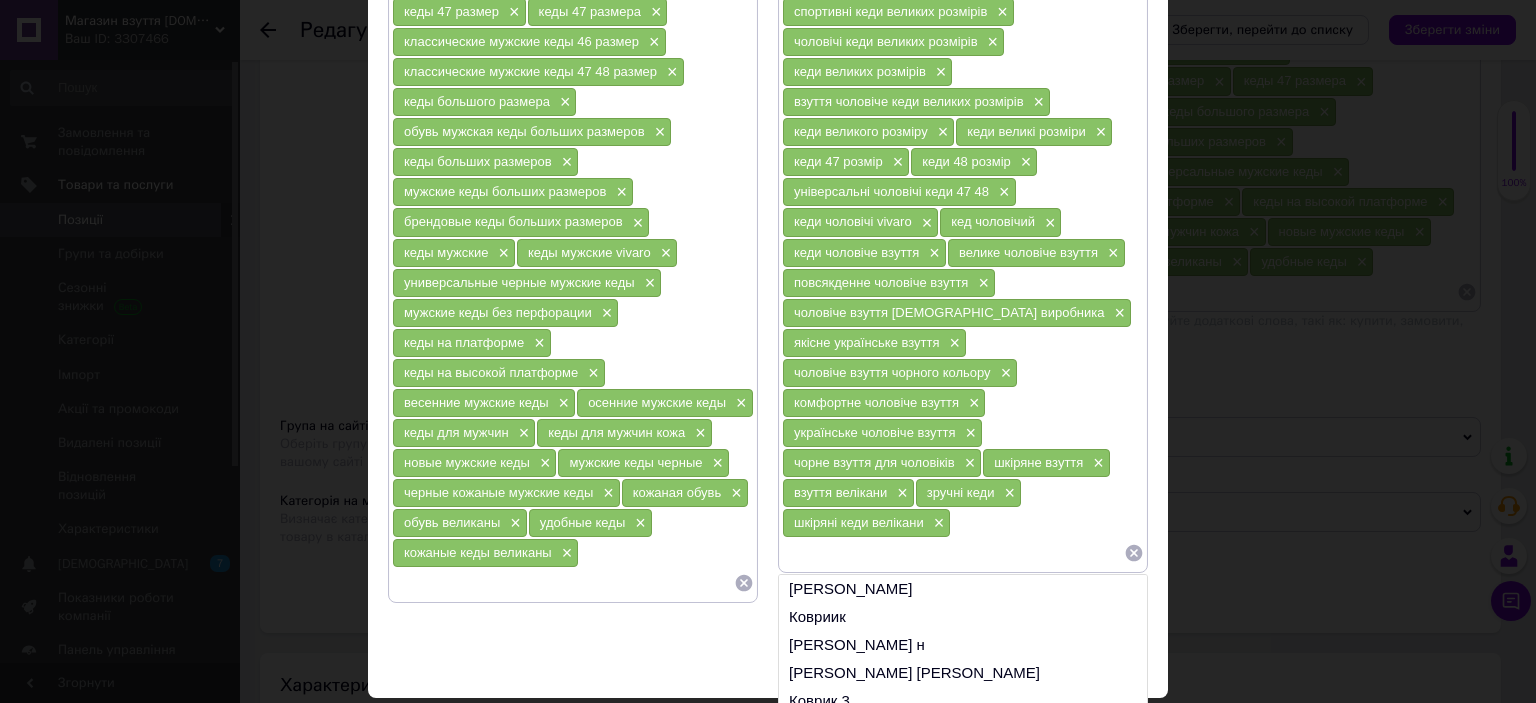 type on "шкіряні кеди велікани" 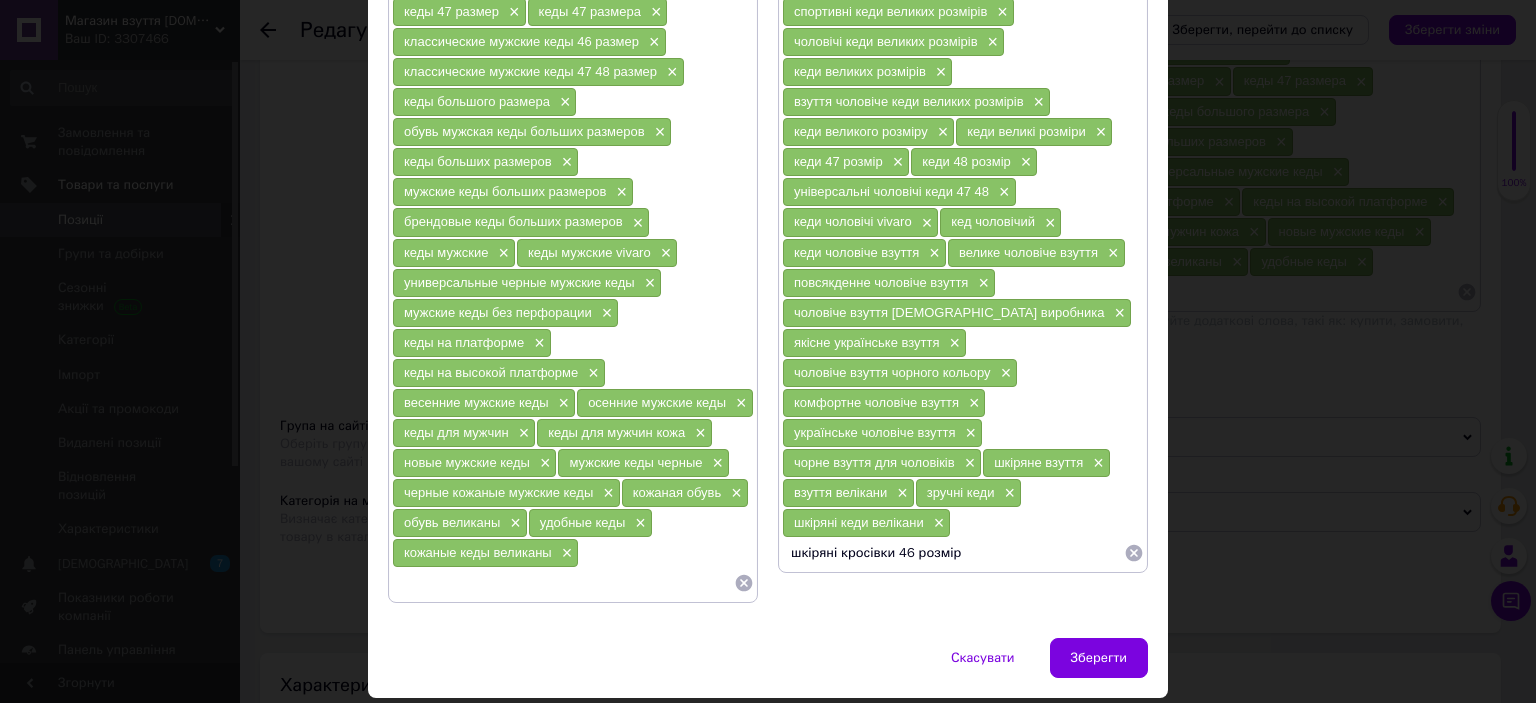 type on "шкіряні кросівки 46 розміру" 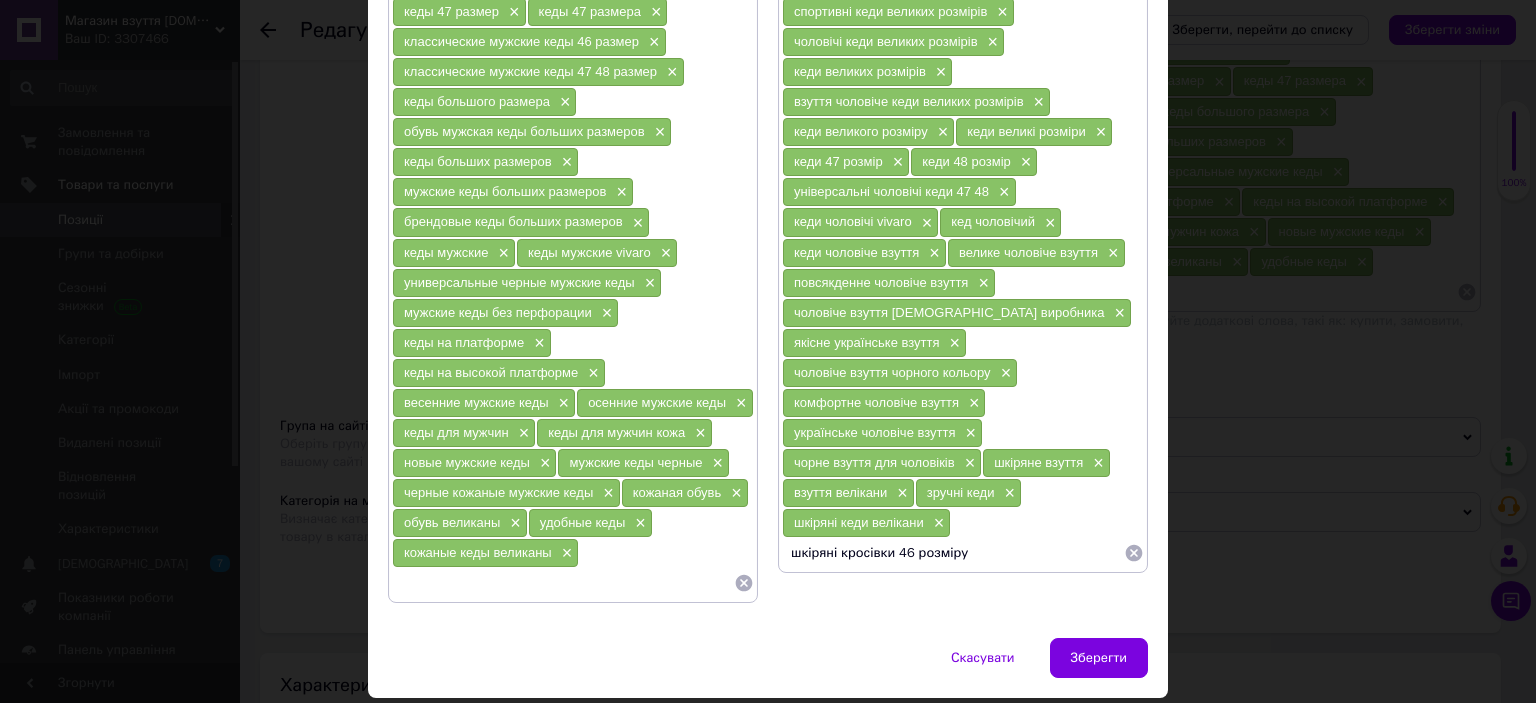 type 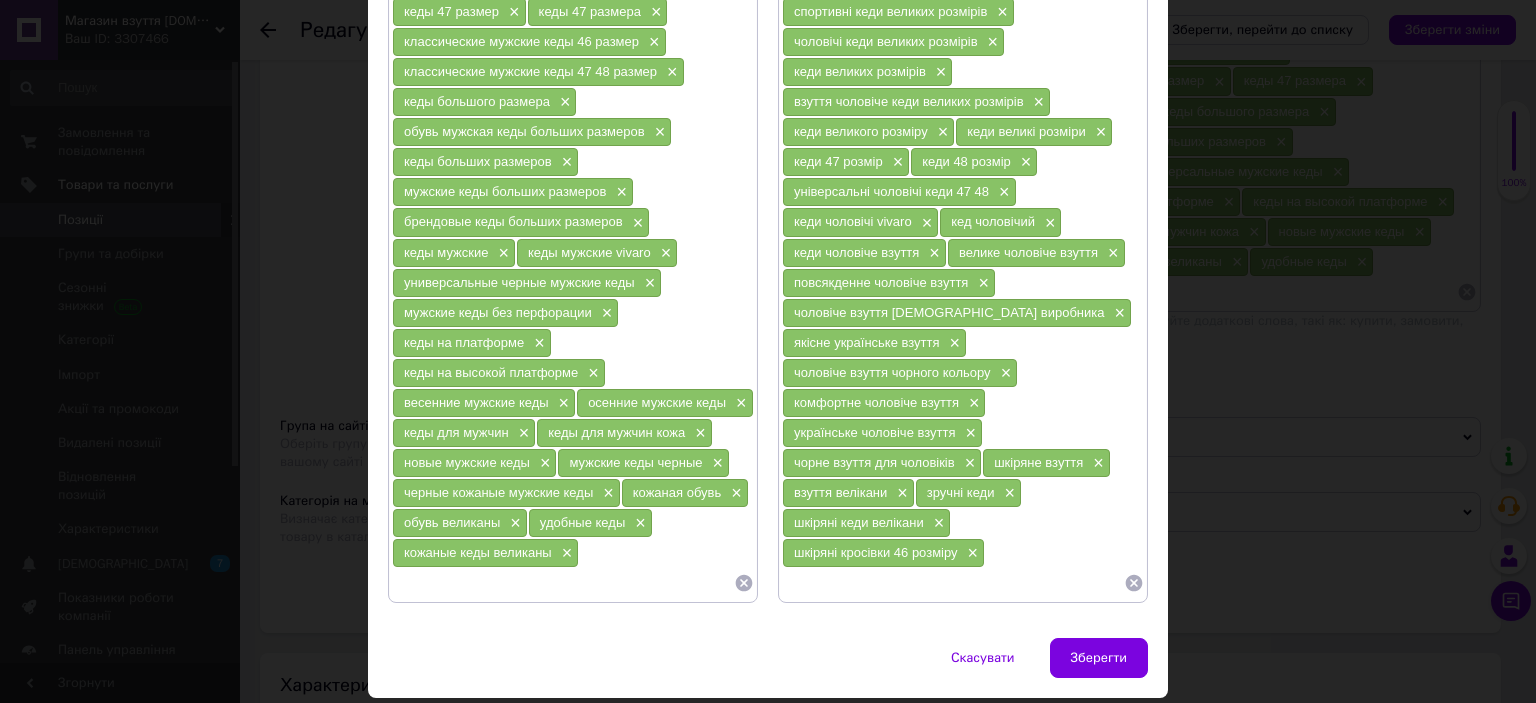 click at bounding box center [563, 583] 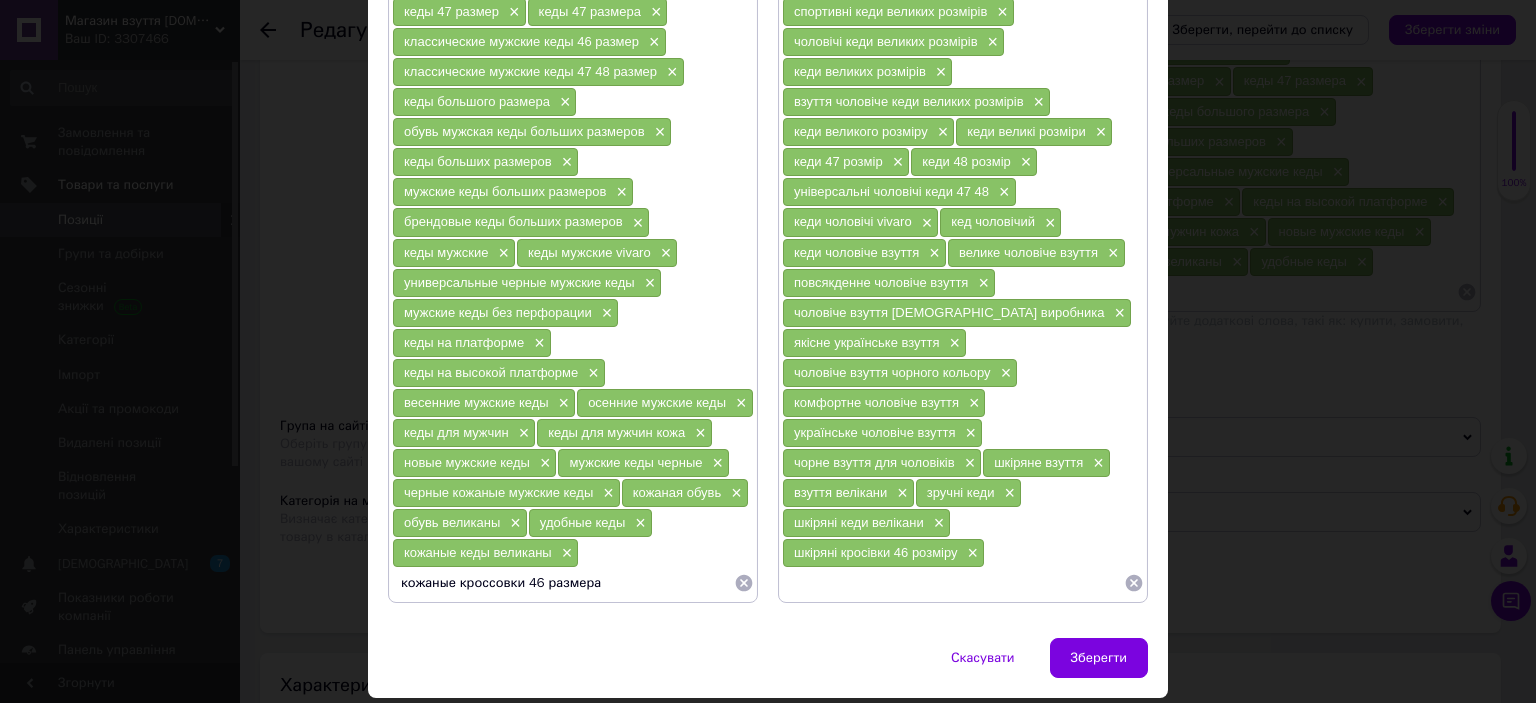 type 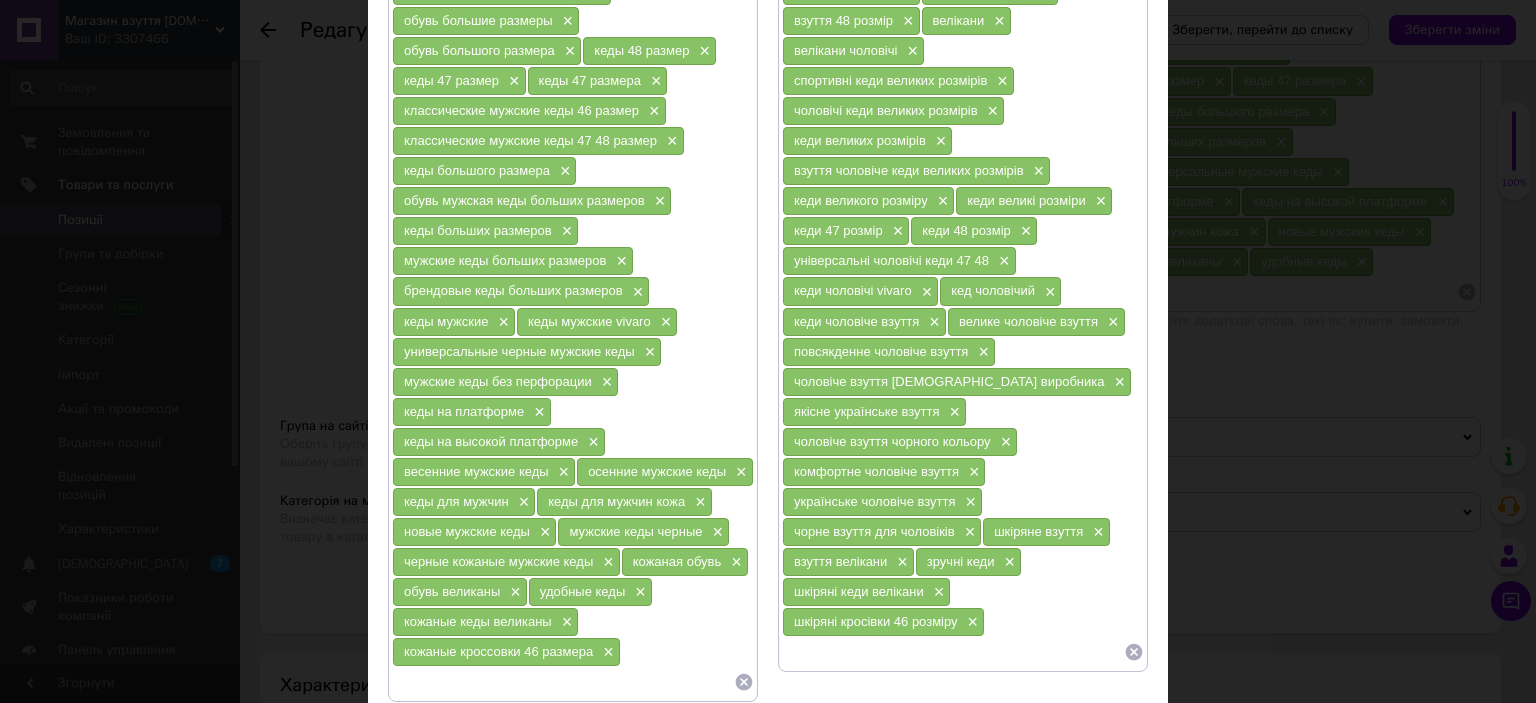 scroll, scrollTop: 400, scrollLeft: 0, axis: vertical 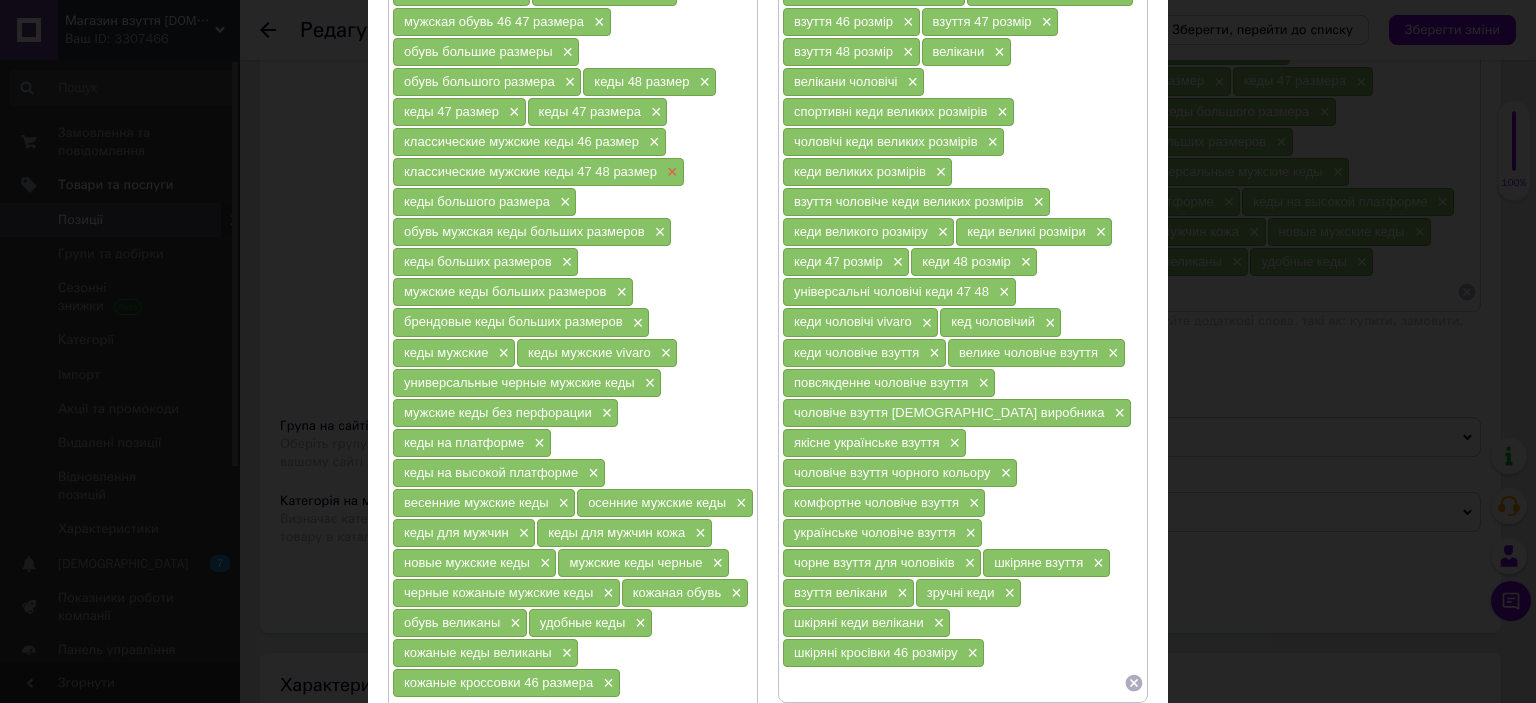 click on "×" at bounding box center [670, 172] 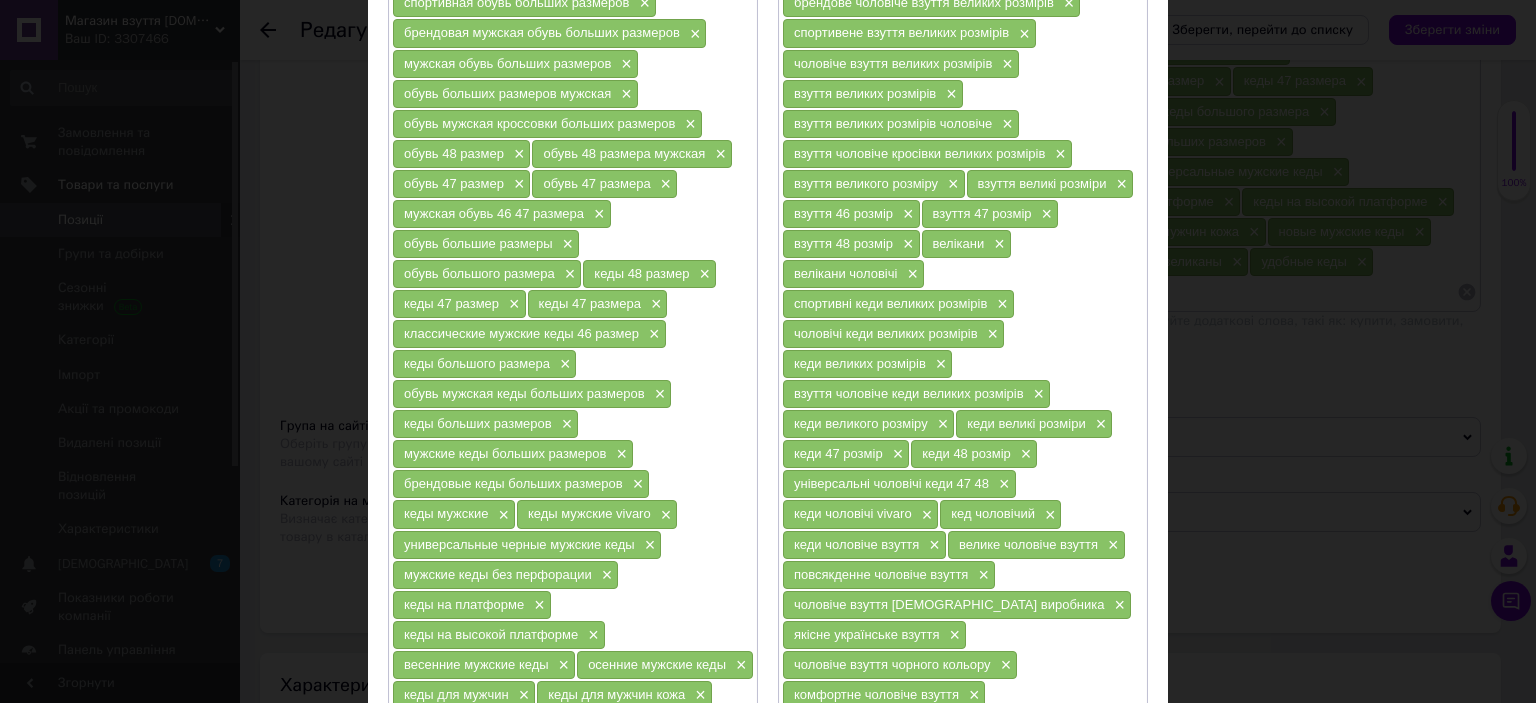 scroll, scrollTop: 200, scrollLeft: 0, axis: vertical 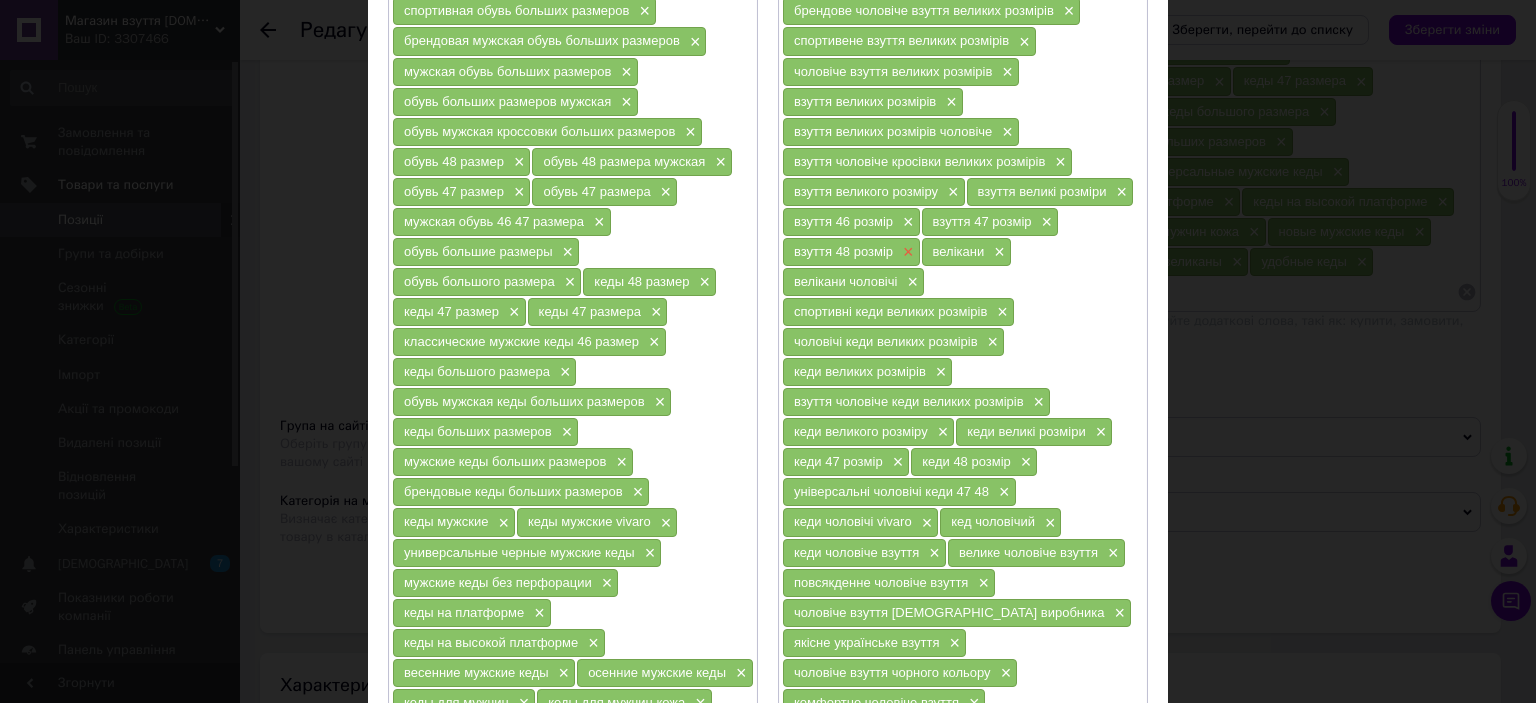 click on "×" at bounding box center [906, 252] 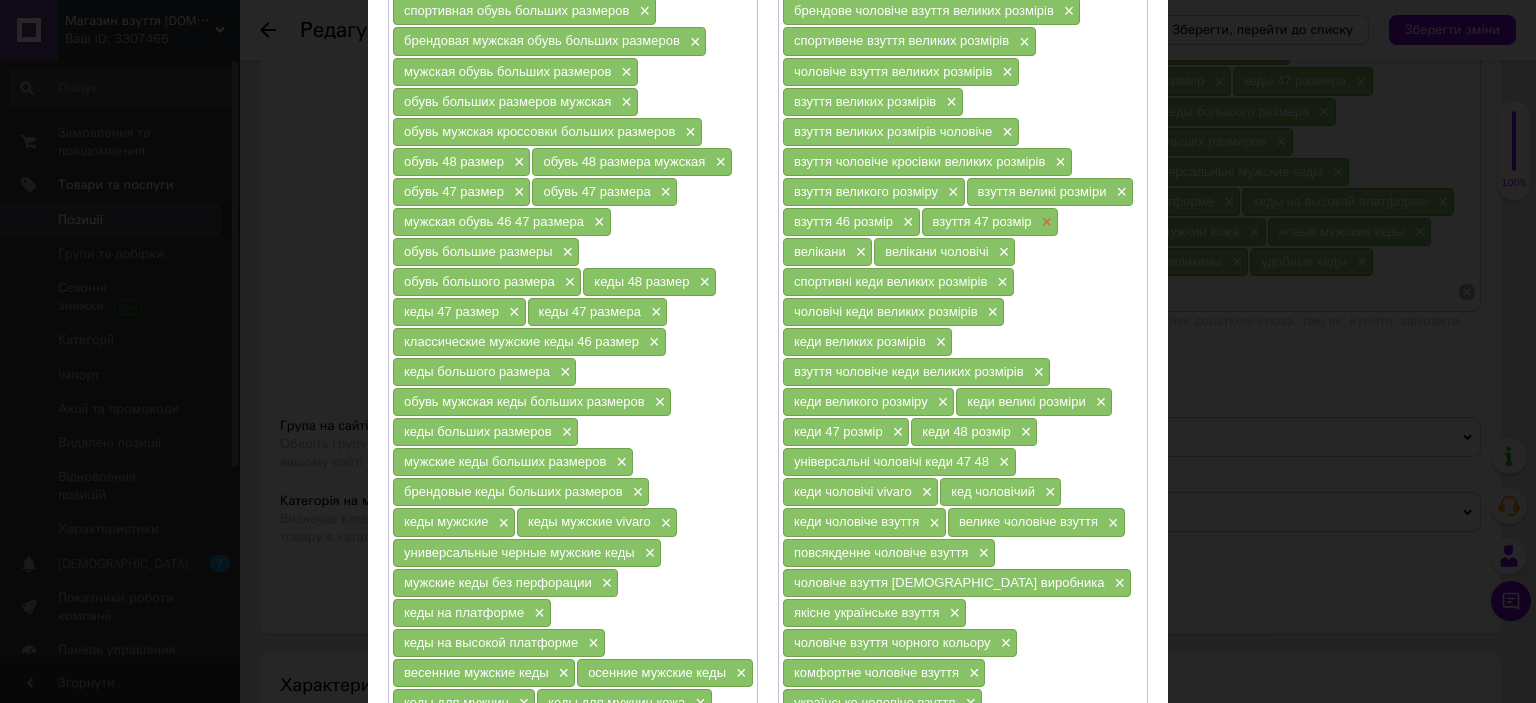click on "×" at bounding box center (1045, 222) 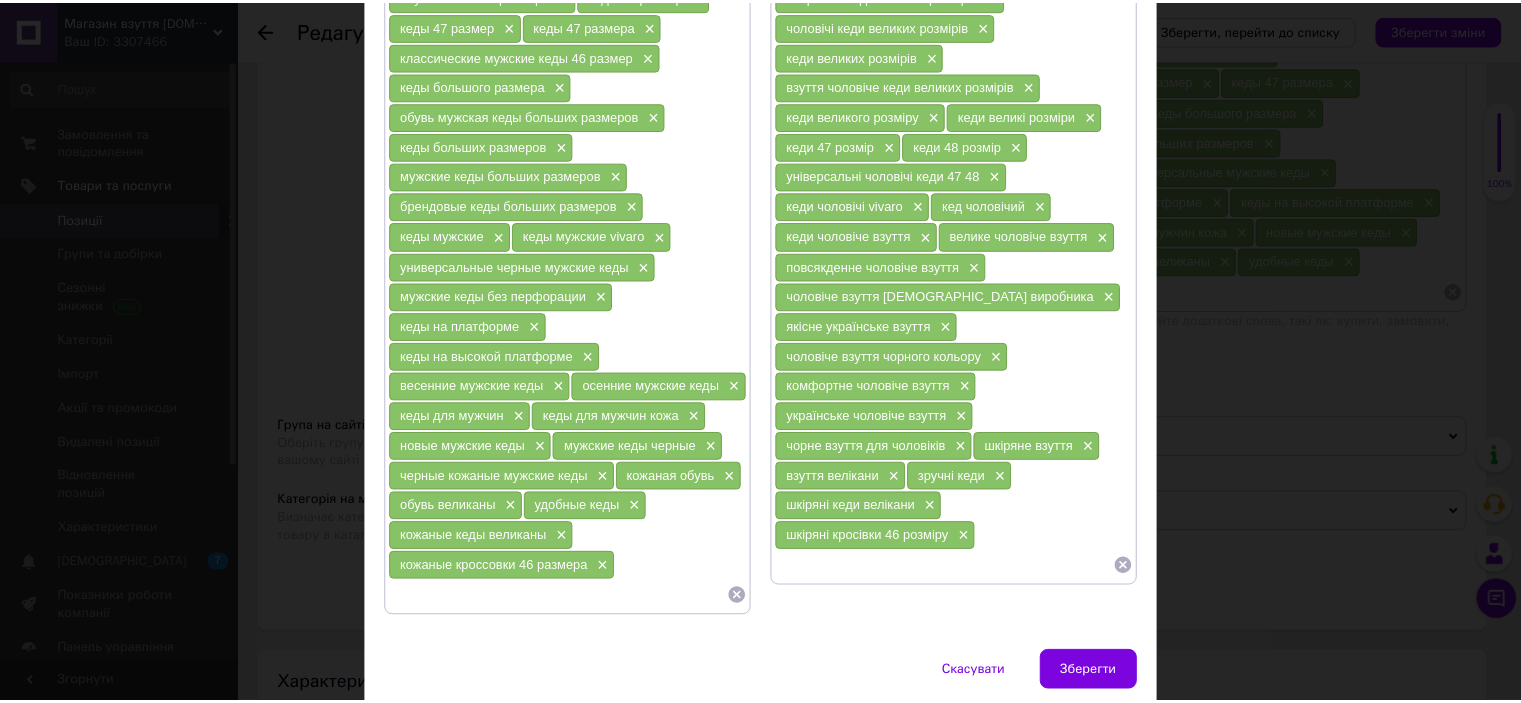 scroll, scrollTop: 548, scrollLeft: 0, axis: vertical 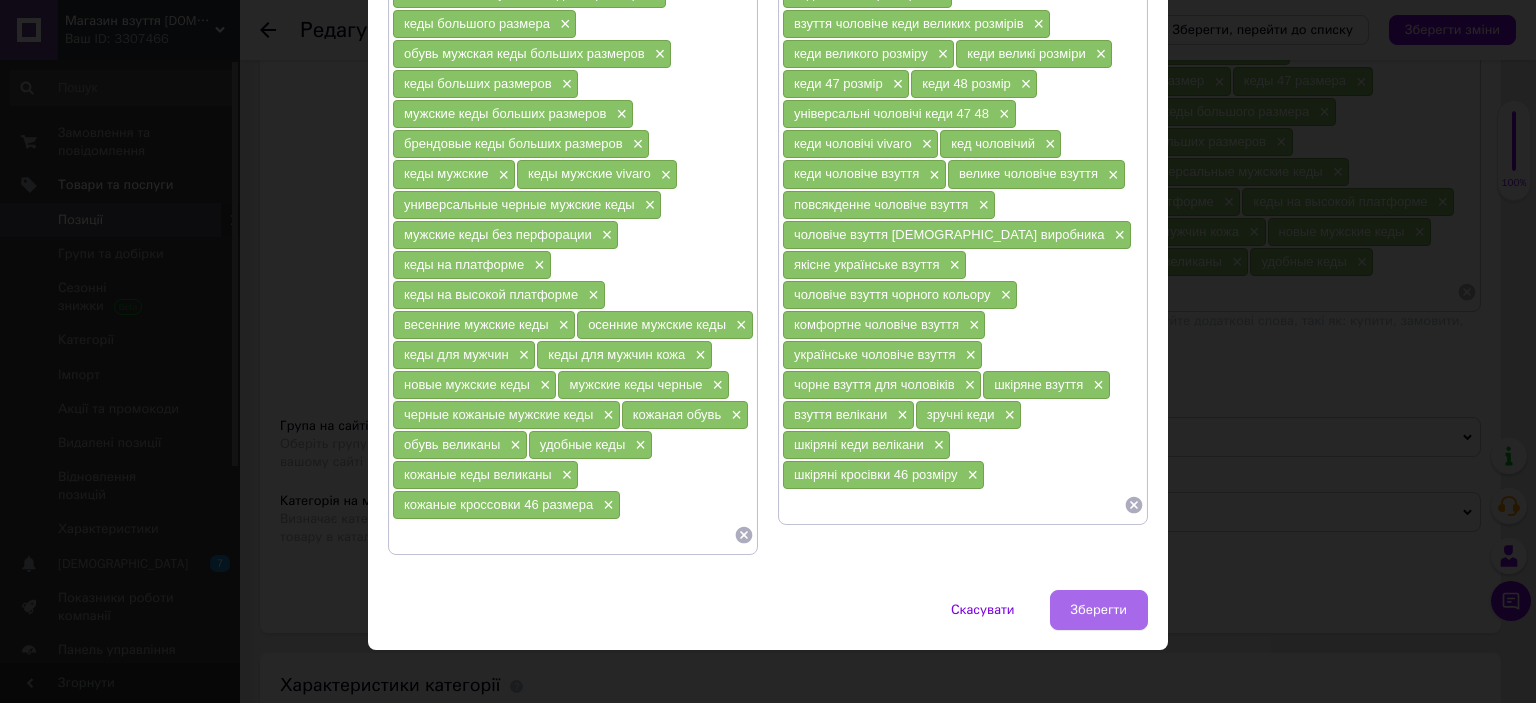 click on "Зберегти" at bounding box center (1099, 610) 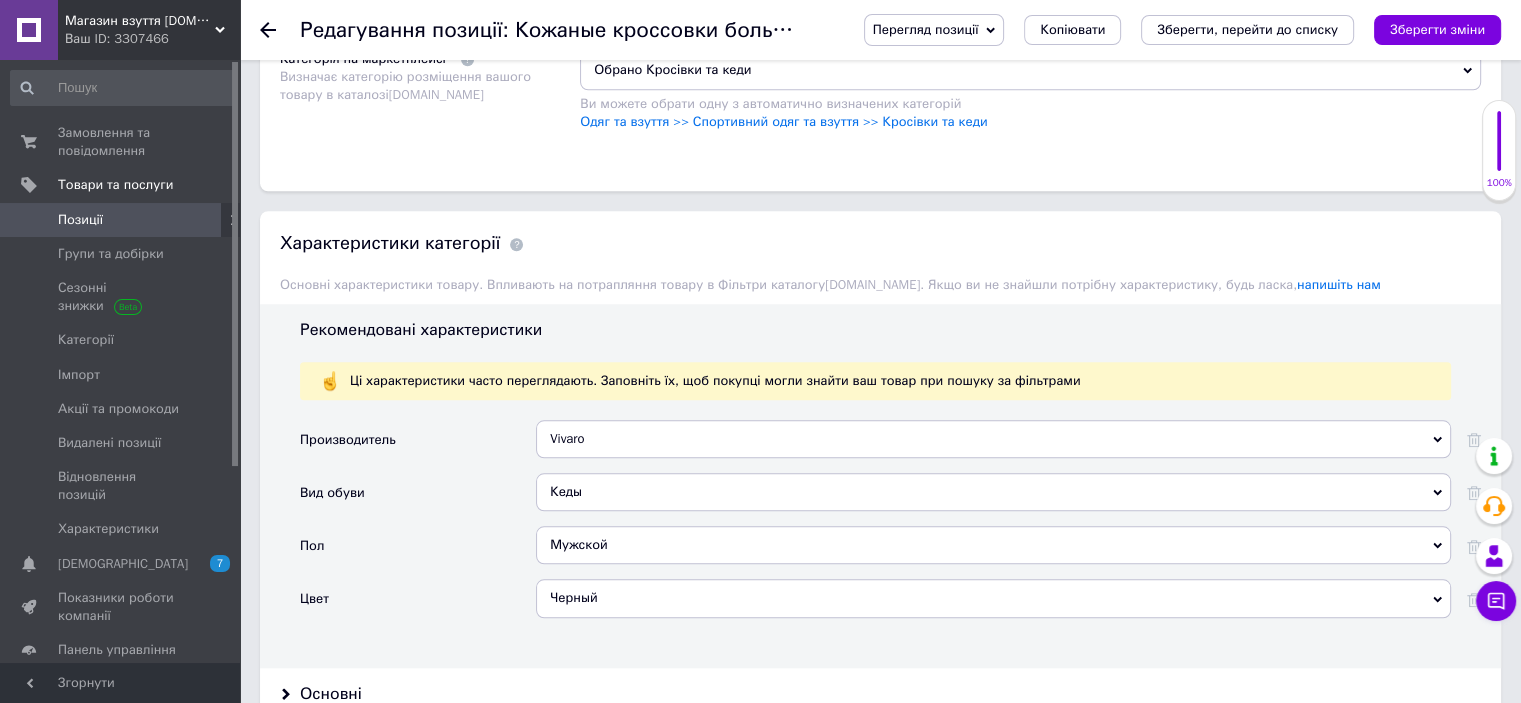 scroll, scrollTop: 2000, scrollLeft: 0, axis: vertical 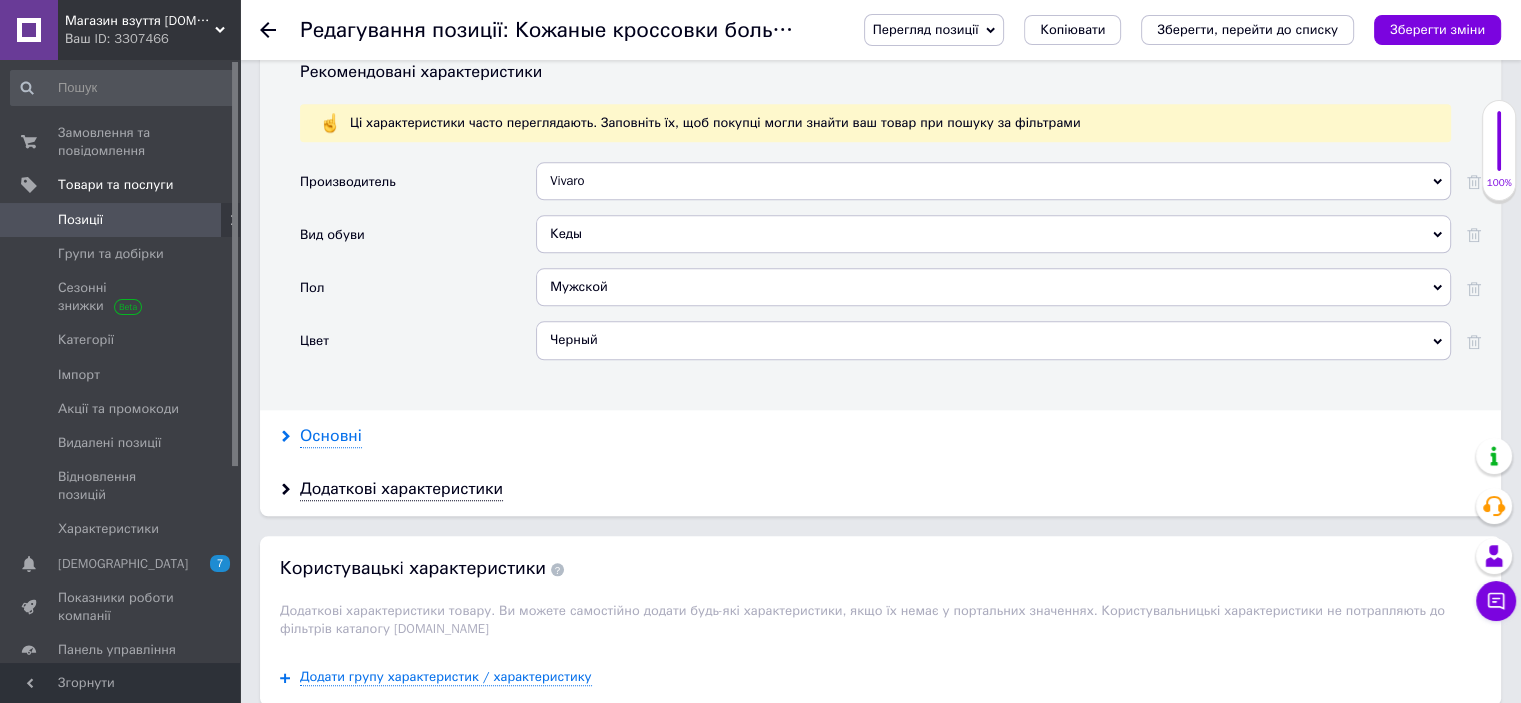 click on "Основні" at bounding box center (331, 436) 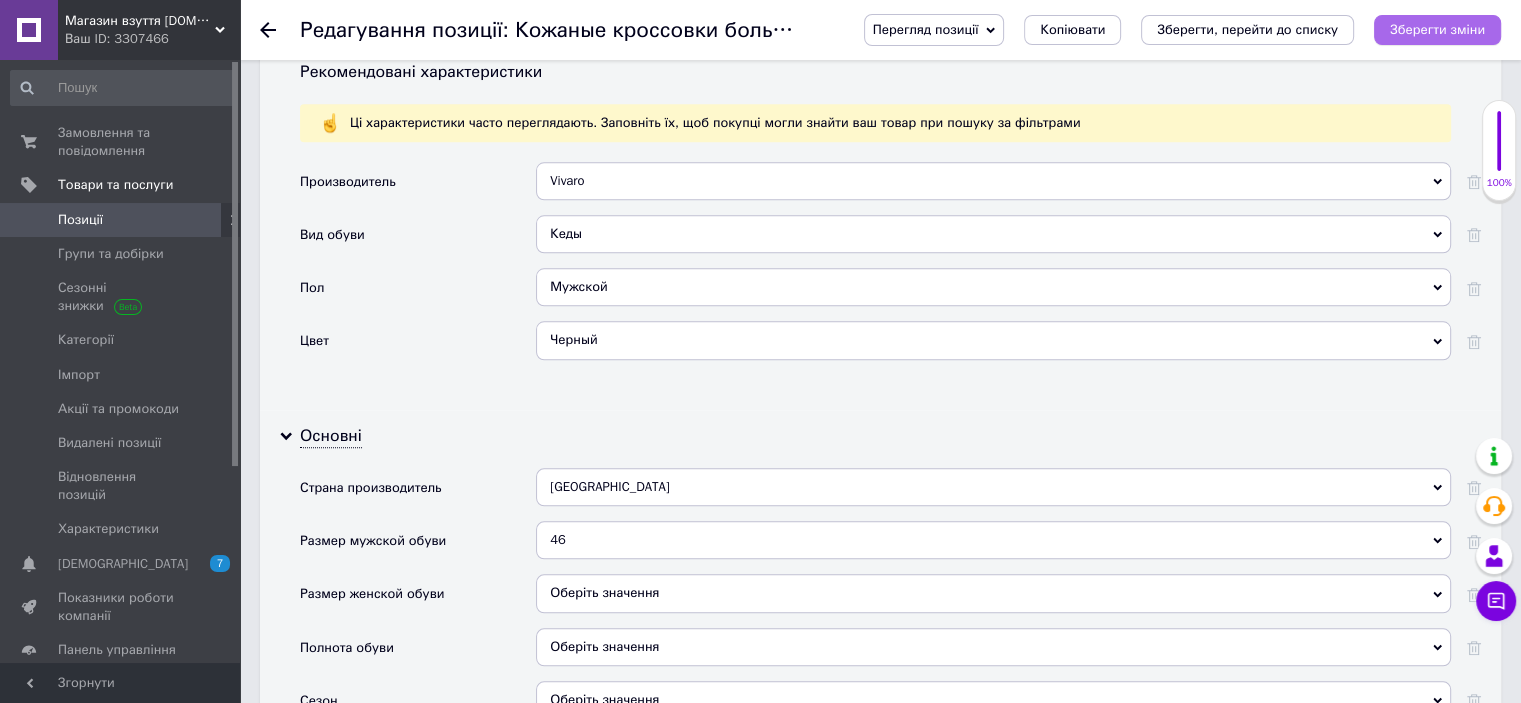 click on "Зберегти зміни" at bounding box center (1437, 29) 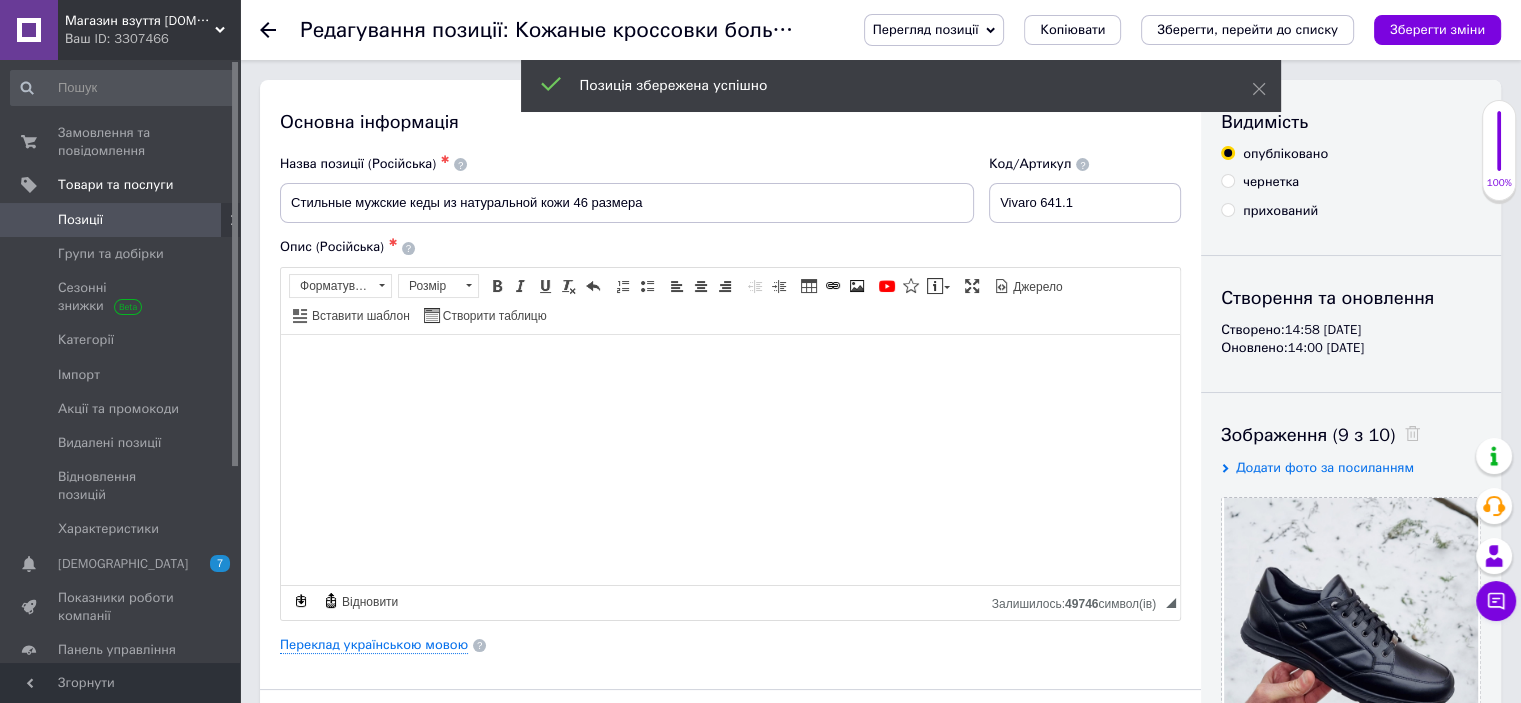 scroll, scrollTop: 200, scrollLeft: 0, axis: vertical 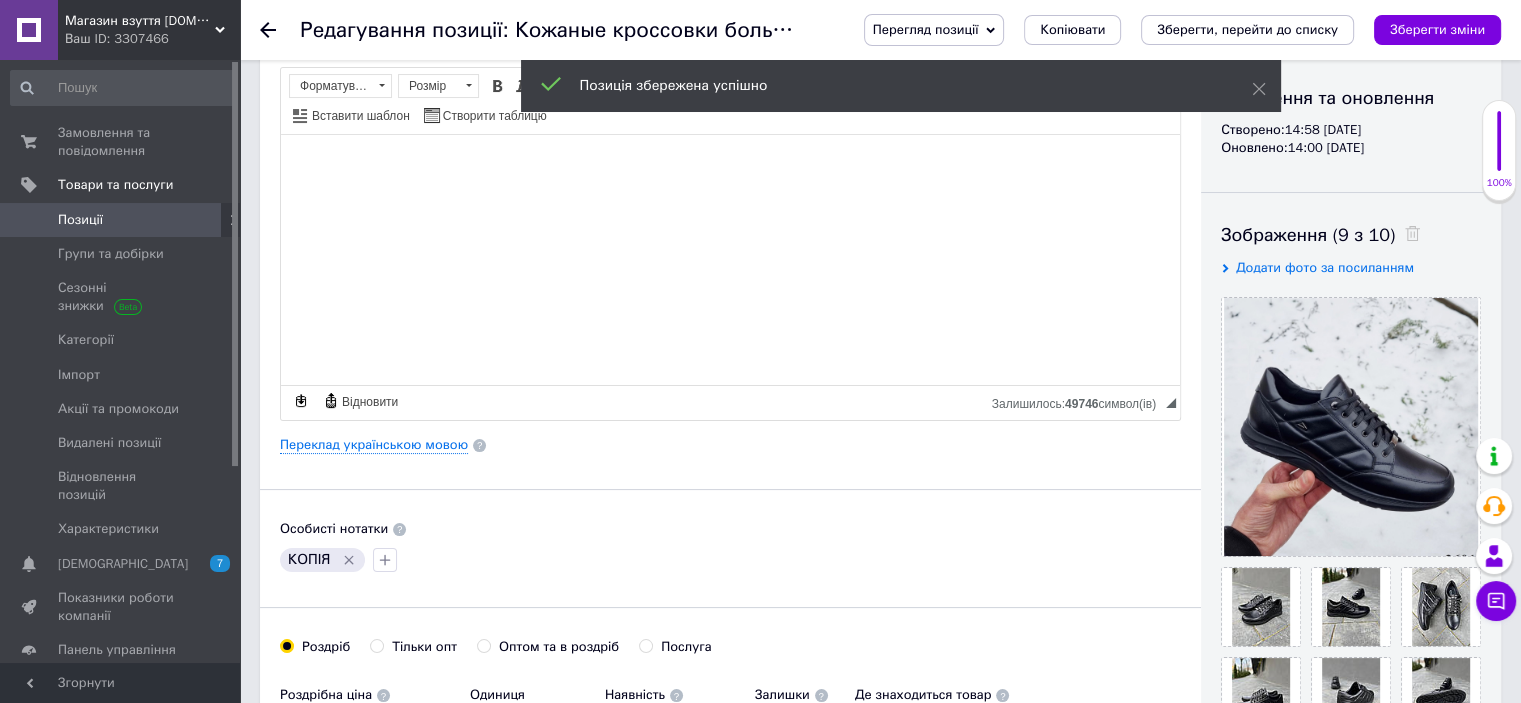 click 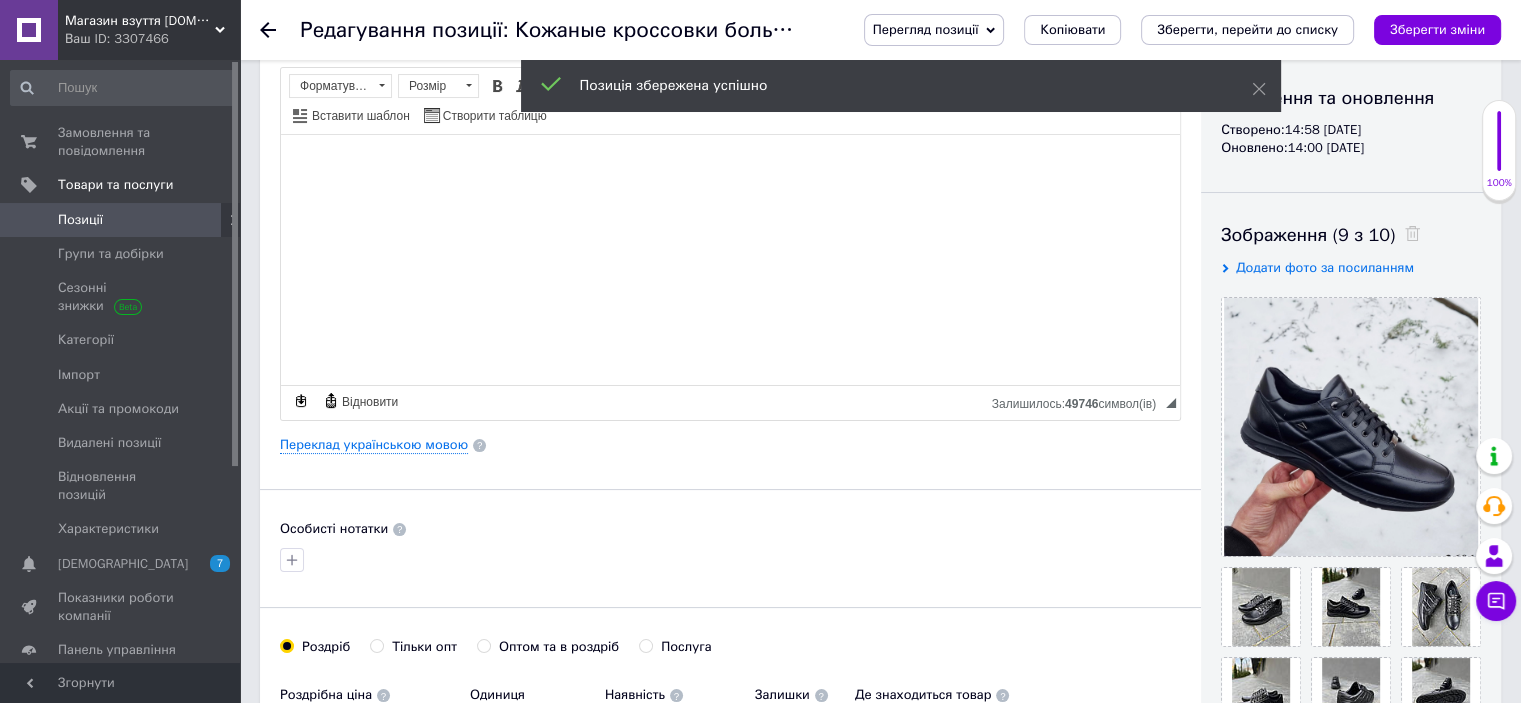 click on "Позиції" at bounding box center (80, 220) 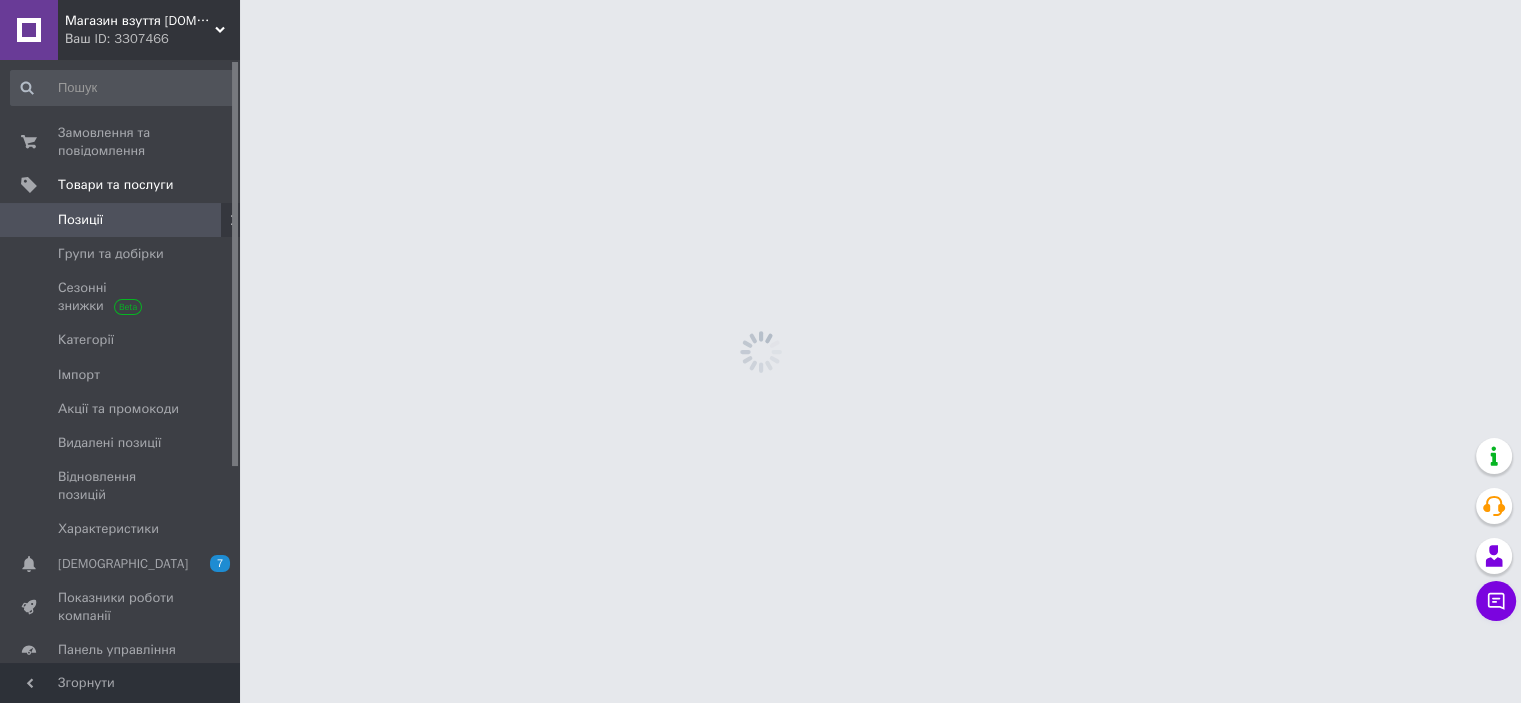 scroll, scrollTop: 0, scrollLeft: 0, axis: both 